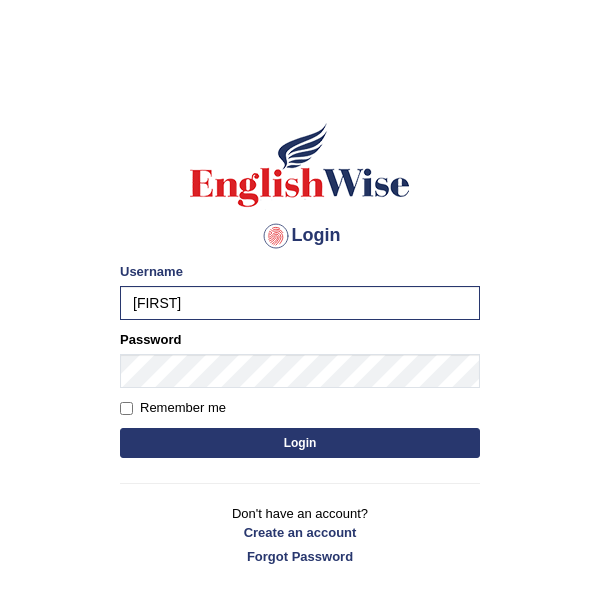 scroll, scrollTop: 0, scrollLeft: 0, axis: both 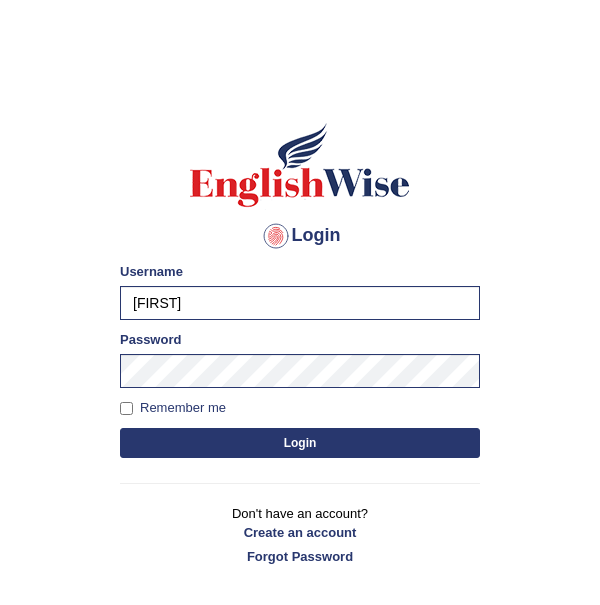 click on "Login" at bounding box center [300, 443] 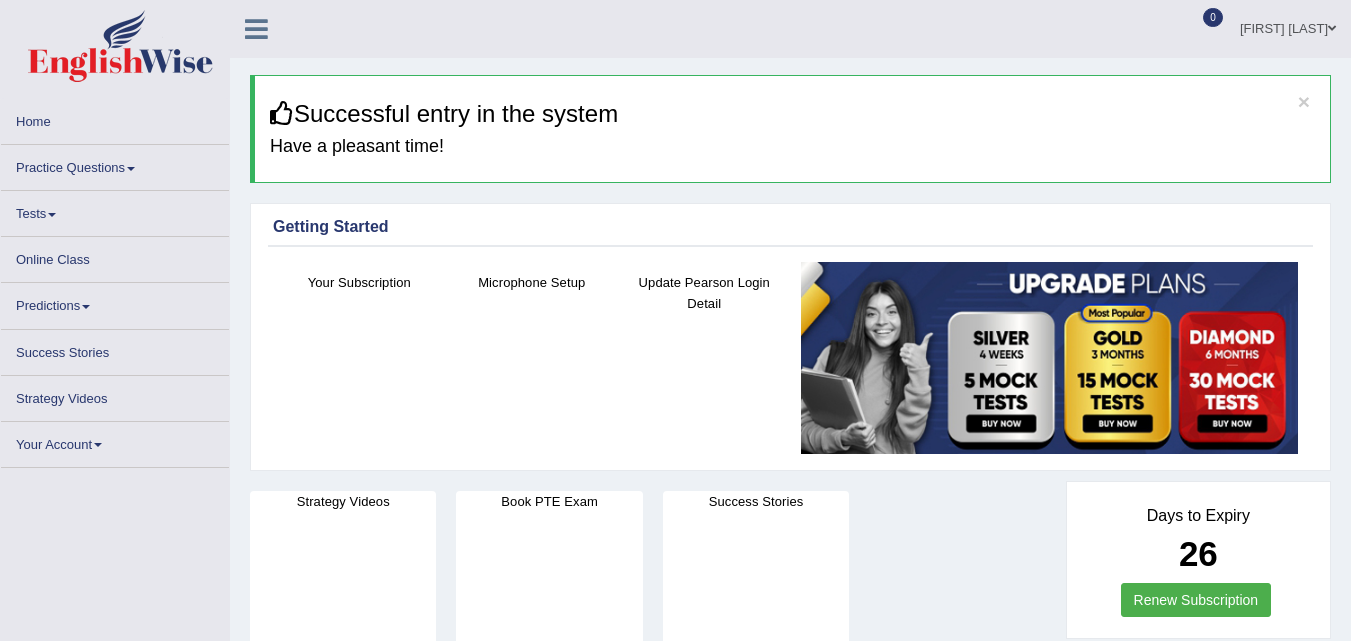 scroll, scrollTop: 0, scrollLeft: 0, axis: both 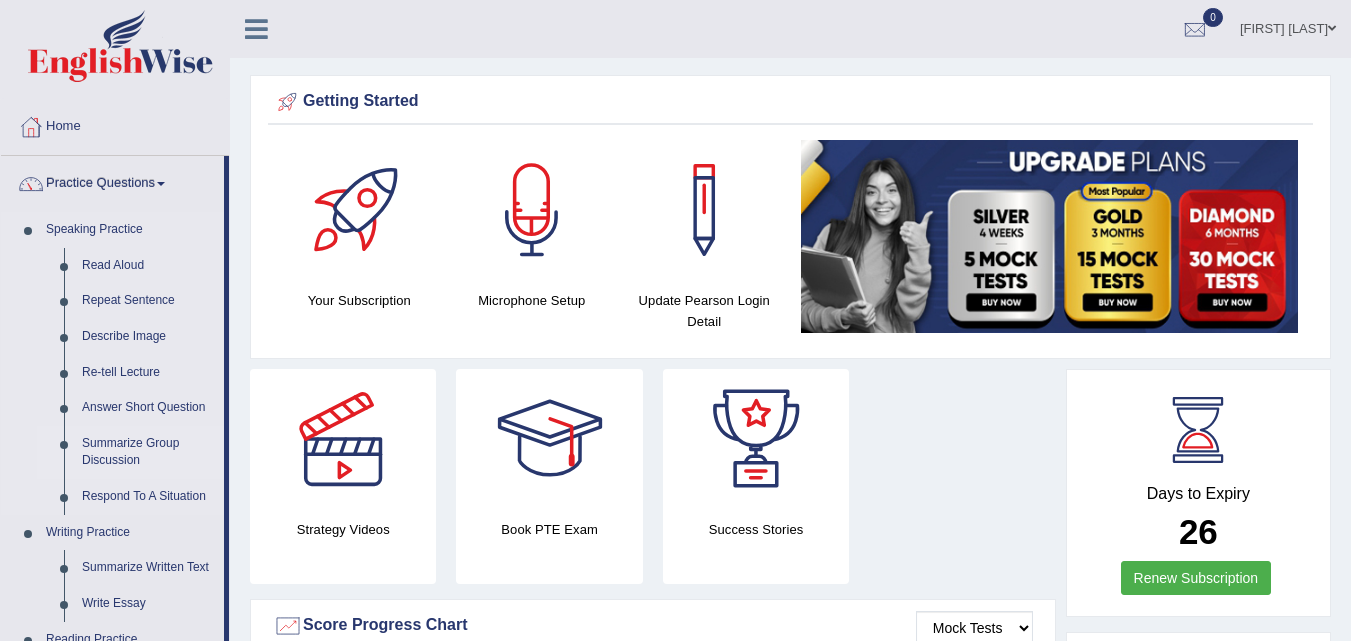 drag, startPoint x: 0, startPoint y: 0, endPoint x: 222, endPoint y: 466, distance: 516.1783 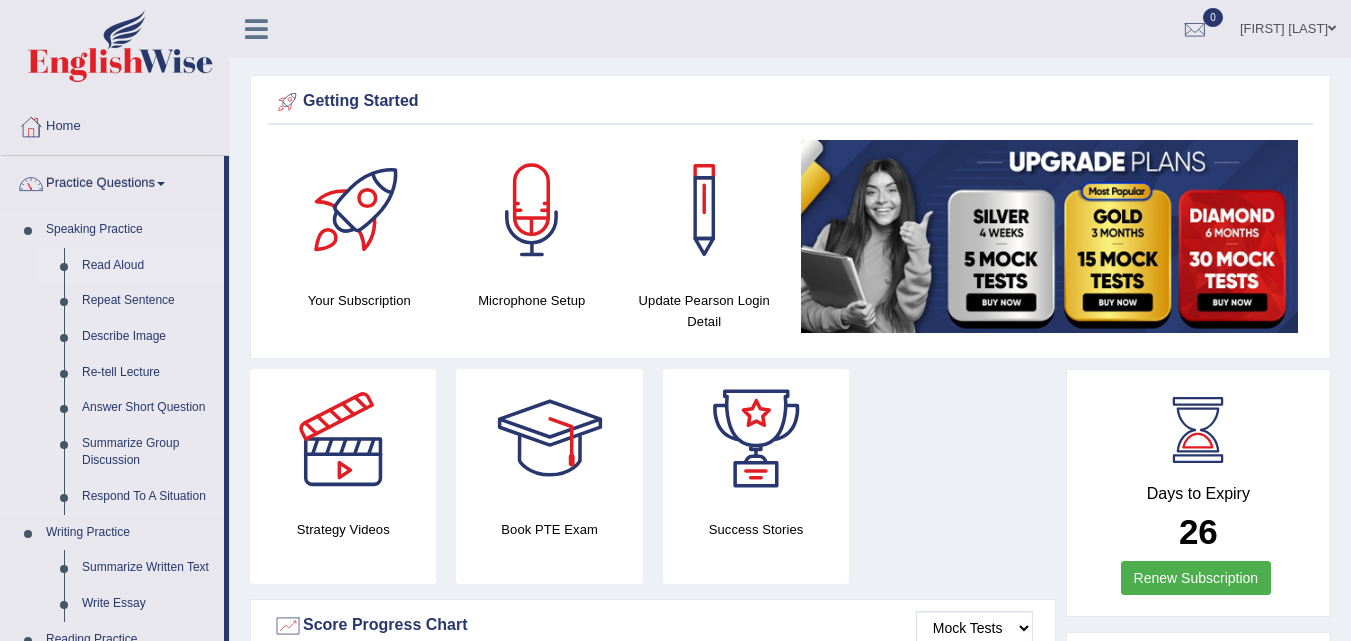 click on "Read Aloud" at bounding box center (148, 266) 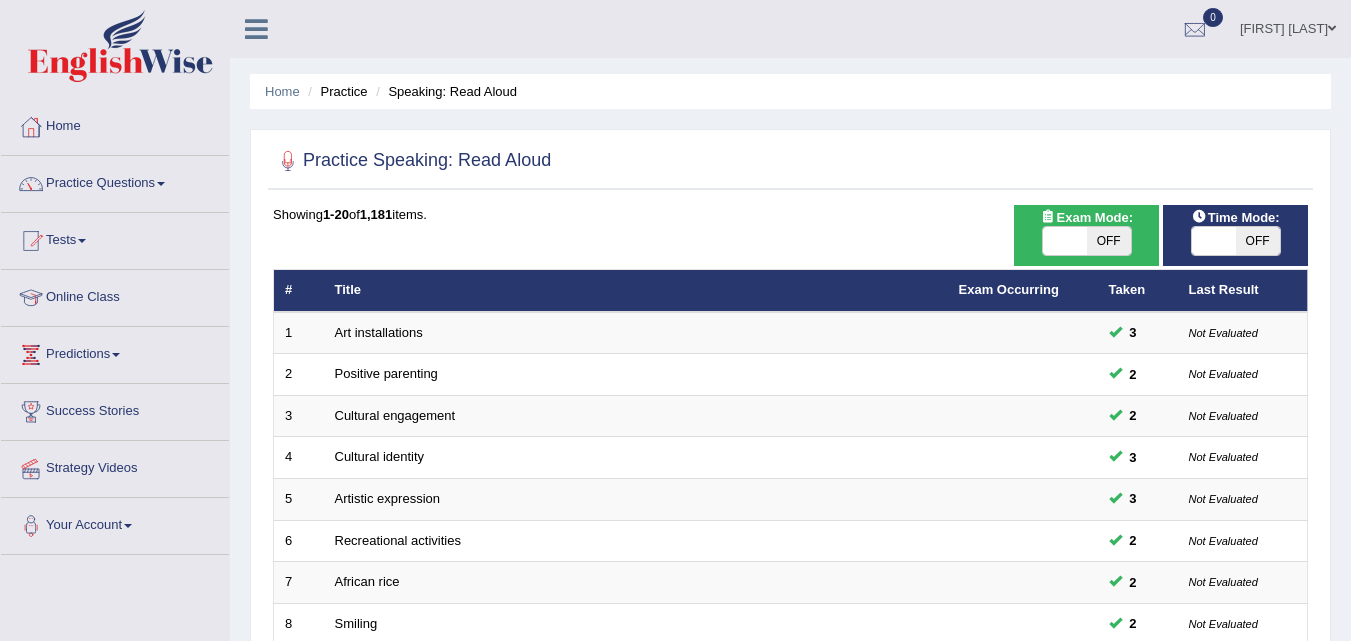 scroll, scrollTop: 0, scrollLeft: 0, axis: both 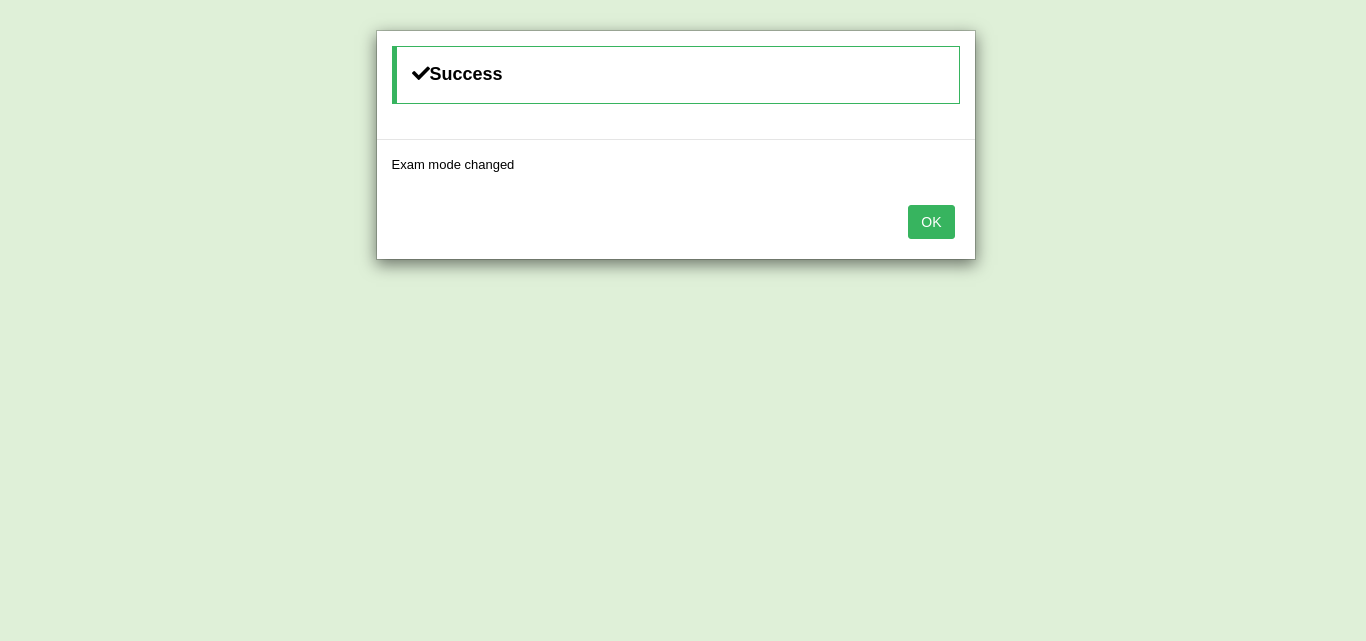click on "OK" at bounding box center [931, 222] 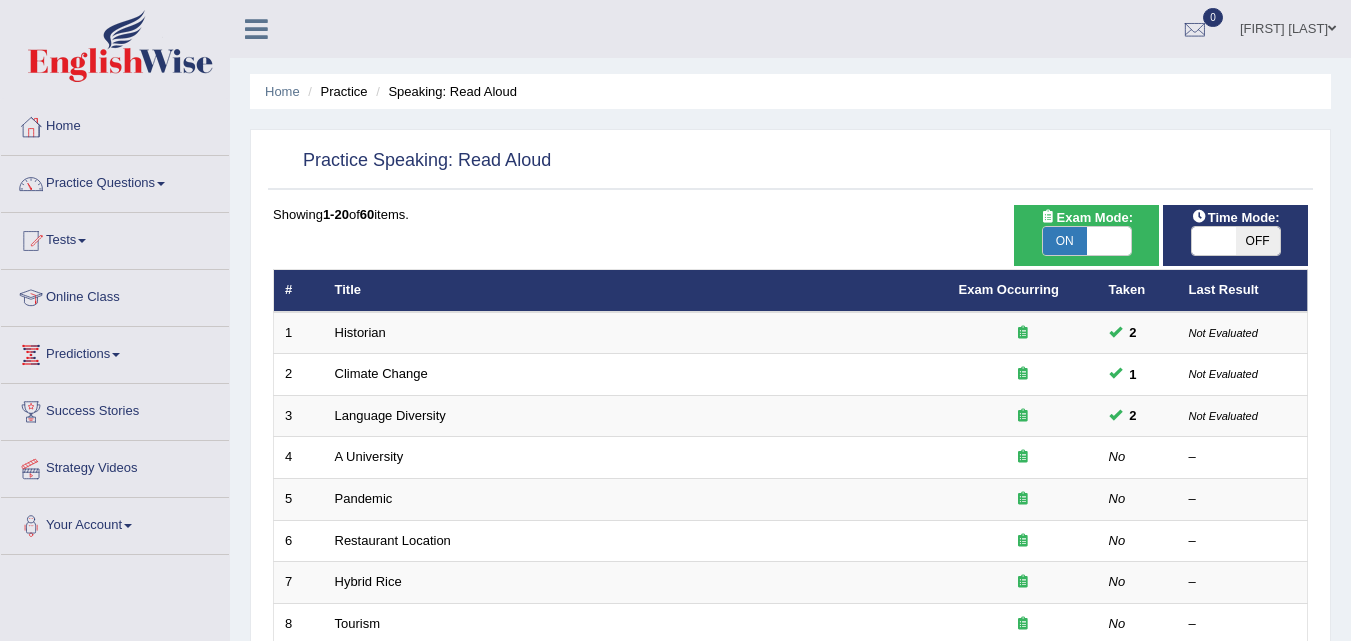 scroll, scrollTop: 0, scrollLeft: 0, axis: both 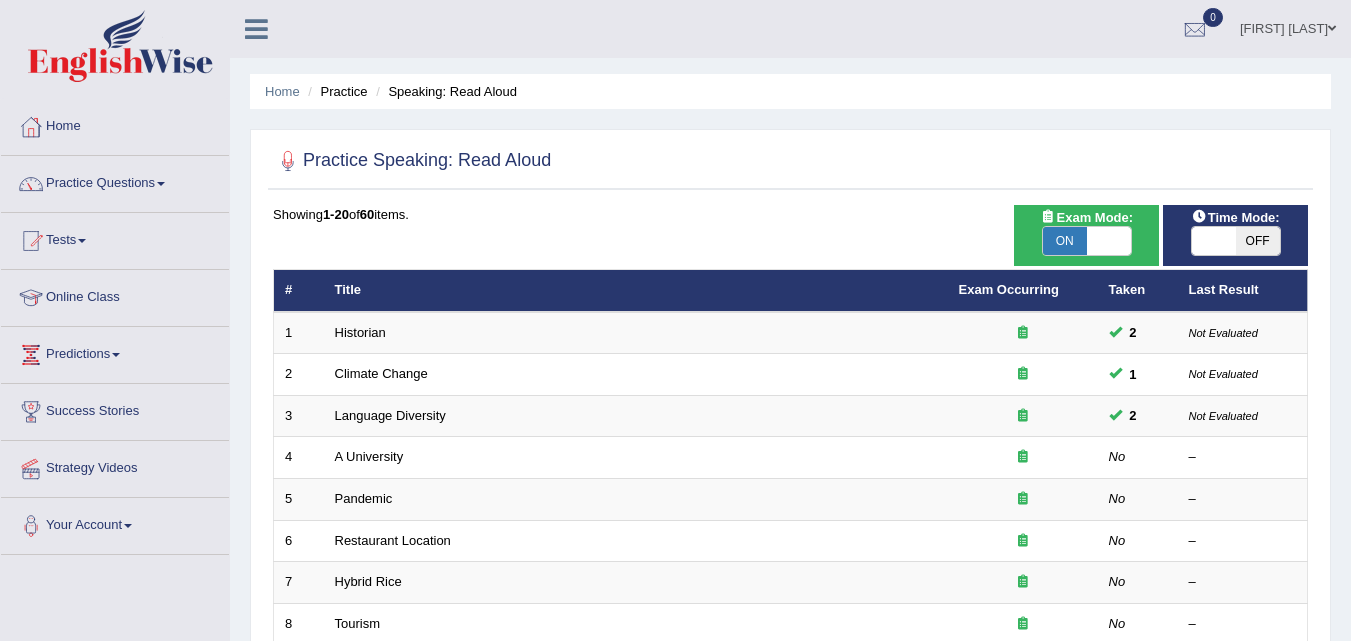 click on "OFF" at bounding box center [1258, 241] 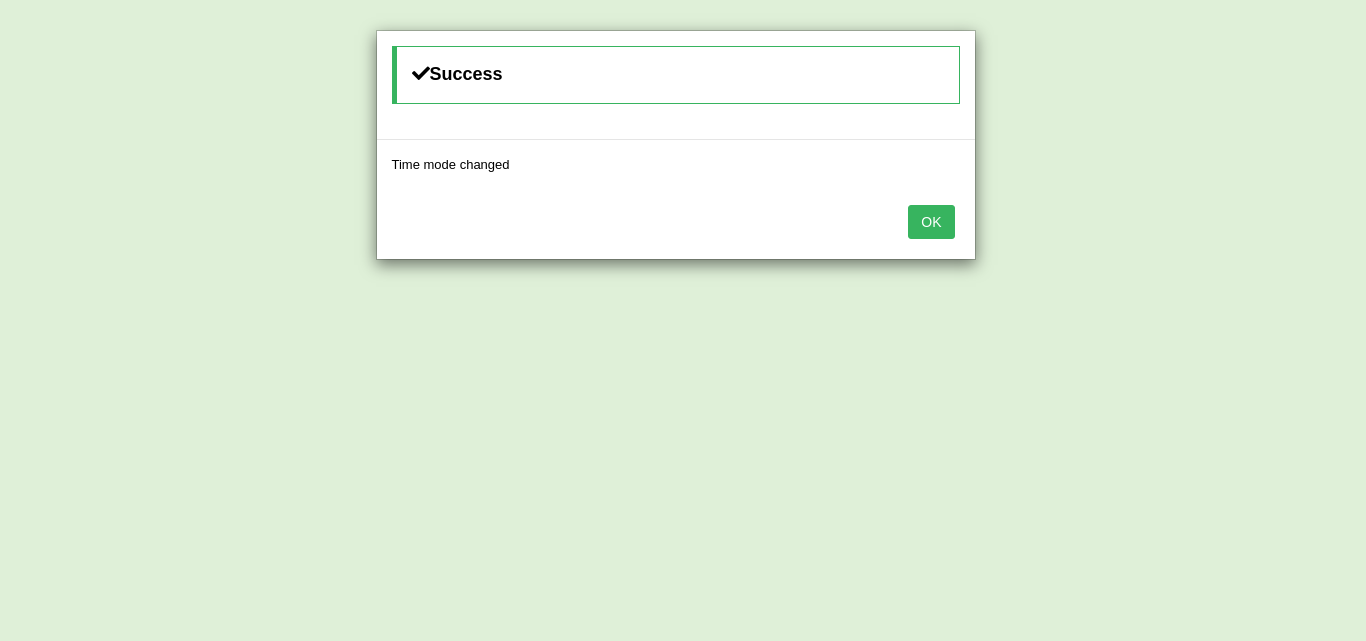 drag, startPoint x: 1360, startPoint y: 243, endPoint x: 1365, endPoint y: 271, distance: 28.442924 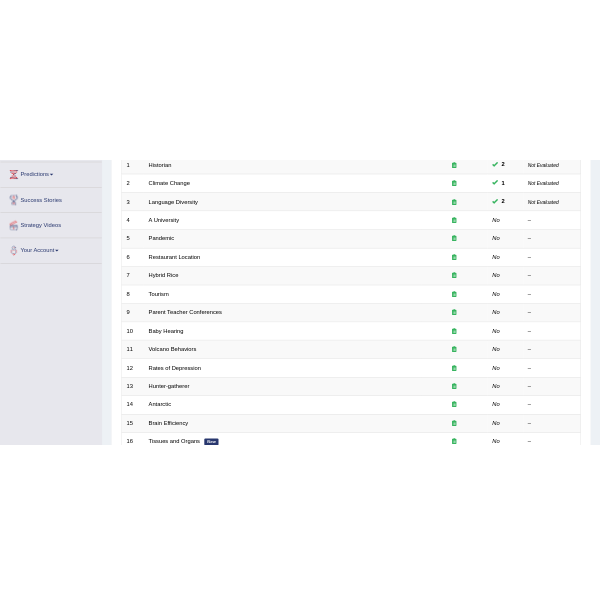 scroll, scrollTop: 326, scrollLeft: 0, axis: vertical 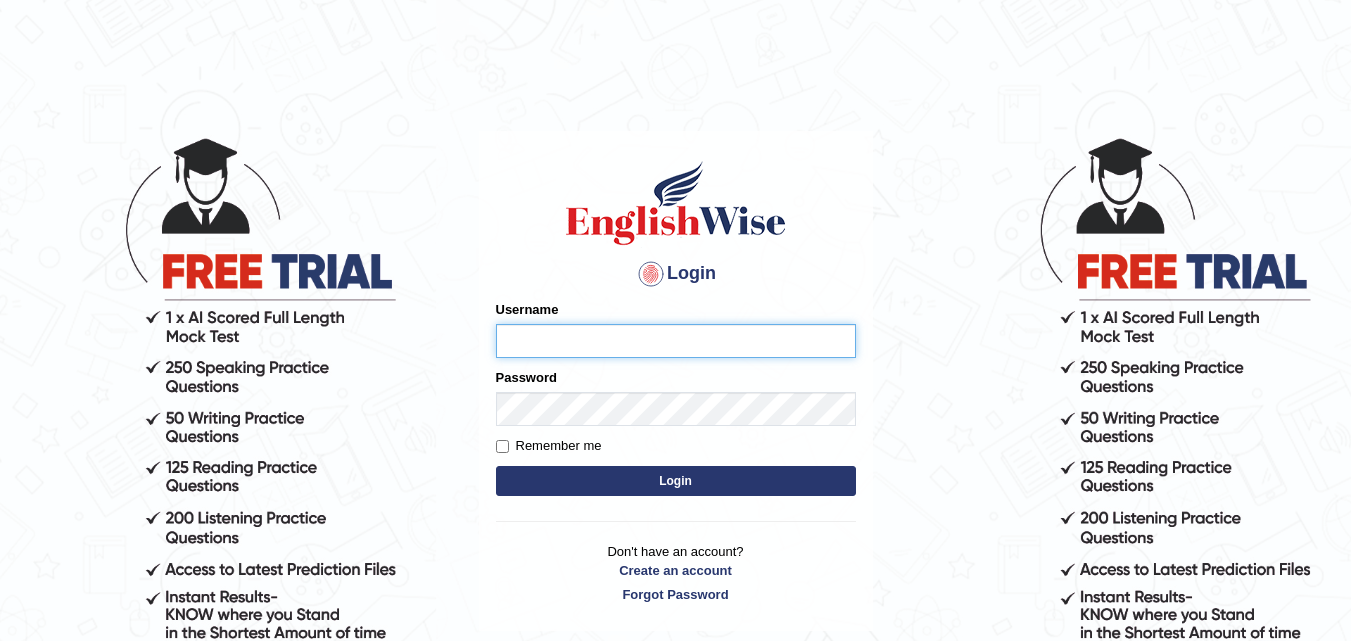 click on "Username" at bounding box center [676, 341] 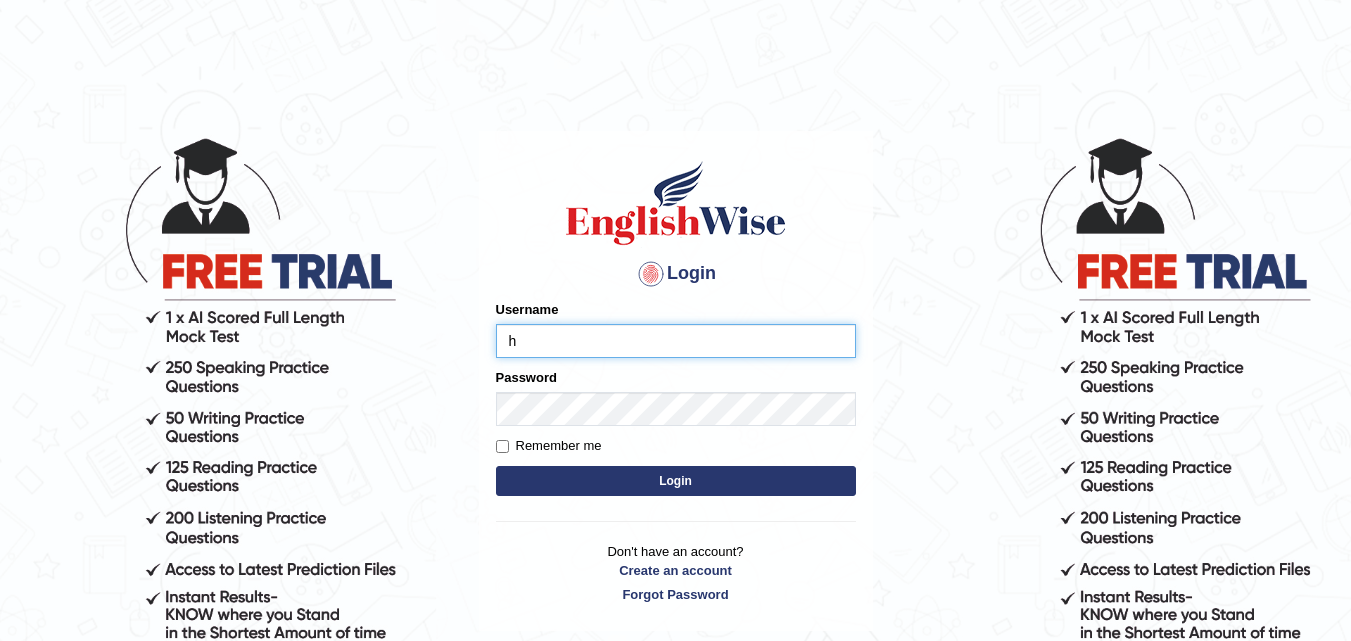 type on "Hardeepmann" 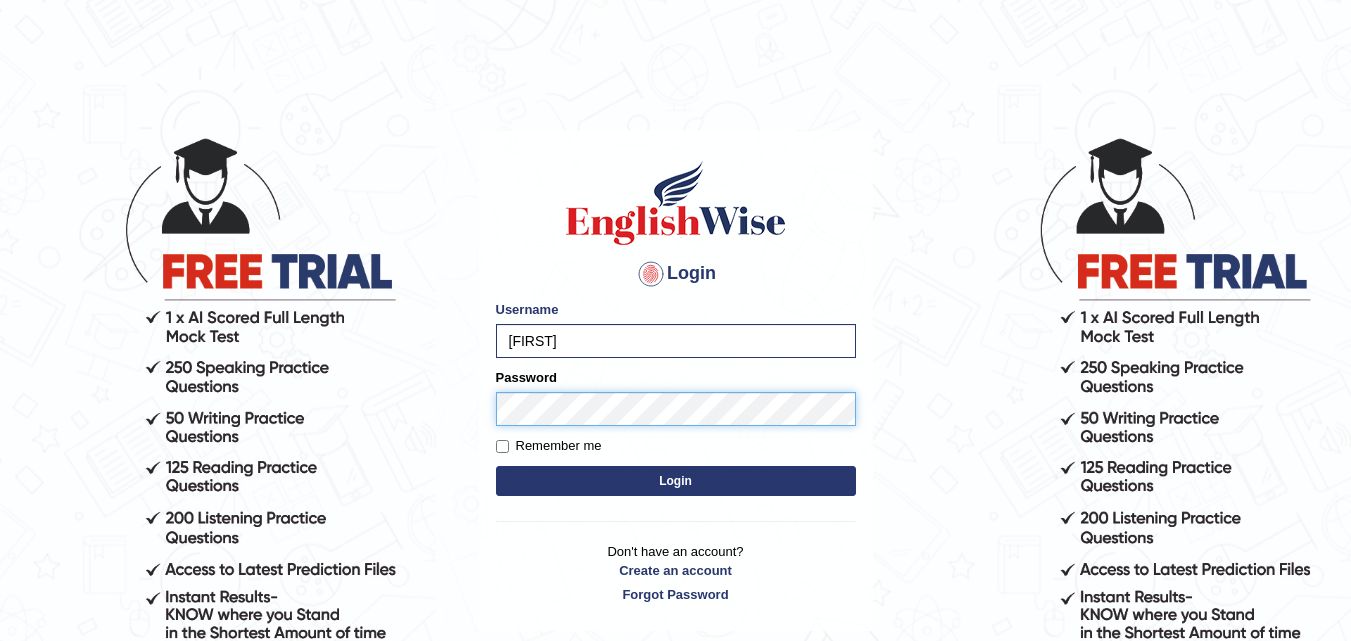 click on "Login" at bounding box center [676, 481] 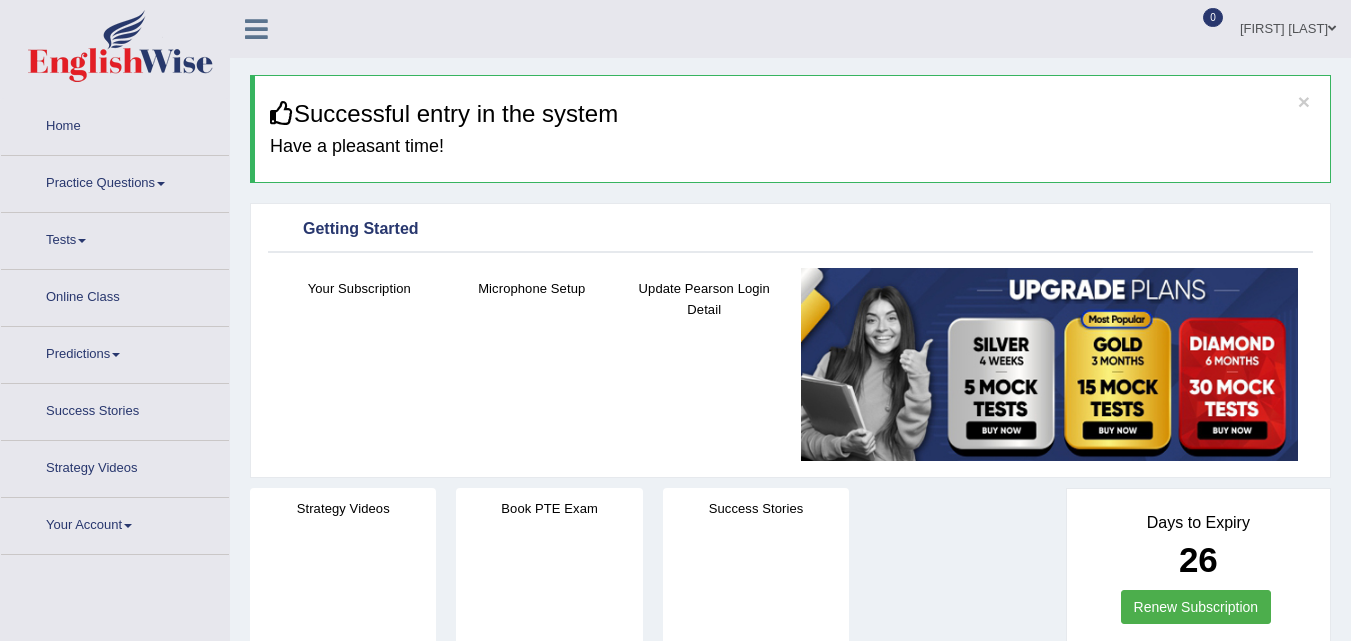 scroll, scrollTop: 0, scrollLeft: 0, axis: both 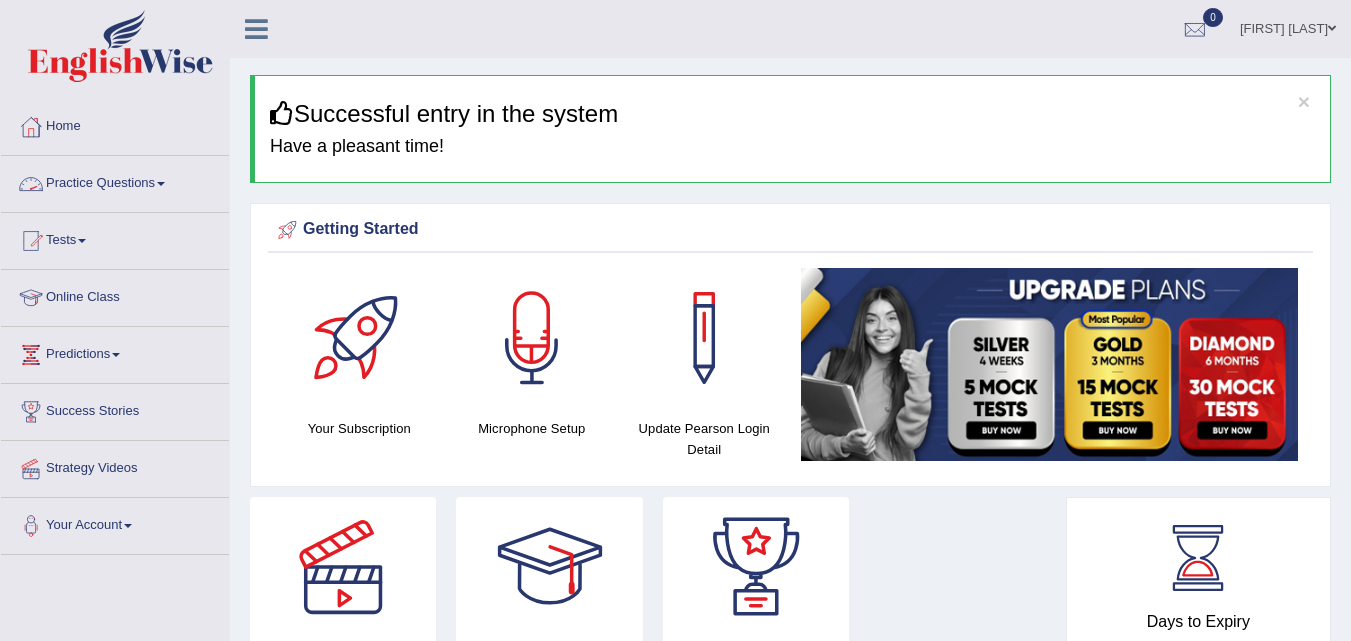 click on "Practice Questions" at bounding box center [115, 181] 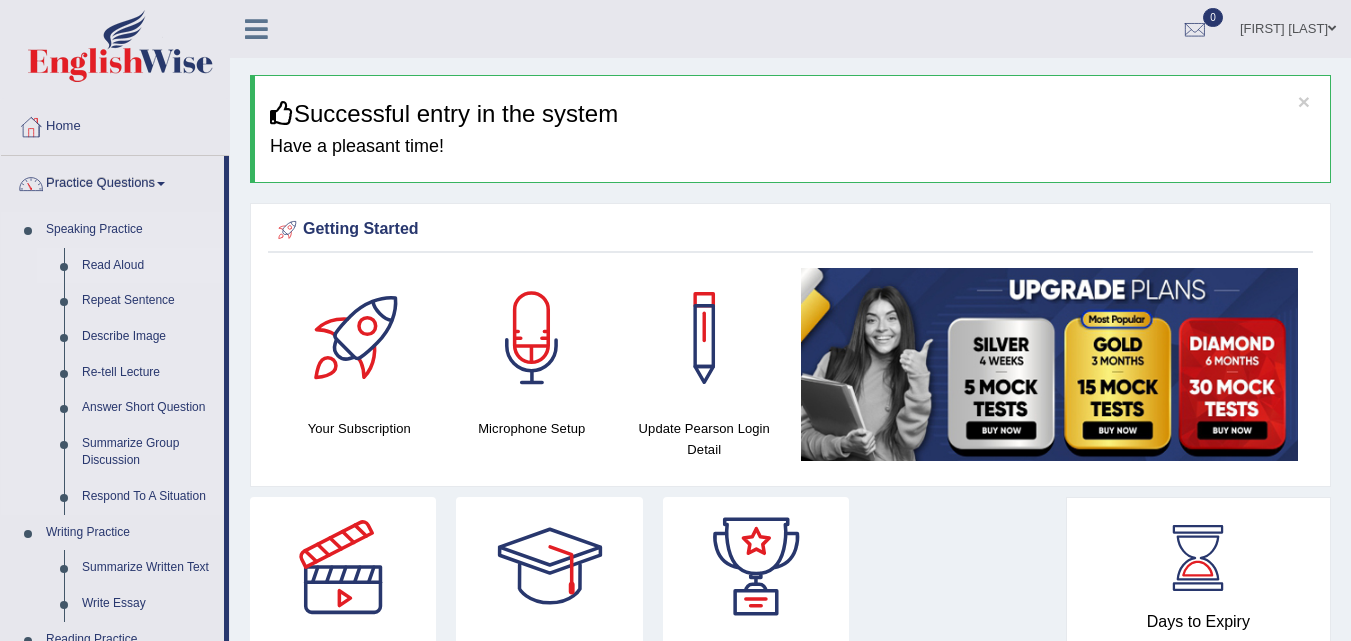 click on "Read Aloud" at bounding box center [148, 266] 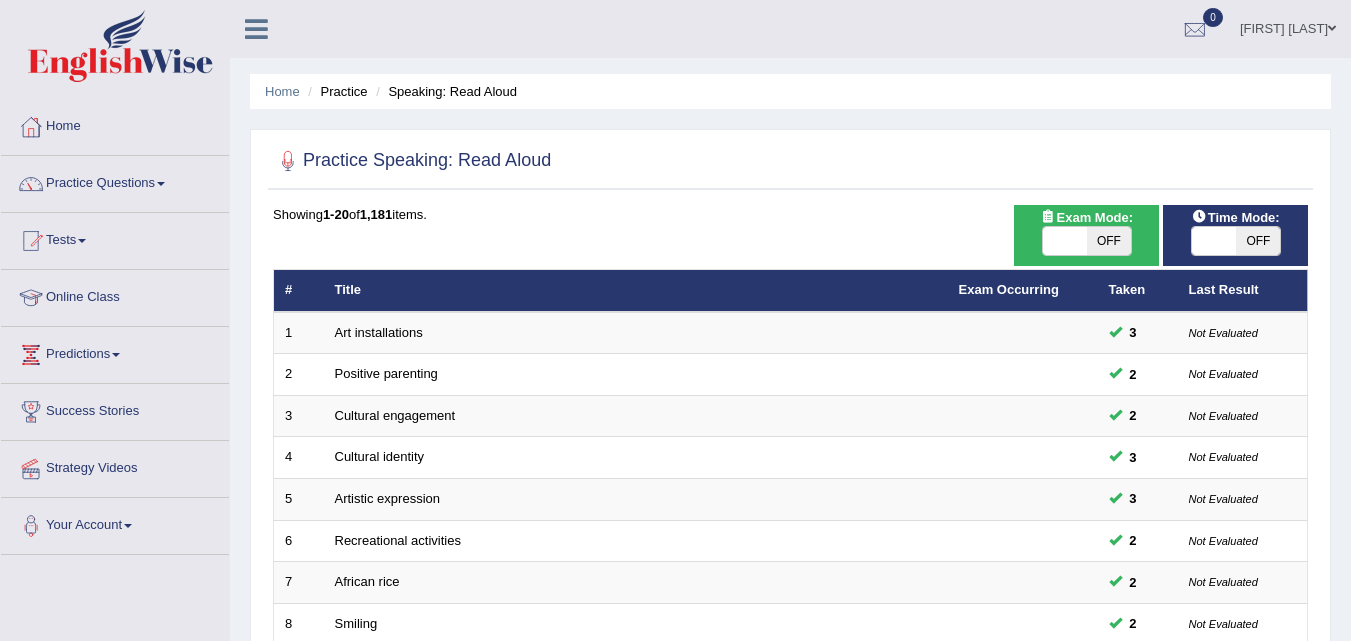 scroll, scrollTop: 0, scrollLeft: 0, axis: both 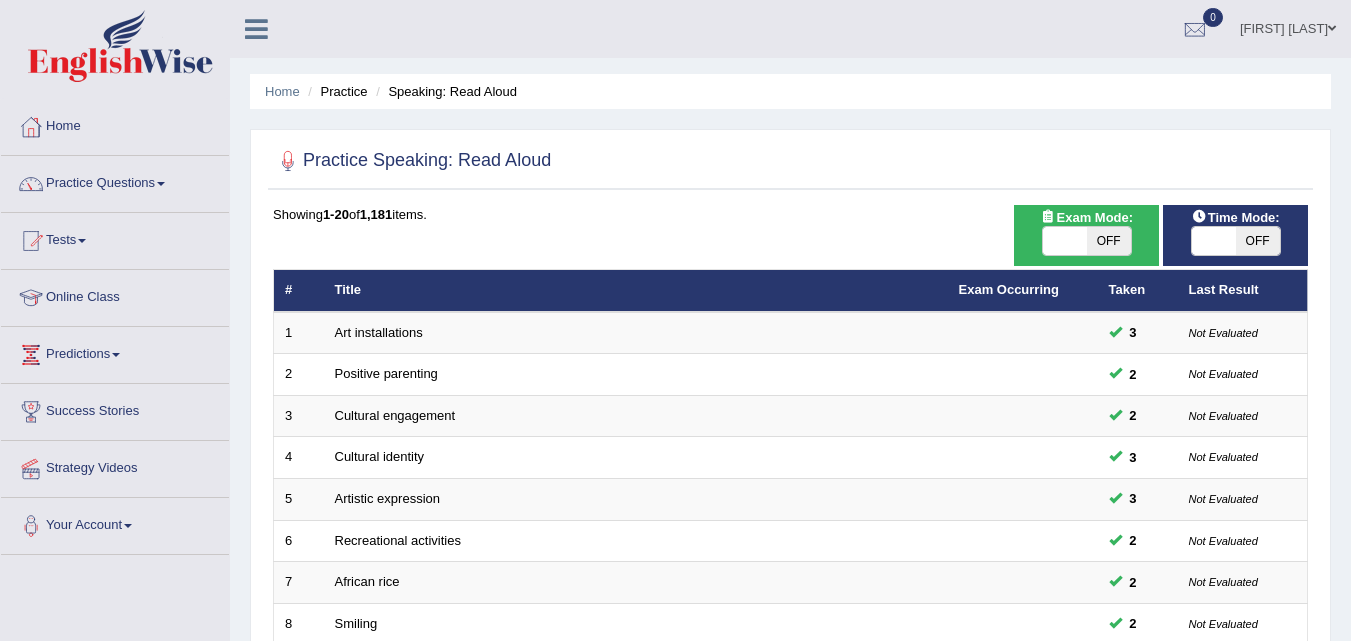 click on "OFF" at bounding box center (1109, 241) 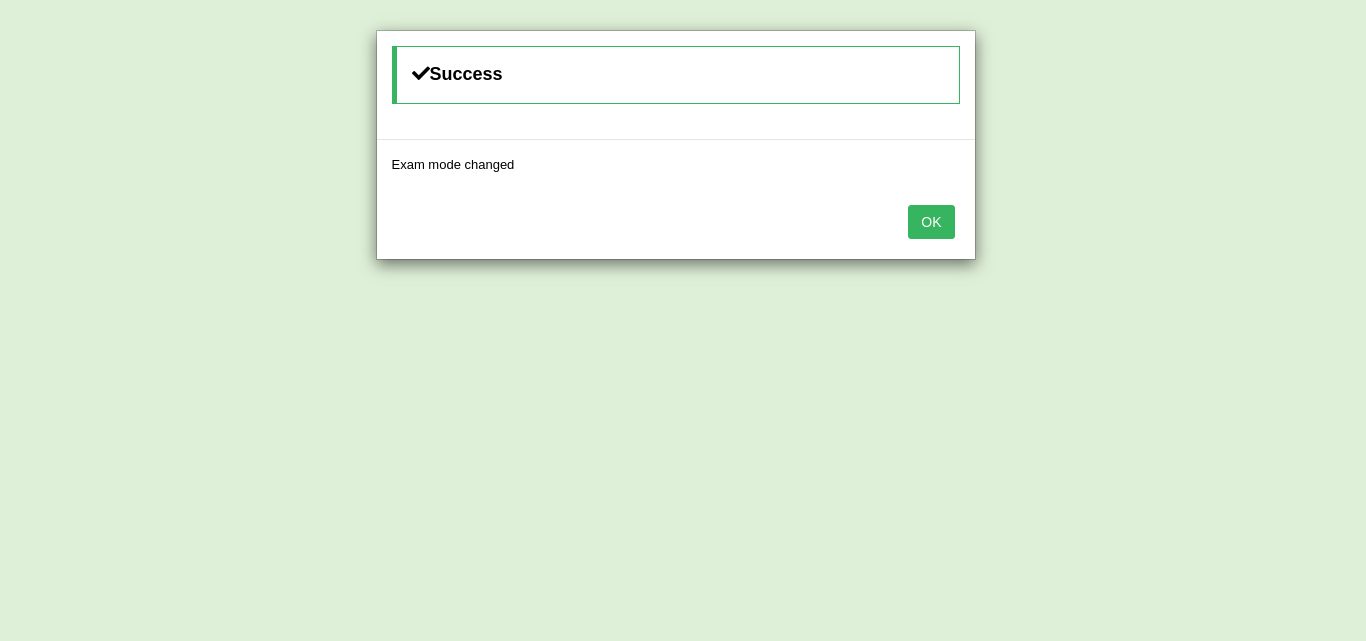click on "OK" at bounding box center [931, 222] 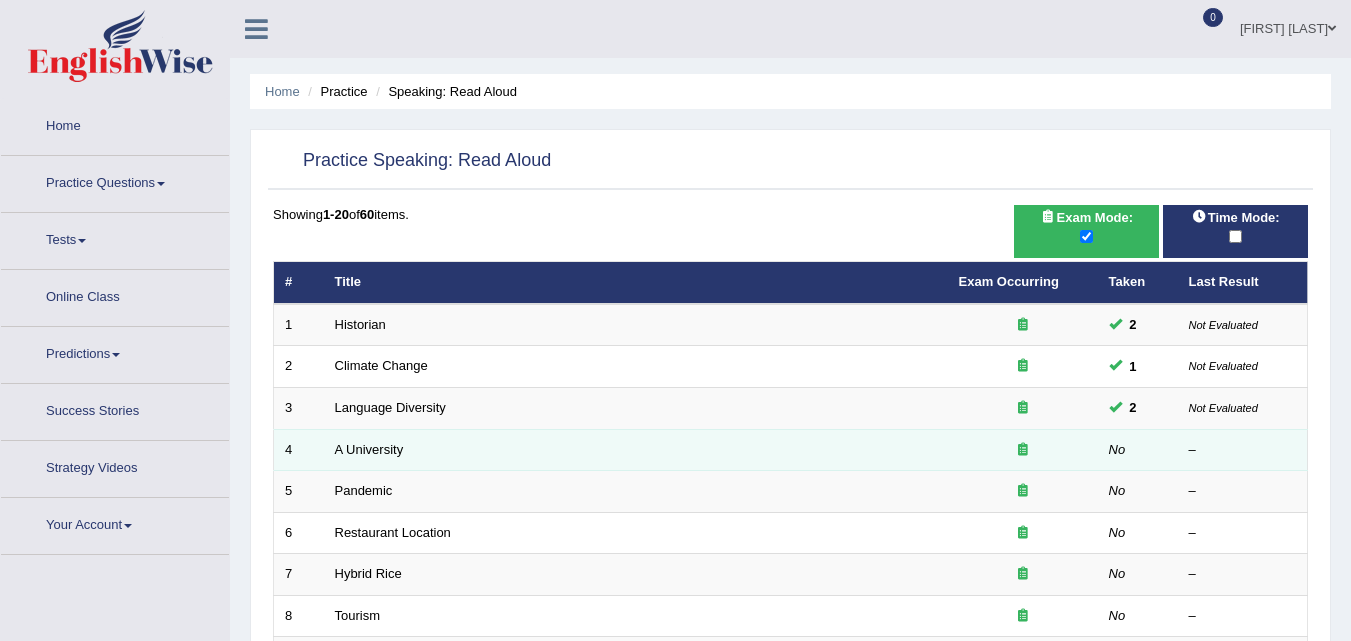 click on "A University" at bounding box center [636, 450] 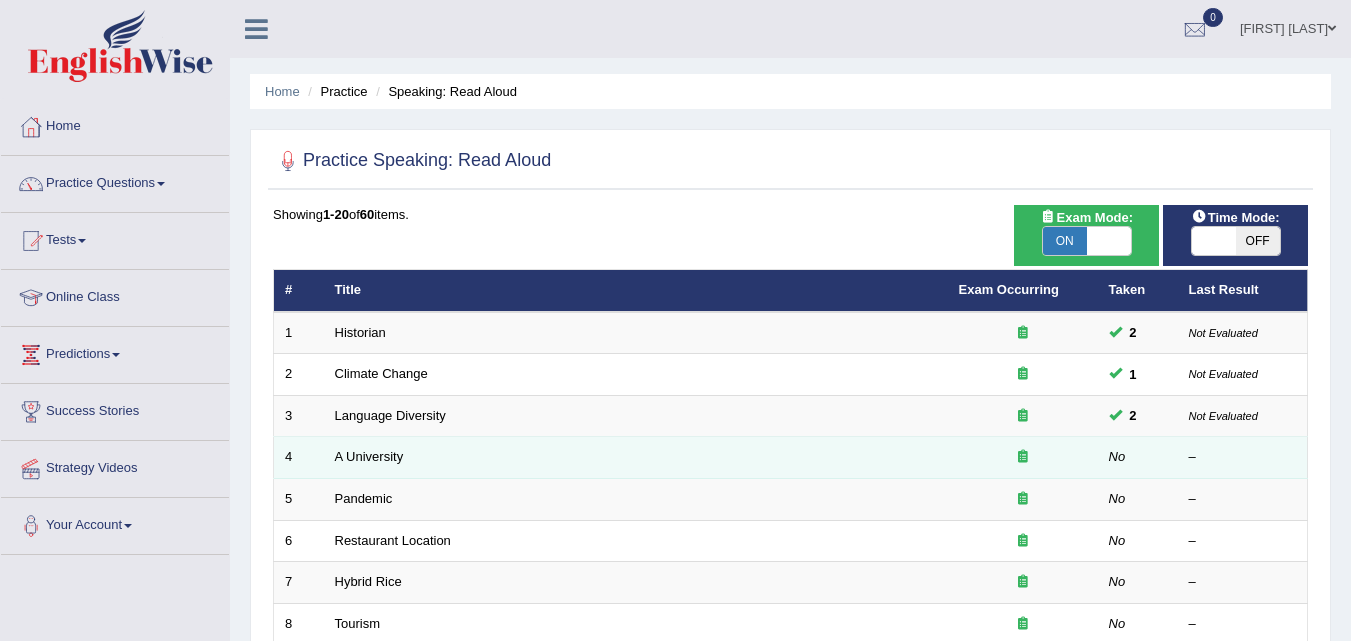 scroll, scrollTop: 0, scrollLeft: 0, axis: both 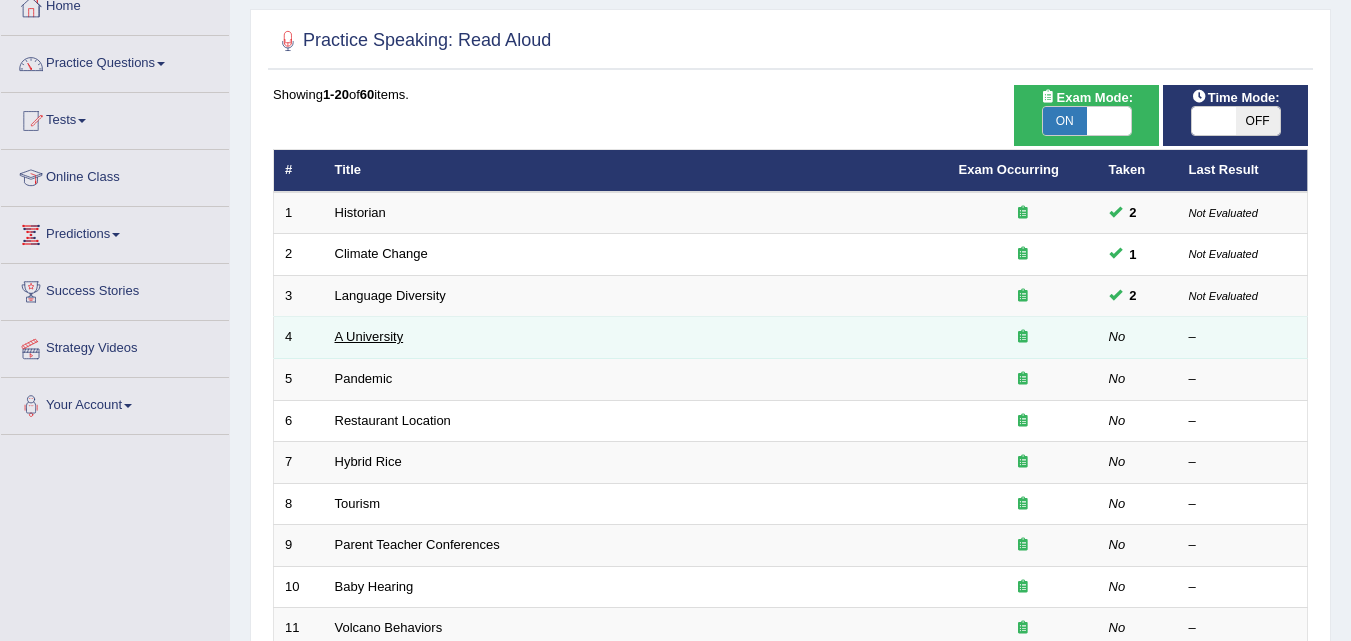 click on "A University" at bounding box center [369, 336] 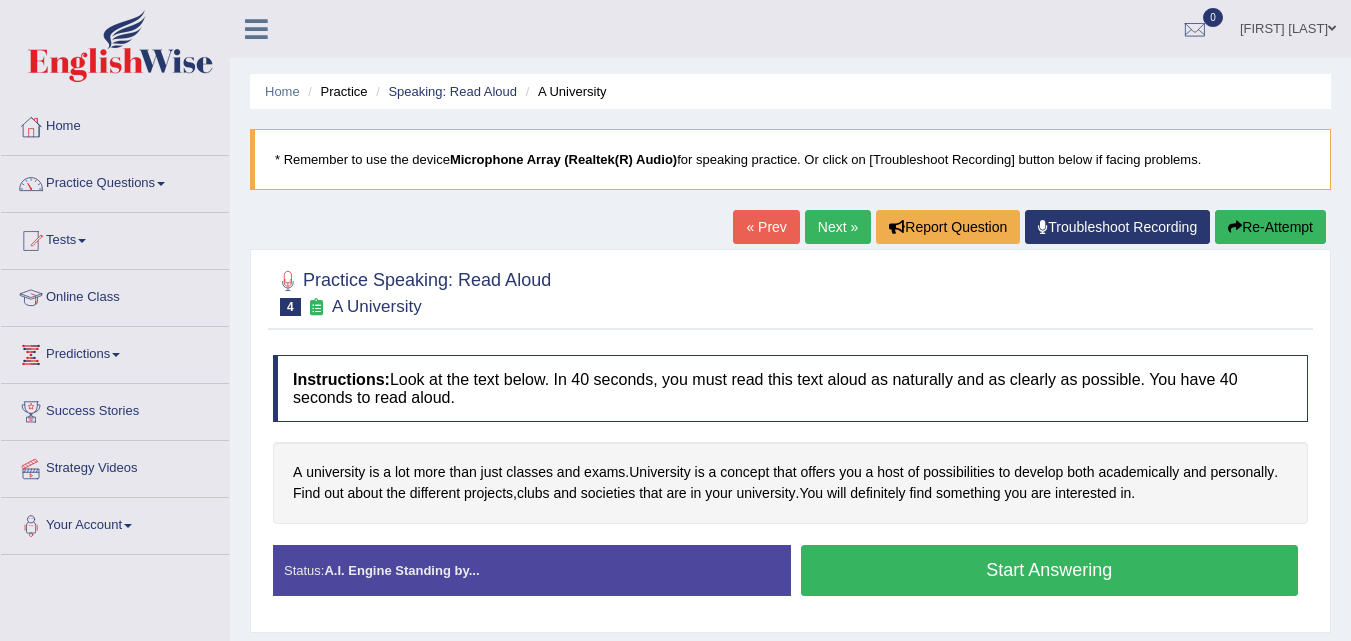 scroll, scrollTop: 0, scrollLeft: 0, axis: both 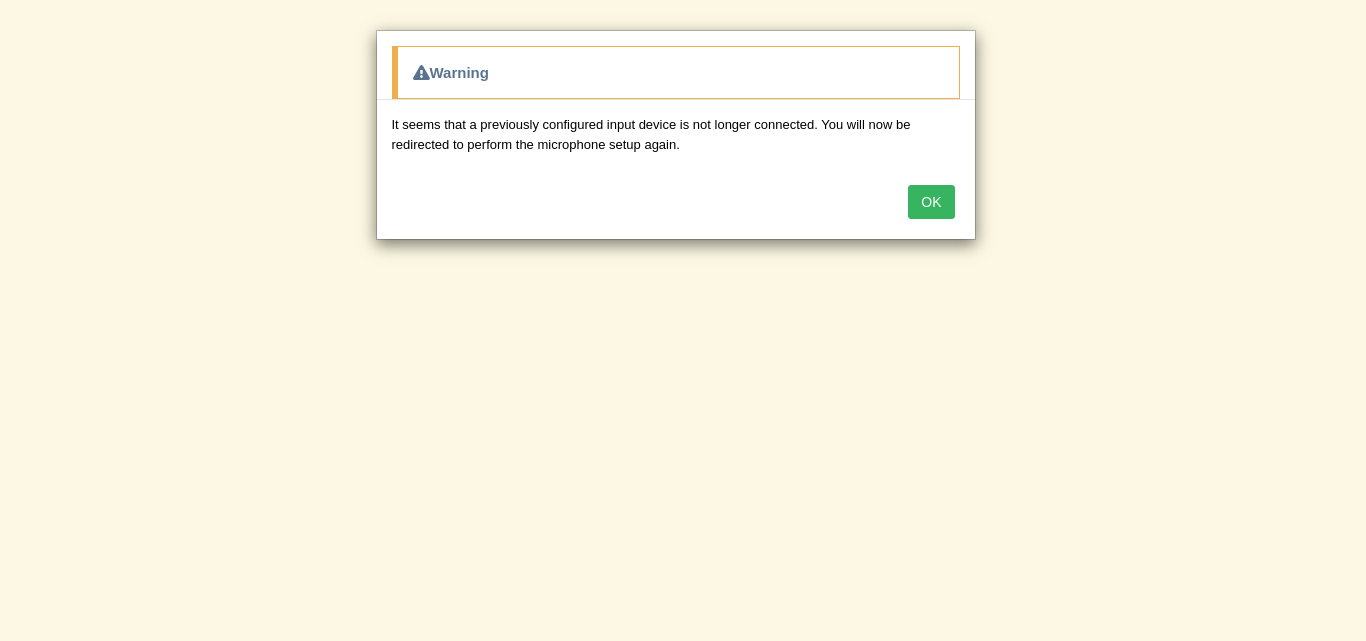 click on "OK" at bounding box center [931, 202] 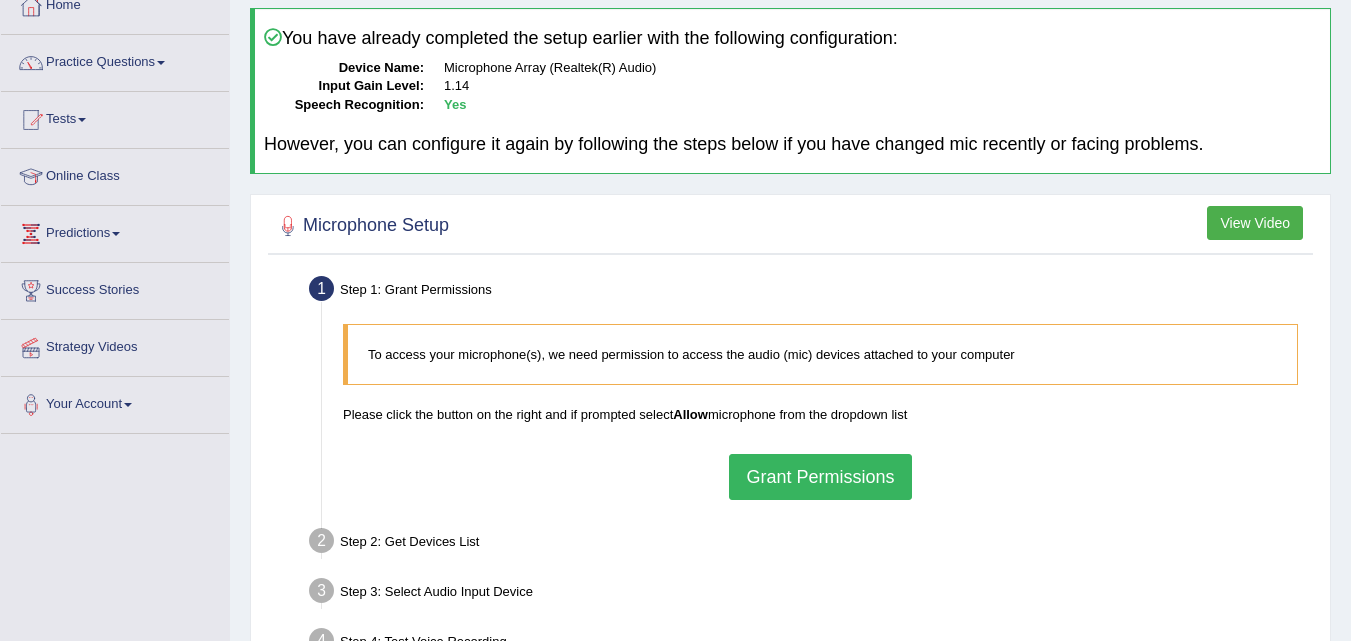 scroll, scrollTop: 121, scrollLeft: 0, axis: vertical 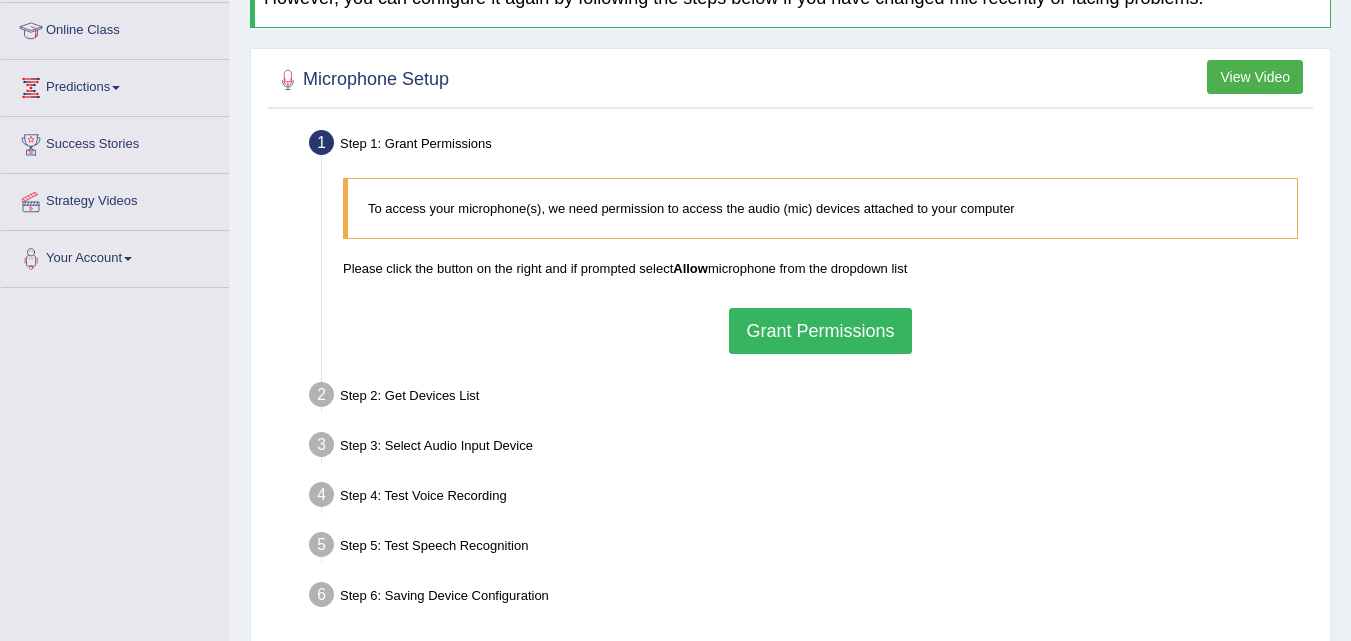 click on "Toggle navigation
Home
Practice Questions   Speaking Practice Read Aloud
Repeat Sentence
Describe Image
Re-tell Lecture
Answer Short Question
Summarize Group Discussion
Respond To A Situation
Writing Practice  Summarize Written Text
Write Essay
Reading Practice  Reading & Writing: Fill In The Blanks
Choose Multiple Answers
Re-order Paragraphs
Fill In The Blanks
Choose Single Answer
Listening Practice  Summarize Spoken Text
Highlight Incorrect Words
Highlight Correct Summary
Select Missing Word
Choose Single Answer
Choose Multiple Answers
Fill In The Blanks
Write From Dictation
Pronunciation
Tests
Take Mock Test" at bounding box center (675, 53) 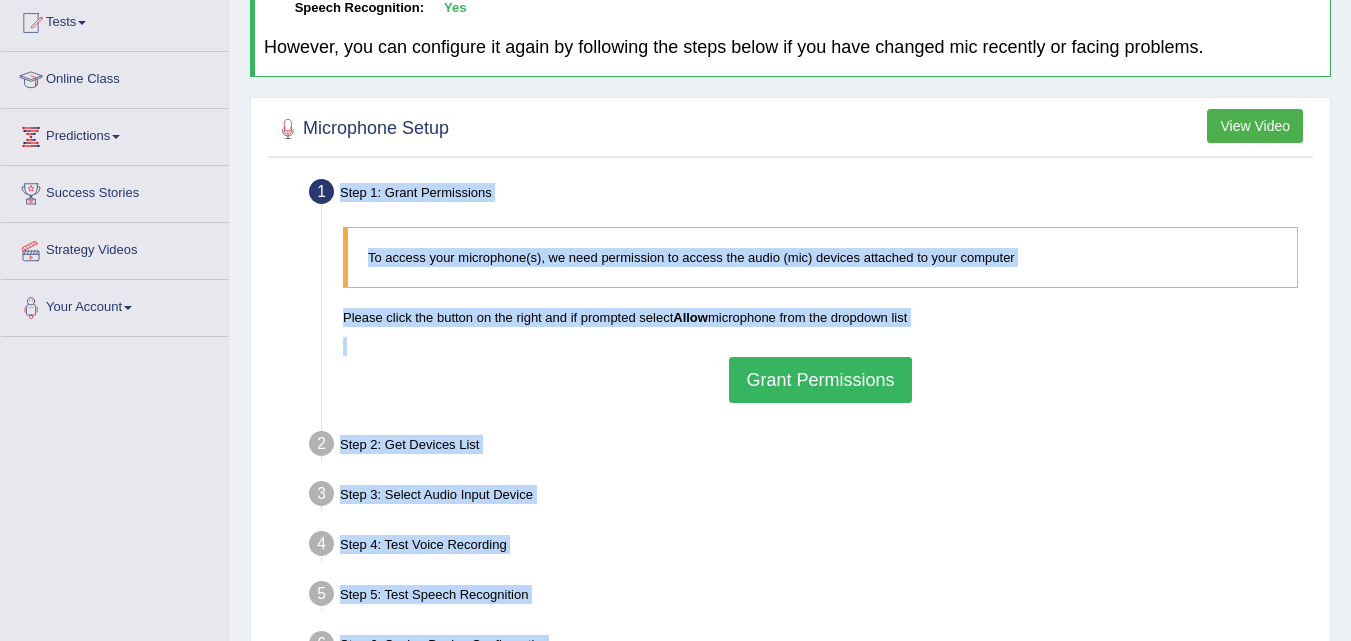 drag, startPoint x: 1328, startPoint y: 245, endPoint x: 1317, endPoint y: 211, distance: 35.735138 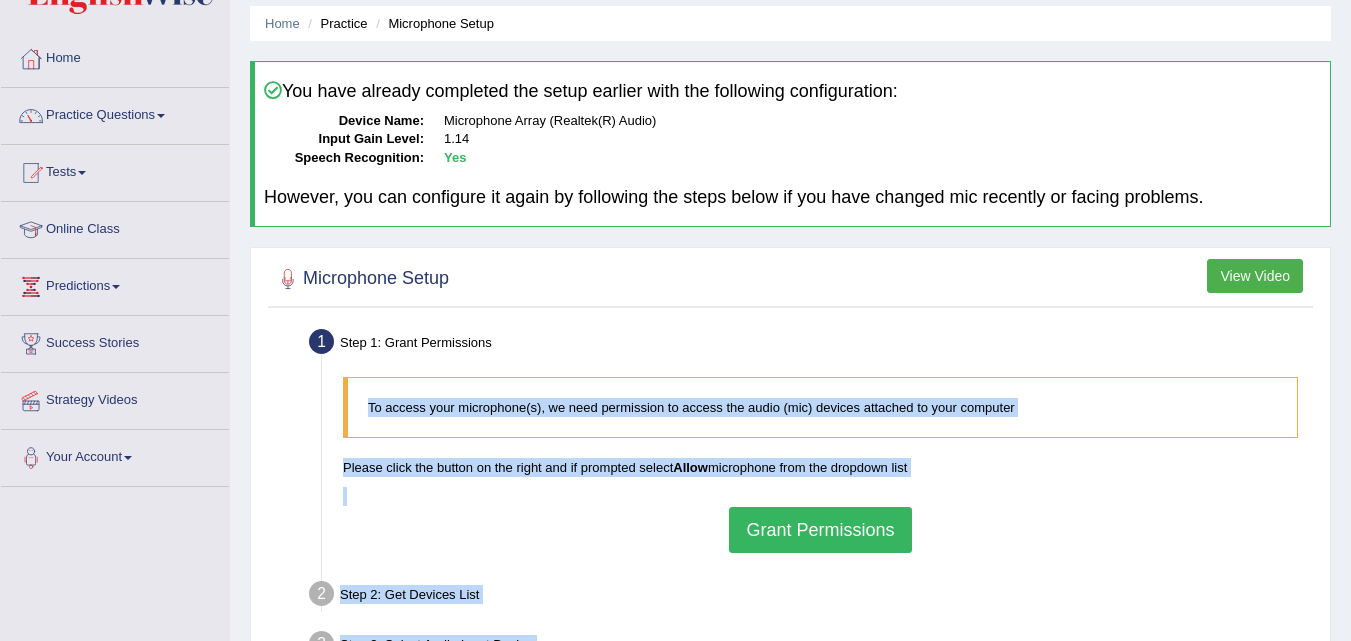 scroll, scrollTop: 55, scrollLeft: 0, axis: vertical 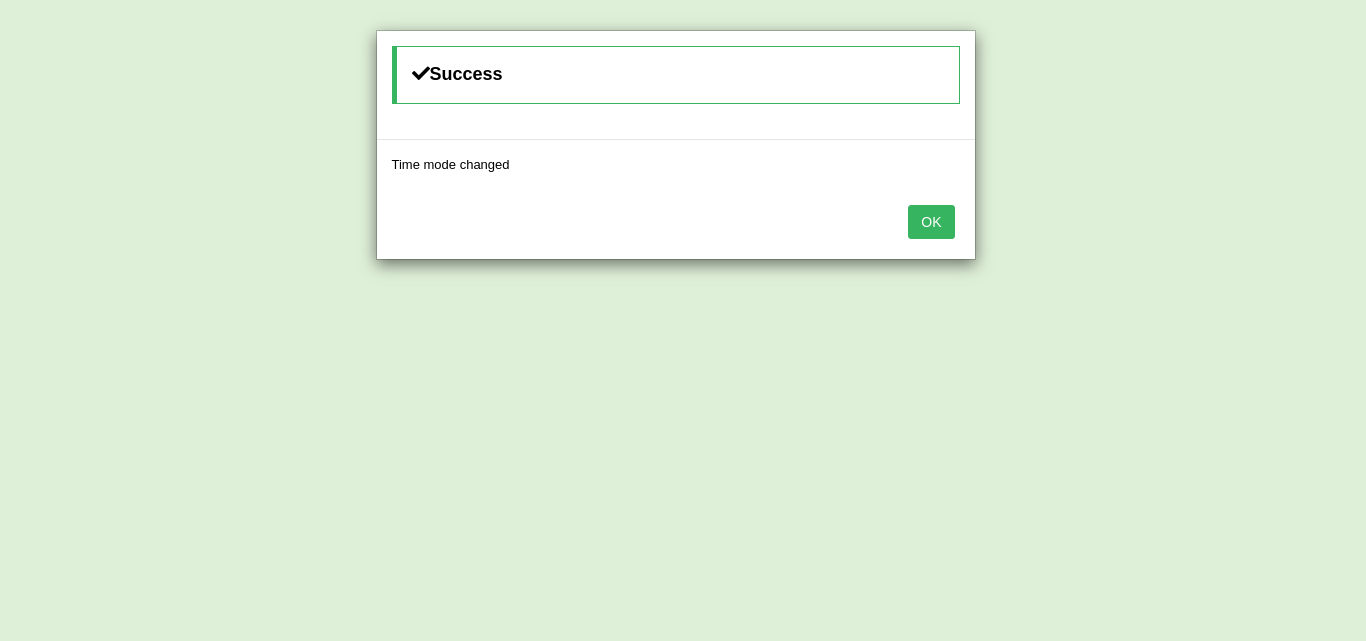 click on "OK" at bounding box center [676, 224] 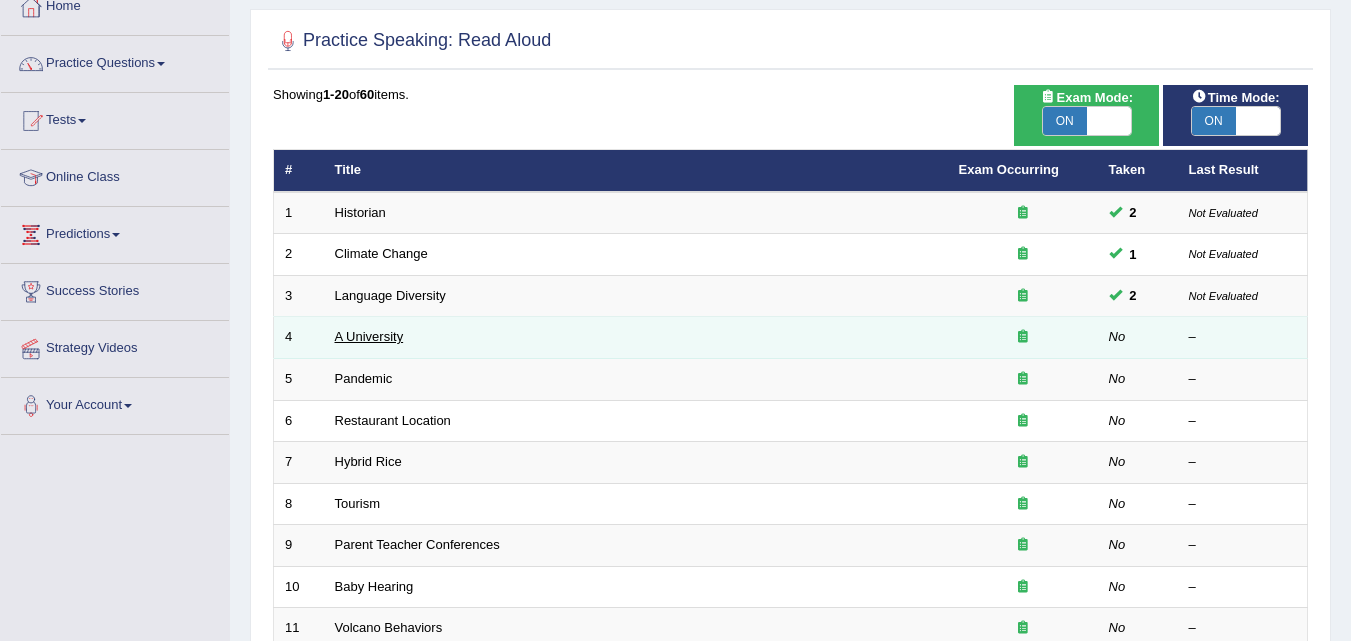 click on "A University" at bounding box center [369, 336] 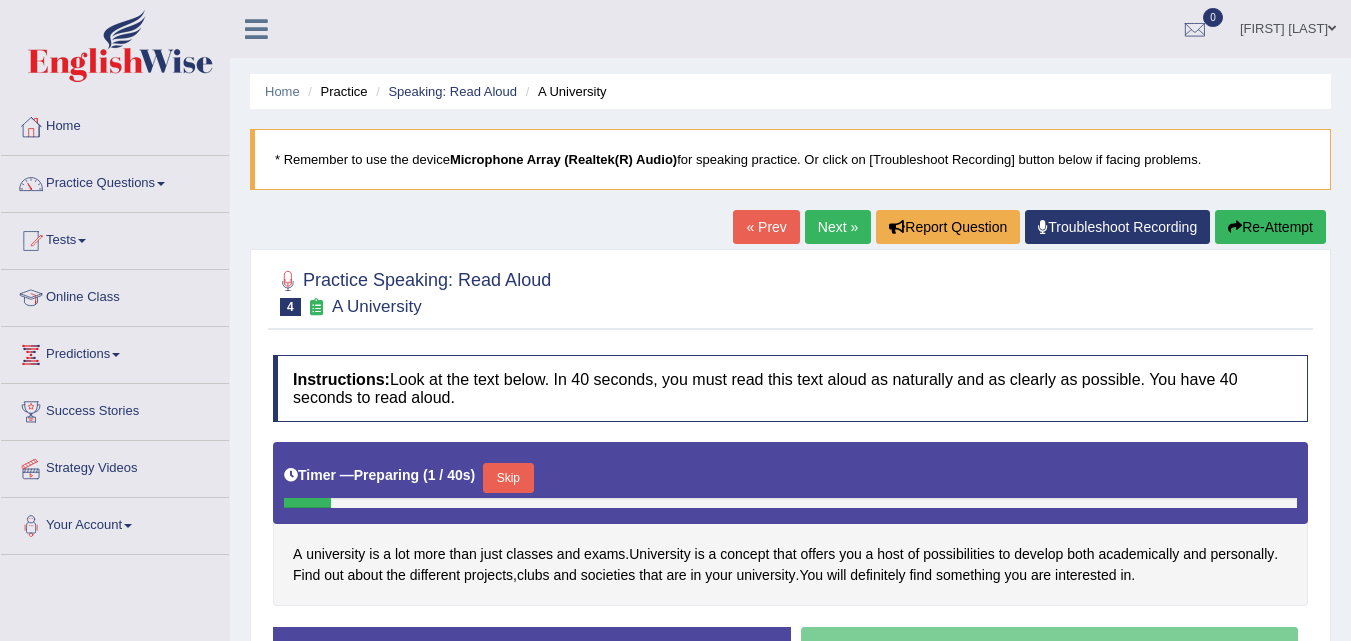 scroll, scrollTop: 0, scrollLeft: 0, axis: both 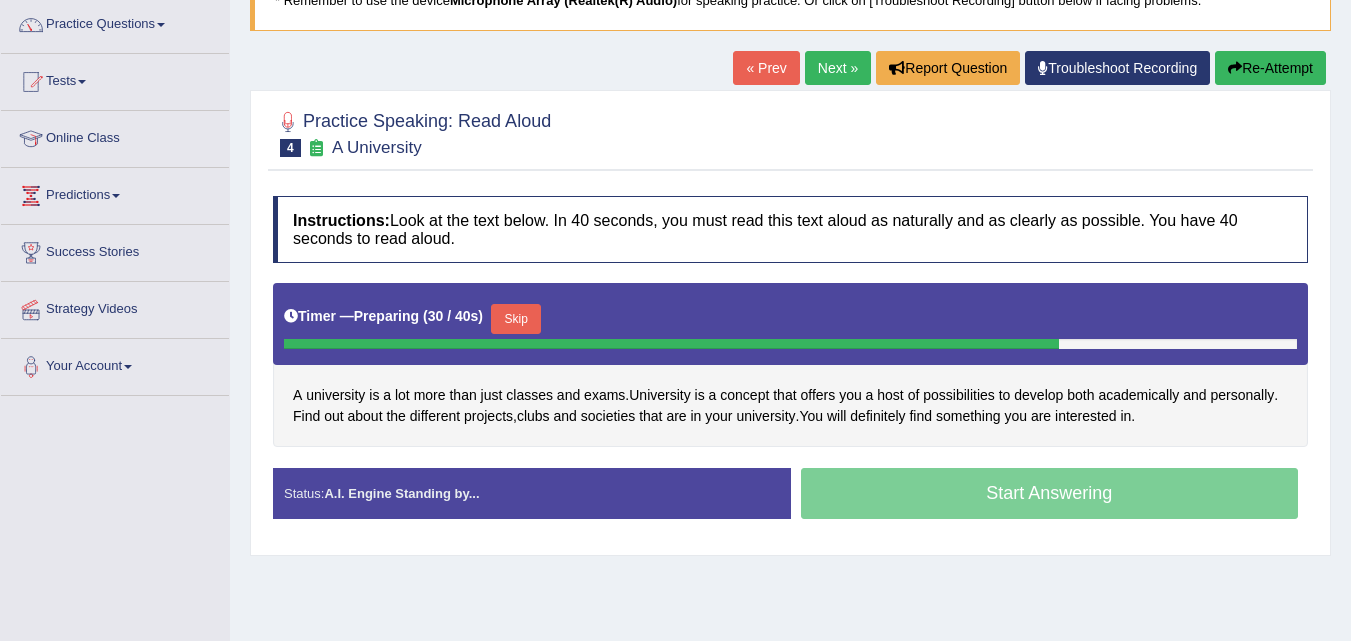 click on "Skip" at bounding box center (516, 319) 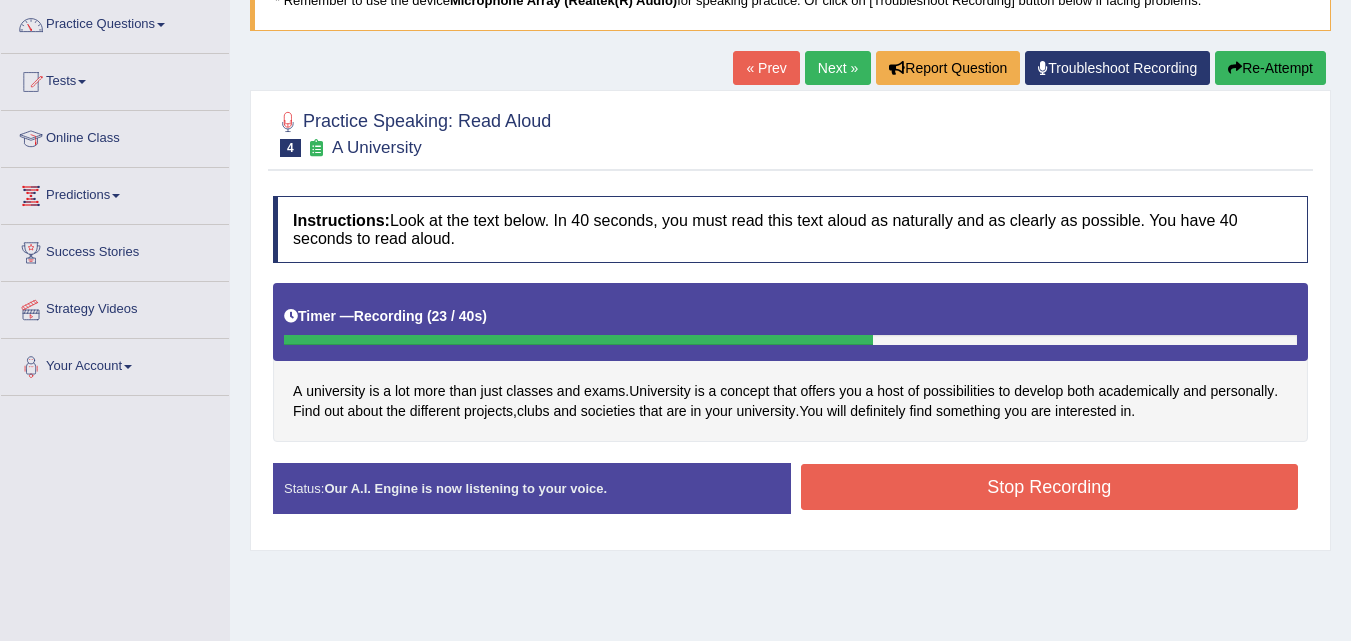 click on "Stop Recording" at bounding box center [1050, 487] 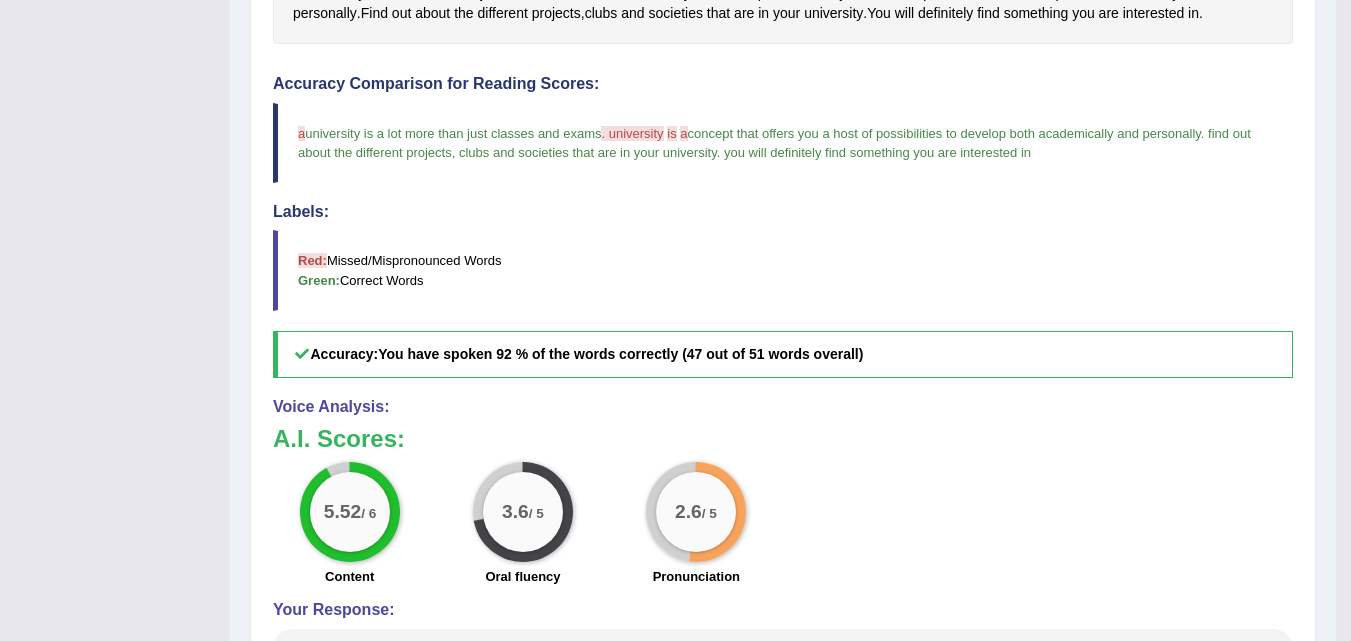 scroll, scrollTop: 559, scrollLeft: 0, axis: vertical 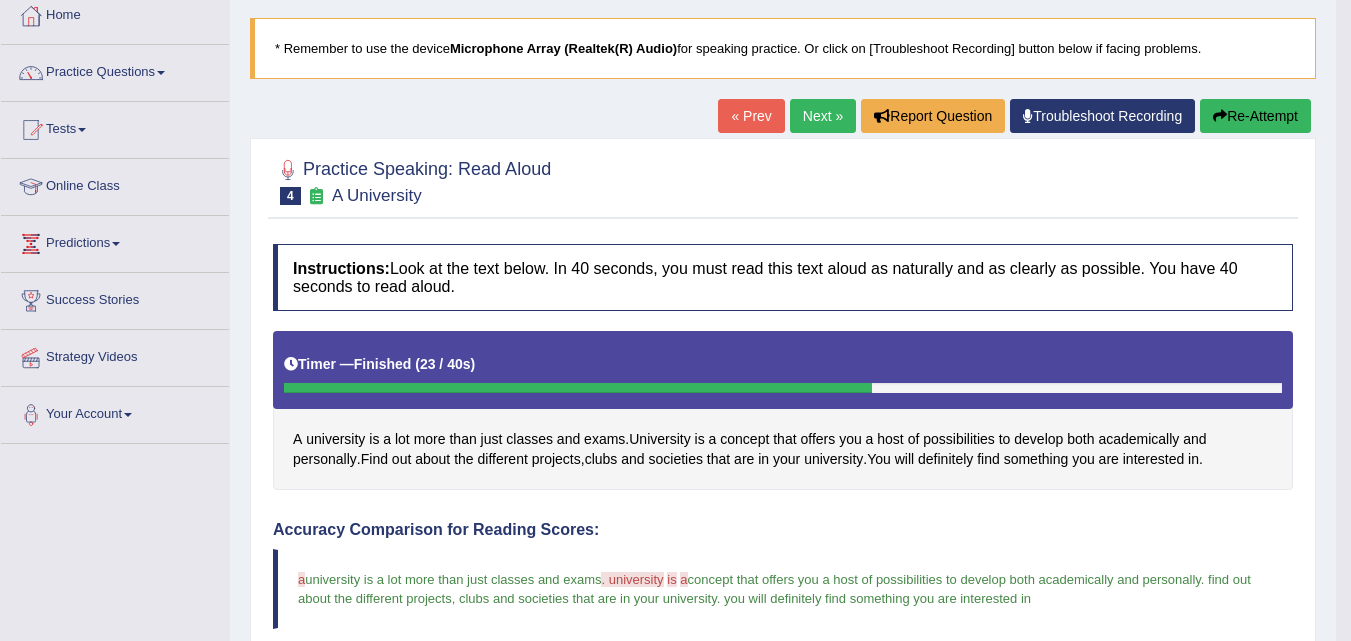 click on "Next »" at bounding box center (823, 116) 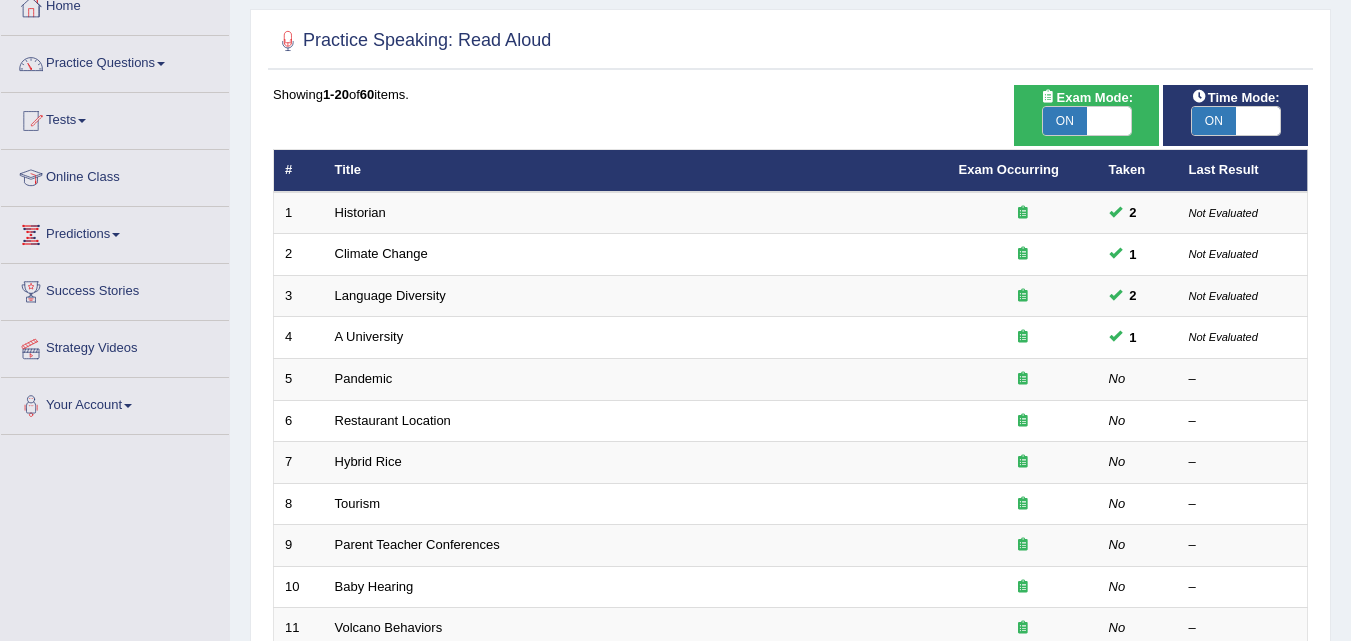 scroll, scrollTop: 120, scrollLeft: 0, axis: vertical 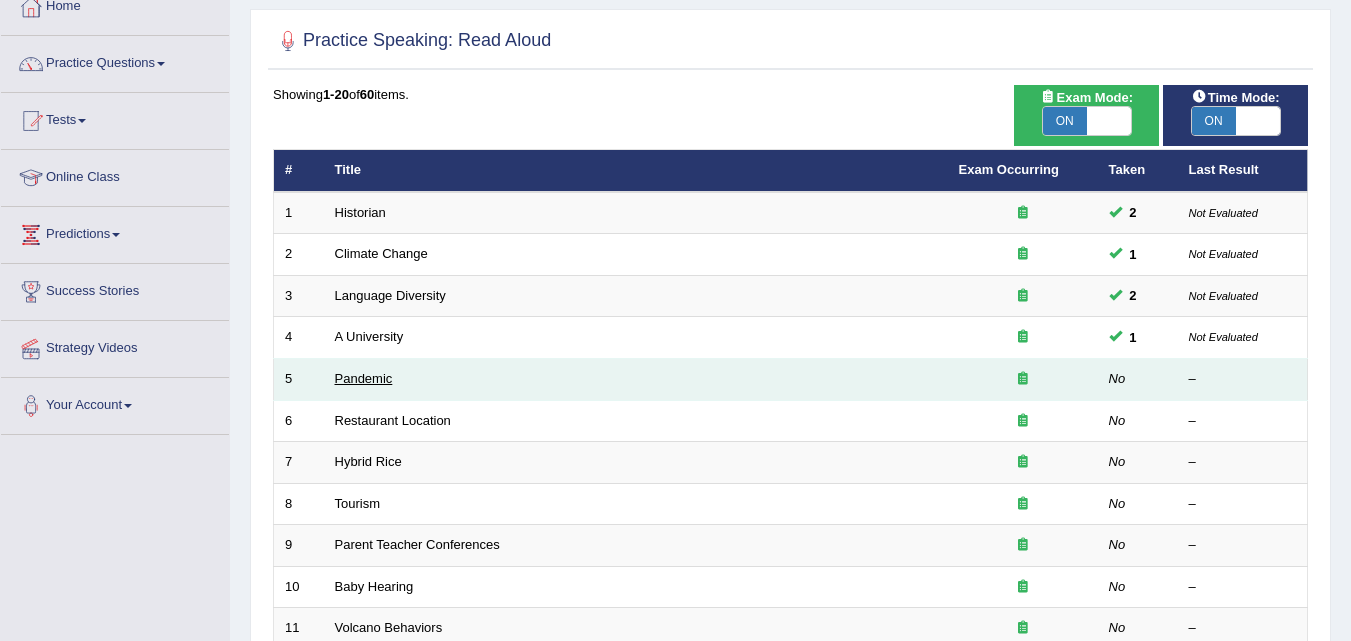 click on "Pandemic" at bounding box center (364, 378) 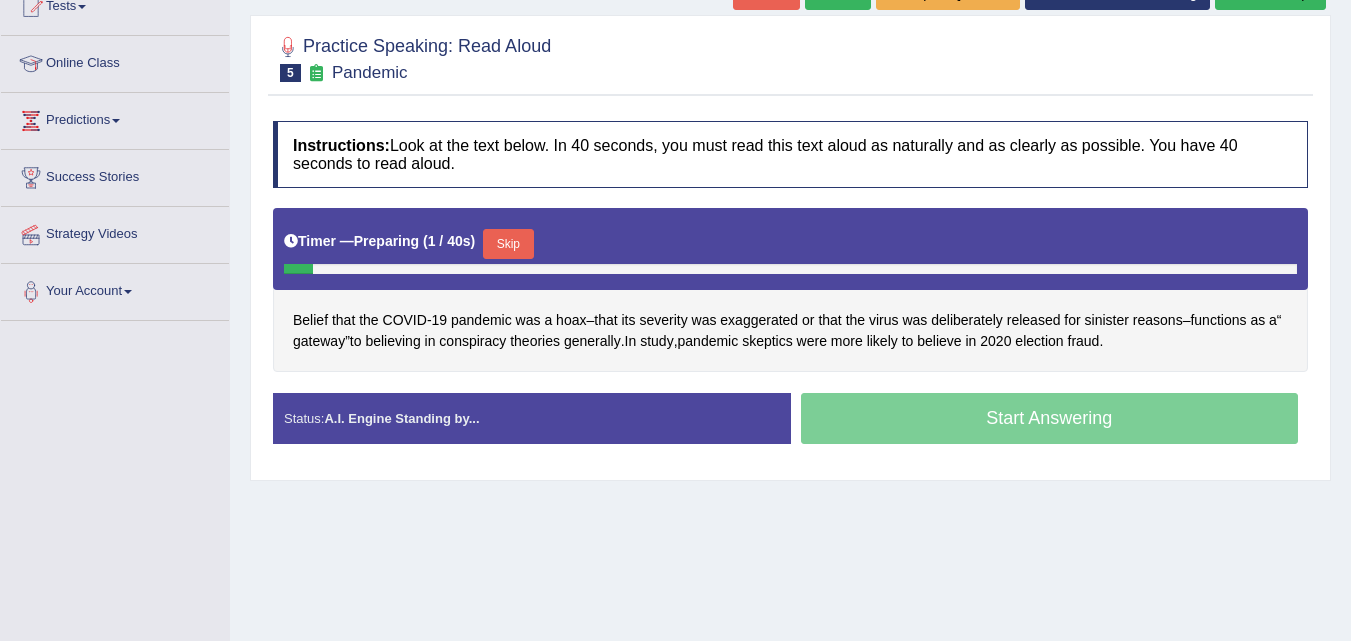 scroll, scrollTop: 234, scrollLeft: 0, axis: vertical 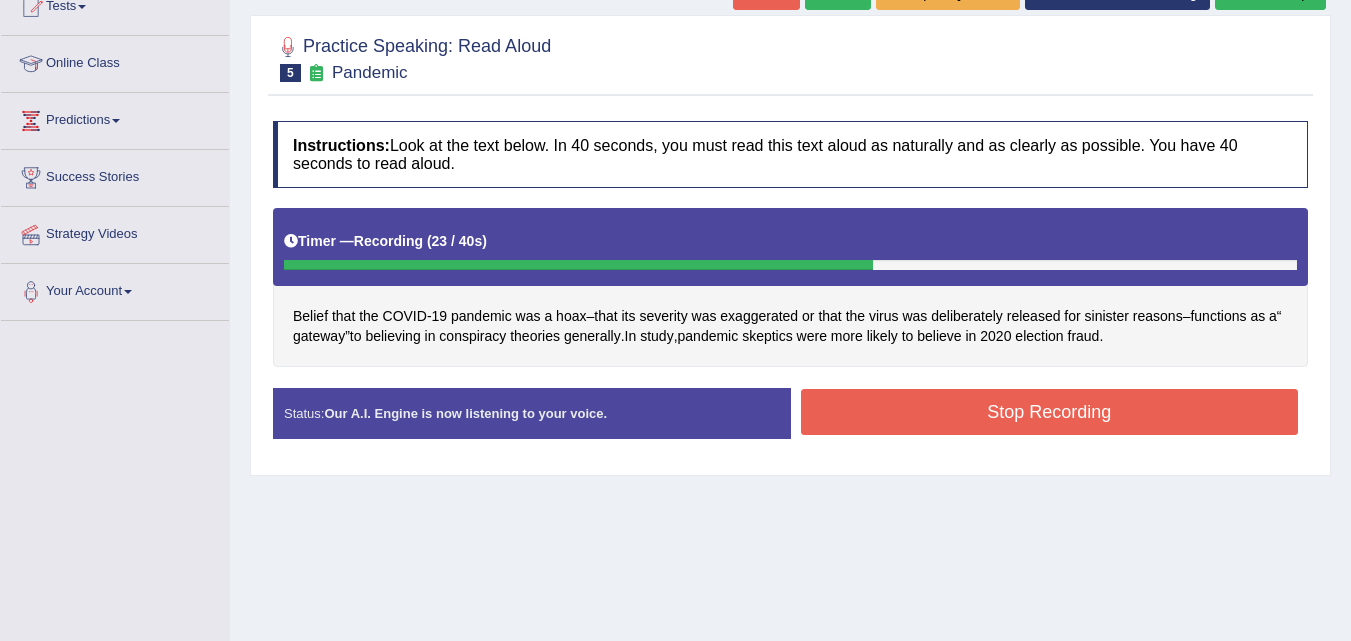 click on "Stop Recording" at bounding box center [1050, 412] 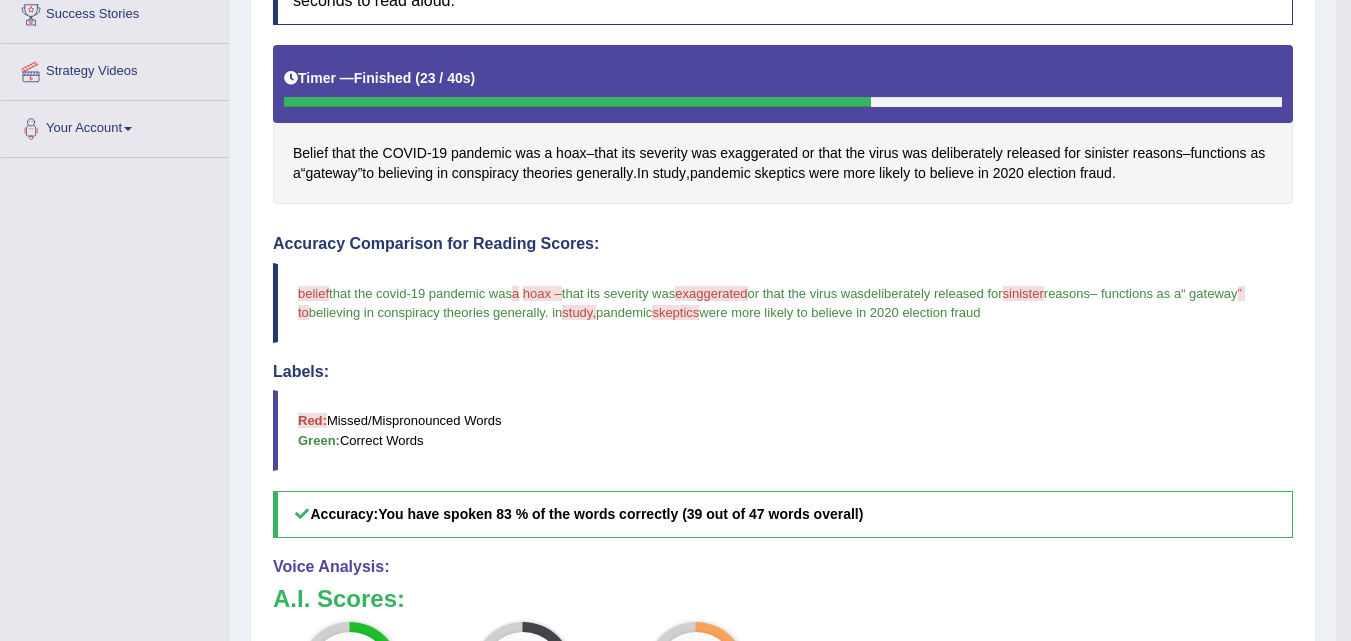 scroll, scrollTop: 394, scrollLeft: 0, axis: vertical 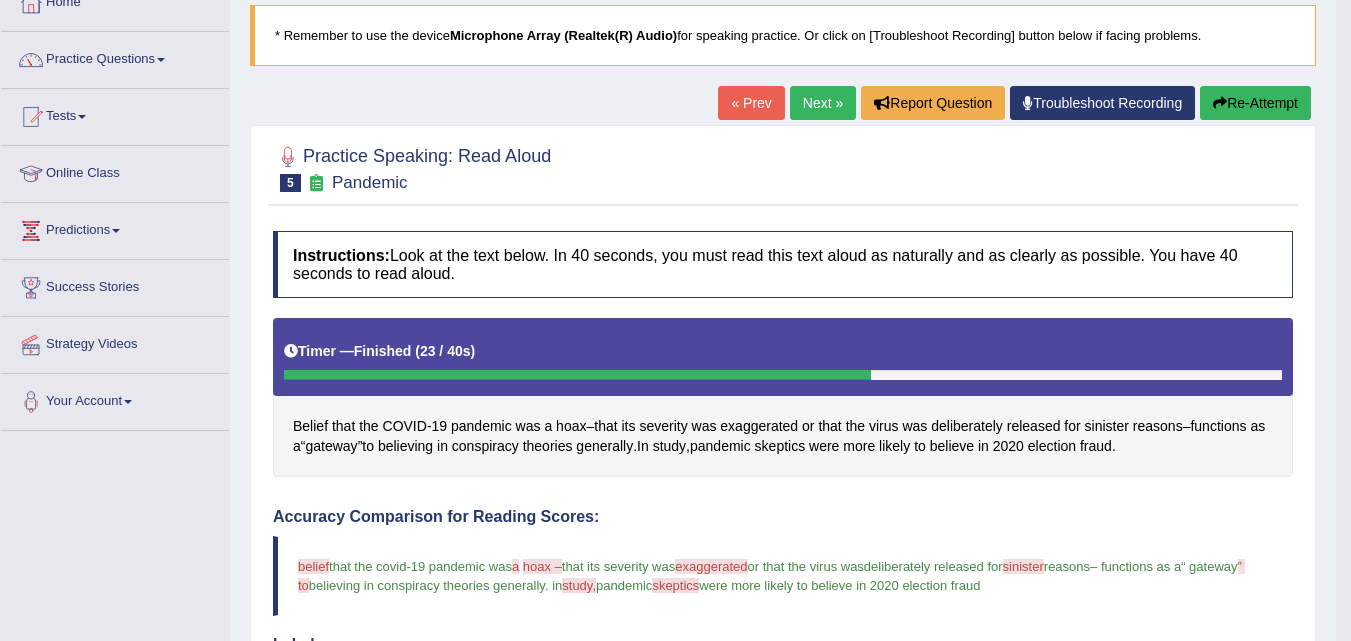 click on "Re-Attempt" at bounding box center (1255, 103) 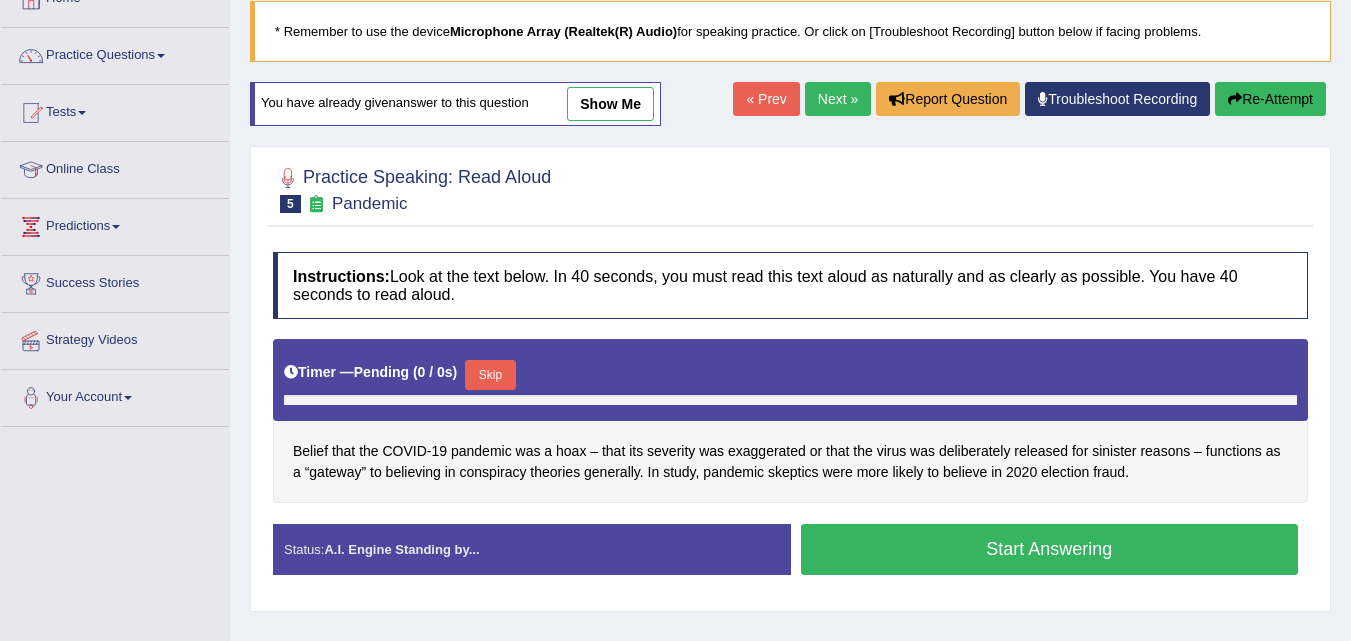 scroll, scrollTop: 124, scrollLeft: 0, axis: vertical 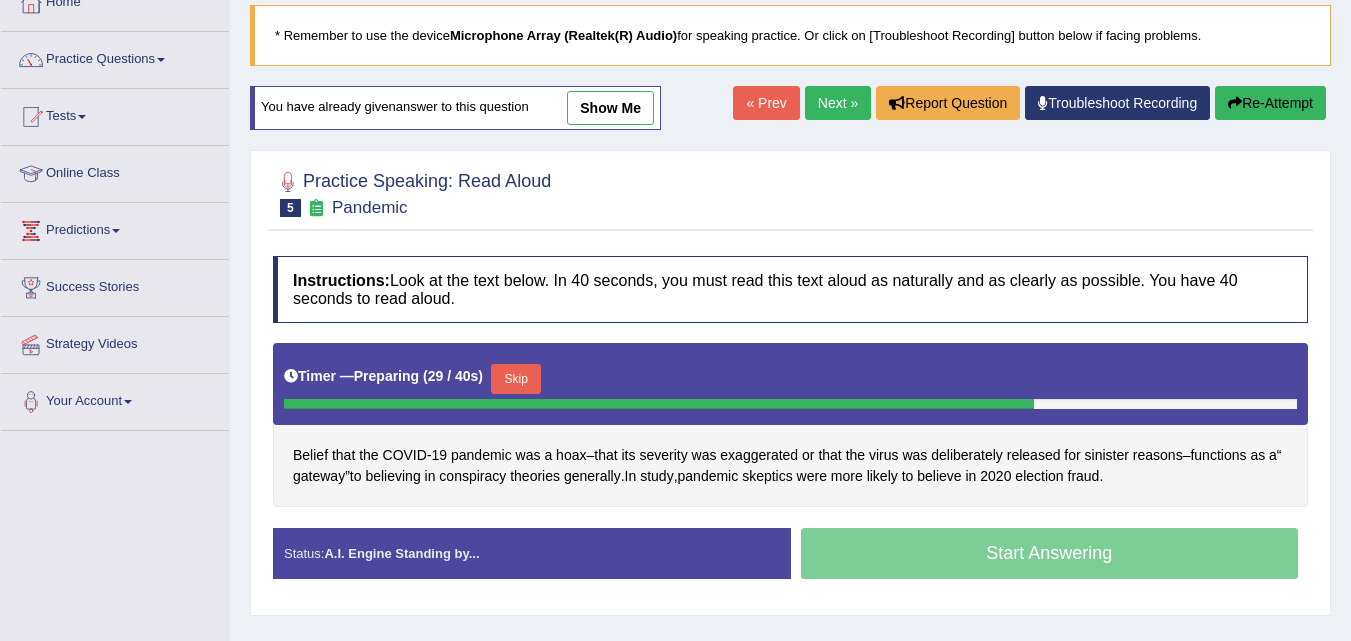 click on "Skip" at bounding box center [516, 379] 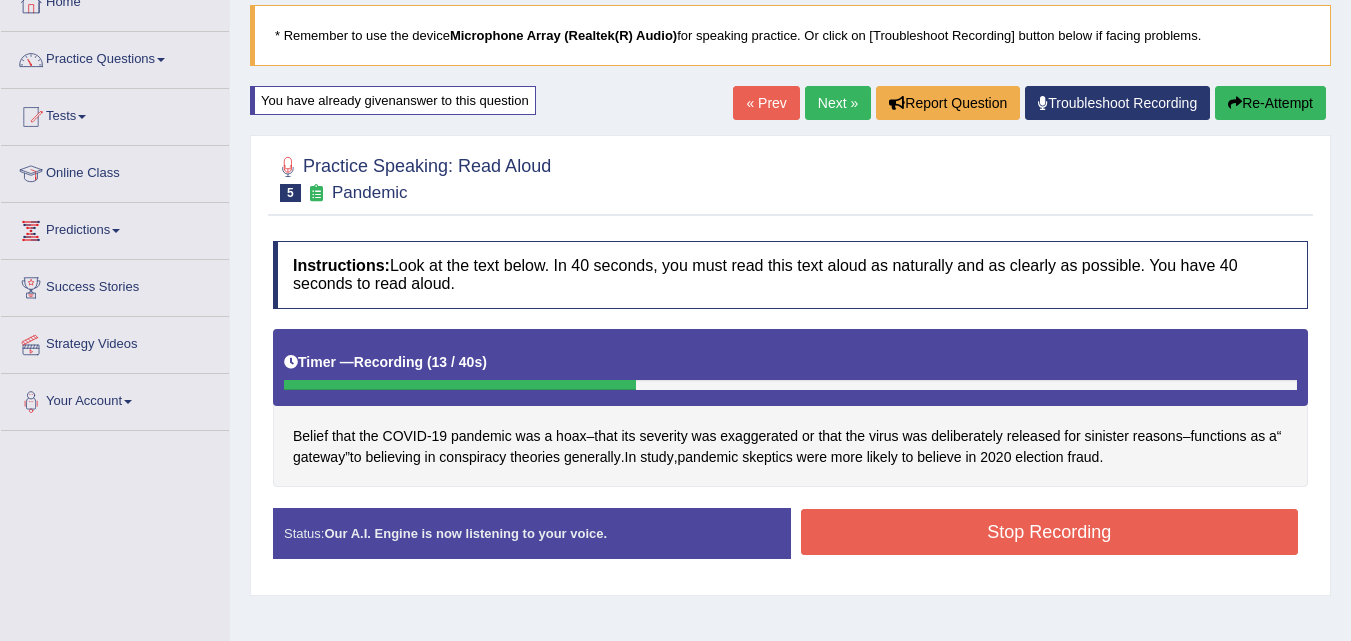 click at bounding box center [1235, 103] 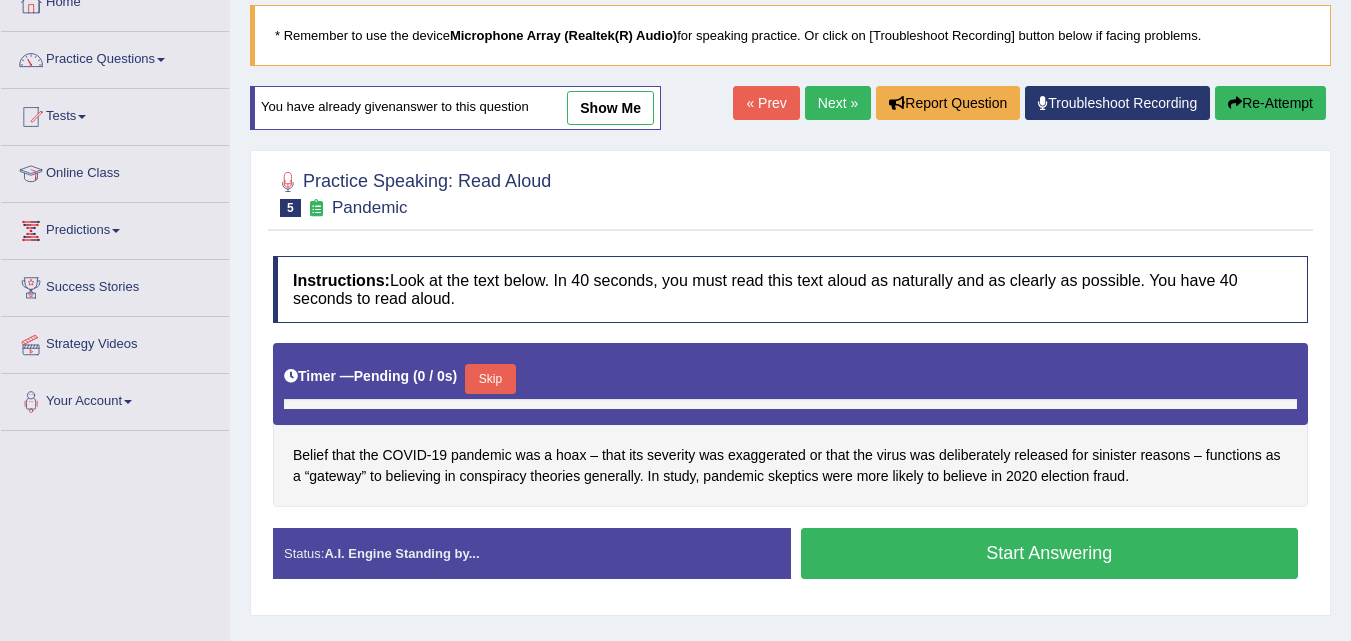 scroll, scrollTop: 124, scrollLeft: 0, axis: vertical 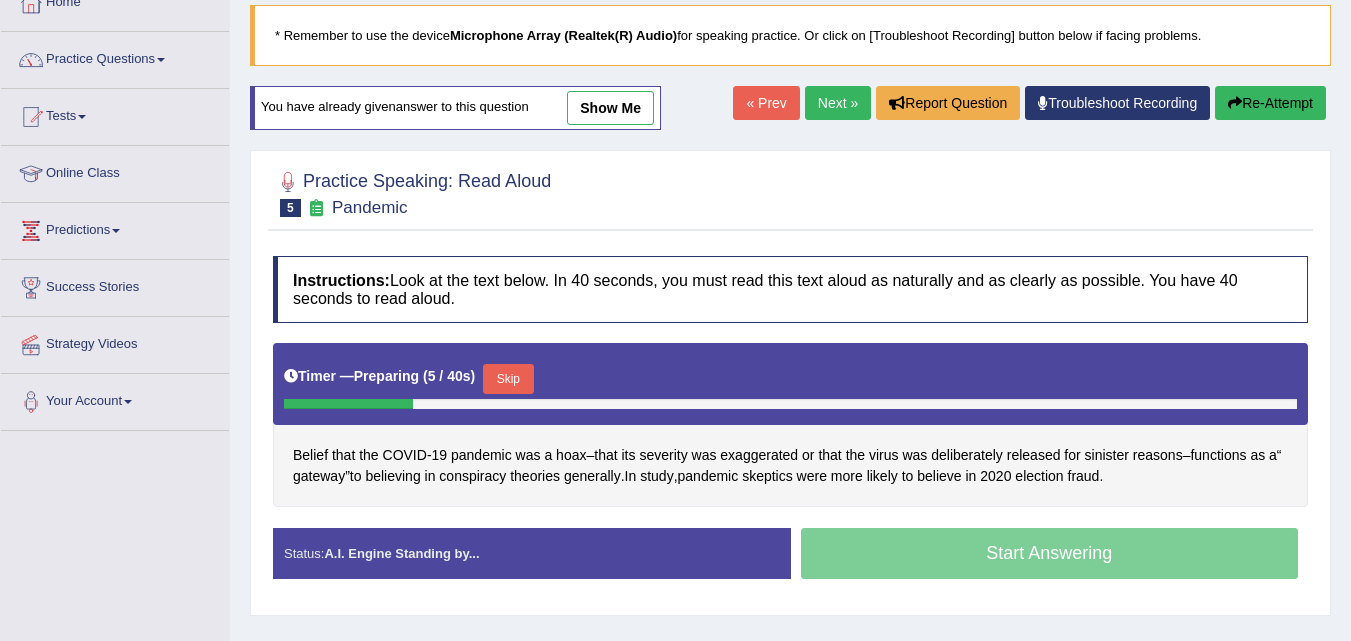 click on "Skip" at bounding box center [508, 379] 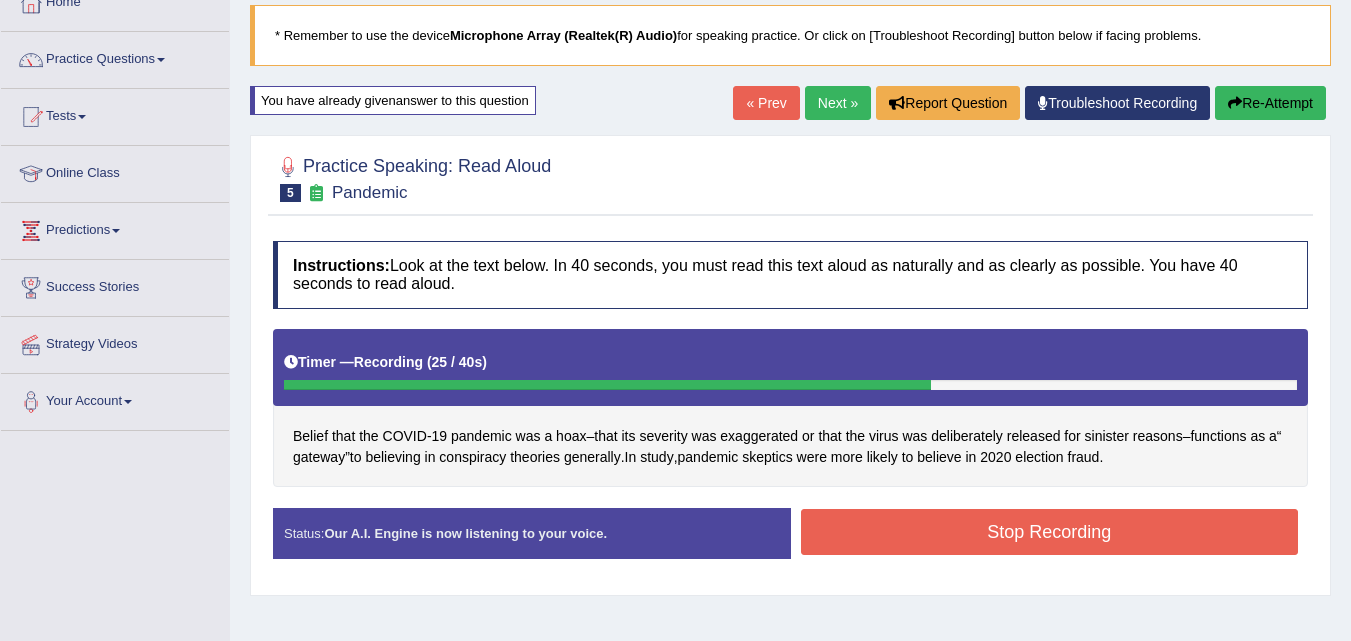 click on "Stop Recording" at bounding box center [1050, 532] 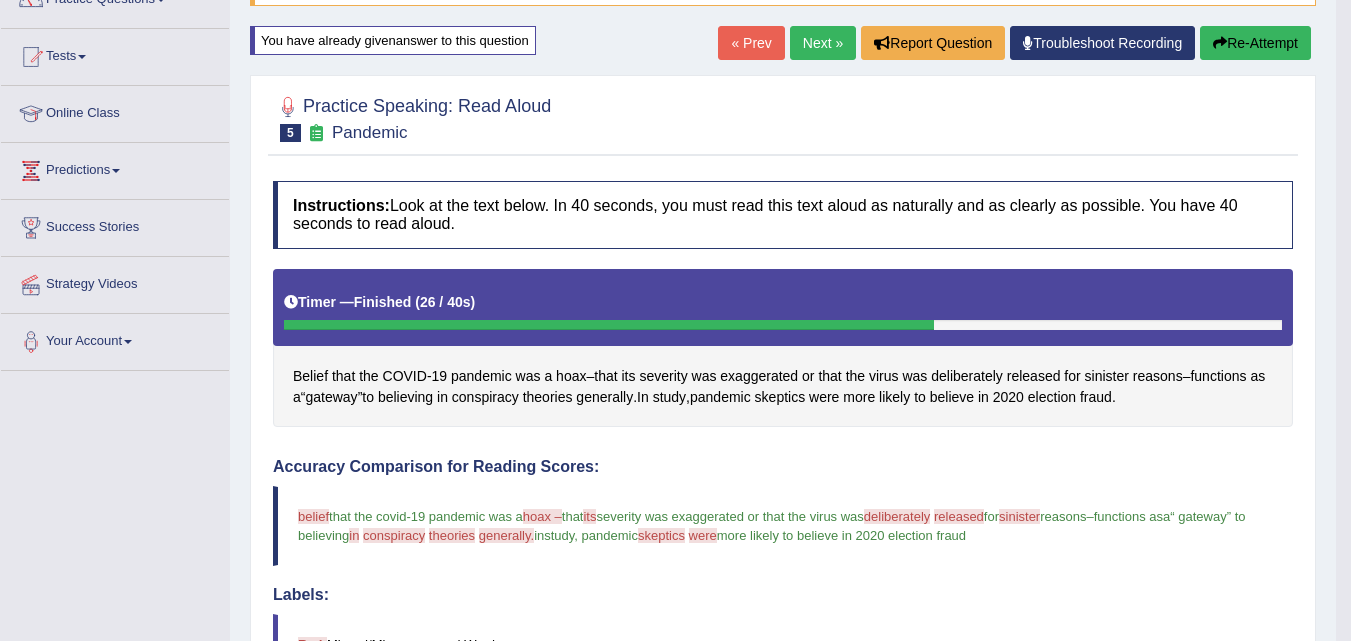 scroll, scrollTop: 69, scrollLeft: 0, axis: vertical 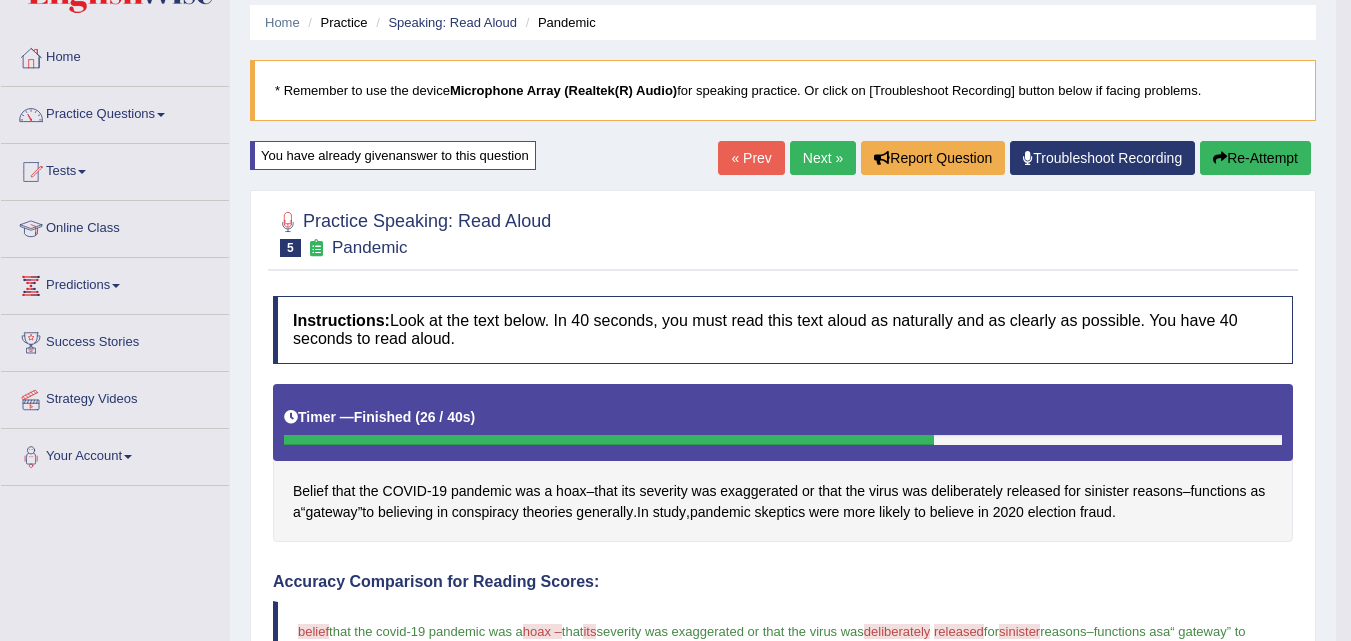 click on "Next »" at bounding box center [823, 158] 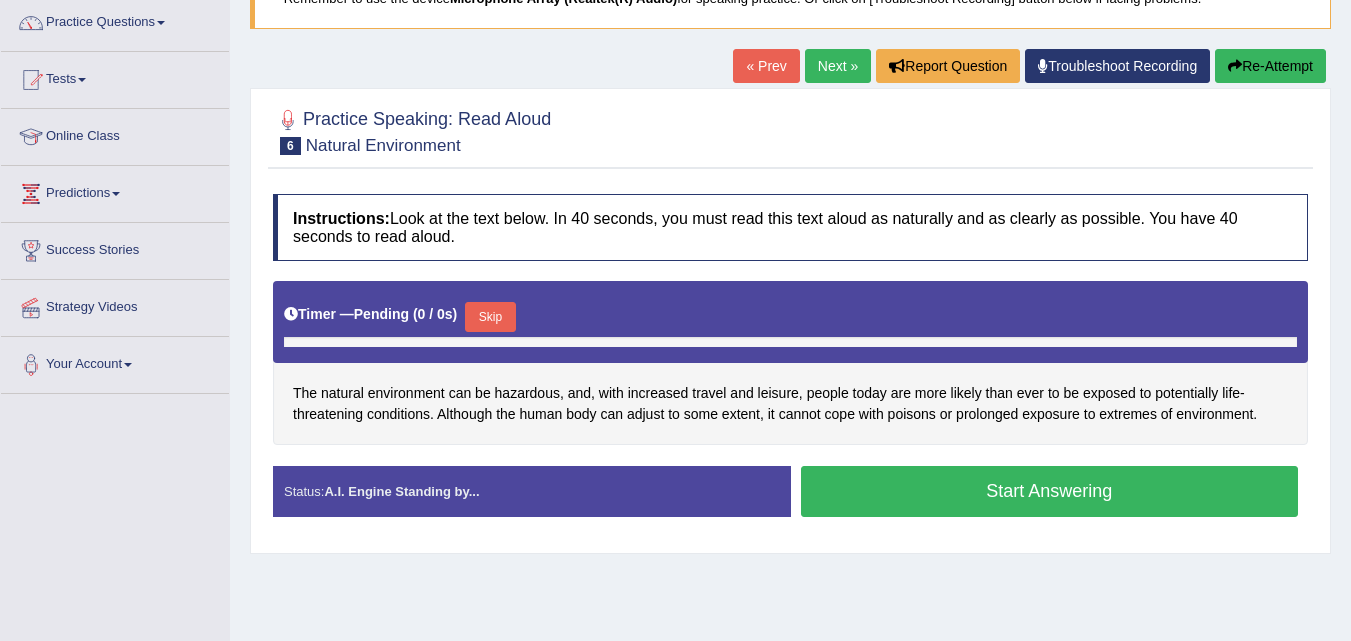 scroll, scrollTop: 176, scrollLeft: 0, axis: vertical 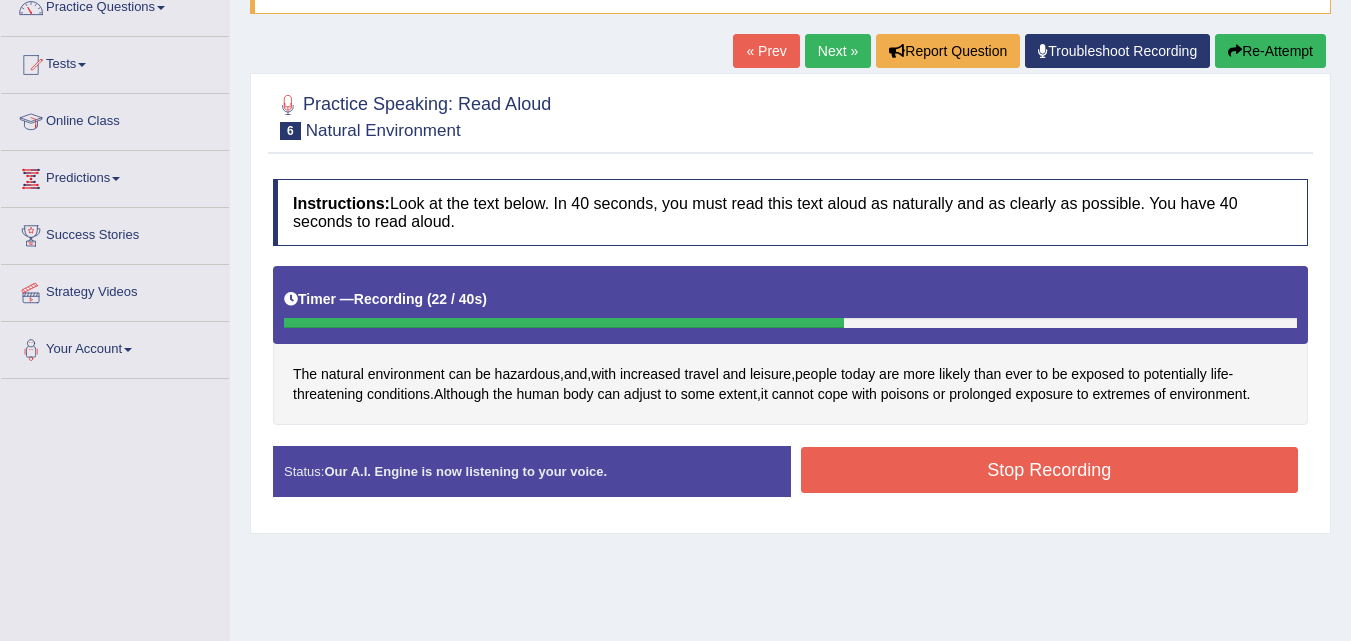click on "Stop Recording" at bounding box center [1050, 470] 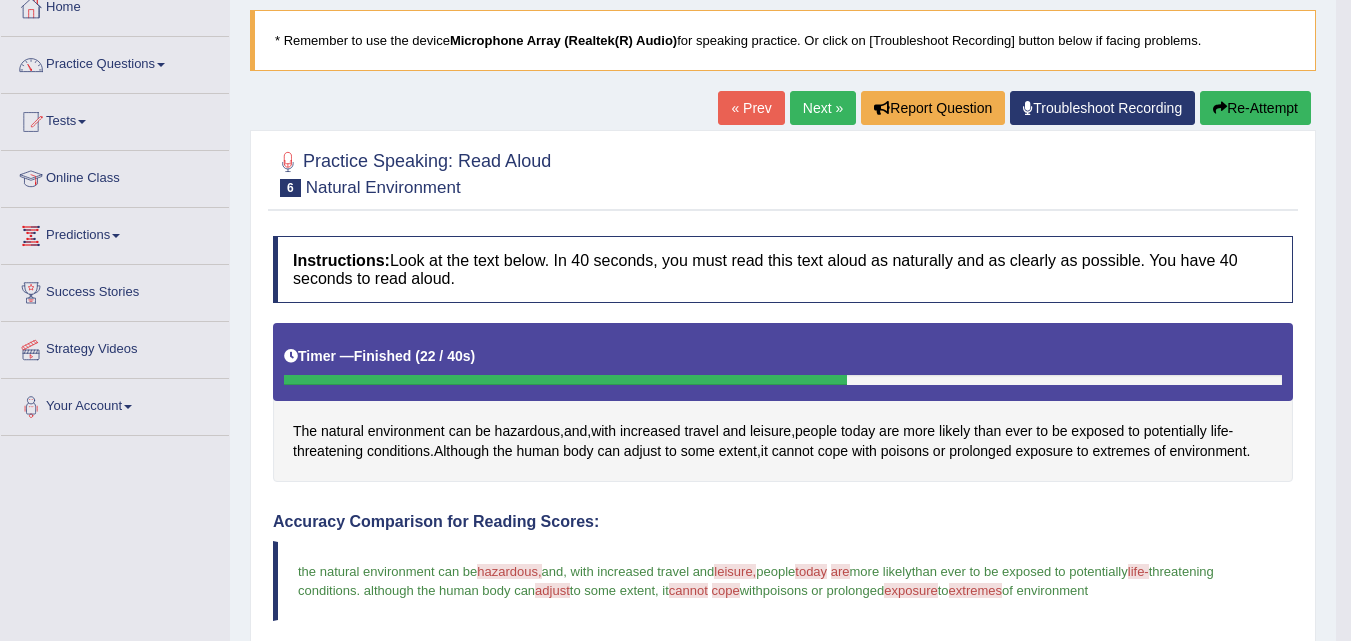 scroll, scrollTop: 114, scrollLeft: 0, axis: vertical 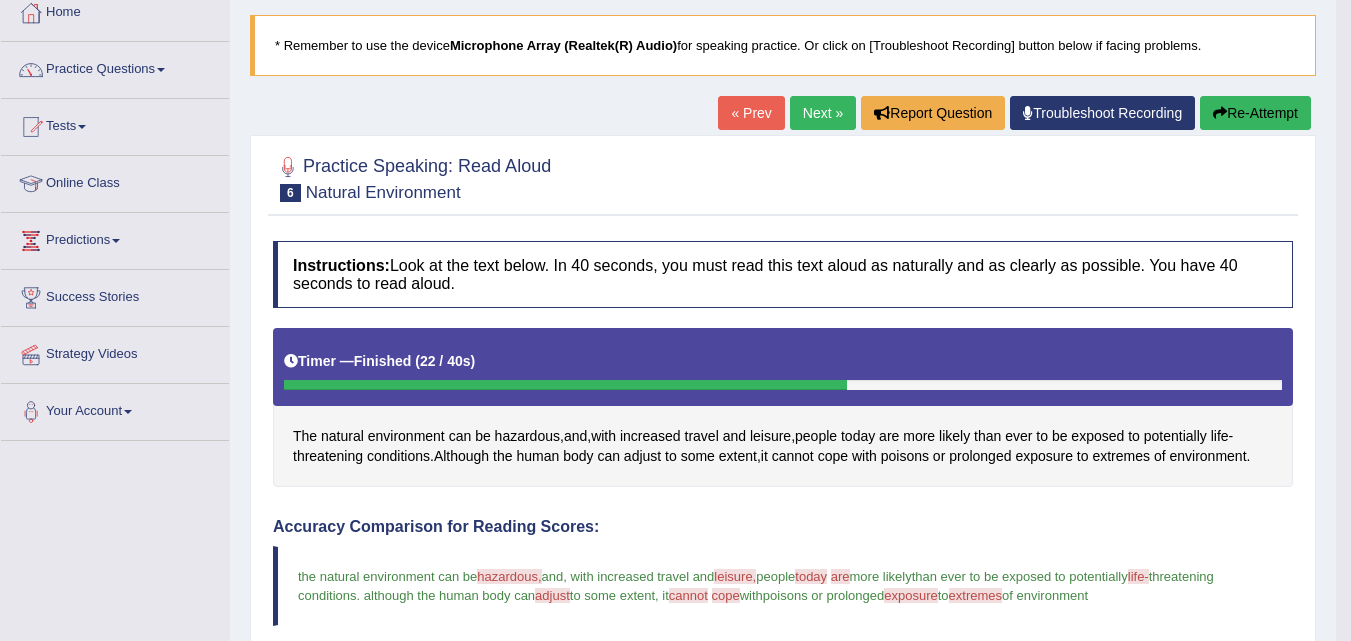 click on "Re-Attempt" at bounding box center [1255, 113] 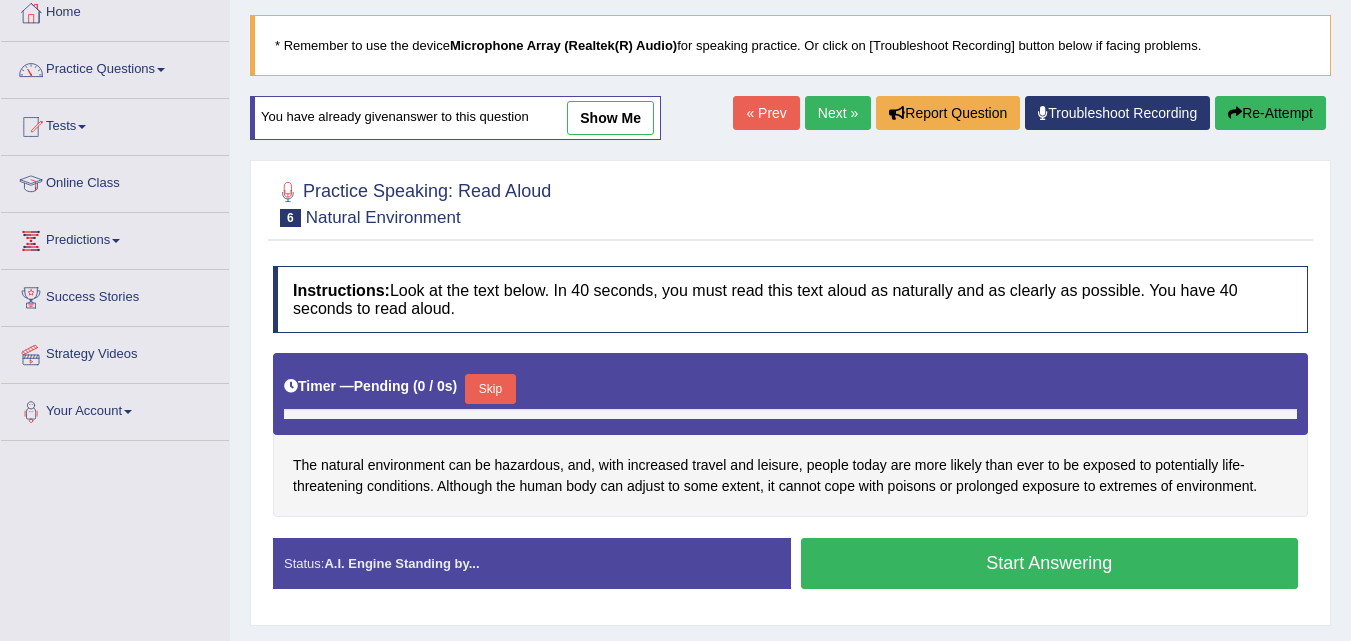 scroll, scrollTop: 114, scrollLeft: 0, axis: vertical 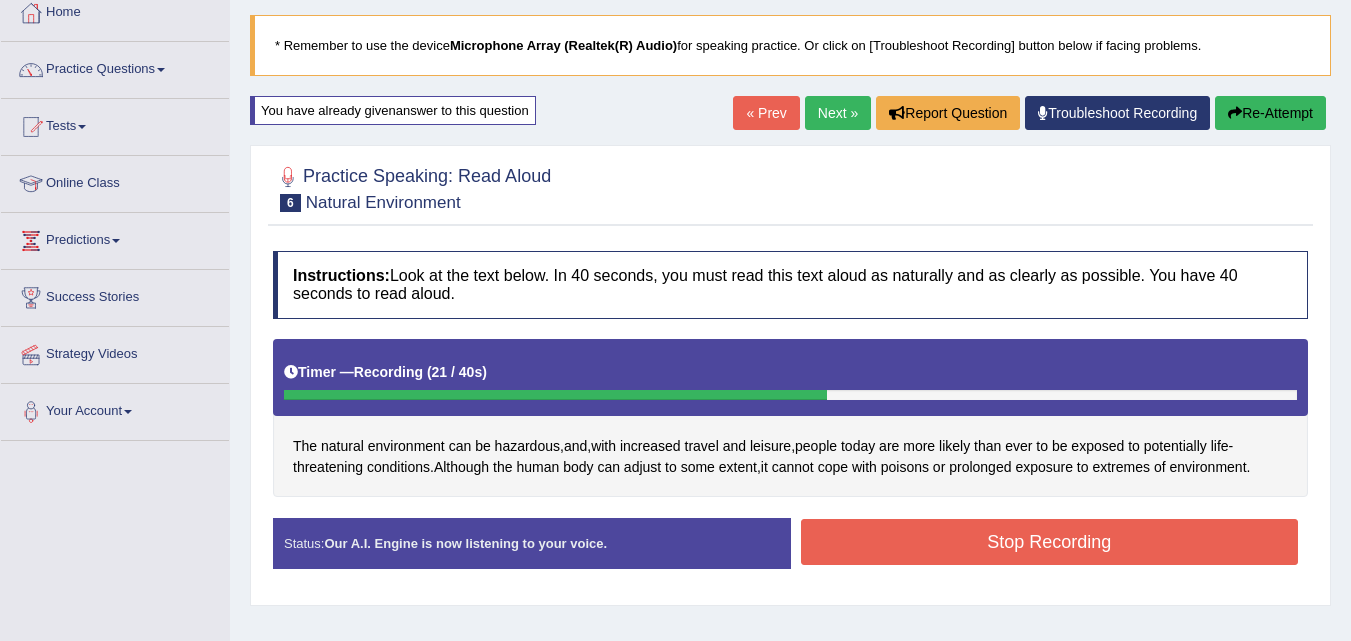 click on "Stop Recording" at bounding box center [1050, 542] 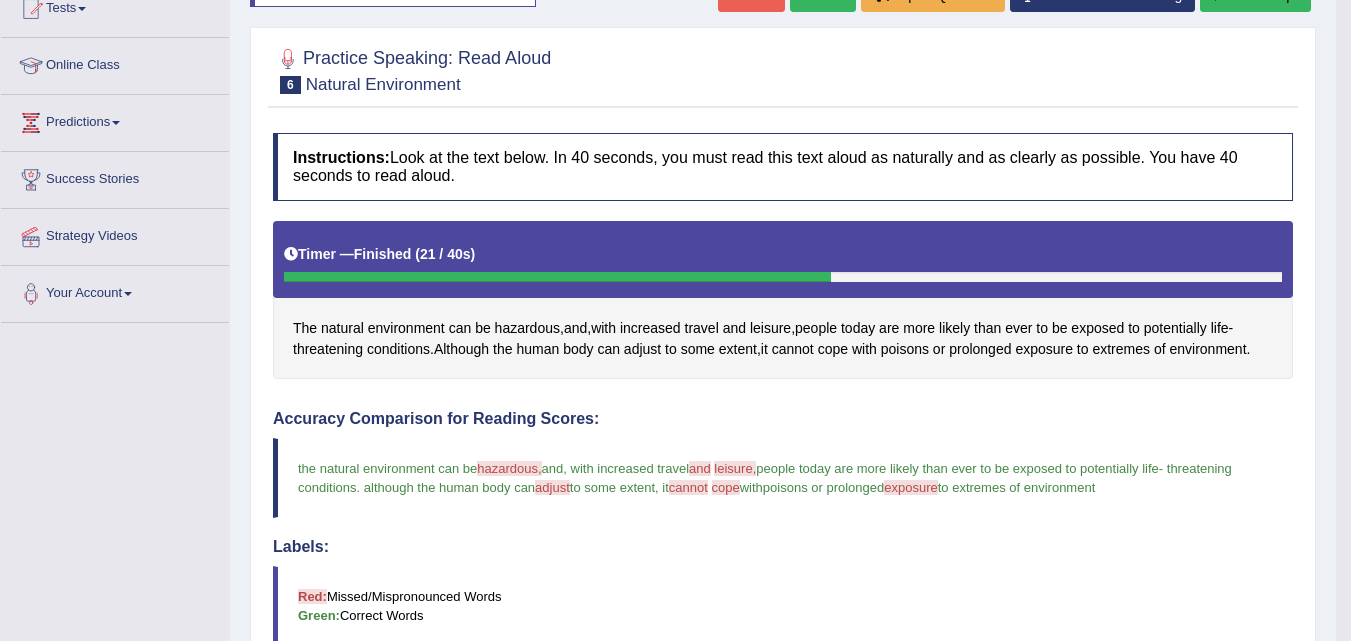 scroll, scrollTop: 234, scrollLeft: 0, axis: vertical 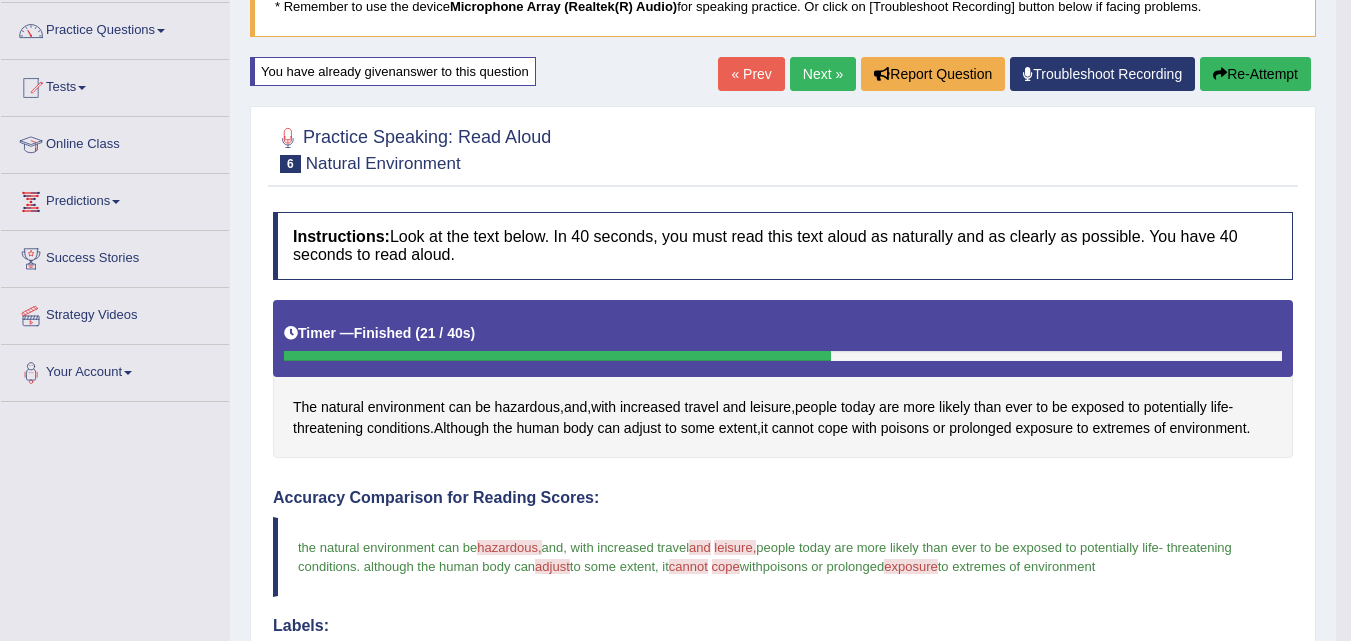 click on "Next »" at bounding box center [823, 74] 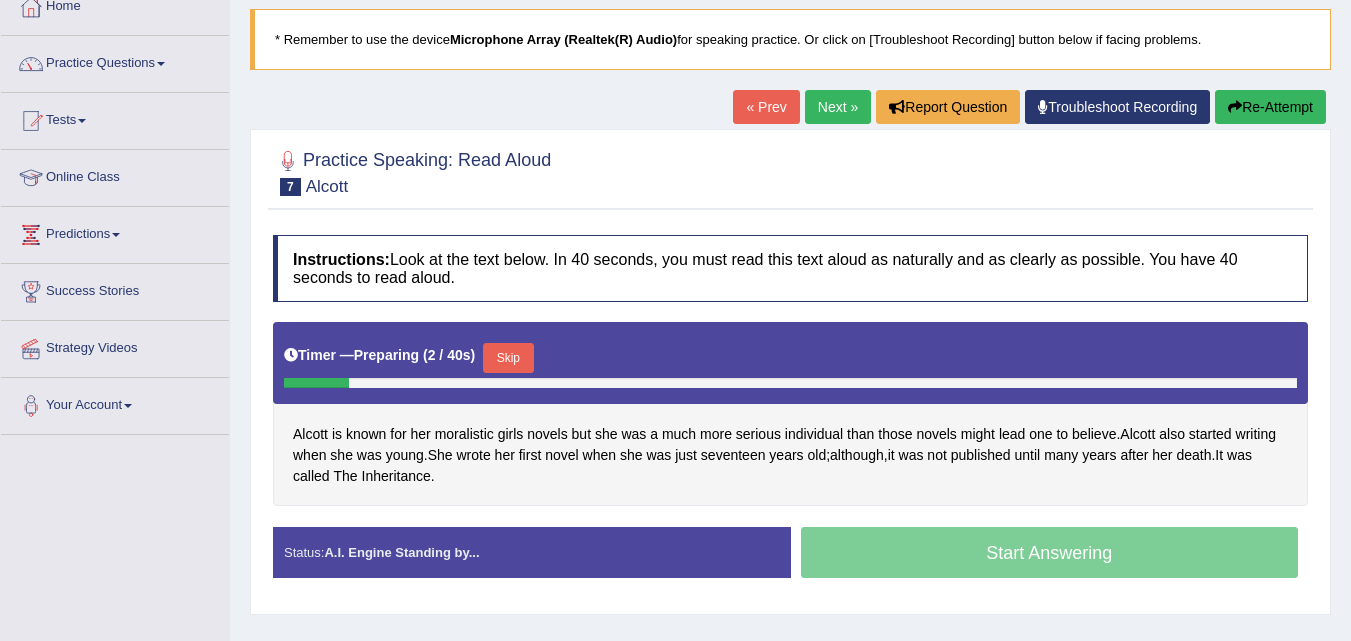 scroll, scrollTop: 120, scrollLeft: 0, axis: vertical 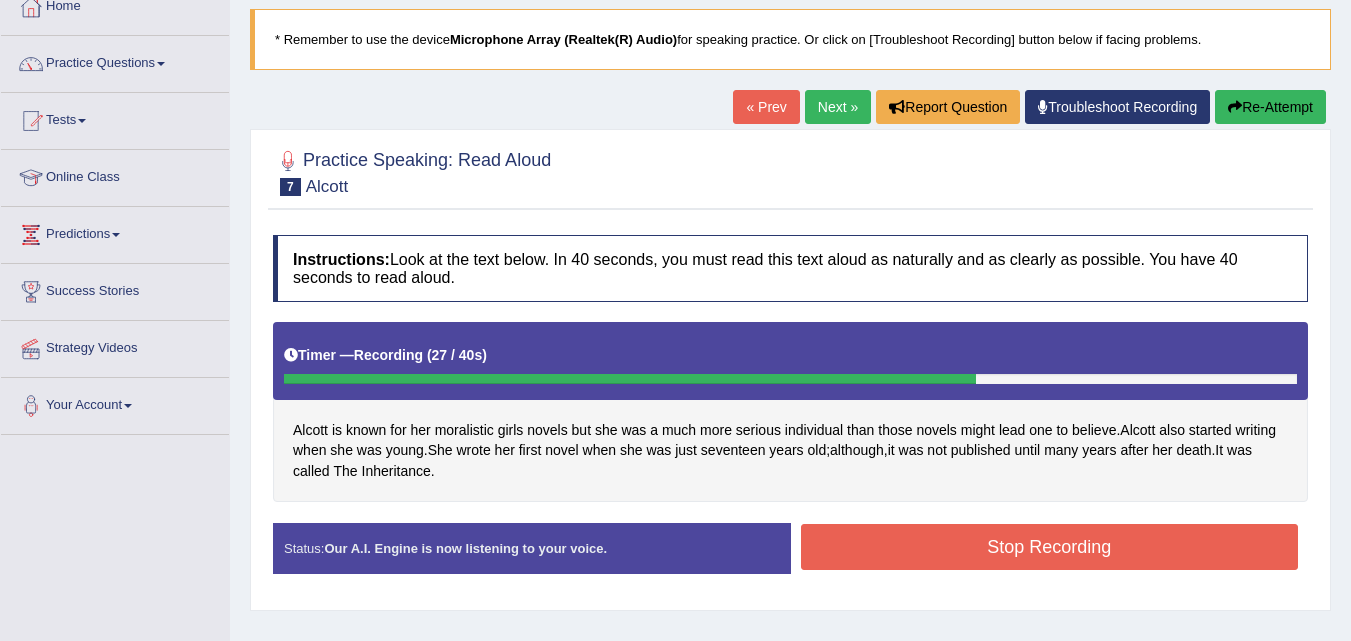 click on "Stop Recording" at bounding box center [1050, 547] 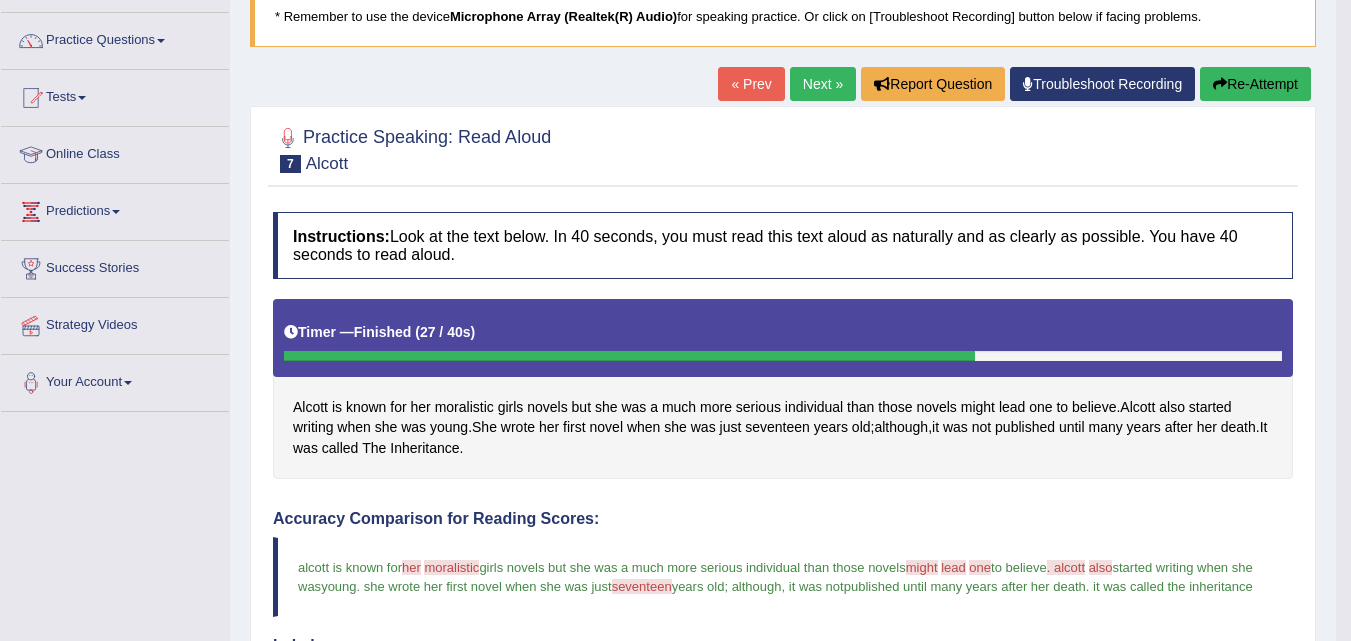 scroll, scrollTop: 120, scrollLeft: 0, axis: vertical 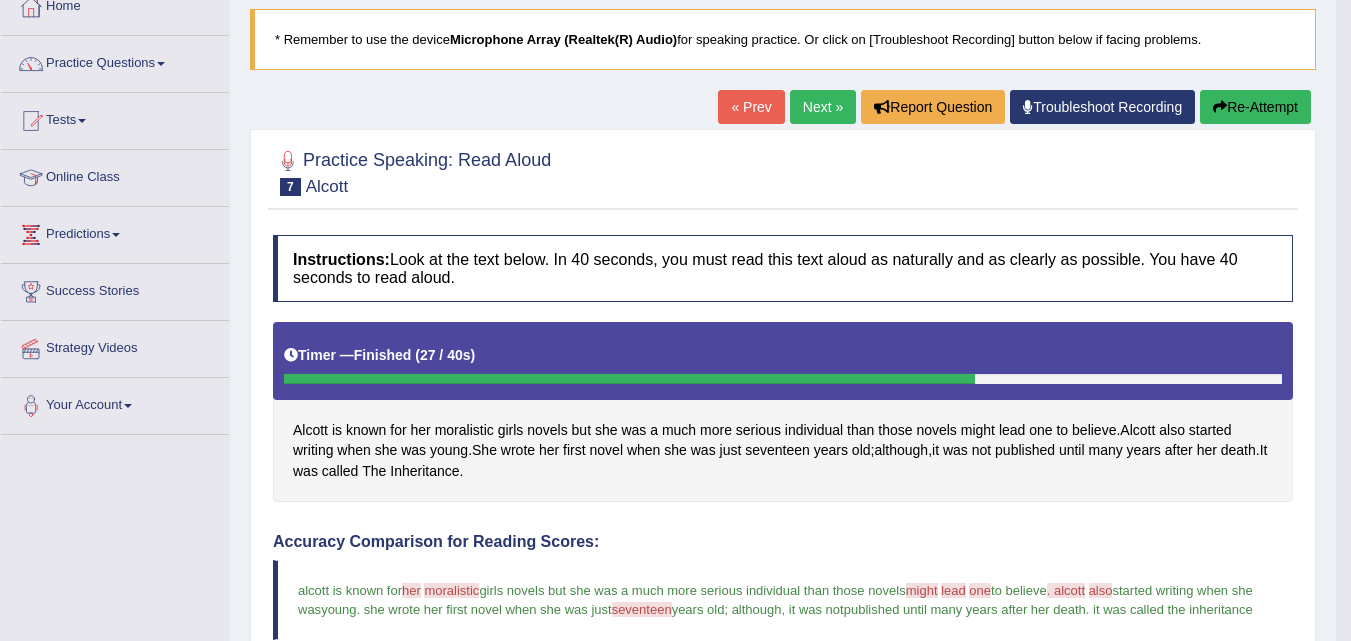 click on "Re-Attempt" at bounding box center [1255, 107] 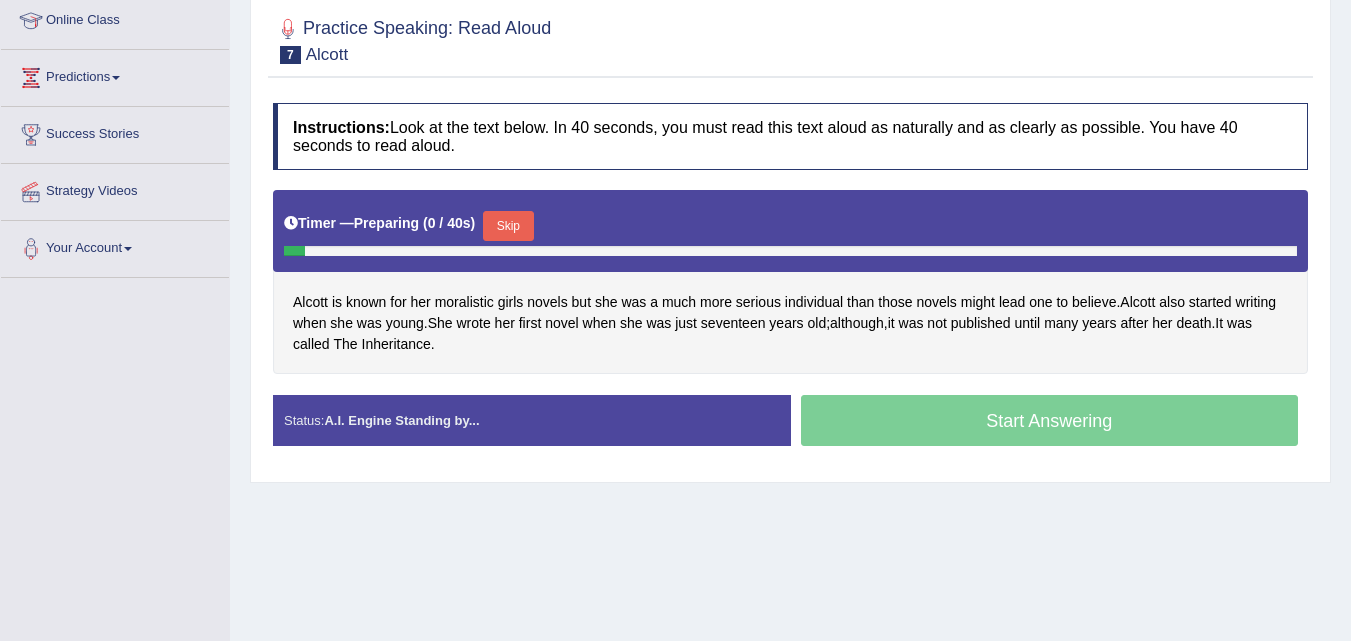 scroll, scrollTop: 317, scrollLeft: 0, axis: vertical 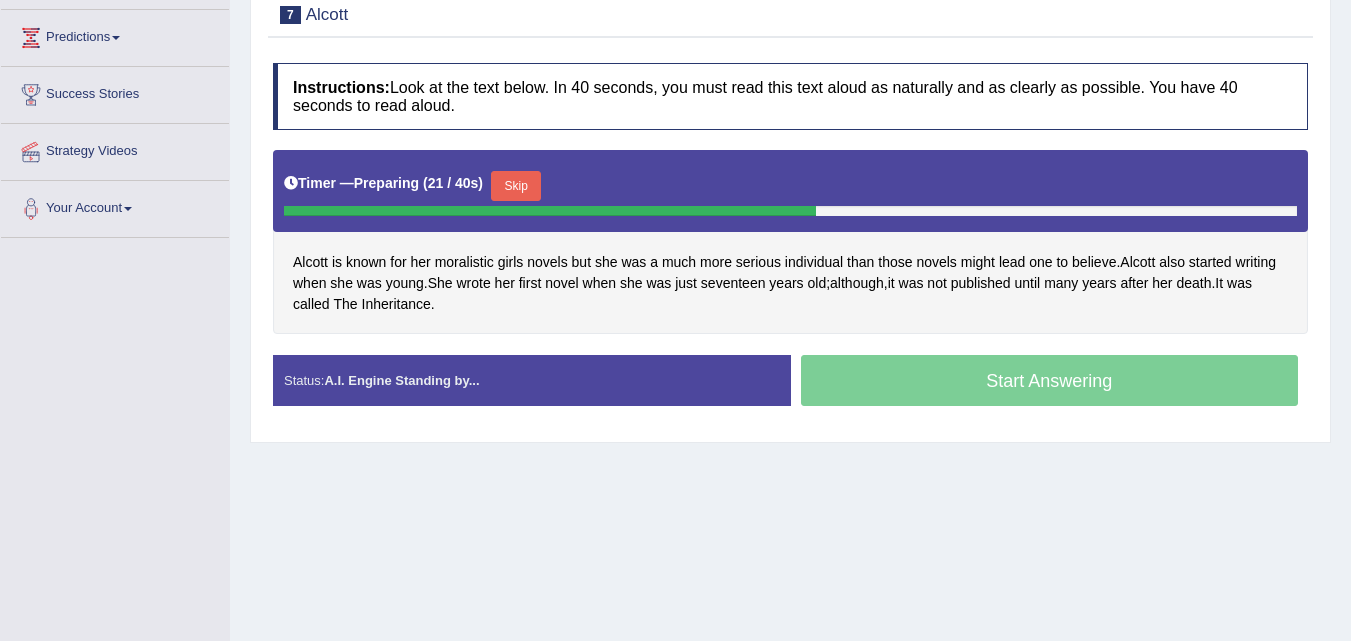 click on "Skip" at bounding box center (516, 186) 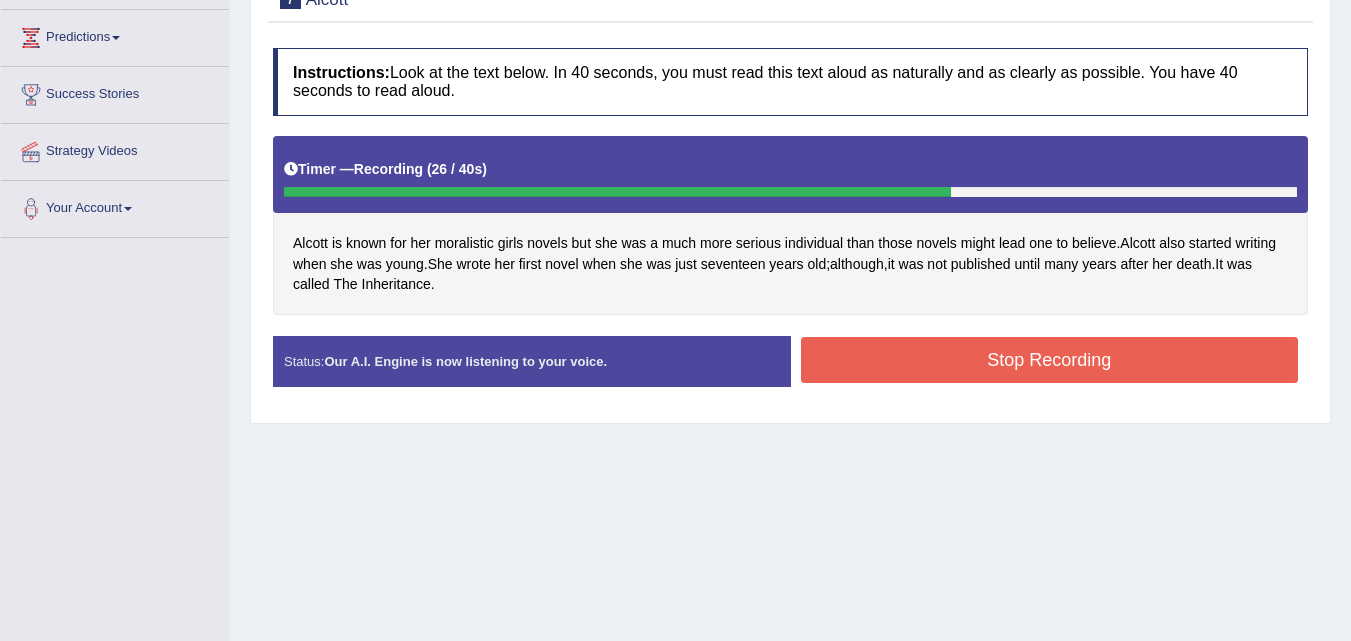 click on "Stop Recording" at bounding box center [1050, 360] 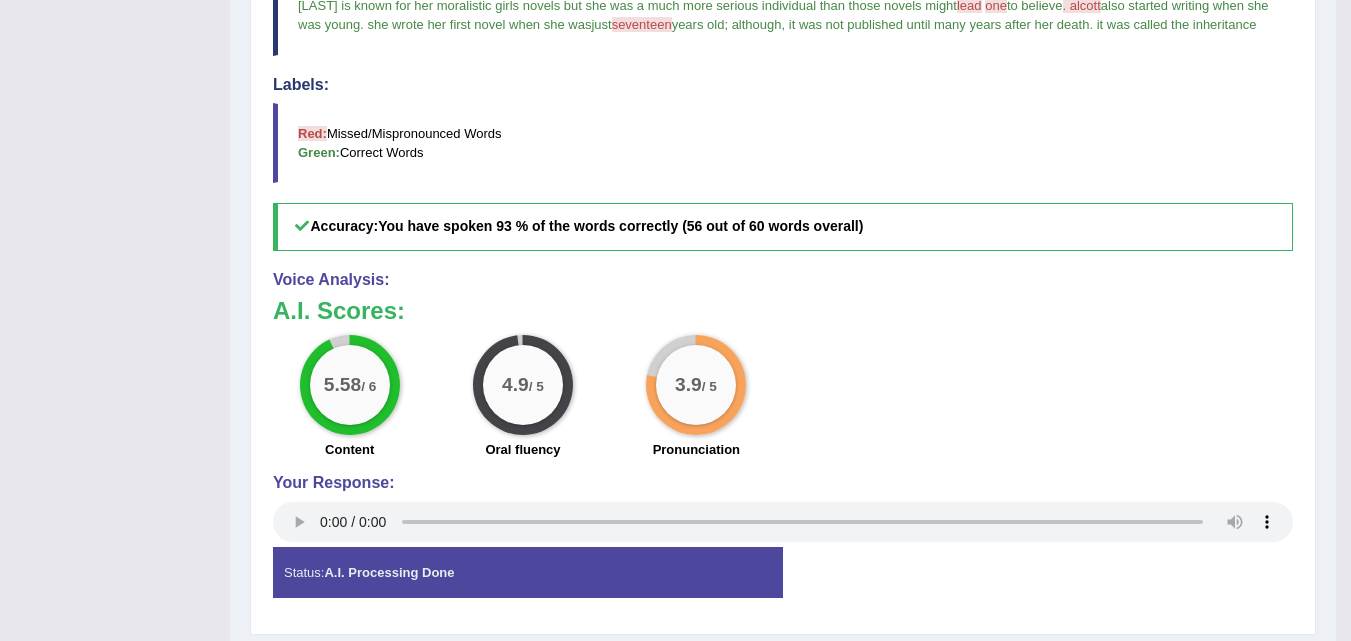 scroll, scrollTop: 717, scrollLeft: 0, axis: vertical 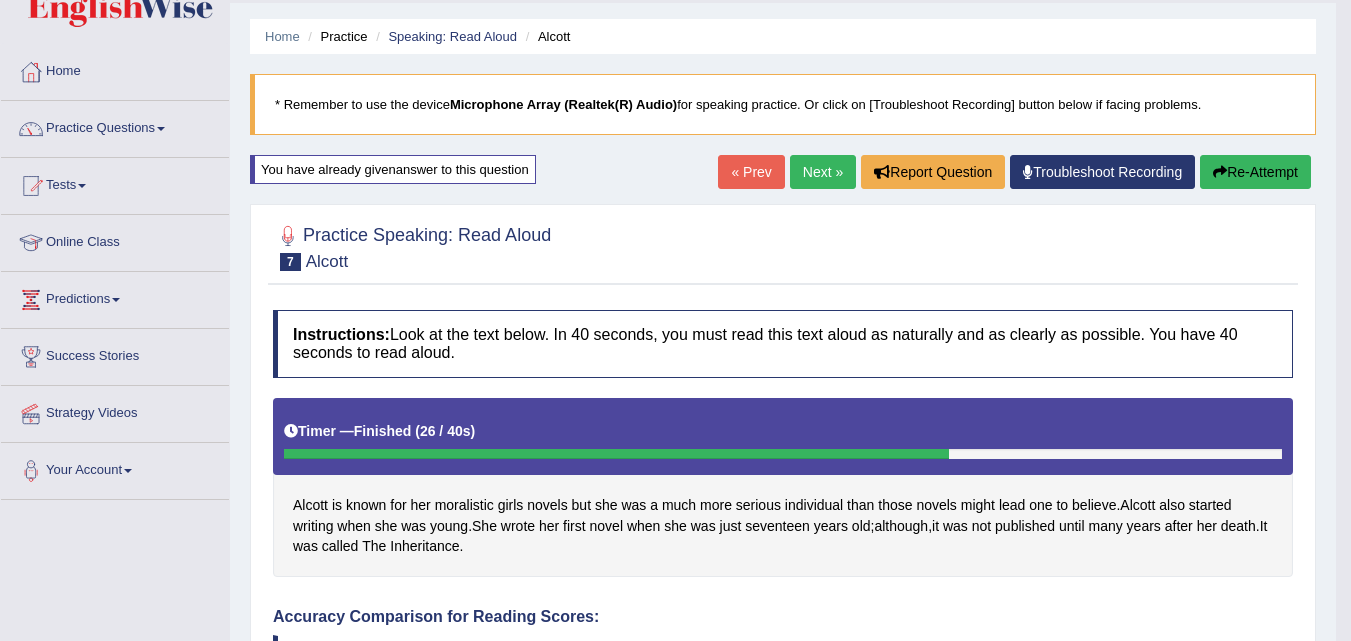 click on "Next »" at bounding box center [823, 172] 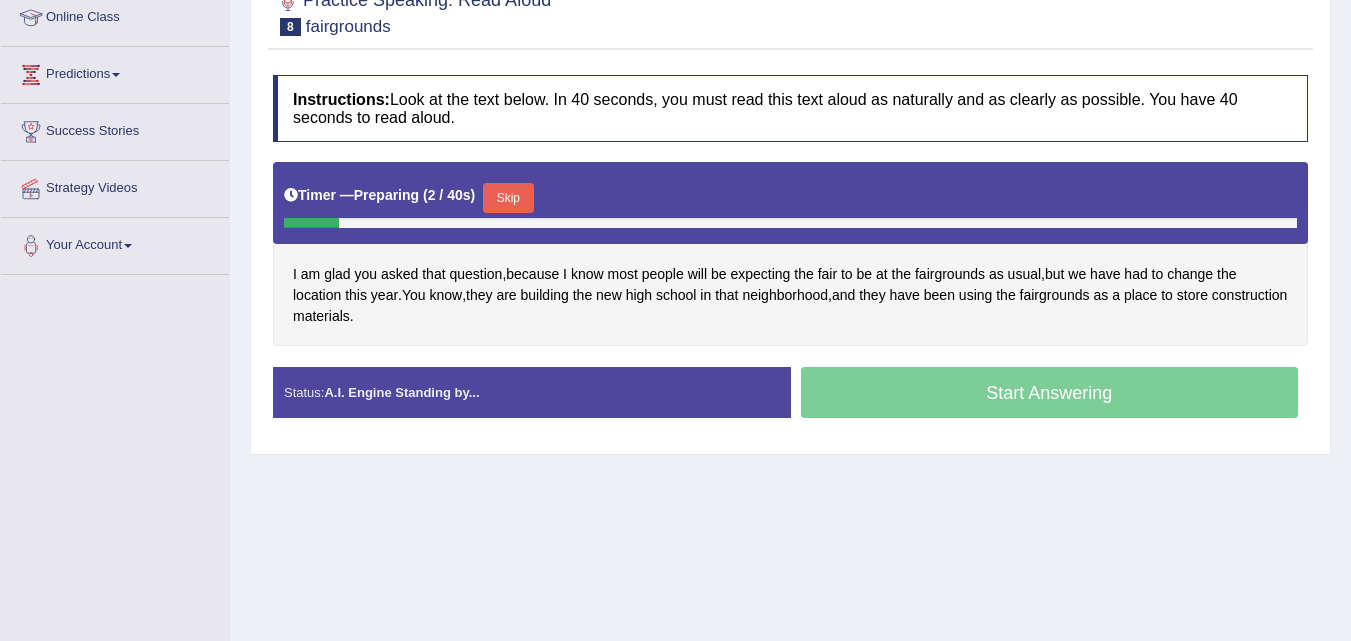 scroll, scrollTop: 280, scrollLeft: 0, axis: vertical 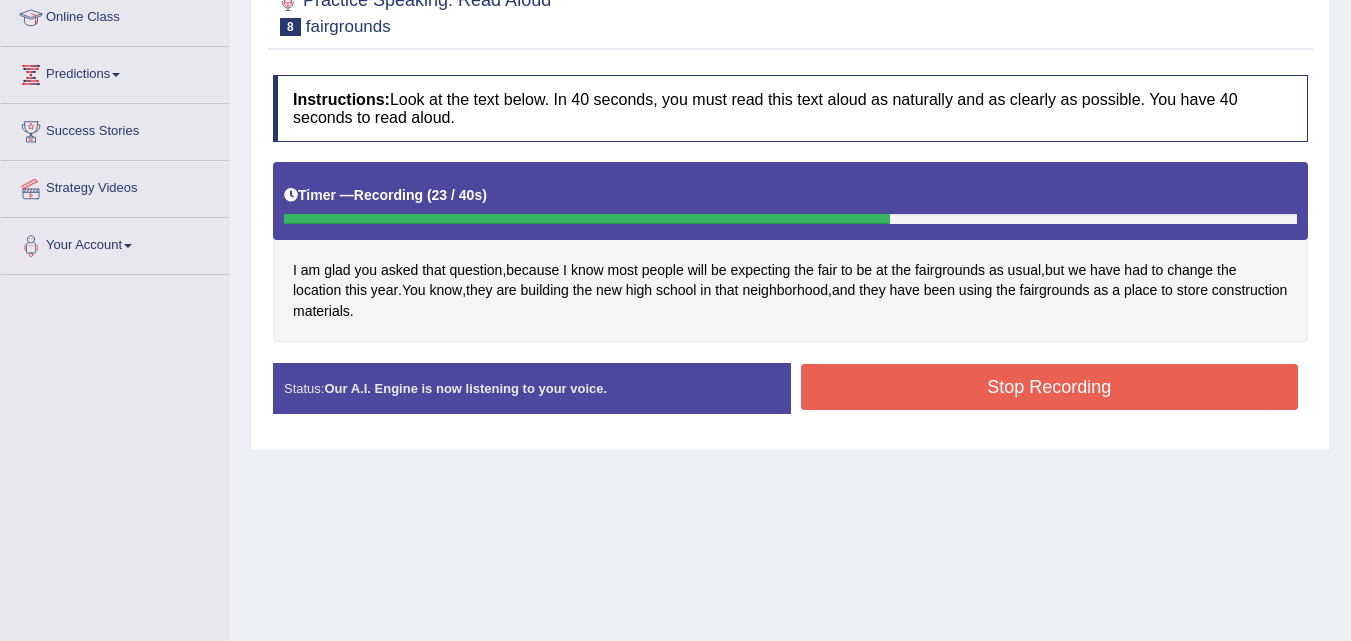 click on "Stop Recording" at bounding box center (1050, 387) 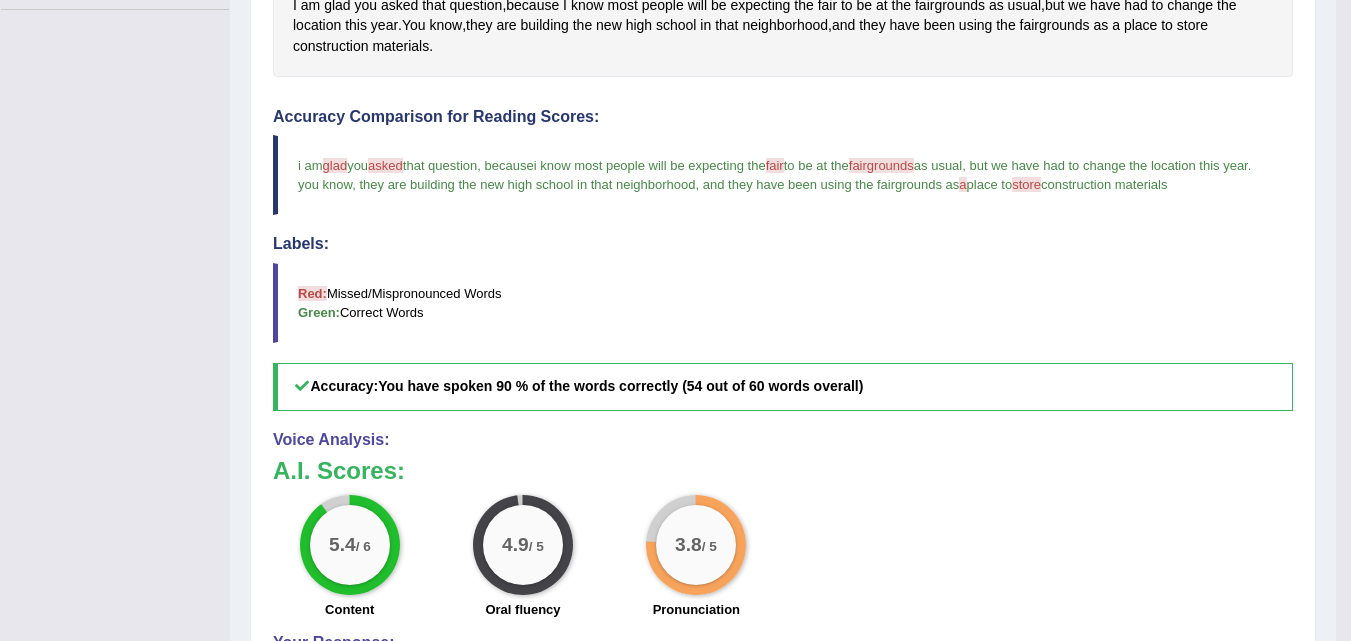 scroll, scrollTop: 549, scrollLeft: 0, axis: vertical 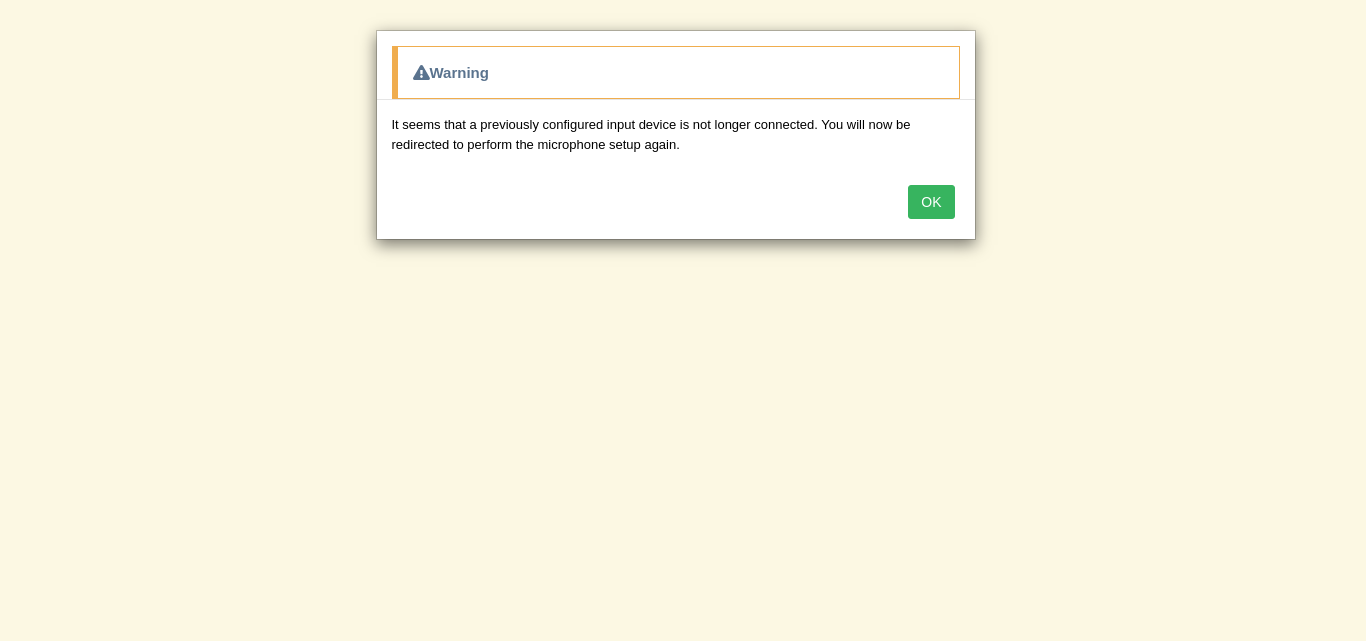 click on "OK" at bounding box center (931, 202) 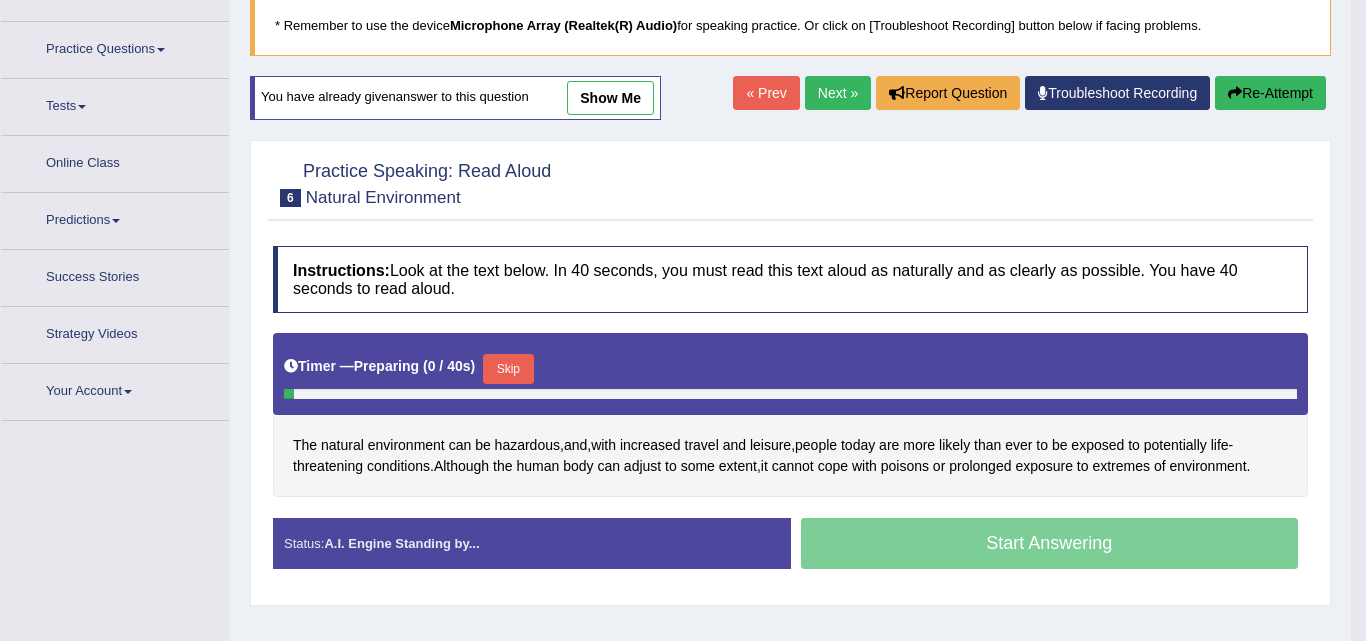 click on "Toggle navigation
Home
Practice Questions   Speaking Practice Read Aloud
Repeat Sentence
Describe Image
Re-tell Lecture
Answer Short Question
Summarize Group Discussion
Respond To A Situation
Writing Practice  Summarize Written Text
Write Essay
Reading Practice  Reading & Writing: Fill In The Blanks
Choose Multiple Answers
Re-order Paragraphs
Fill In The Blanks
Choose Single Answer
Listening Practice  Summarize Spoken Text
Highlight Incorrect Words
Highlight Correct Summary
Select Missing Word
Choose Single Answer
Choose Multiple Answers
Fill In The Blanks
Write From Dictation
Pronunciation
Tests
Take Mock Test" at bounding box center [683, 186] 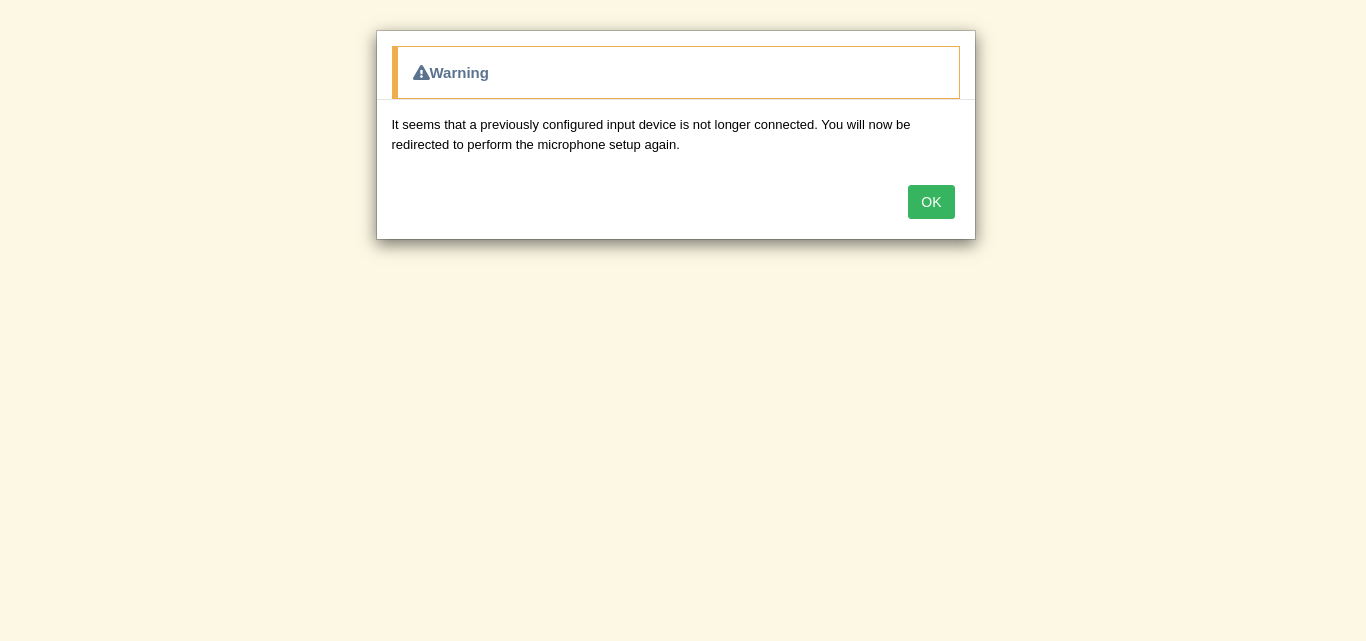 scroll, scrollTop: 134, scrollLeft: 0, axis: vertical 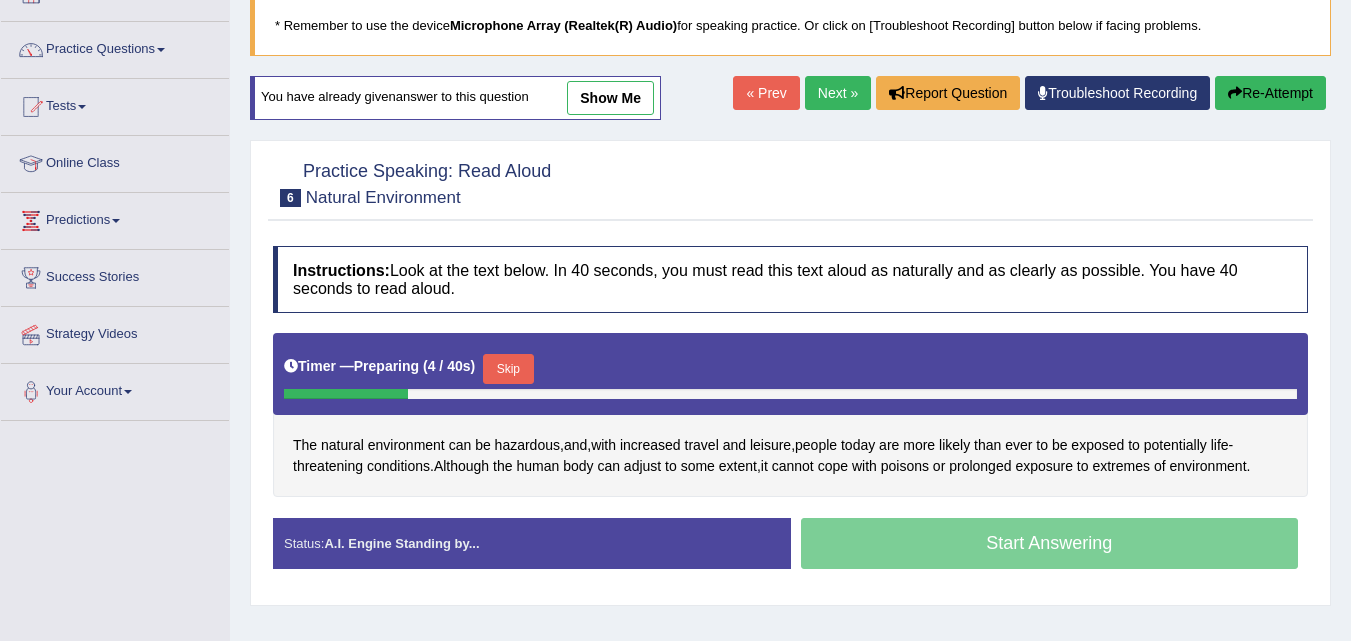 click on "Next »" at bounding box center (838, 93) 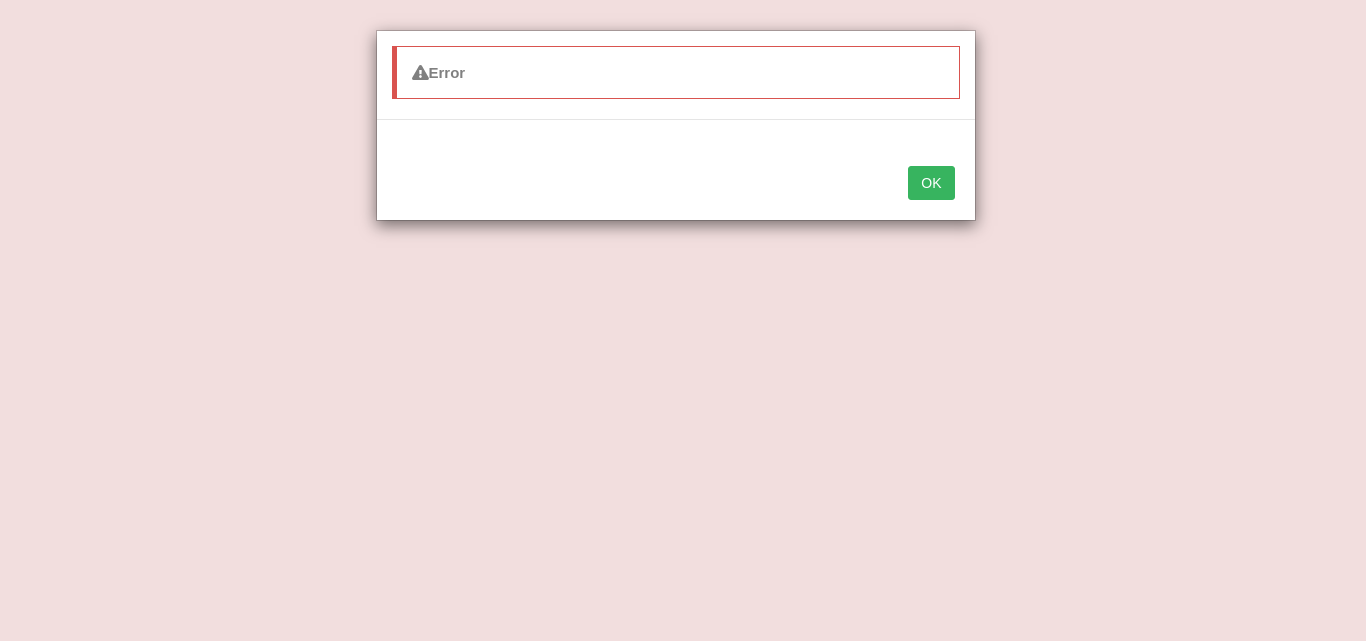 click on "OK" at bounding box center (931, 183) 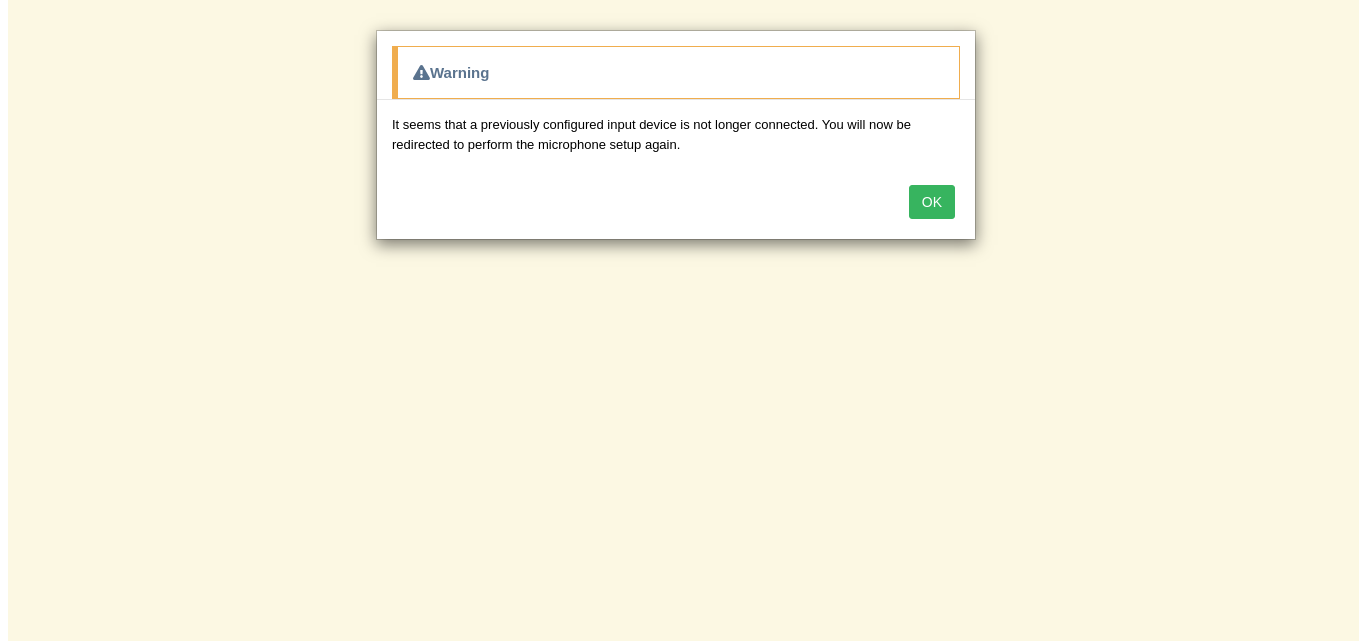 scroll, scrollTop: 0, scrollLeft: 0, axis: both 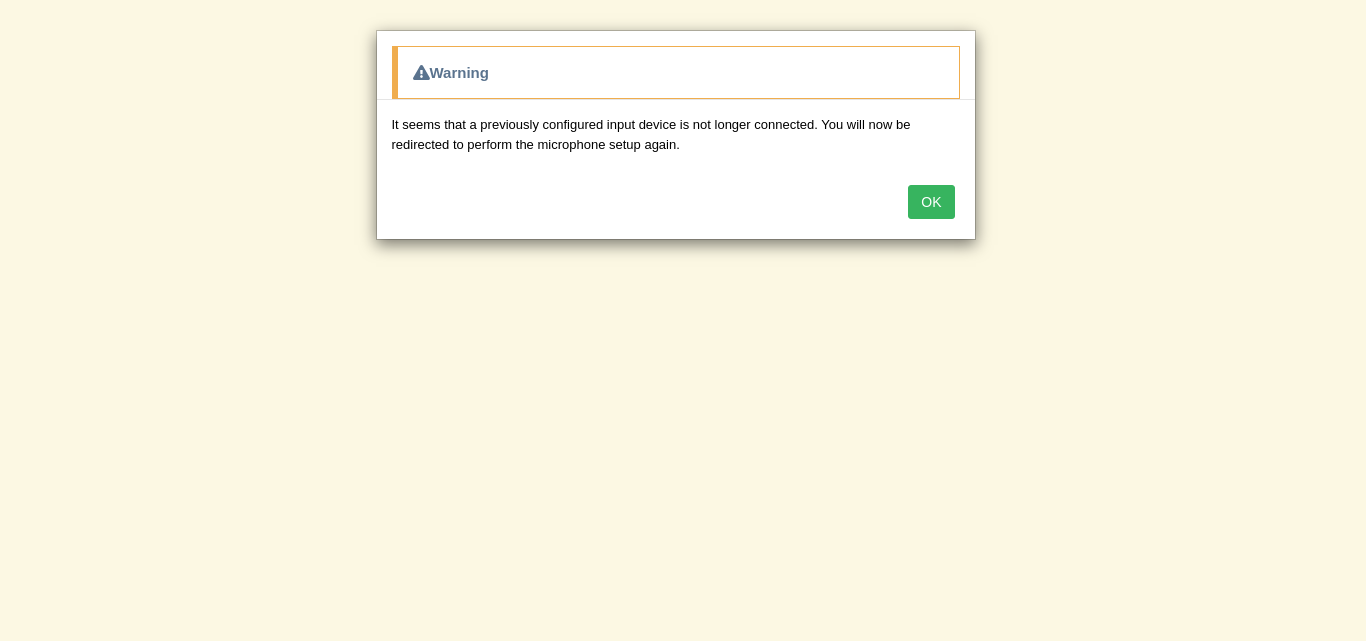 click on "OK" at bounding box center [931, 202] 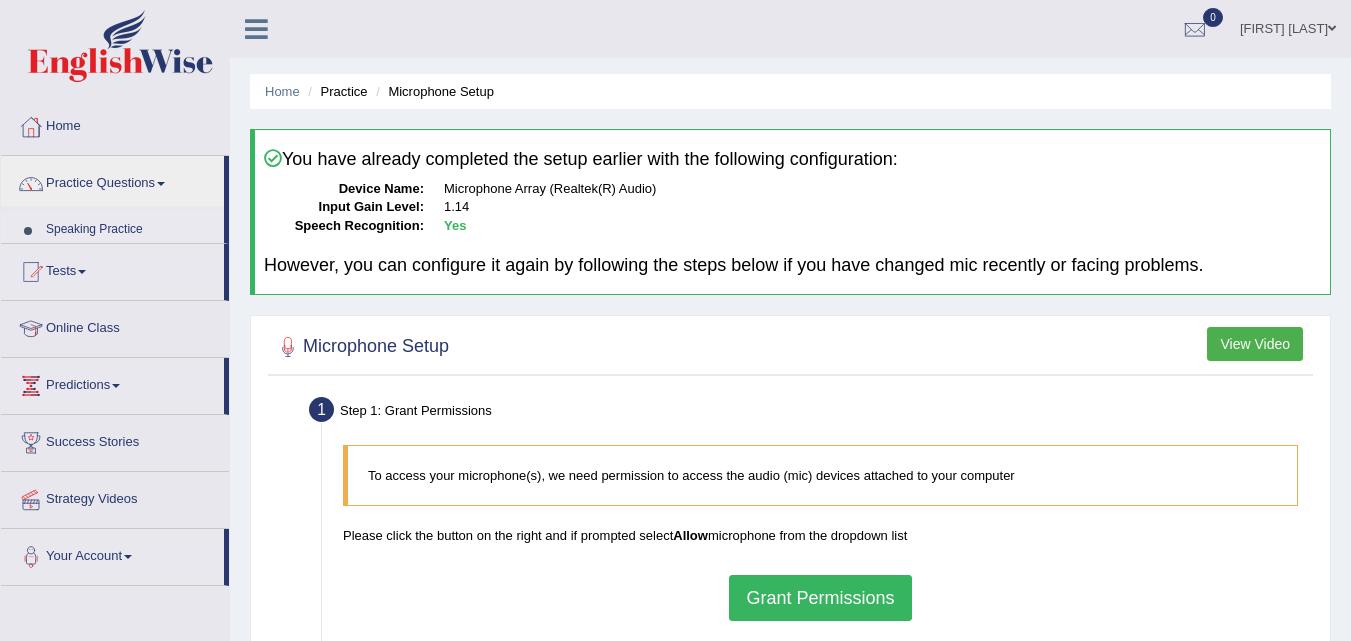 scroll, scrollTop: 0, scrollLeft: 0, axis: both 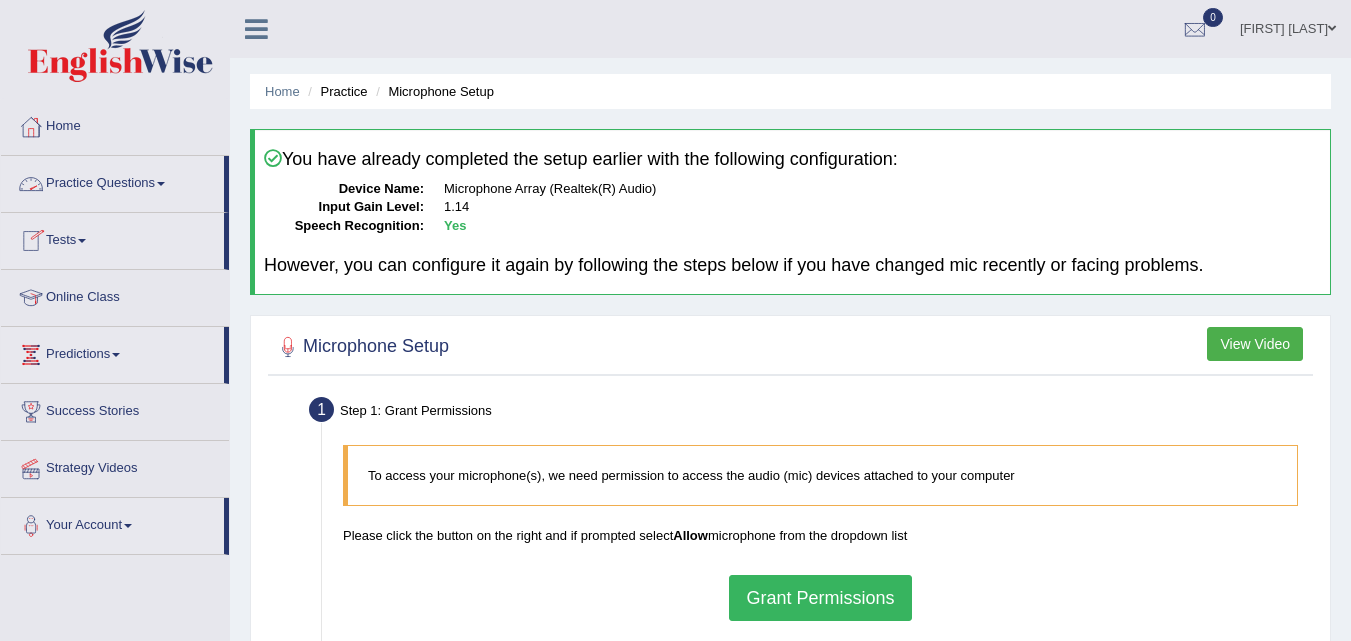 click on "Practice Questions" at bounding box center (112, 181) 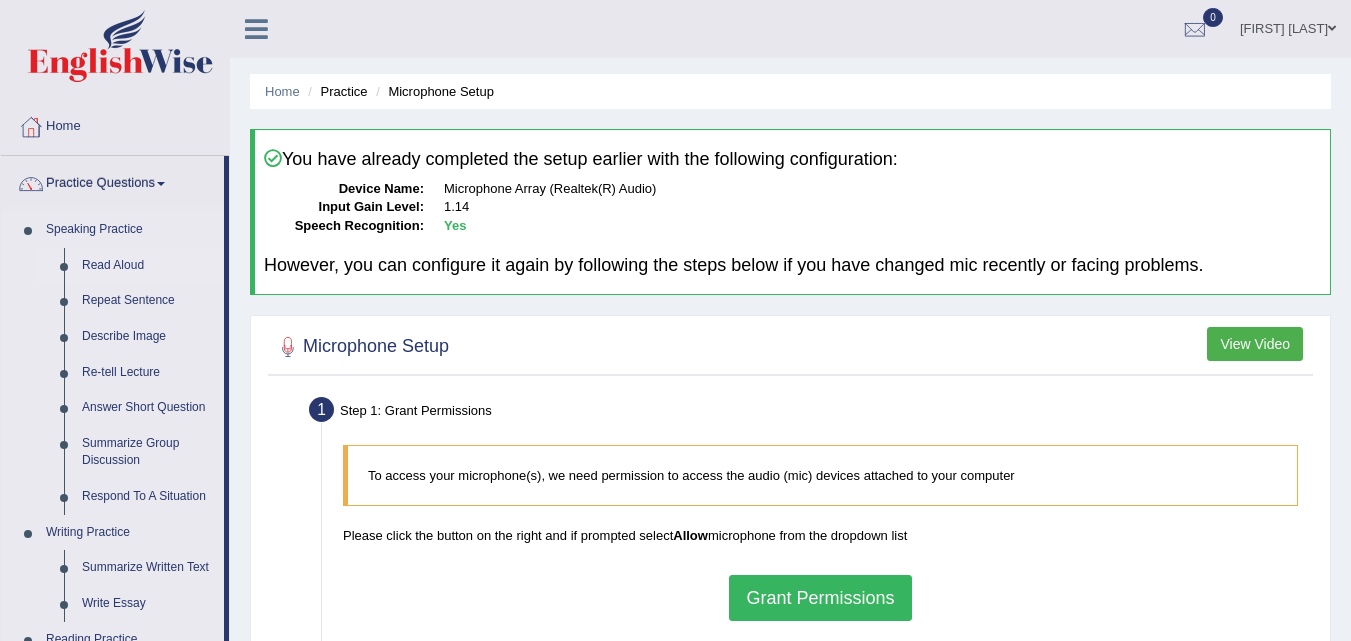 click on "Read Aloud" at bounding box center [148, 266] 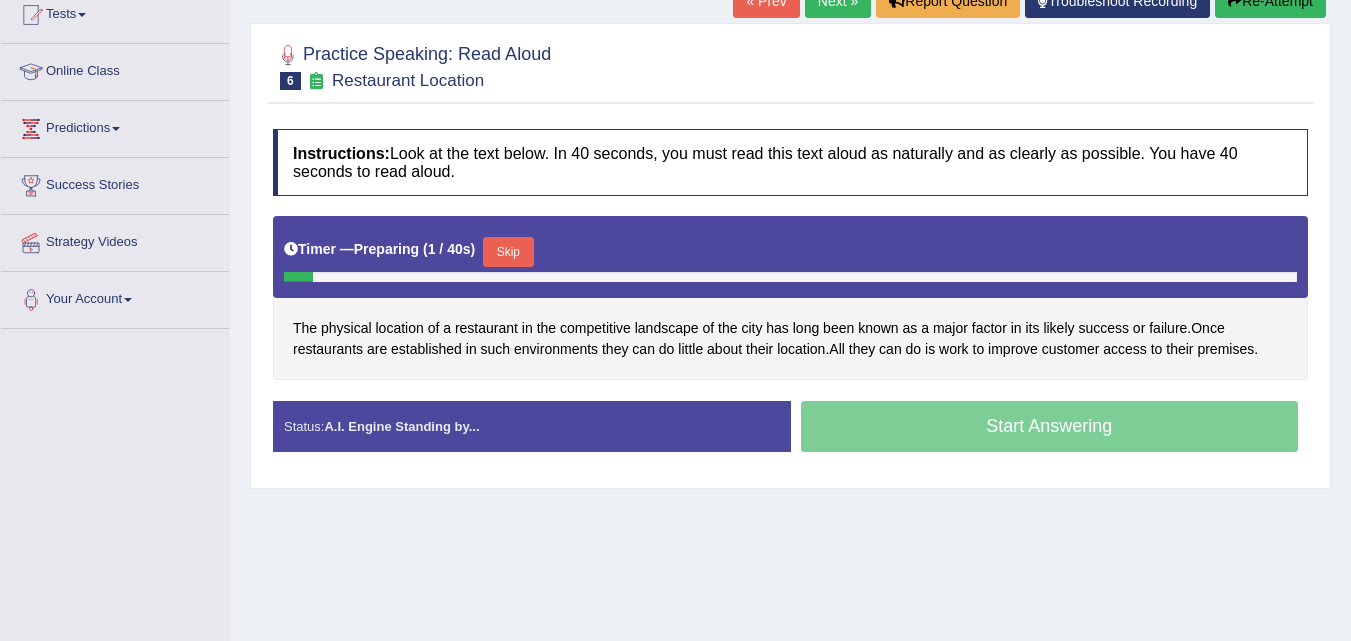 scroll, scrollTop: 226, scrollLeft: 0, axis: vertical 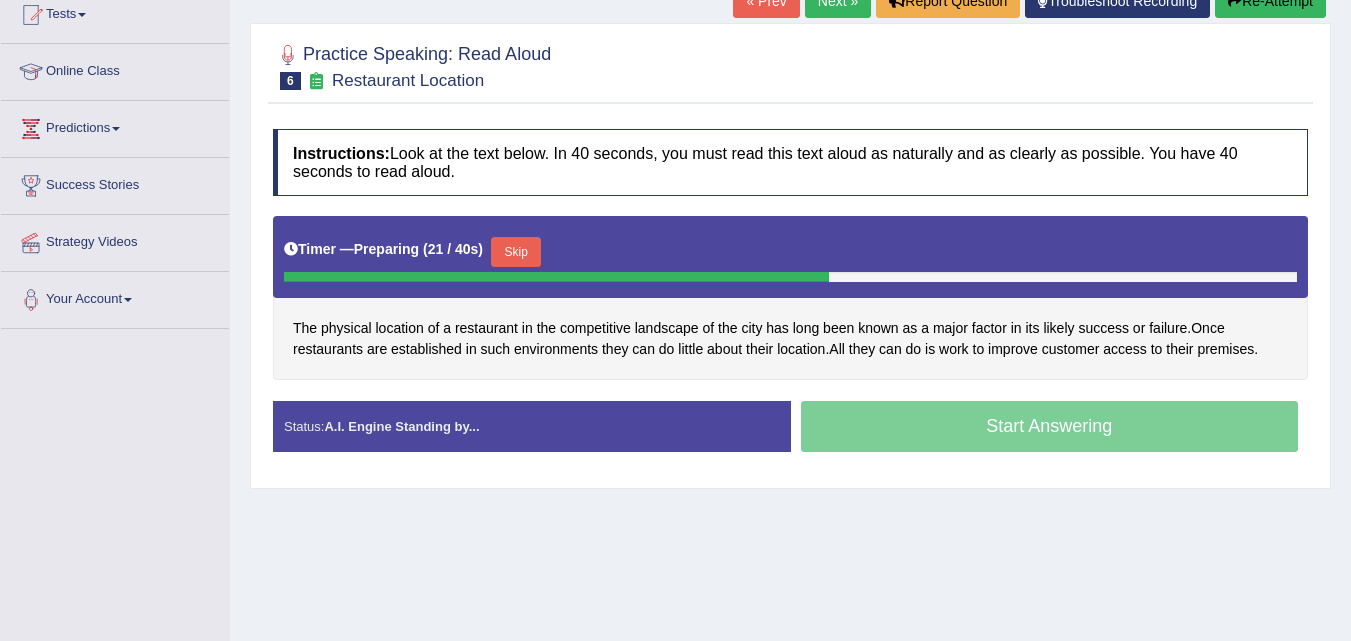 click on "Skip" at bounding box center [516, 252] 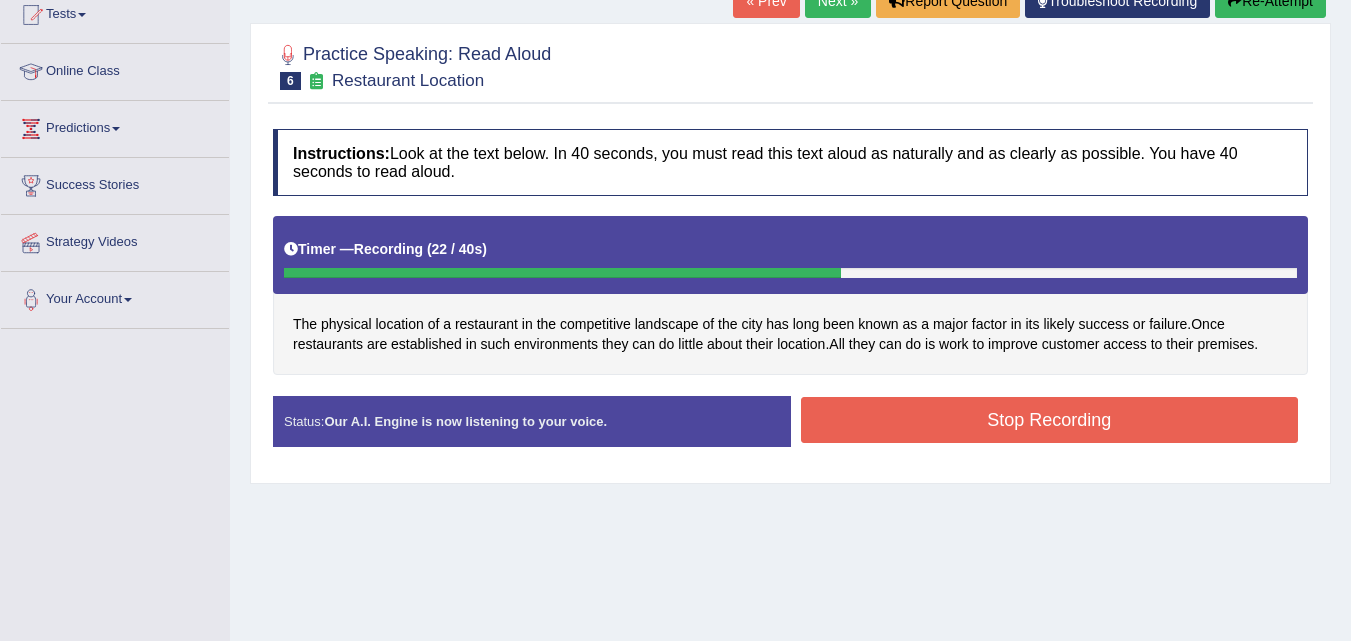 click on "Stop Recording" at bounding box center [1050, 420] 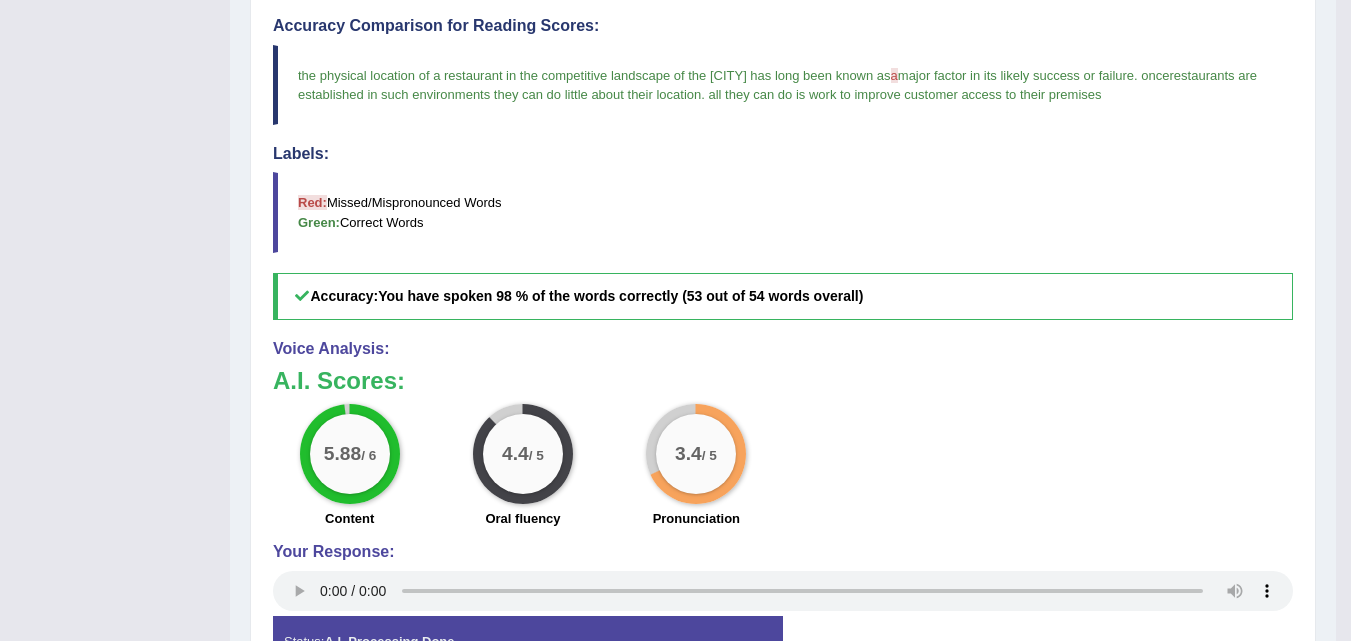 scroll, scrollTop: 617, scrollLeft: 0, axis: vertical 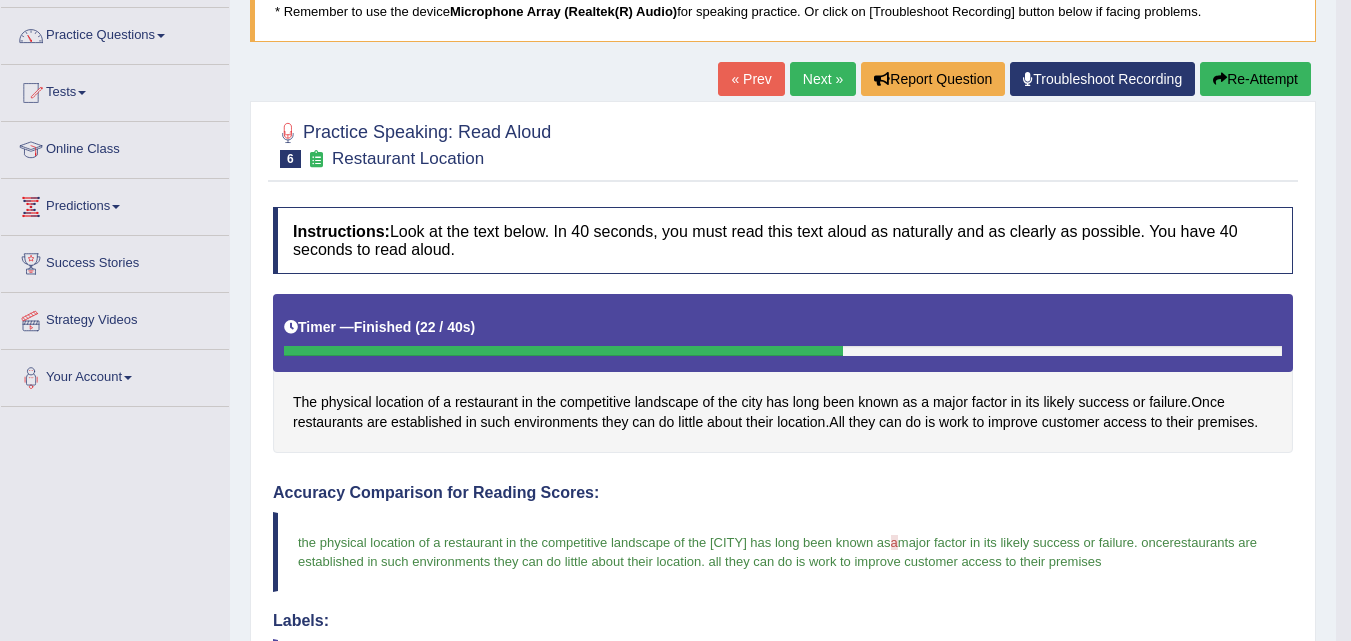 click on "Re-Attempt" at bounding box center [1255, 79] 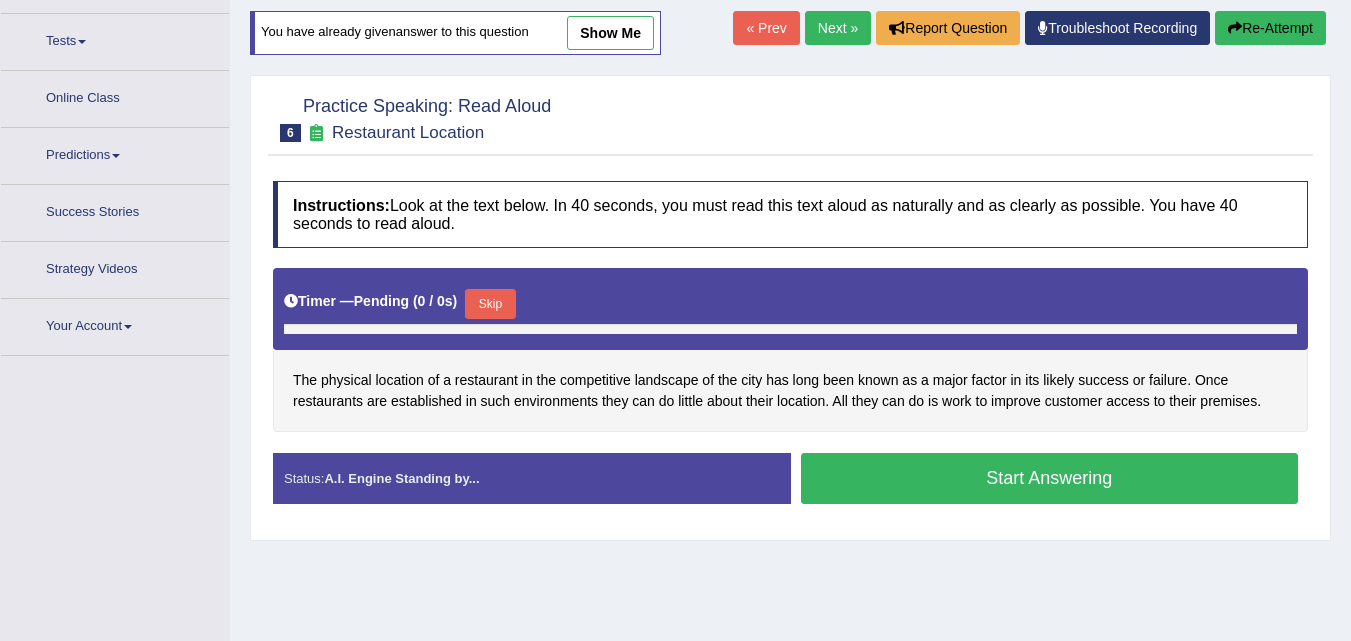 scroll, scrollTop: 319, scrollLeft: 0, axis: vertical 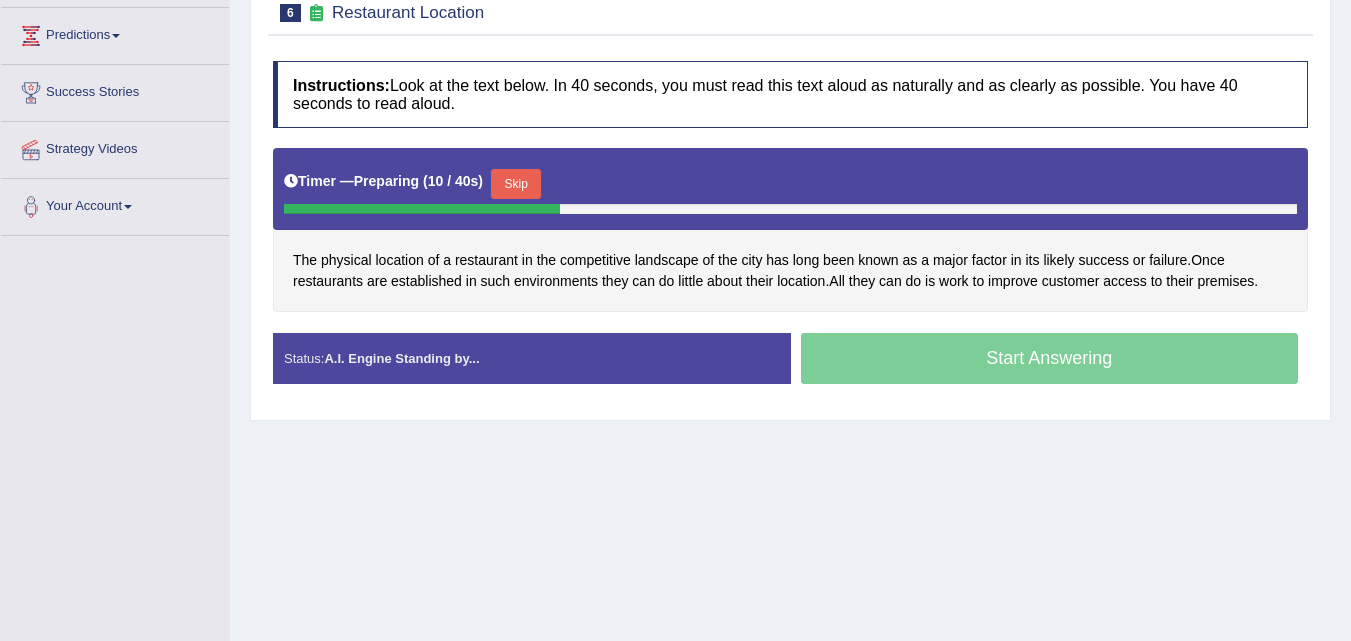 click on "Skip" at bounding box center [516, 184] 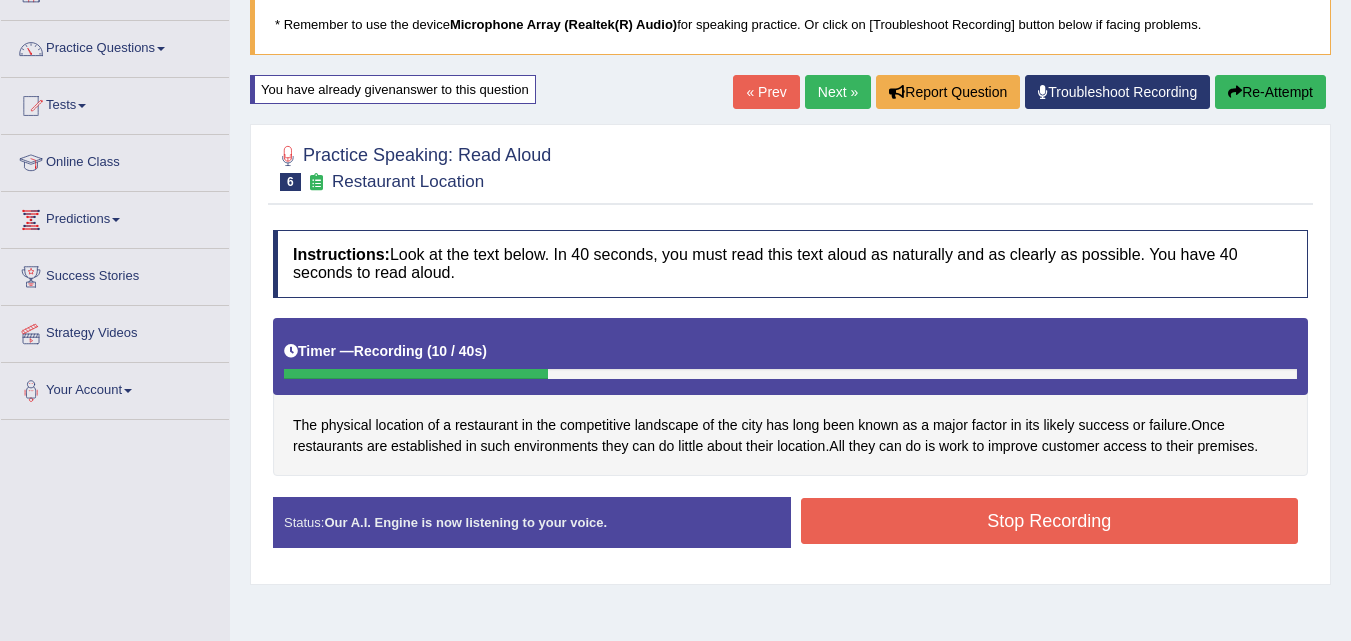 scroll, scrollTop: 128, scrollLeft: 0, axis: vertical 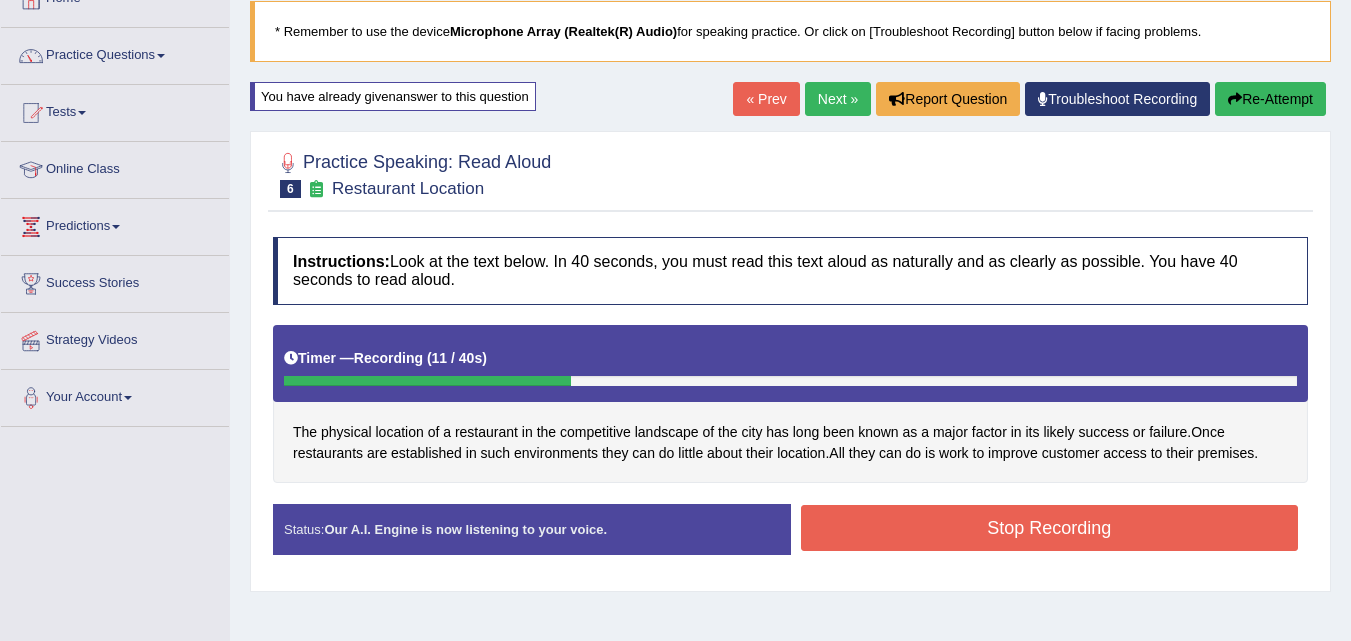 click on "Re-Attempt" at bounding box center (1270, 99) 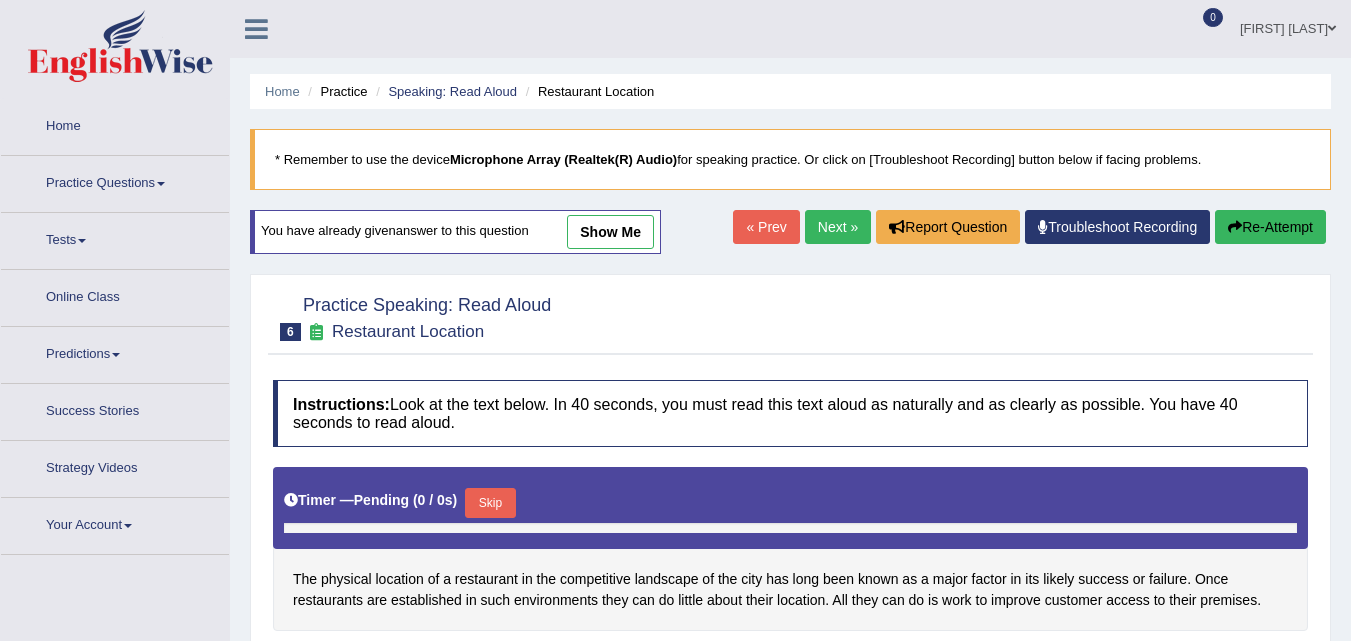 scroll, scrollTop: 132, scrollLeft: 0, axis: vertical 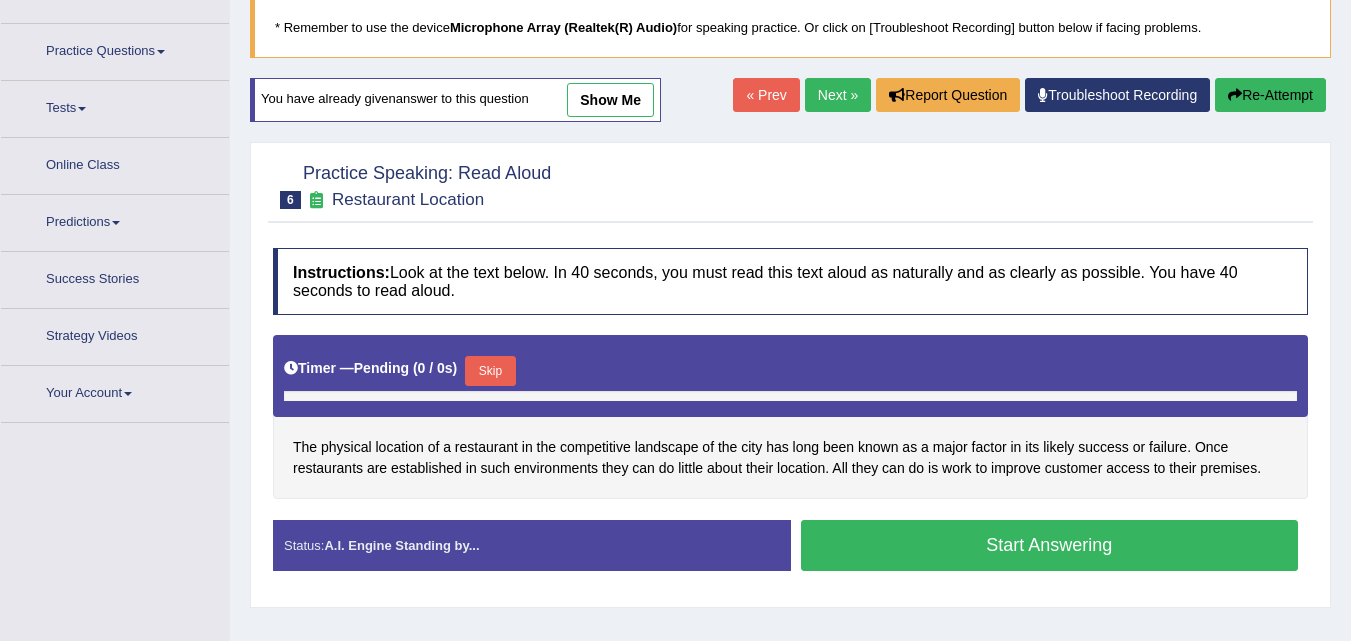 click on "Skip" at bounding box center [490, 371] 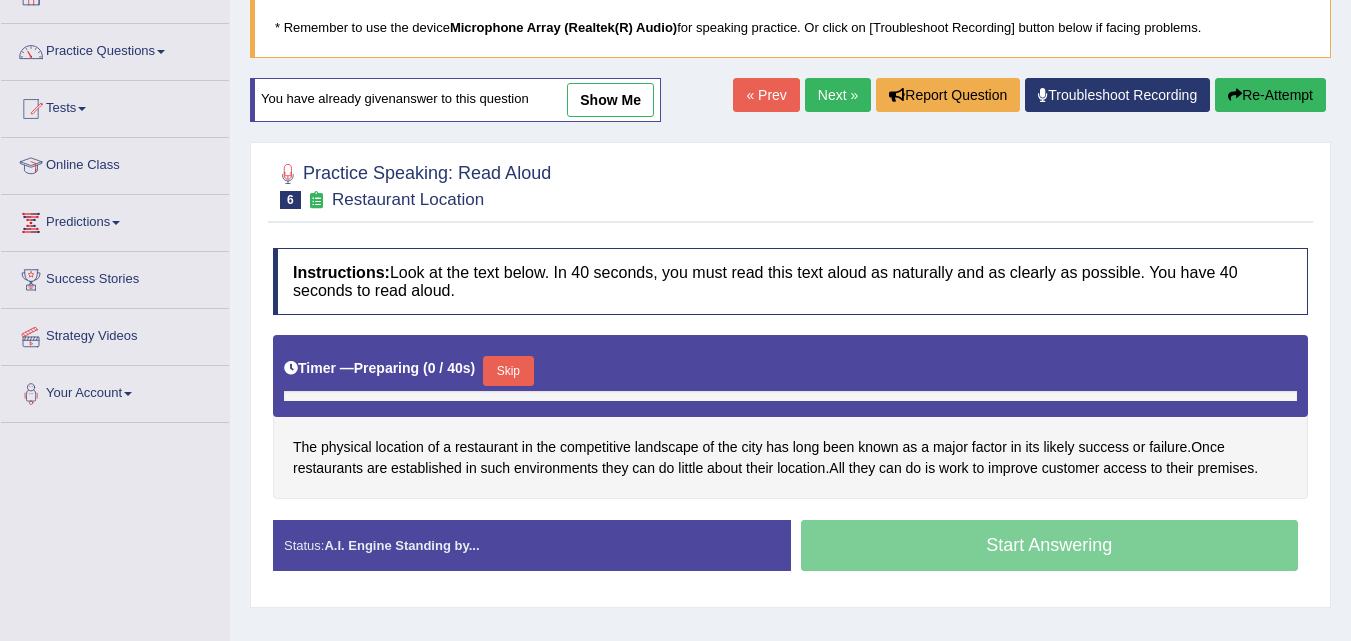 scroll, scrollTop: 128, scrollLeft: 0, axis: vertical 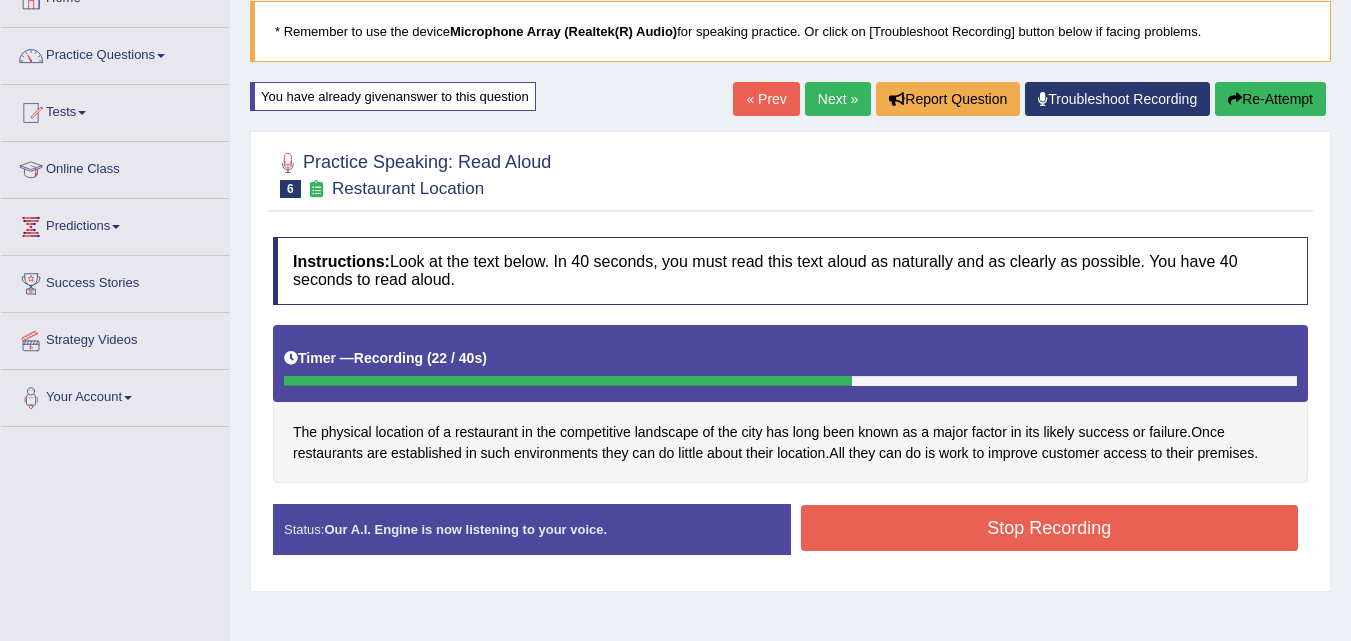 click on "Stop Recording" at bounding box center [1050, 528] 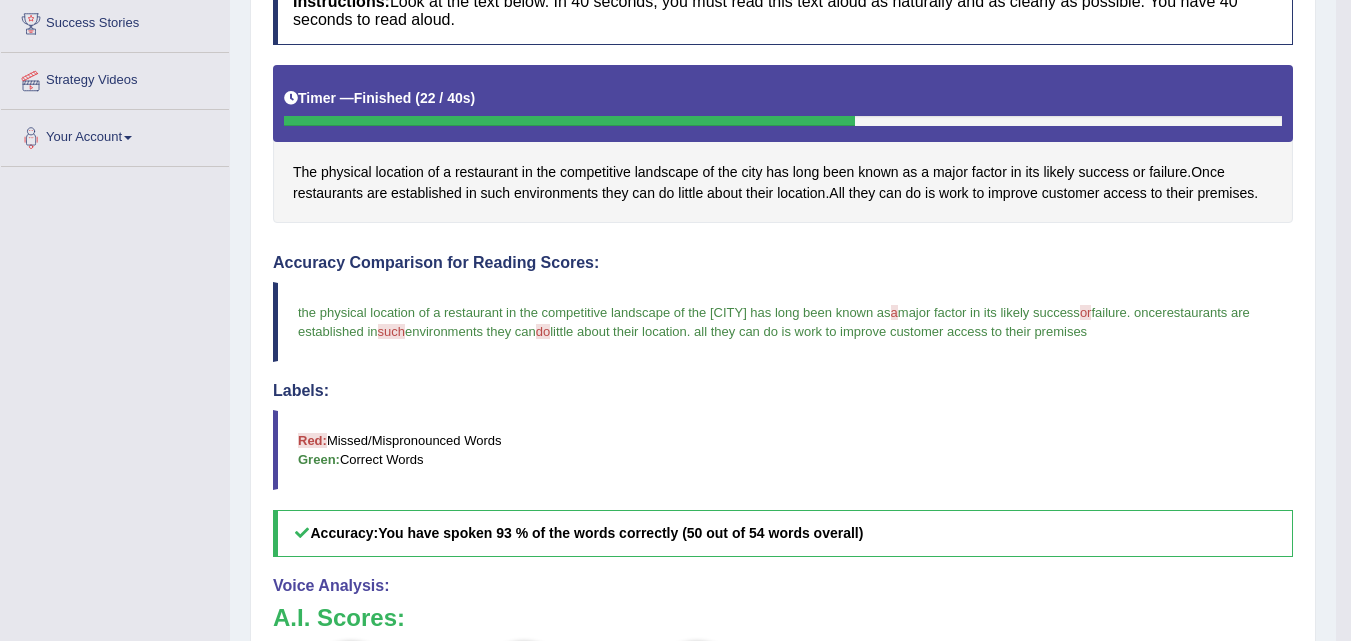 scroll, scrollTop: 753, scrollLeft: 0, axis: vertical 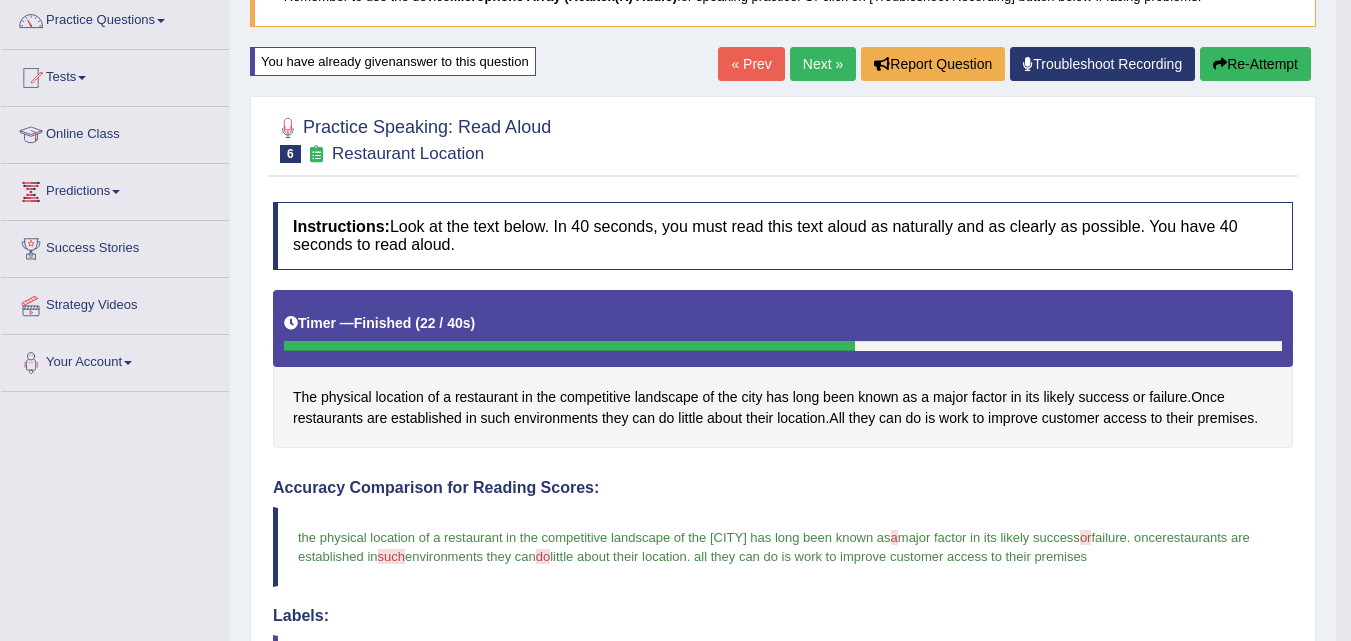 click on "Next »" at bounding box center [823, 64] 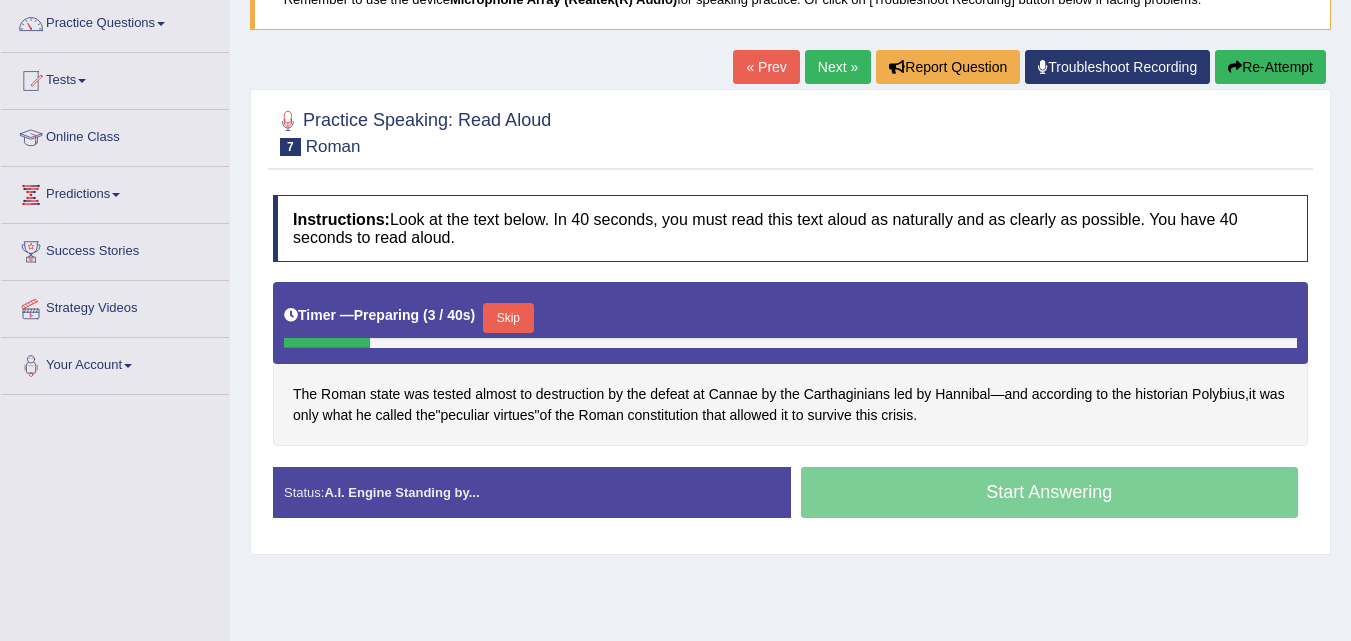 scroll, scrollTop: 160, scrollLeft: 0, axis: vertical 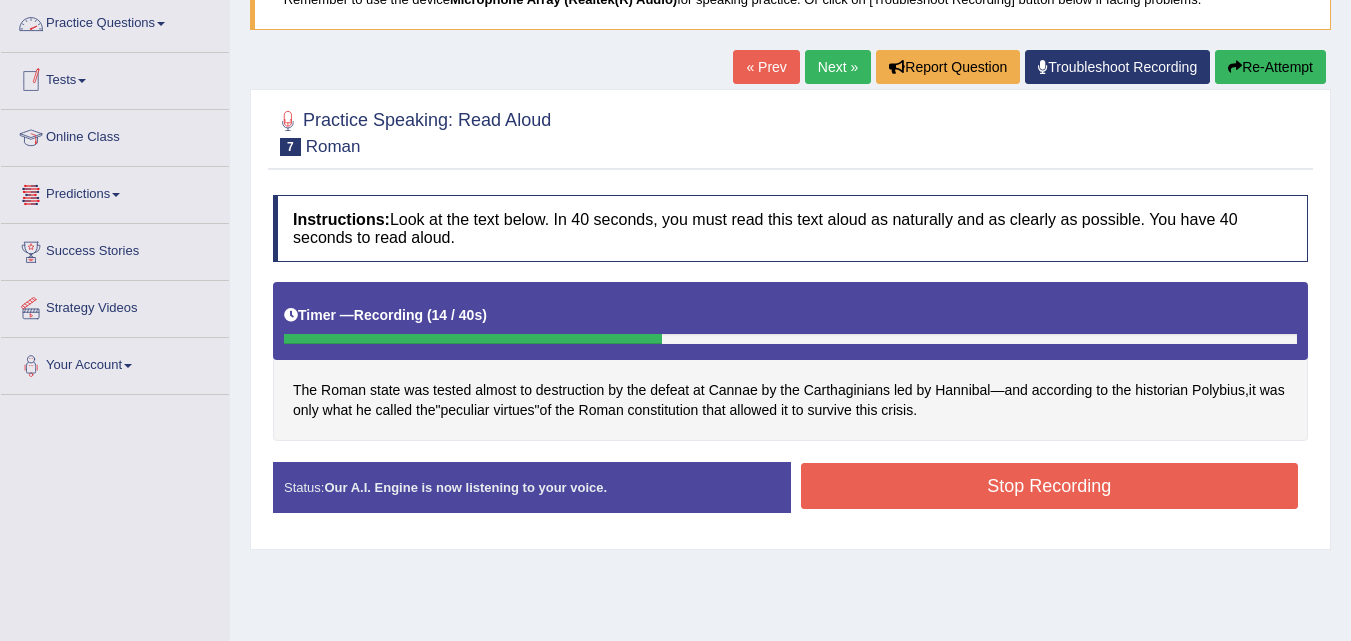 click on "Practice Questions" at bounding box center [115, 21] 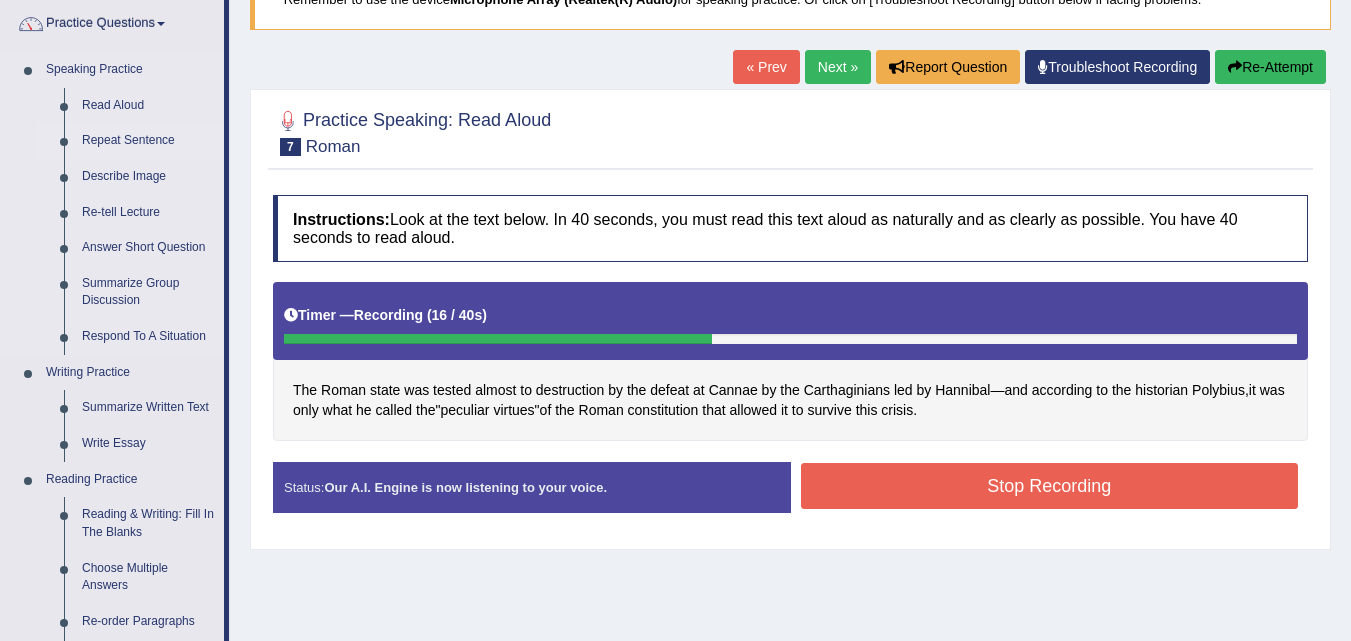 click on "Repeat Sentence" at bounding box center [148, 141] 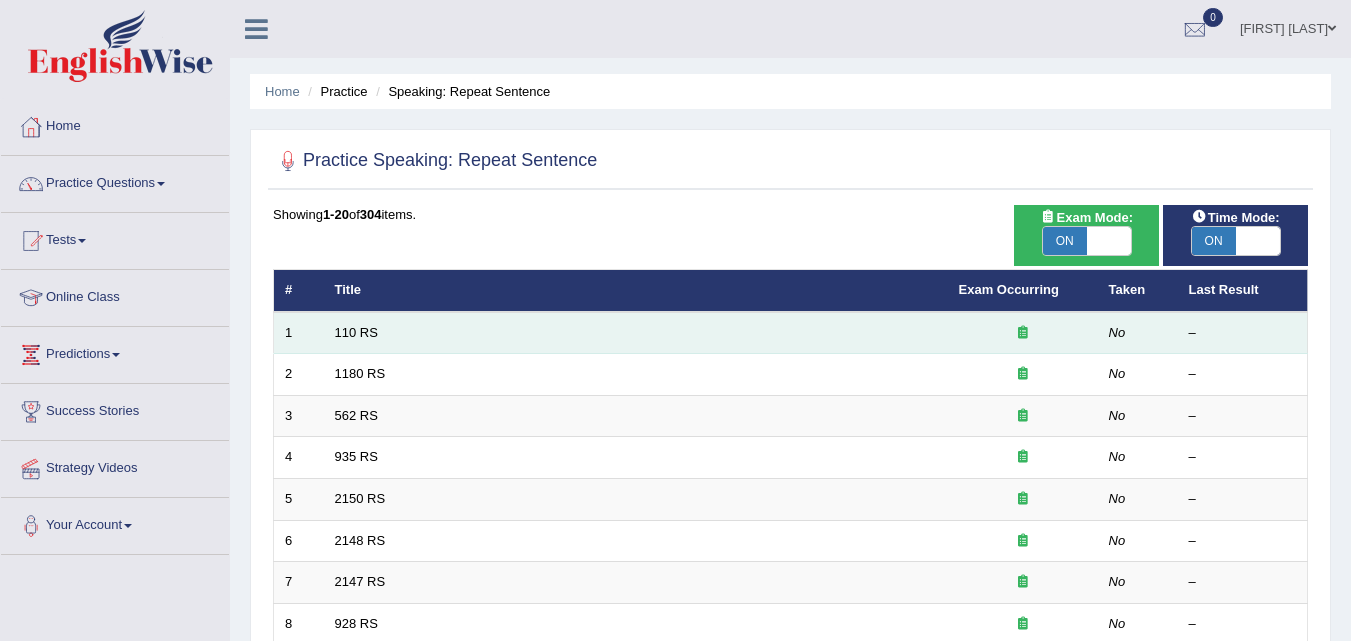 scroll, scrollTop: 0, scrollLeft: 0, axis: both 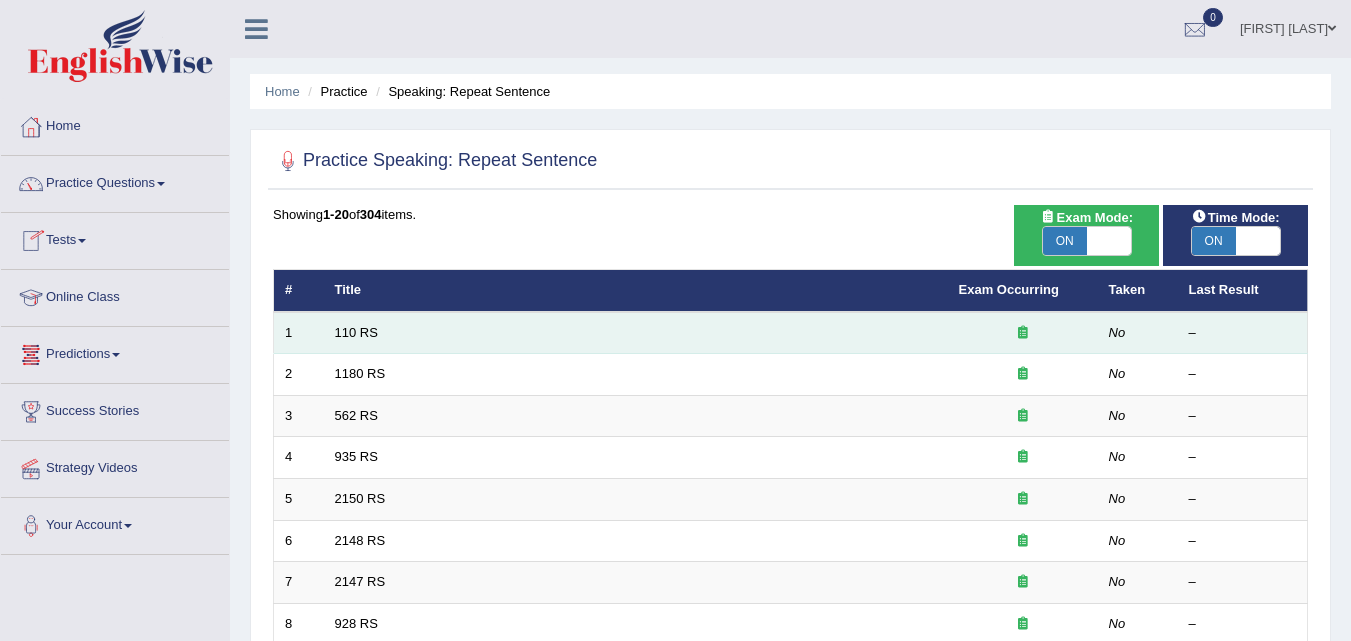 click on "110 RS" at bounding box center (636, 333) 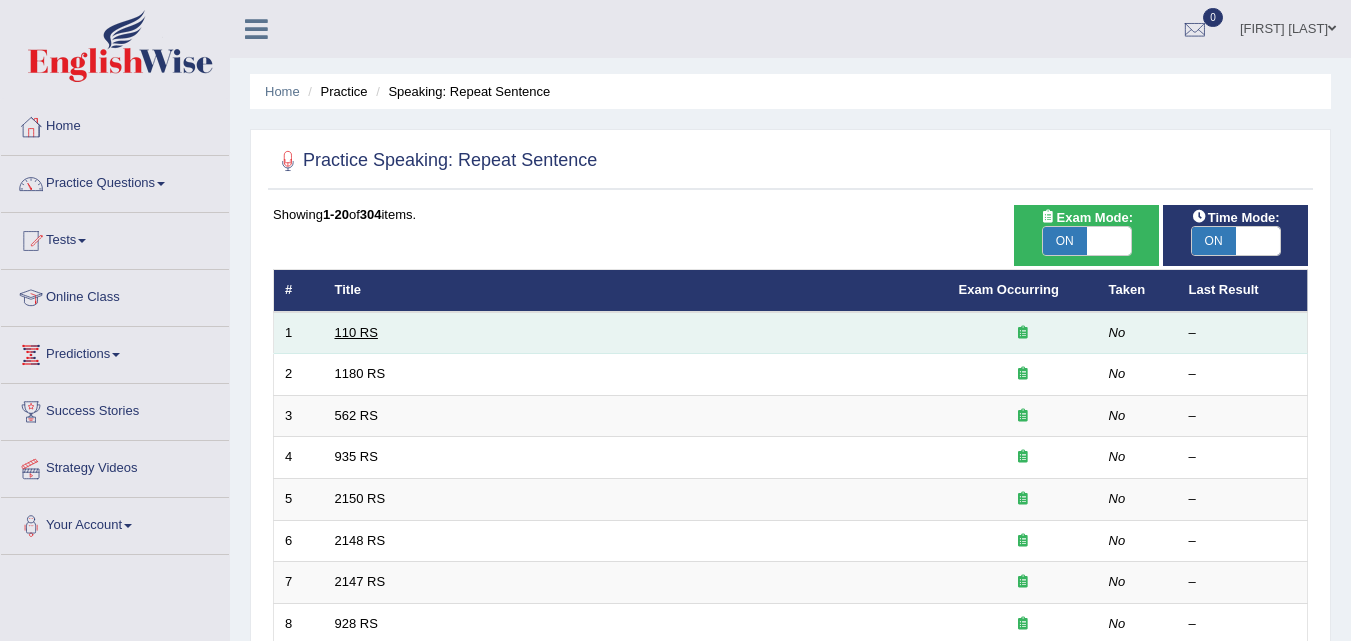 click on "110 RS" at bounding box center (356, 332) 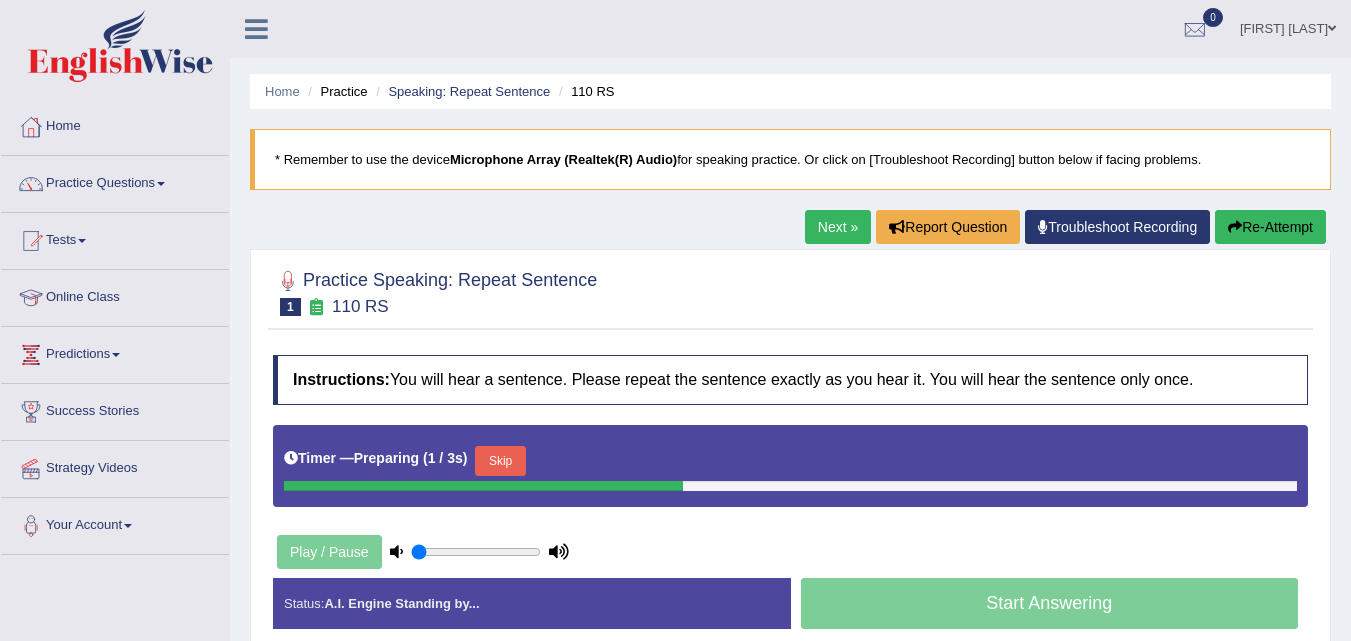 scroll, scrollTop: 0, scrollLeft: 0, axis: both 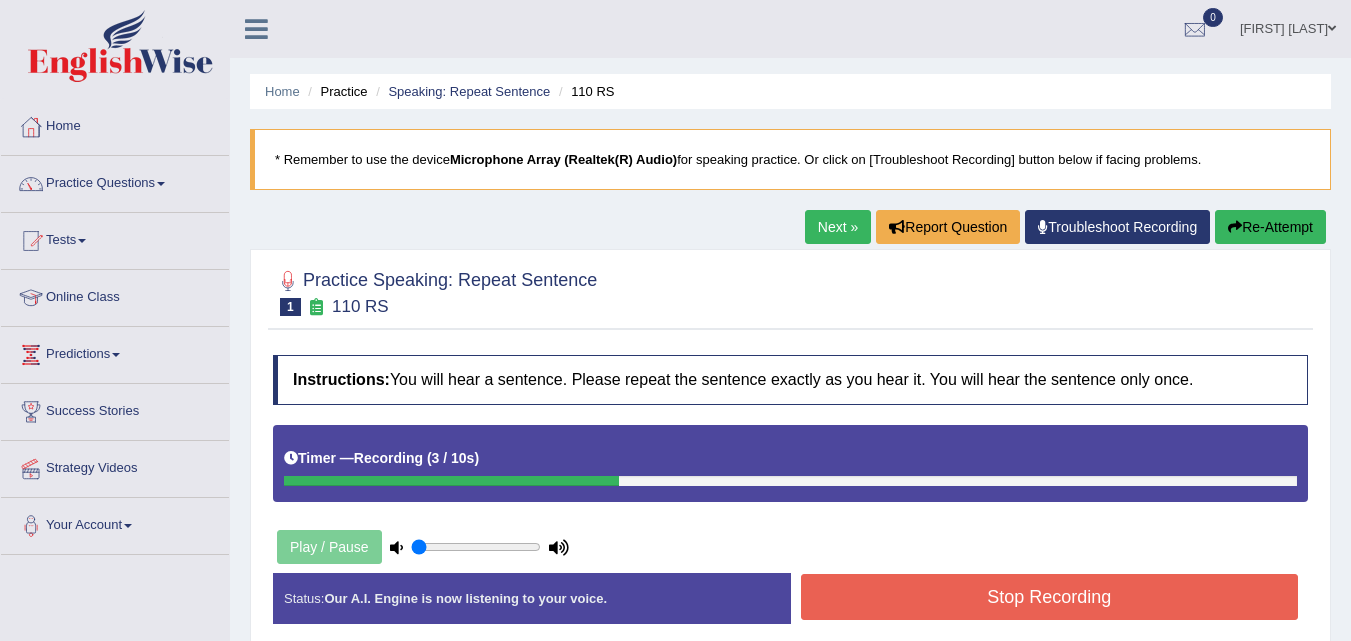 click on "Re-Attempt" at bounding box center (1270, 227) 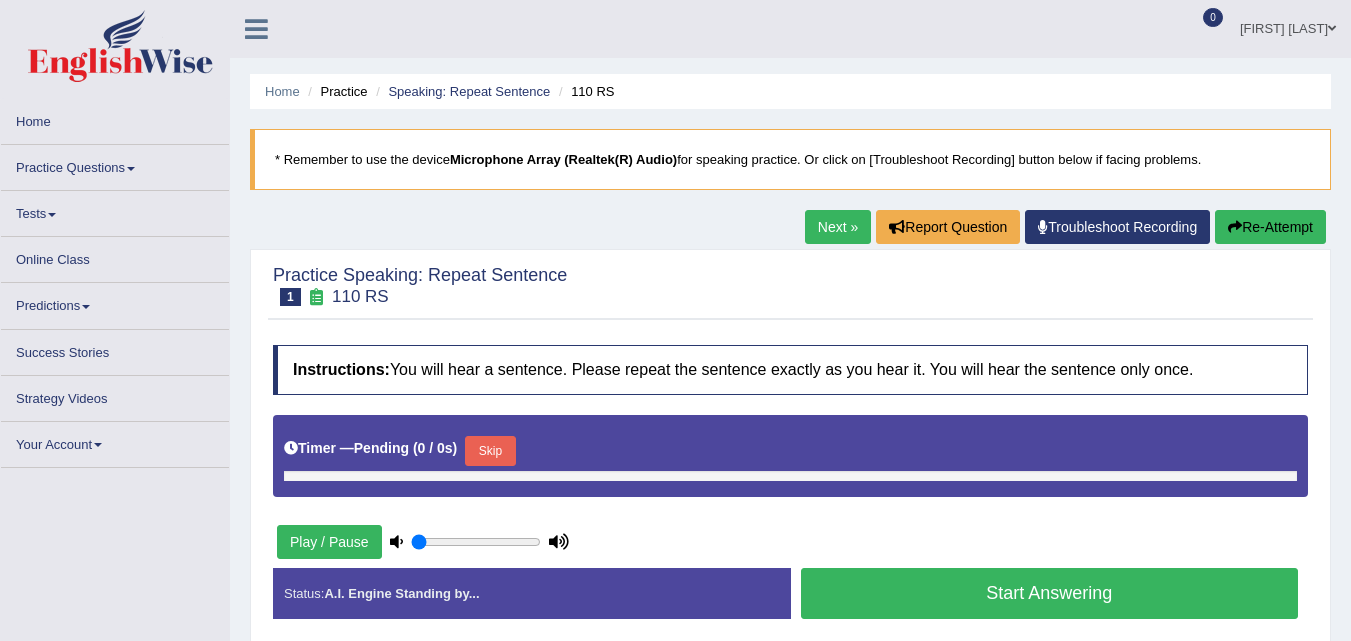 scroll, scrollTop: 0, scrollLeft: 0, axis: both 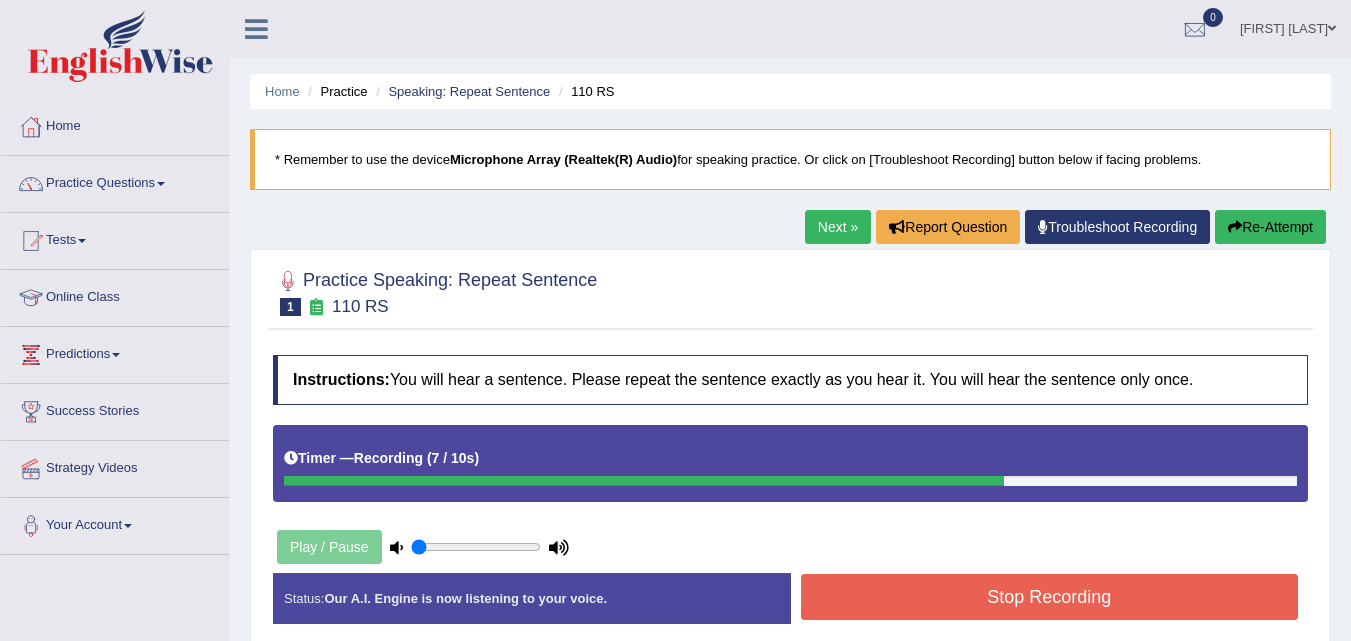 click on "Stop Recording" at bounding box center [1050, 597] 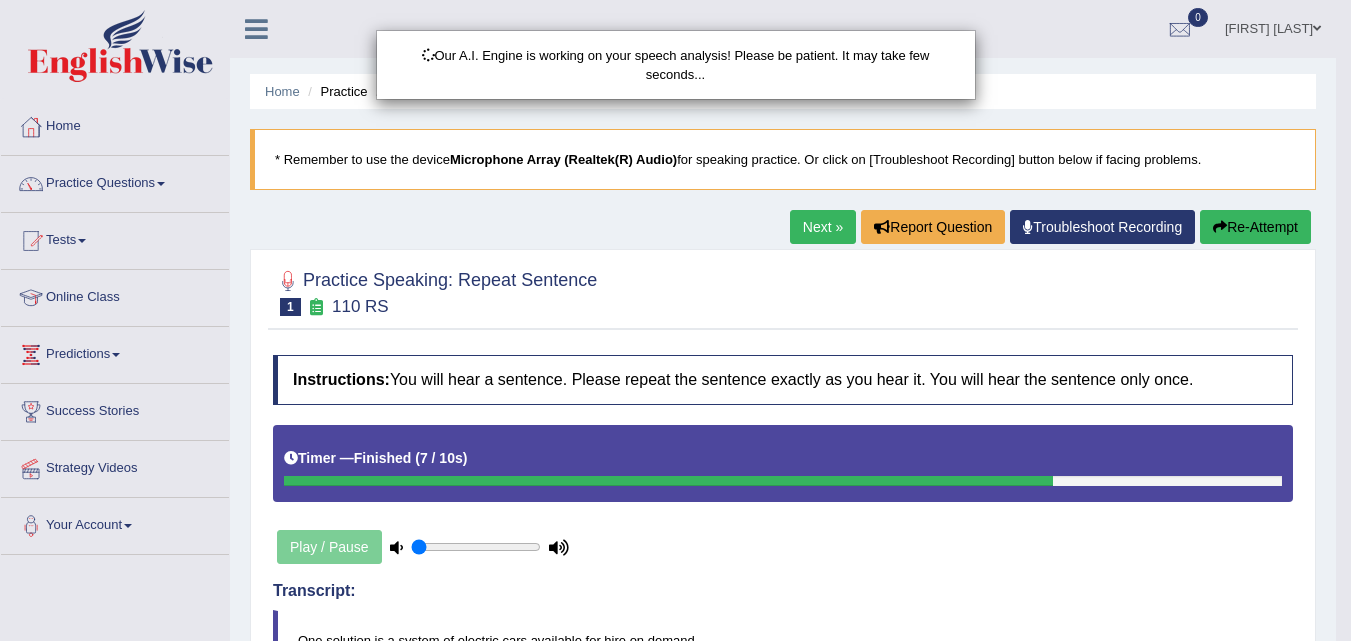 scroll, scrollTop: 40, scrollLeft: 0, axis: vertical 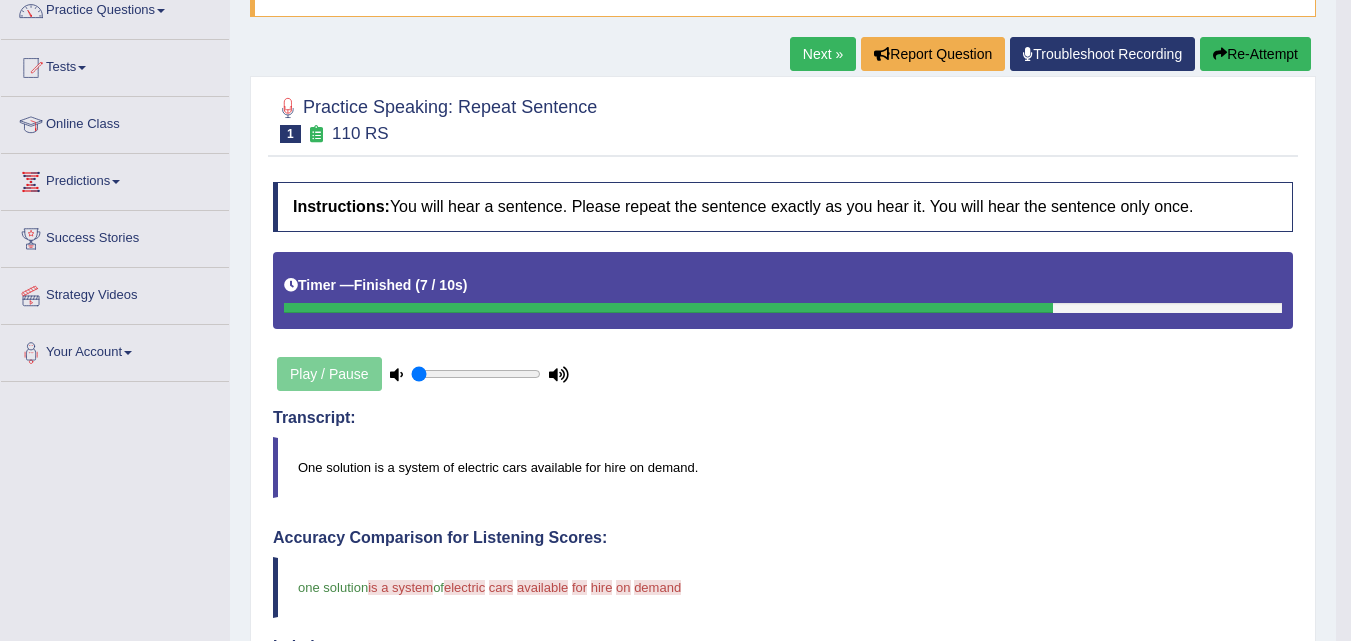 click on "Re-Attempt" at bounding box center (1255, 54) 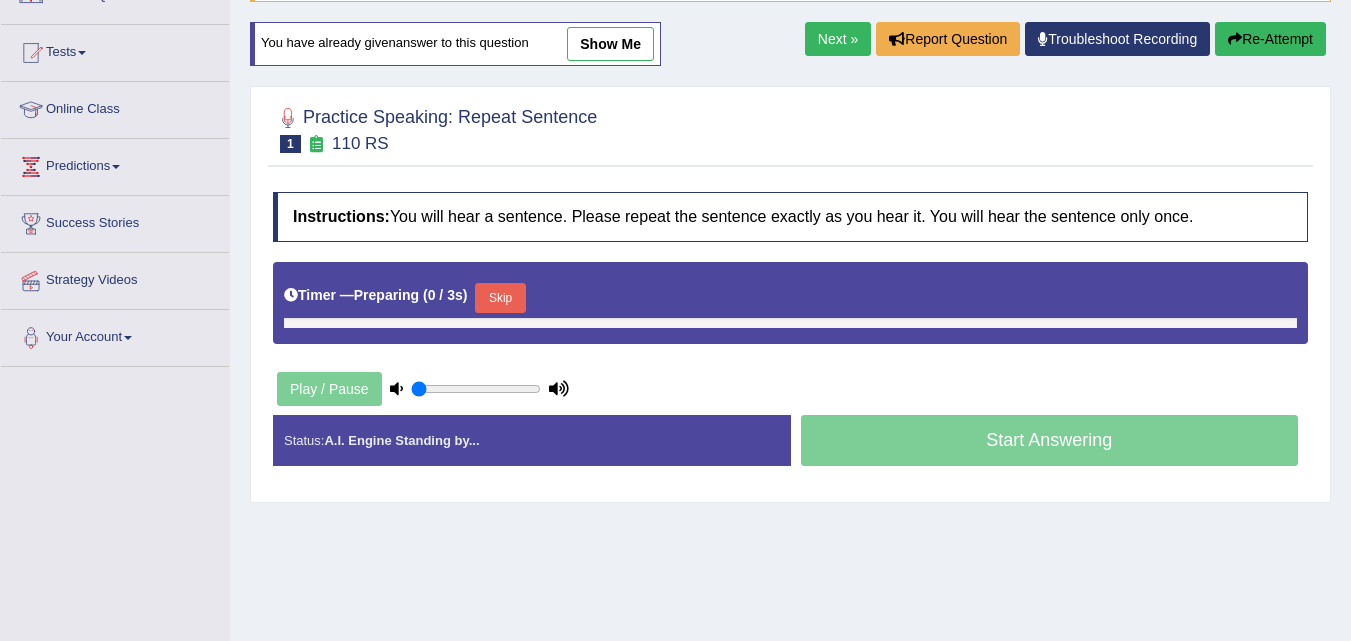 scroll, scrollTop: 173, scrollLeft: 0, axis: vertical 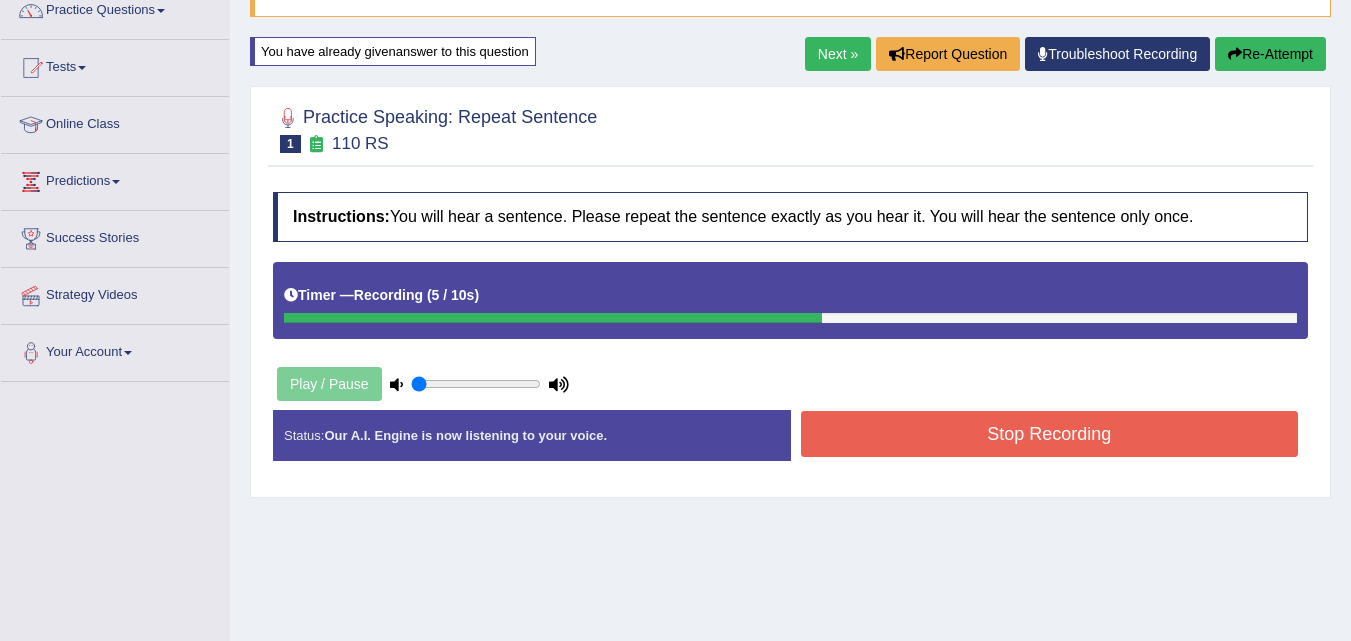 click on "Re-Attempt" at bounding box center (1270, 54) 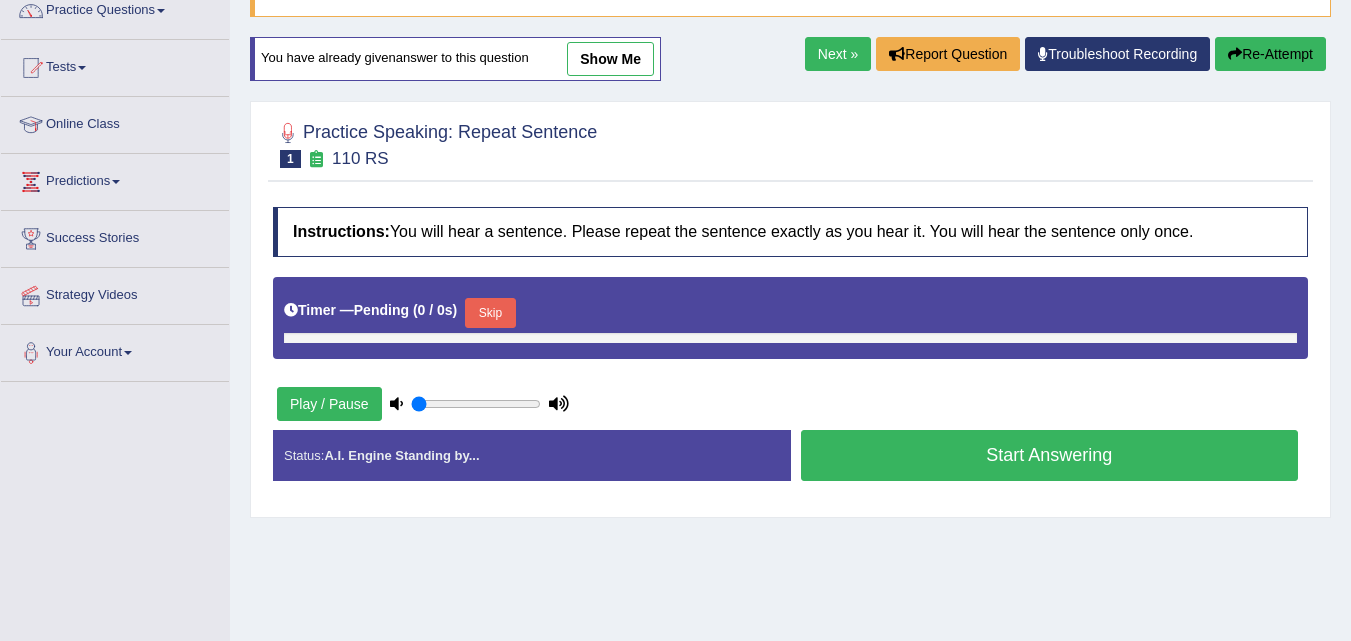 scroll, scrollTop: 173, scrollLeft: 0, axis: vertical 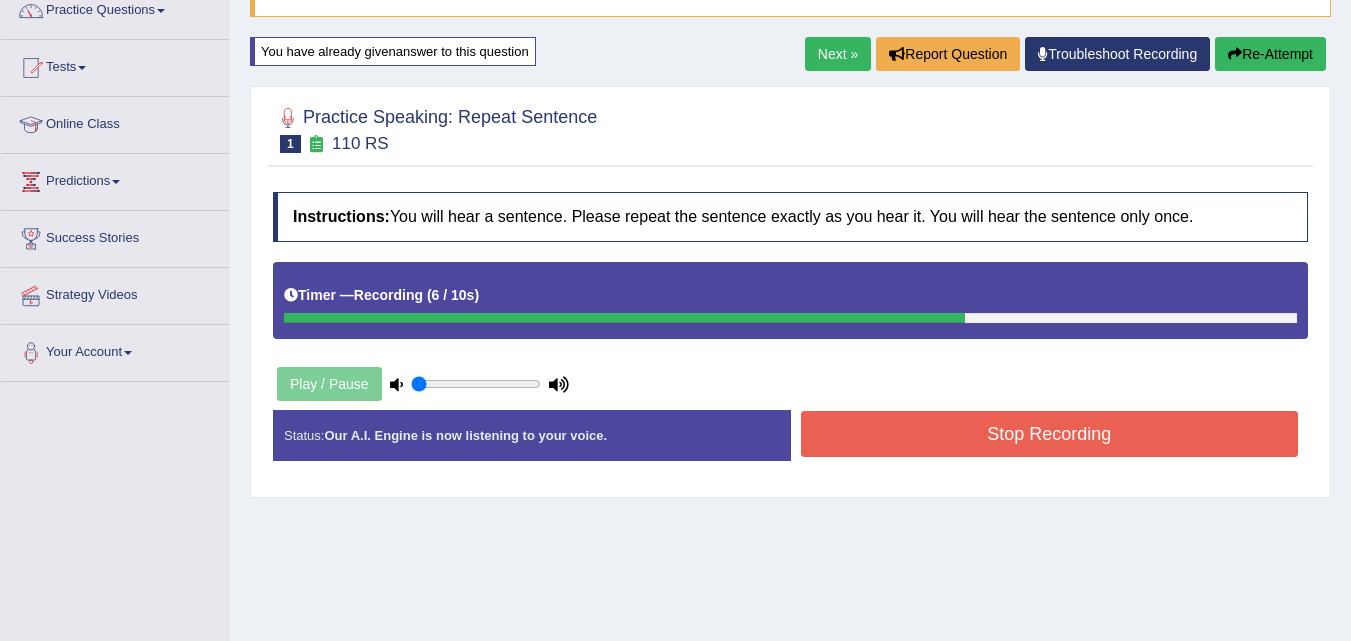 click on "Stop Recording" at bounding box center (1050, 434) 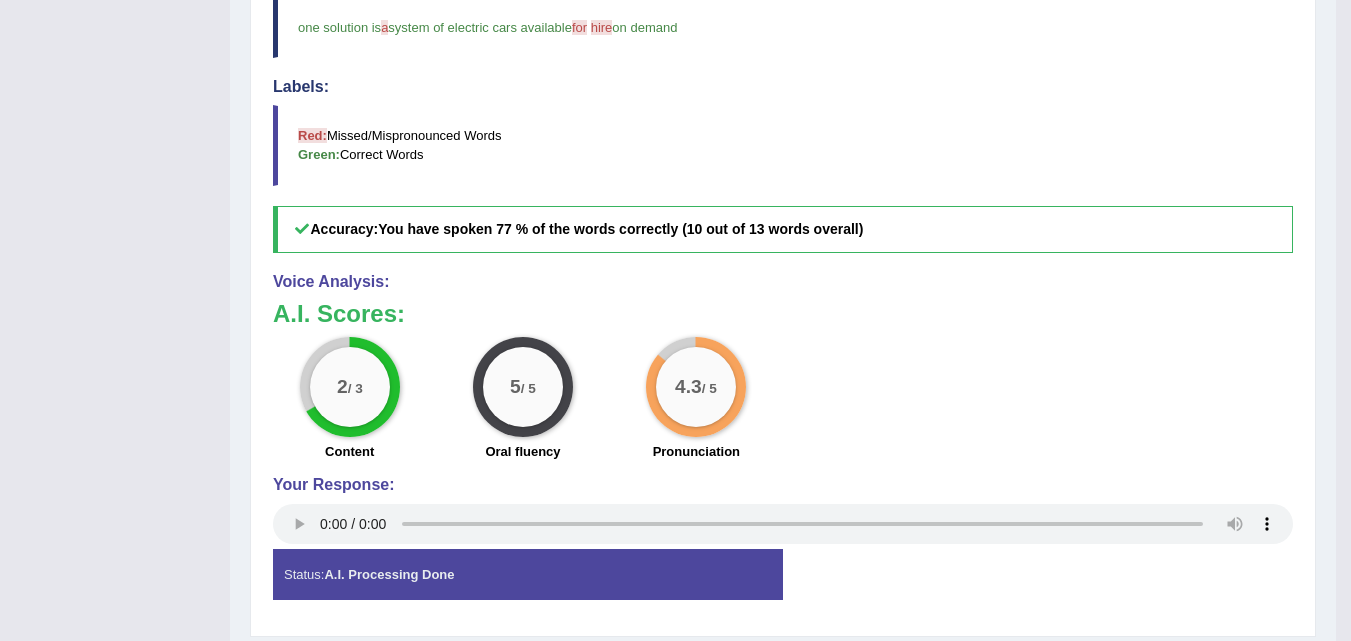 scroll, scrollTop: 804, scrollLeft: 0, axis: vertical 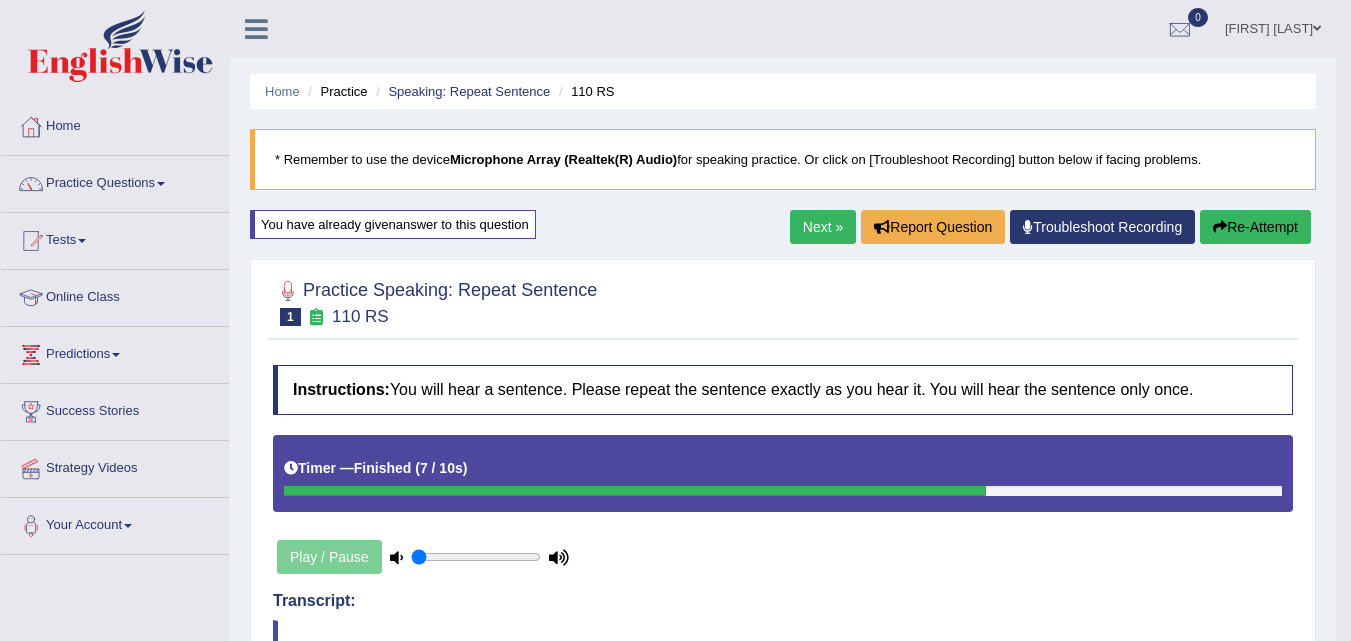 click on "Next »" at bounding box center [823, 227] 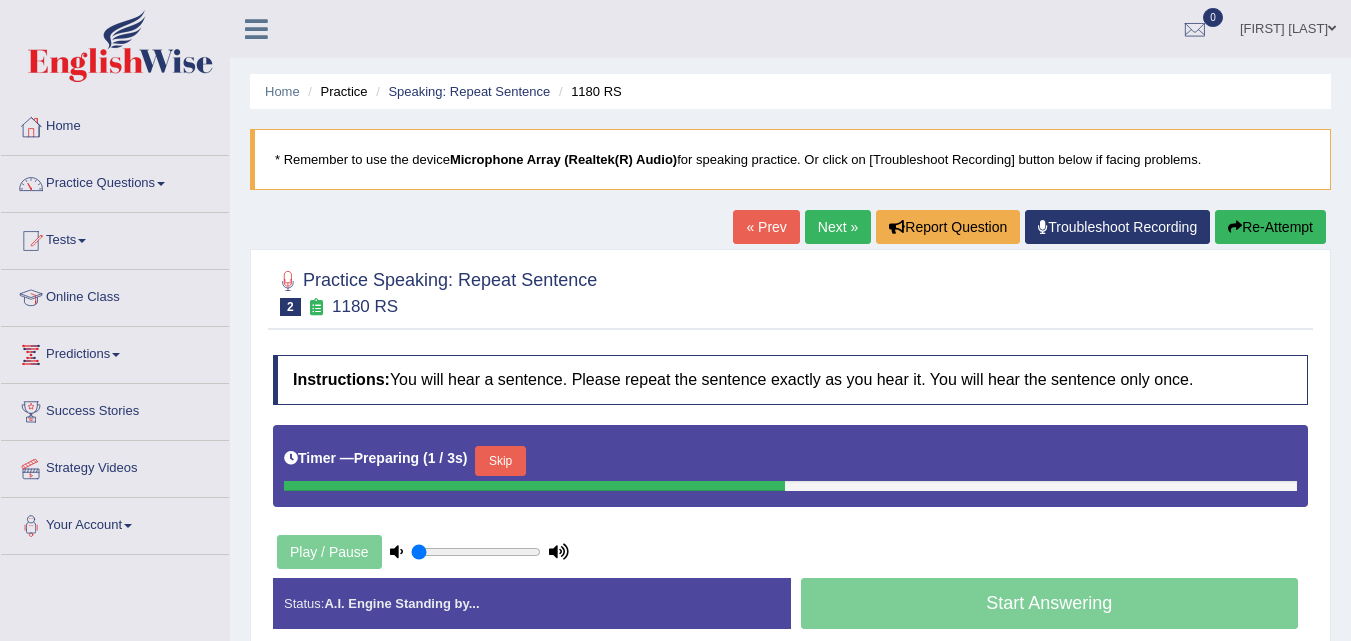 scroll, scrollTop: 0, scrollLeft: 0, axis: both 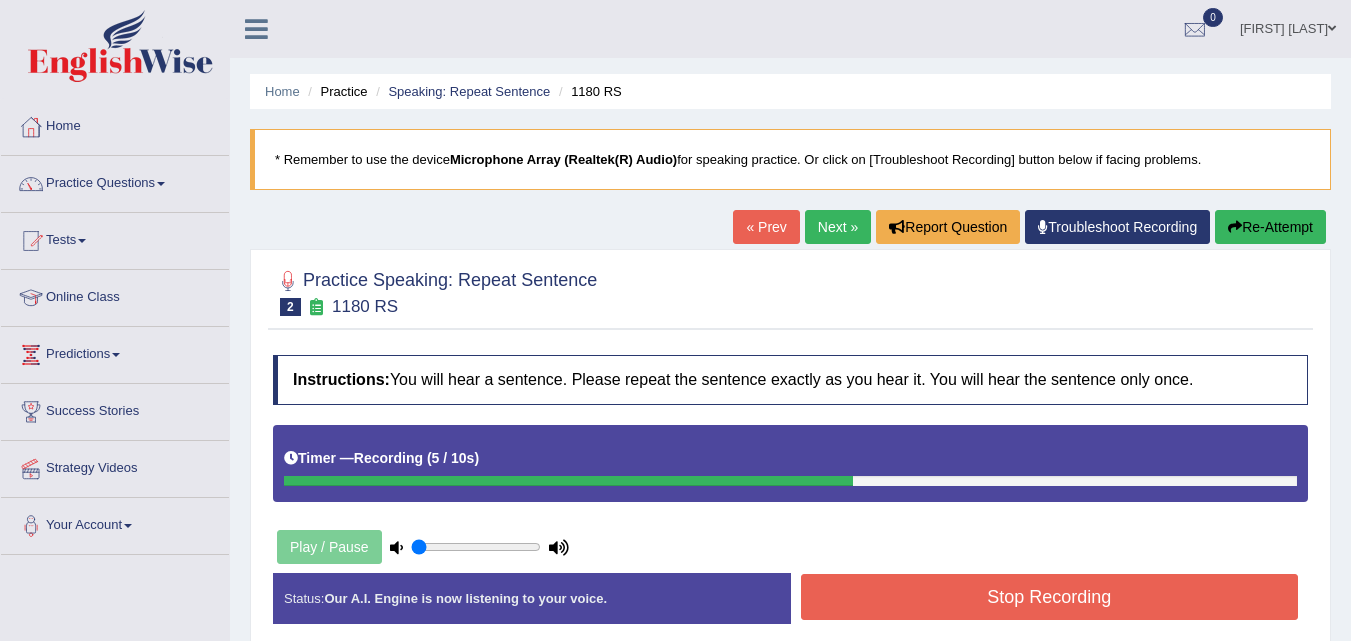 click on "Stop Recording" at bounding box center [1050, 597] 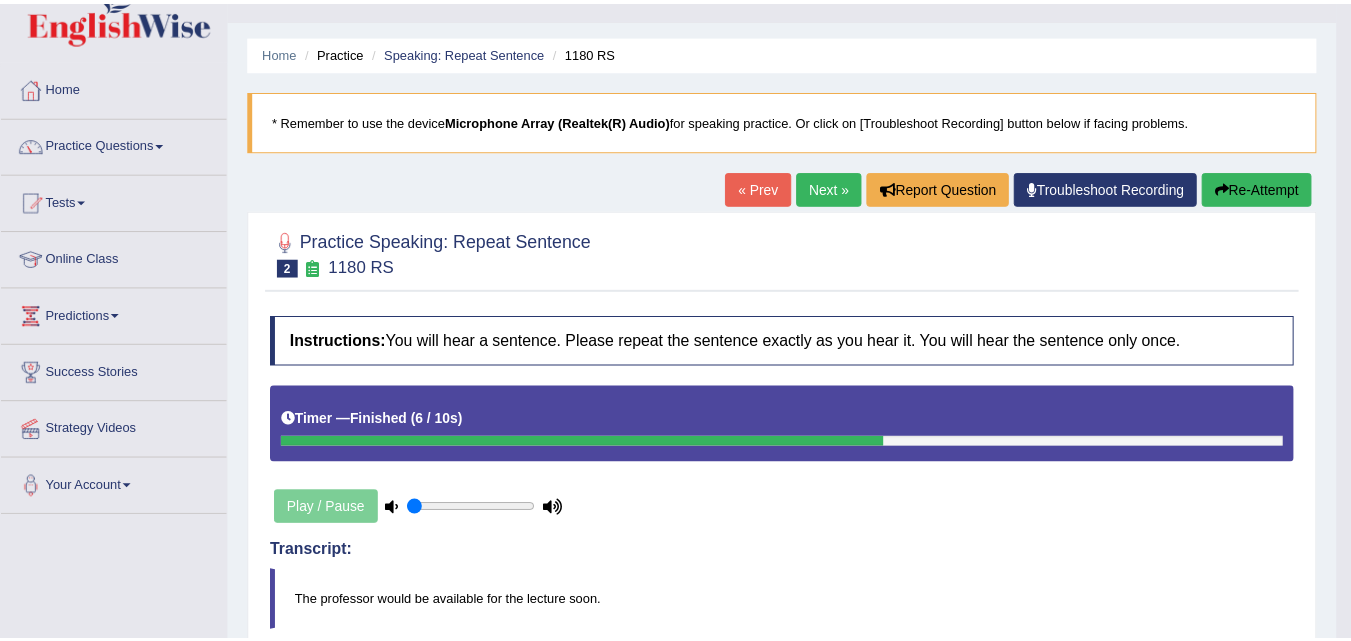 scroll, scrollTop: 40, scrollLeft: 0, axis: vertical 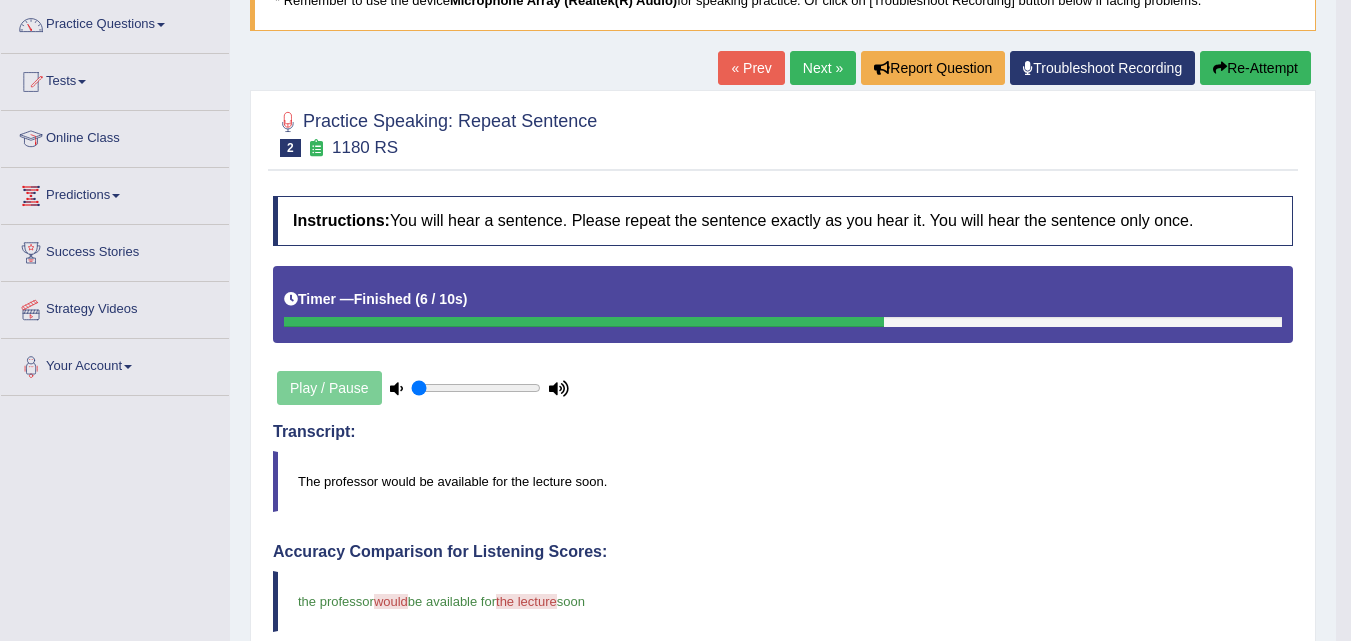 click on "Next »" at bounding box center (823, 68) 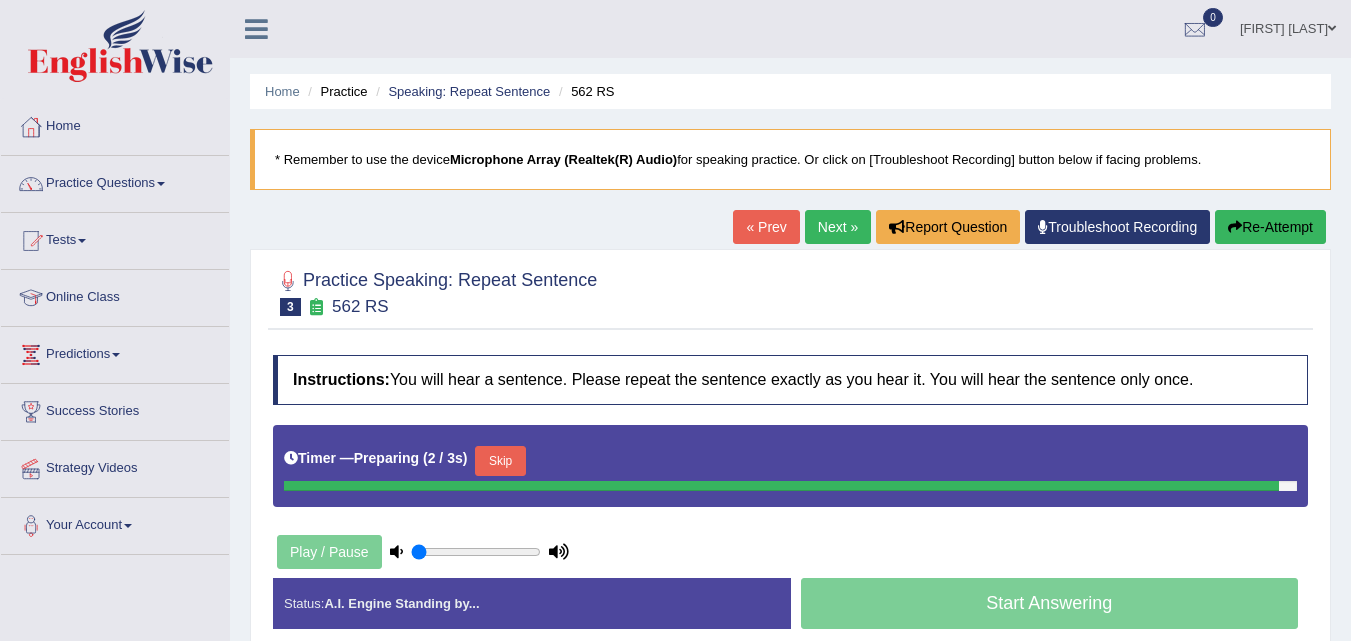 scroll, scrollTop: 0, scrollLeft: 0, axis: both 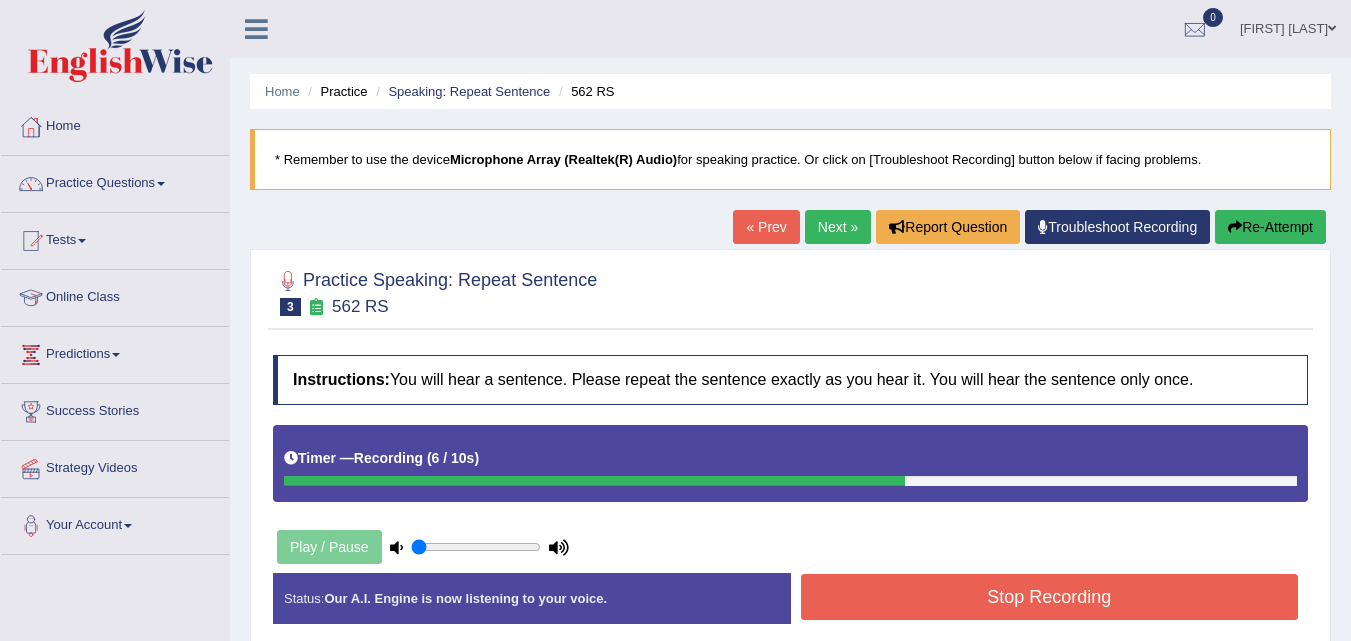 click on "Stop Recording" at bounding box center [1050, 597] 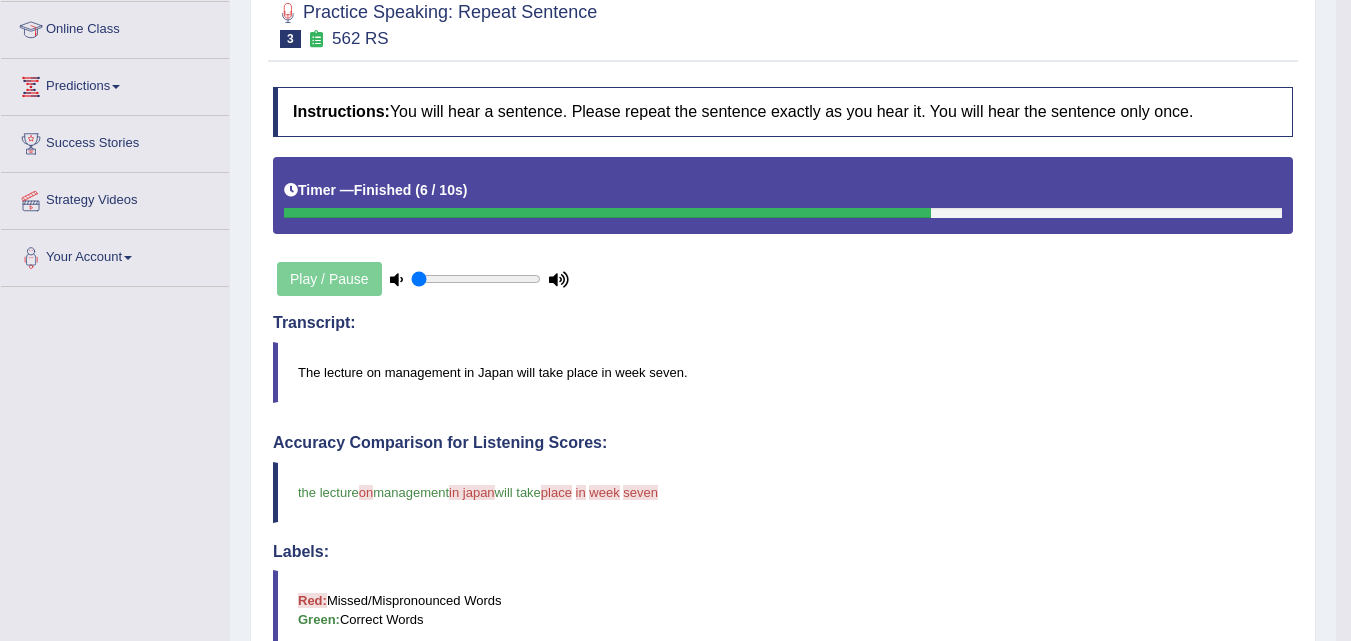 scroll, scrollTop: 265, scrollLeft: 0, axis: vertical 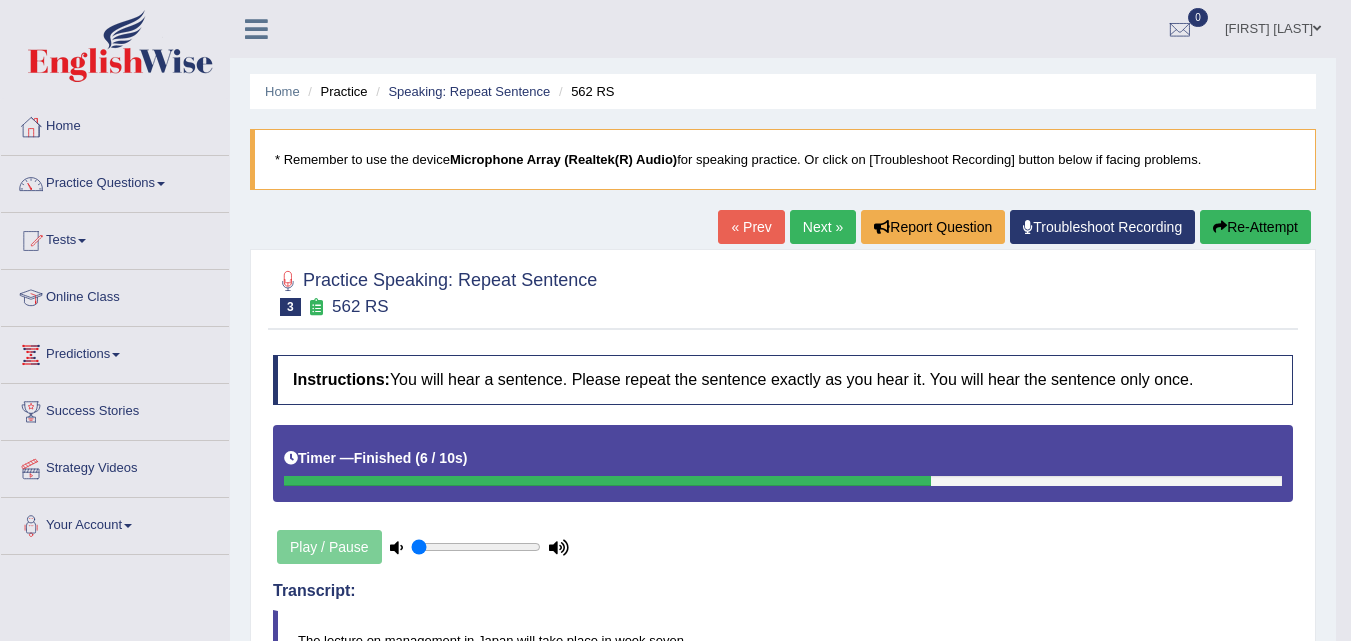 click on "Re-Attempt" at bounding box center (1255, 227) 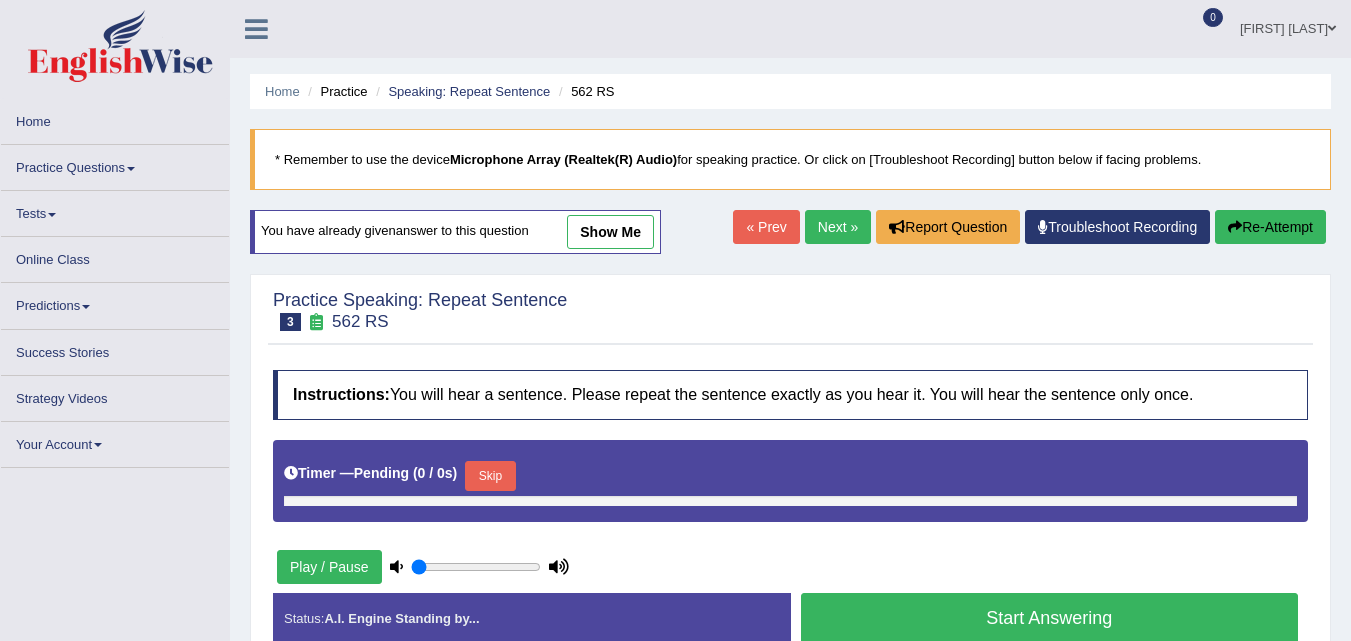 scroll, scrollTop: 0, scrollLeft: 0, axis: both 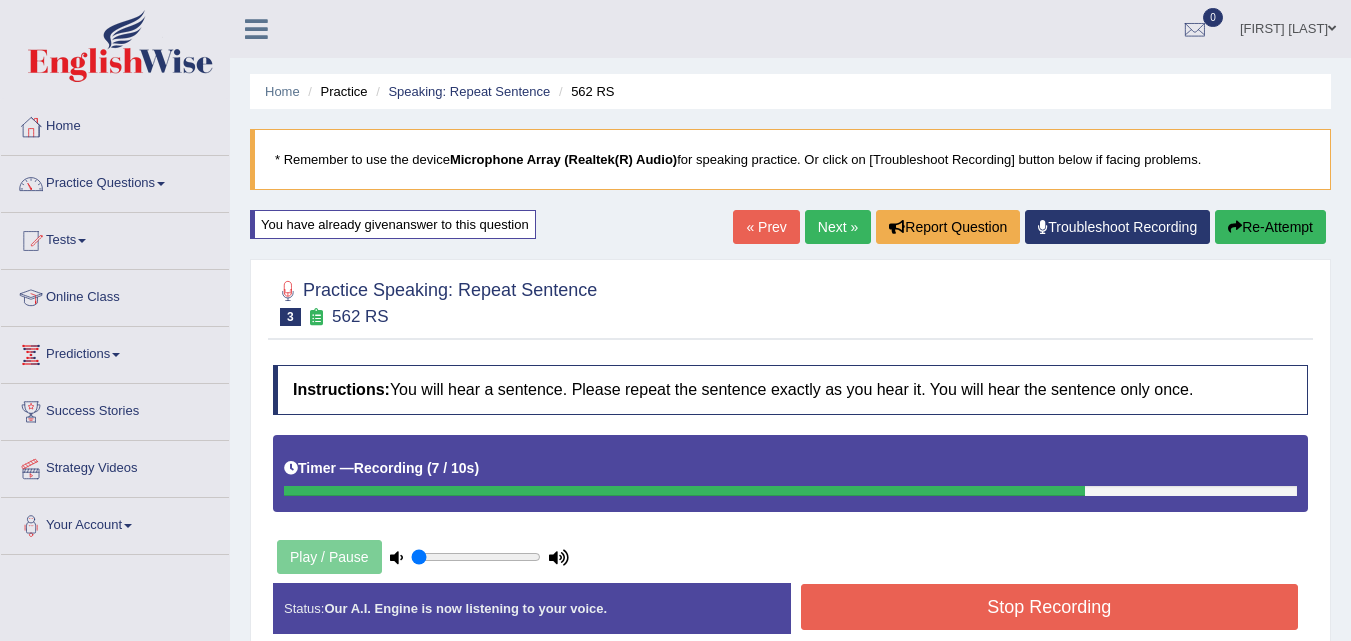 click on "Stop Recording" at bounding box center (1050, 607) 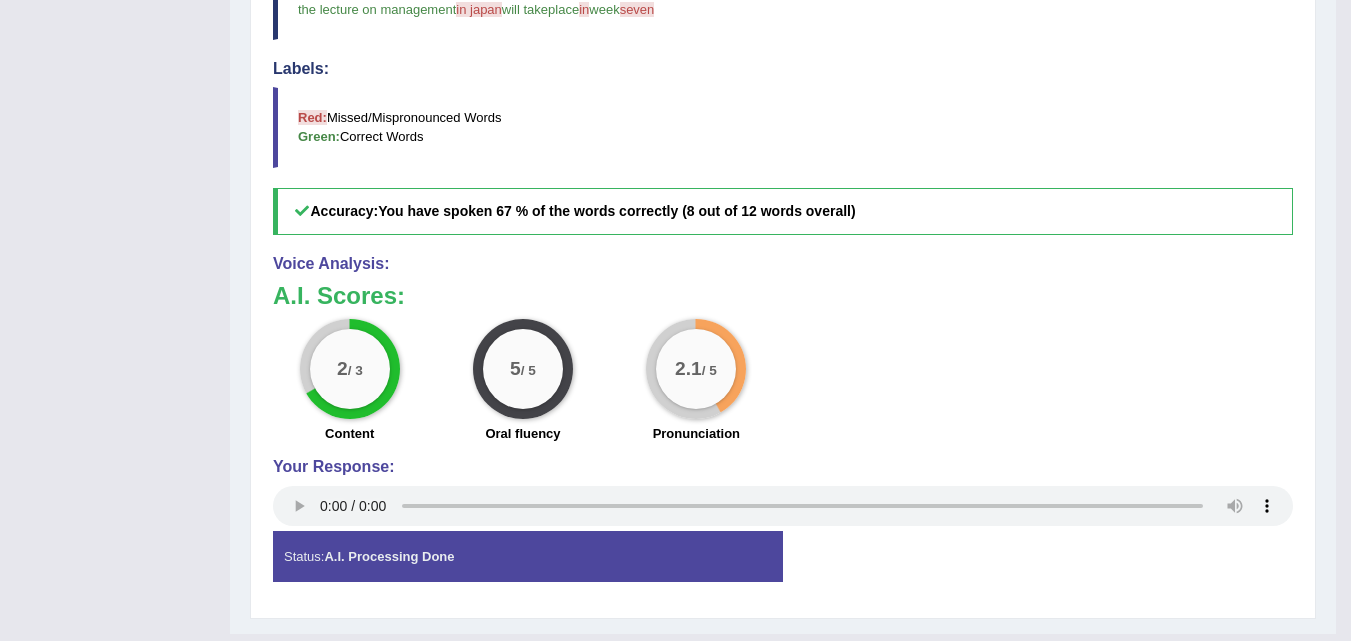scroll, scrollTop: 804, scrollLeft: 0, axis: vertical 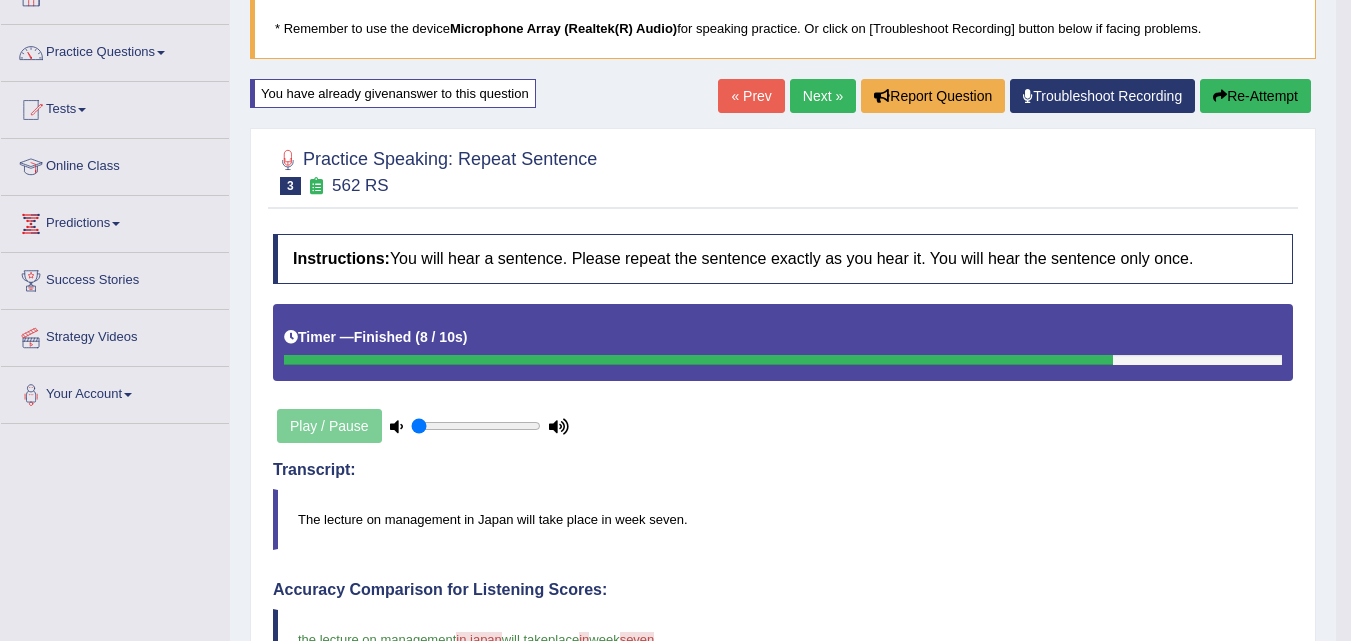 click on "Next »" at bounding box center [823, 96] 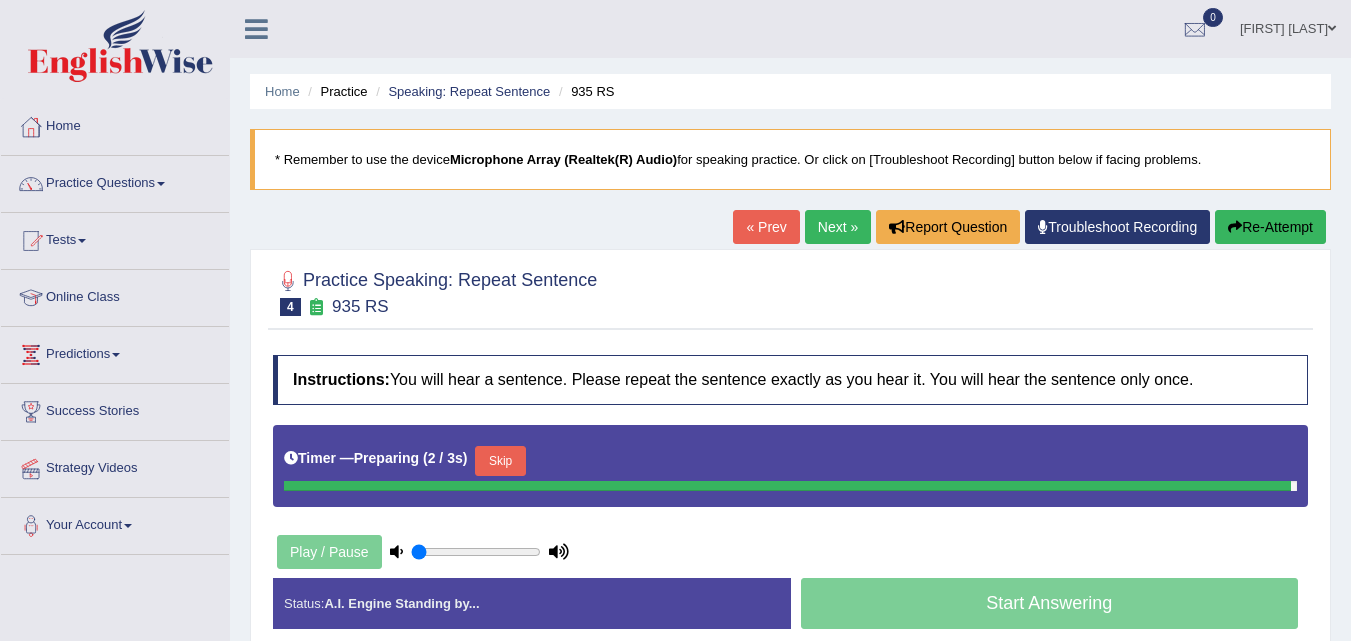 scroll, scrollTop: 0, scrollLeft: 0, axis: both 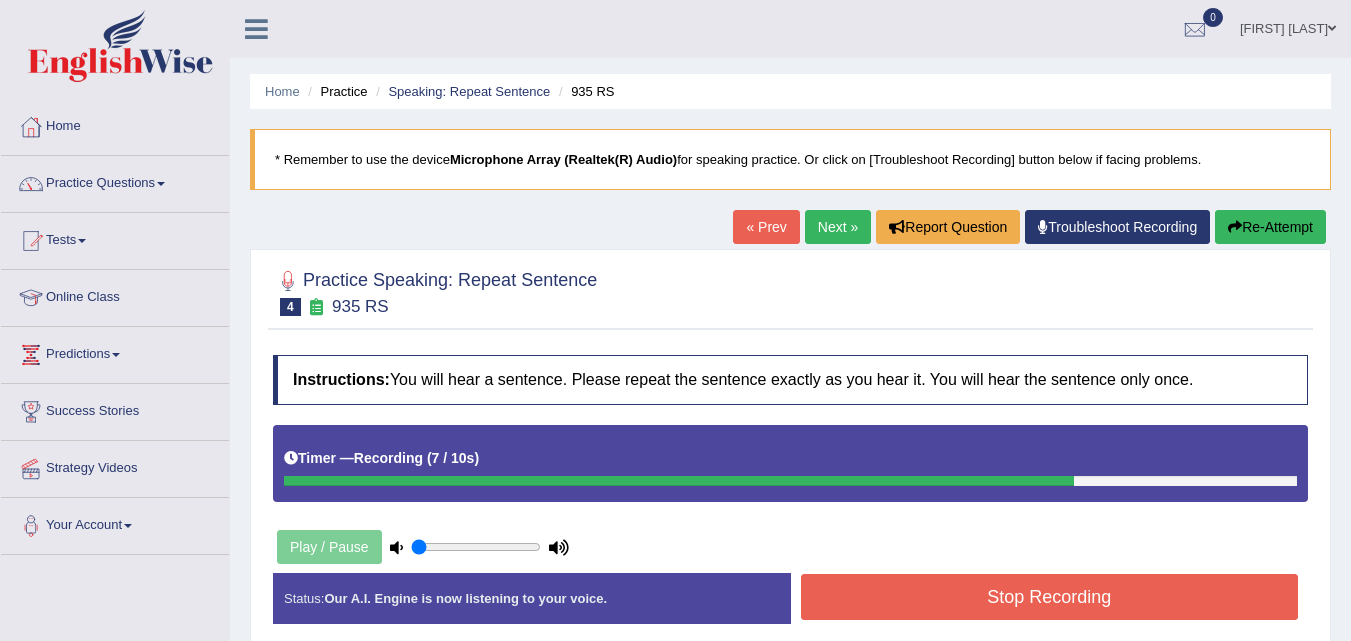 click on "Instructions:  You will hear a sentence. Please repeat the sentence exactly as you hear it. You will hear the sentence only once.
Timer —  Recording   ( 7 / 10s ) Play / Pause Transcript: Developments in information technology have greatly changed the way people work. Created with Highcharts 7.1.2 Too low Too high Time Pitch meter: 0 2 4 6 8 10 Created with Highcharts 7.1.2 Great Too slow Too fast Time Speech pace meter: 0 10 20 30 40 Accuracy Comparison for Listening Scores: Labels:
Red:  Missed/Mispronounced Words
Green:  Correct Words
Accuracy:  Voice Analysis: Your Response: Status:  Our A.I. Engine is now listening to your voice. Start Answering Stop Recording" at bounding box center [790, 497] 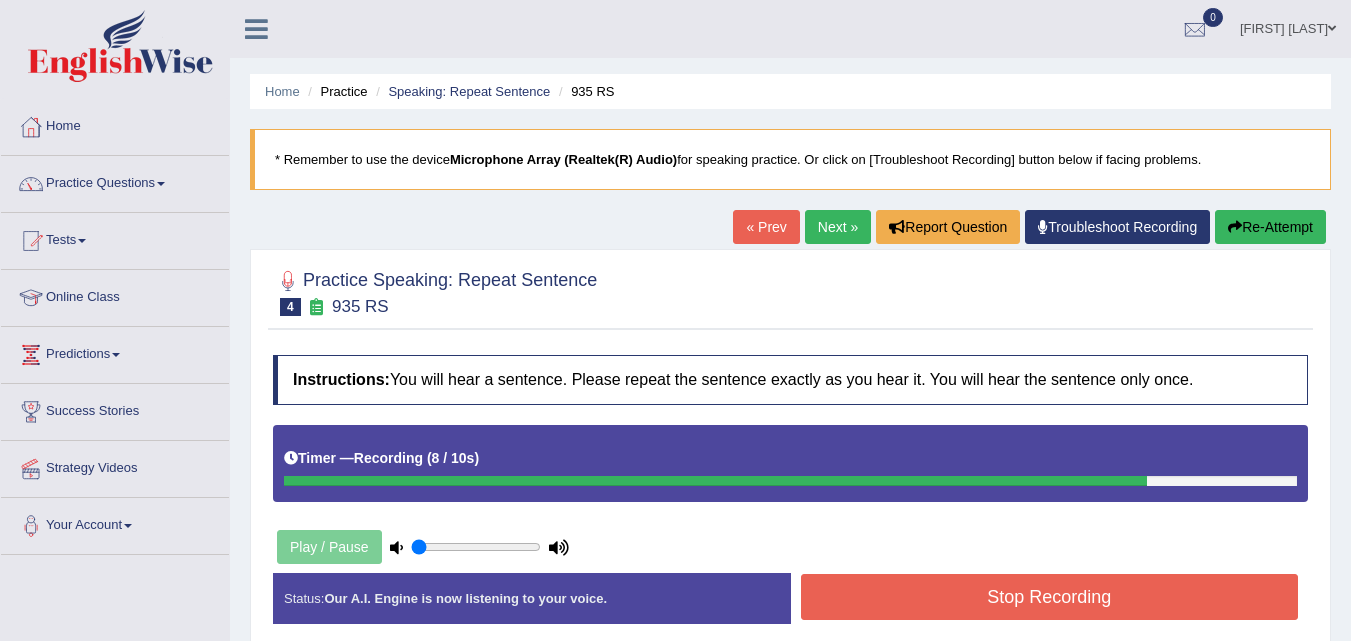 click on "Stop Recording" at bounding box center (1050, 597) 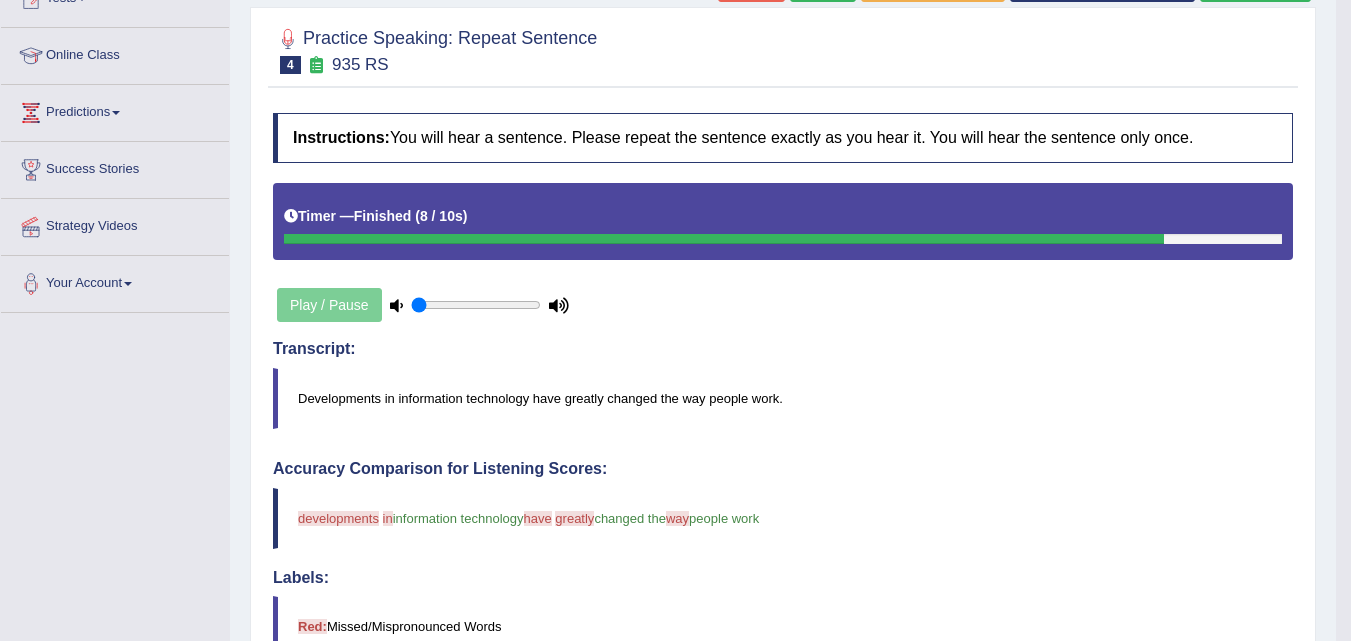 scroll, scrollTop: 249, scrollLeft: 0, axis: vertical 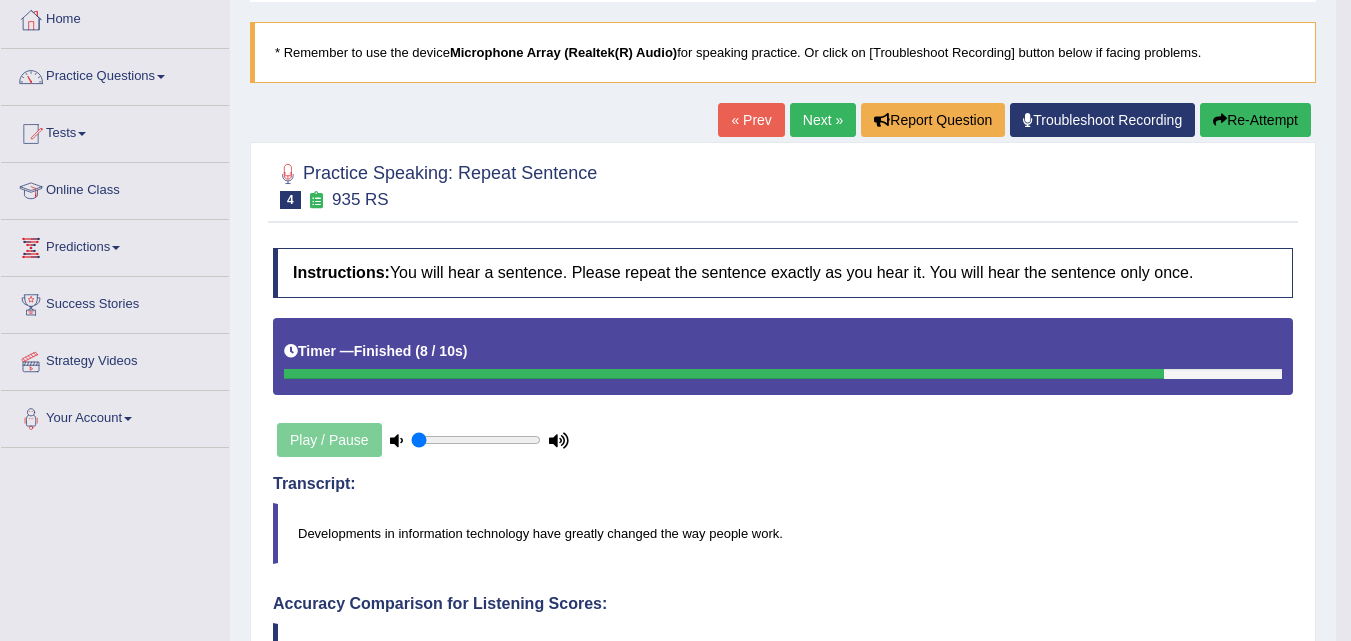 click on "Next »" at bounding box center [823, 120] 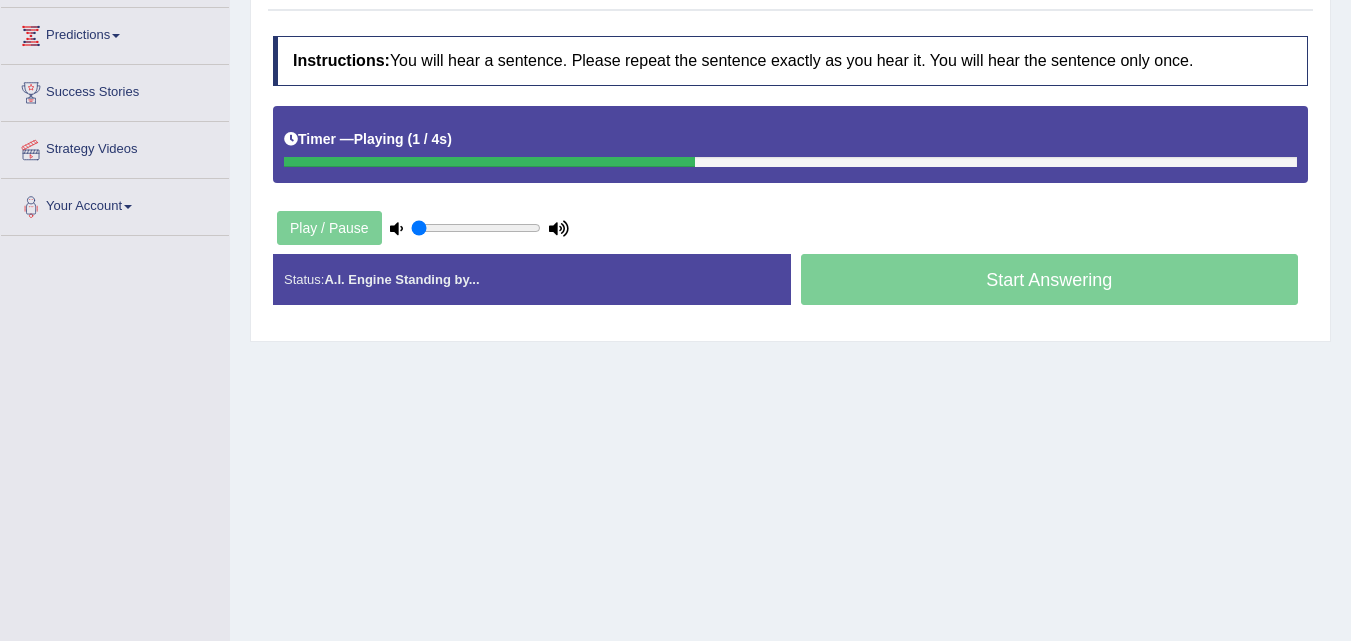 scroll, scrollTop: 319, scrollLeft: 0, axis: vertical 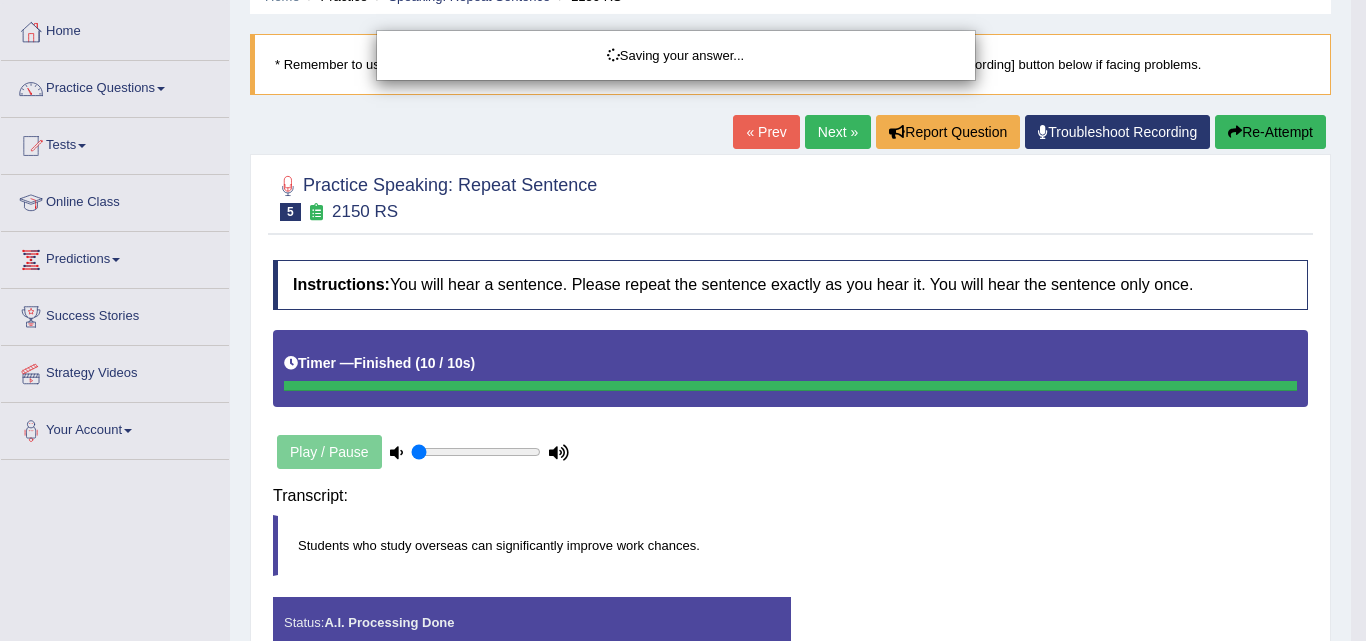 click on "Toggle navigation
Home
Practice Questions   Speaking Practice Read Aloud
Repeat Sentence
Describe Image
Re-tell Lecture
Answer Short Question
Summarize Group Discussion
Respond To A Situation
Writing Practice  Summarize Written Text
Write Essay
Reading Practice  Reading & Writing: Fill In The Blanks
Choose Multiple Answers
Re-order Paragraphs
Fill In The Blanks
Choose Single Answer
Listening Practice  Summarize Spoken Text
Highlight Incorrect Words
Highlight Correct Summary
Select Missing Word
Choose Single Answer
Choose Multiple Answers
Fill In The Blanks
Write From Dictation
Pronunciation
Tests  Take Practice Sectional Test" at bounding box center (683, 225) 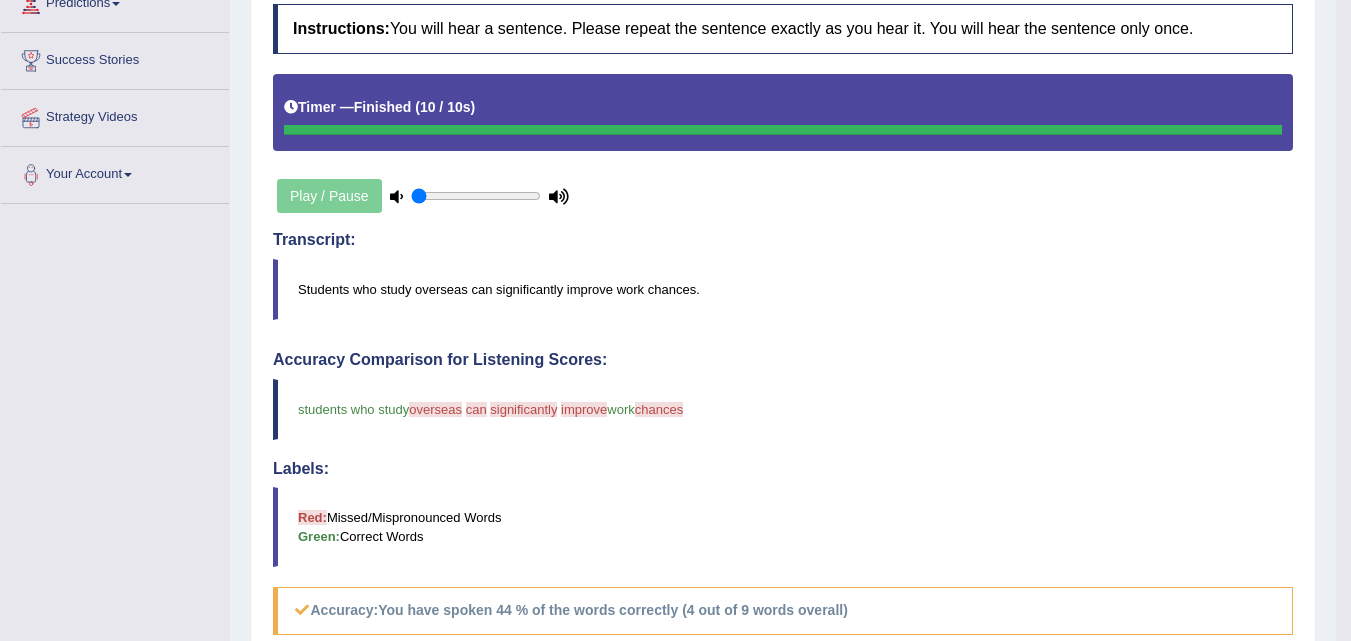 scroll, scrollTop: 354, scrollLeft: 0, axis: vertical 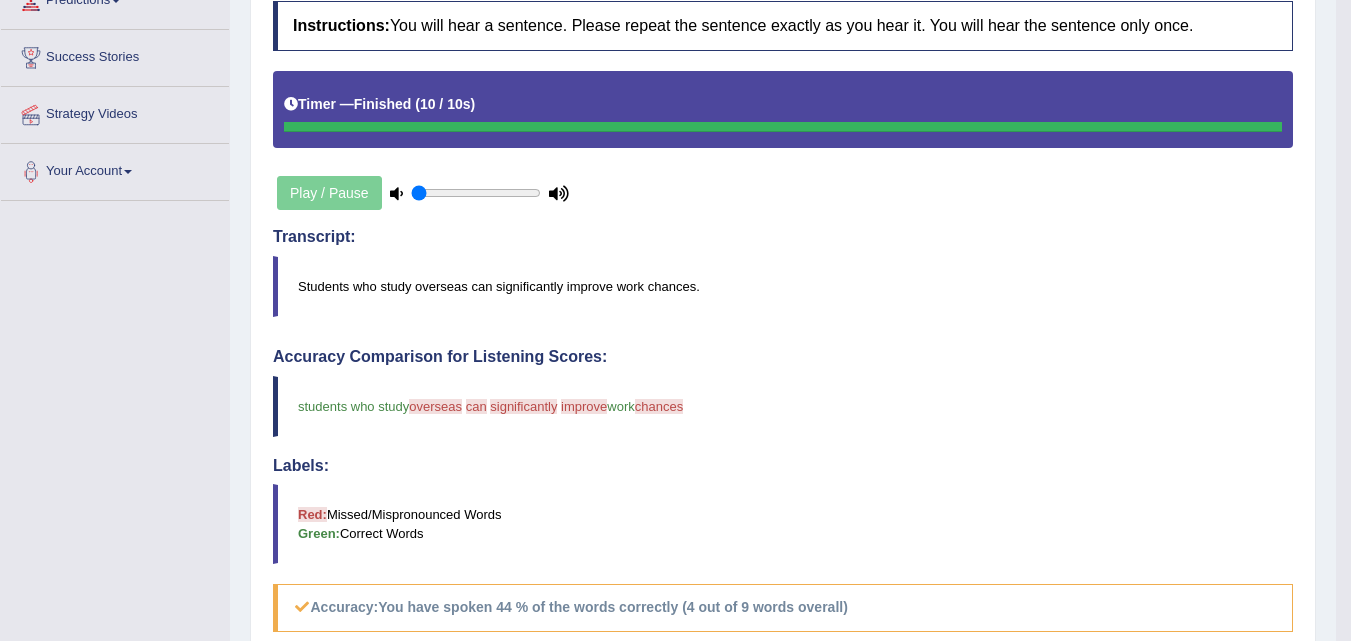 click on "Play / Pause" at bounding box center (423, 193) 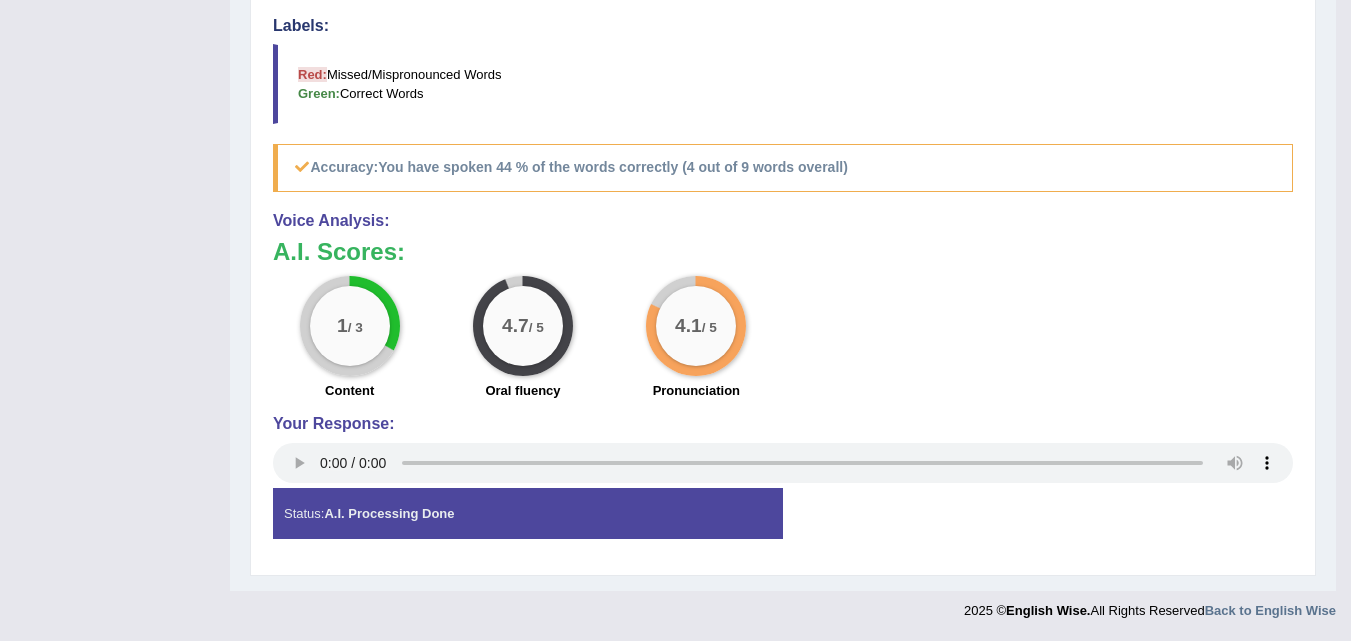 scroll, scrollTop: 735, scrollLeft: 0, axis: vertical 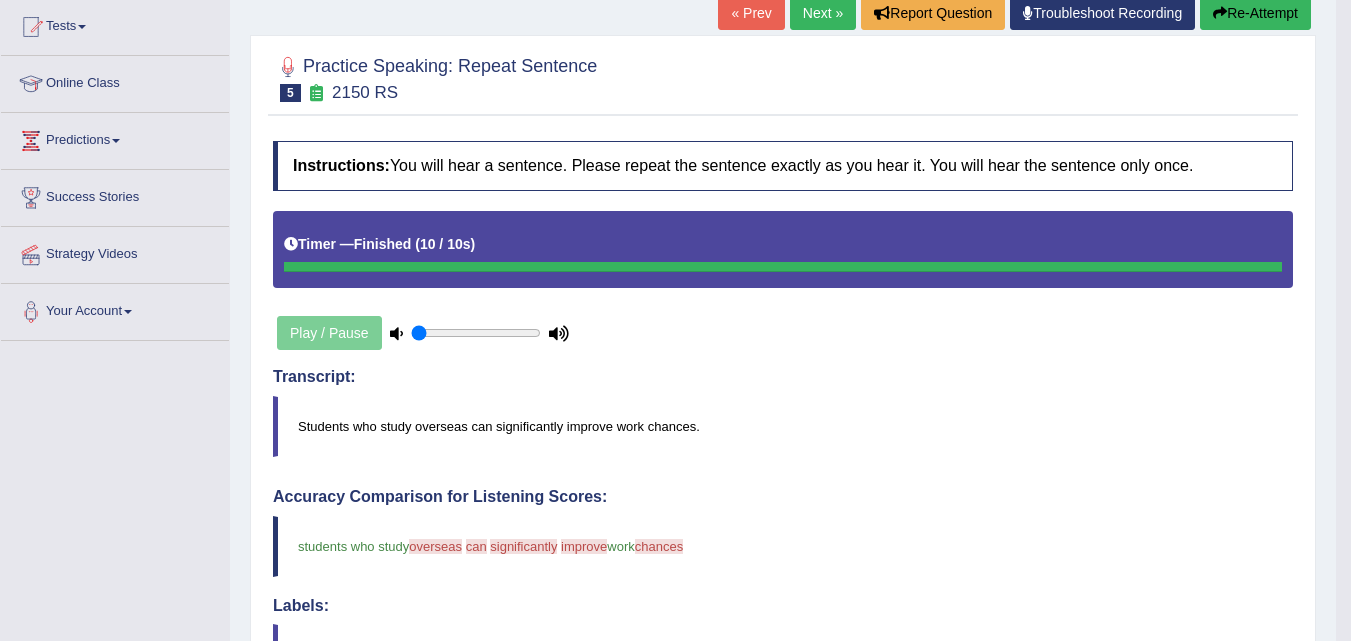 click on "Re-Attempt" at bounding box center (1255, 13) 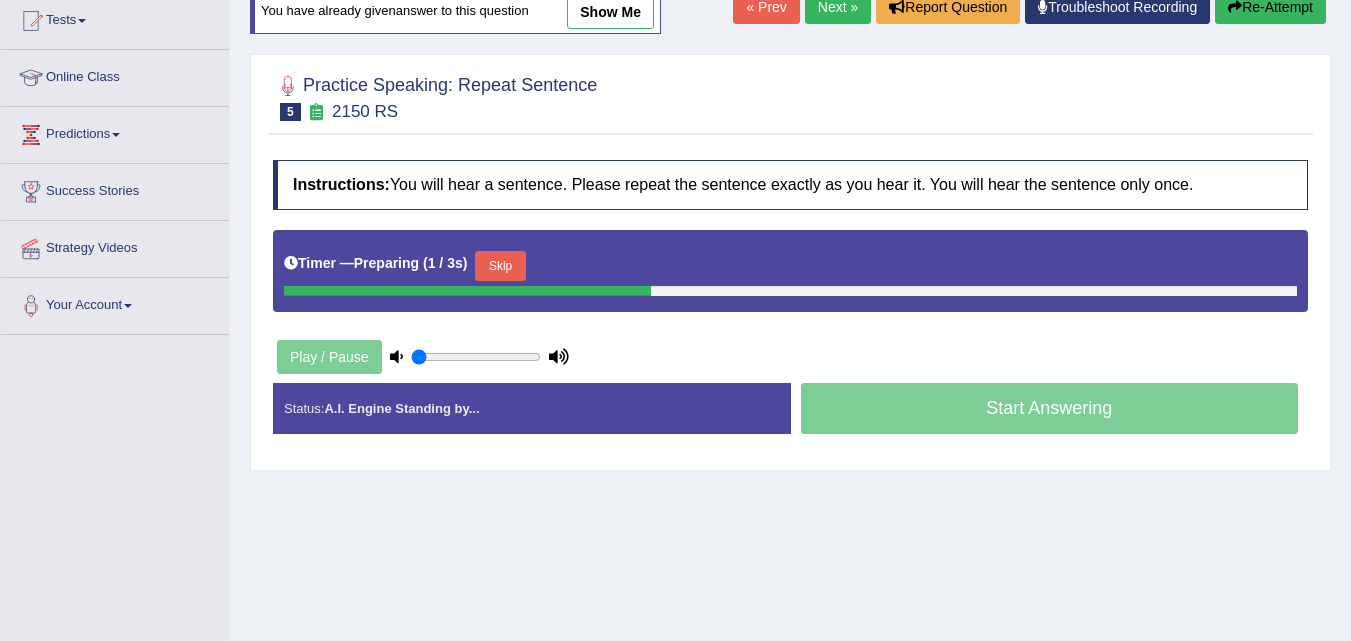 scroll, scrollTop: 220, scrollLeft: 0, axis: vertical 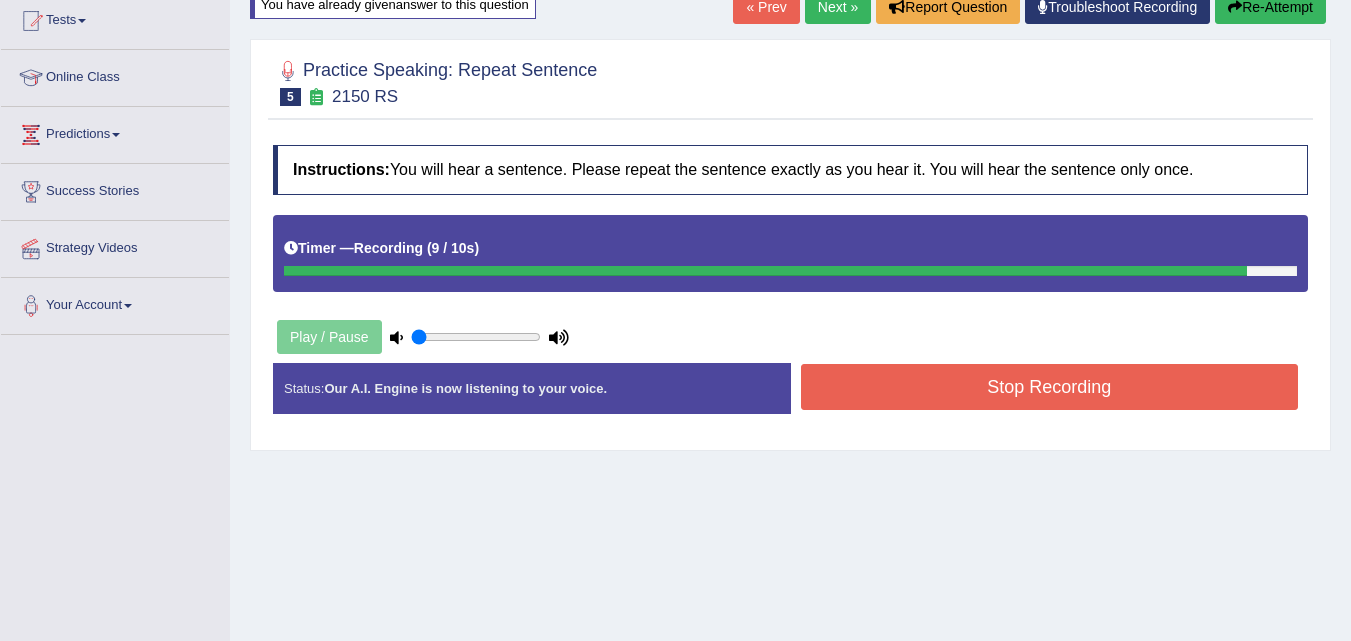 click on "Stop Recording" at bounding box center [1050, 387] 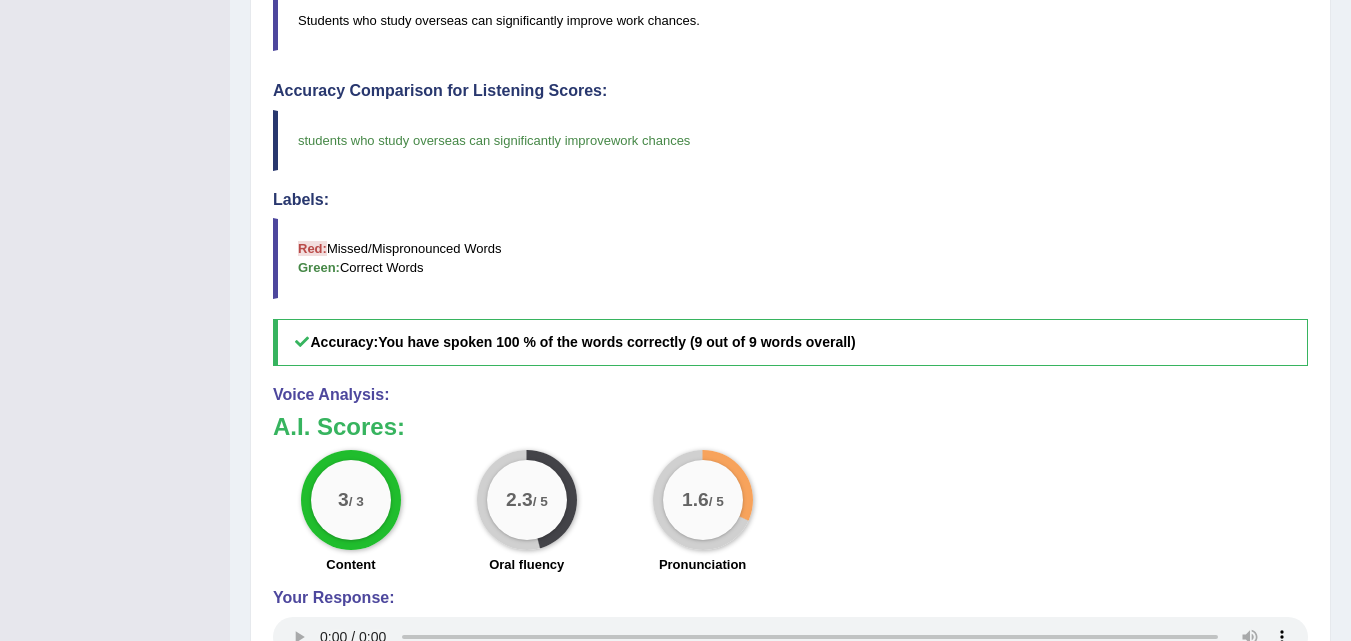 scroll, scrollTop: 635, scrollLeft: 0, axis: vertical 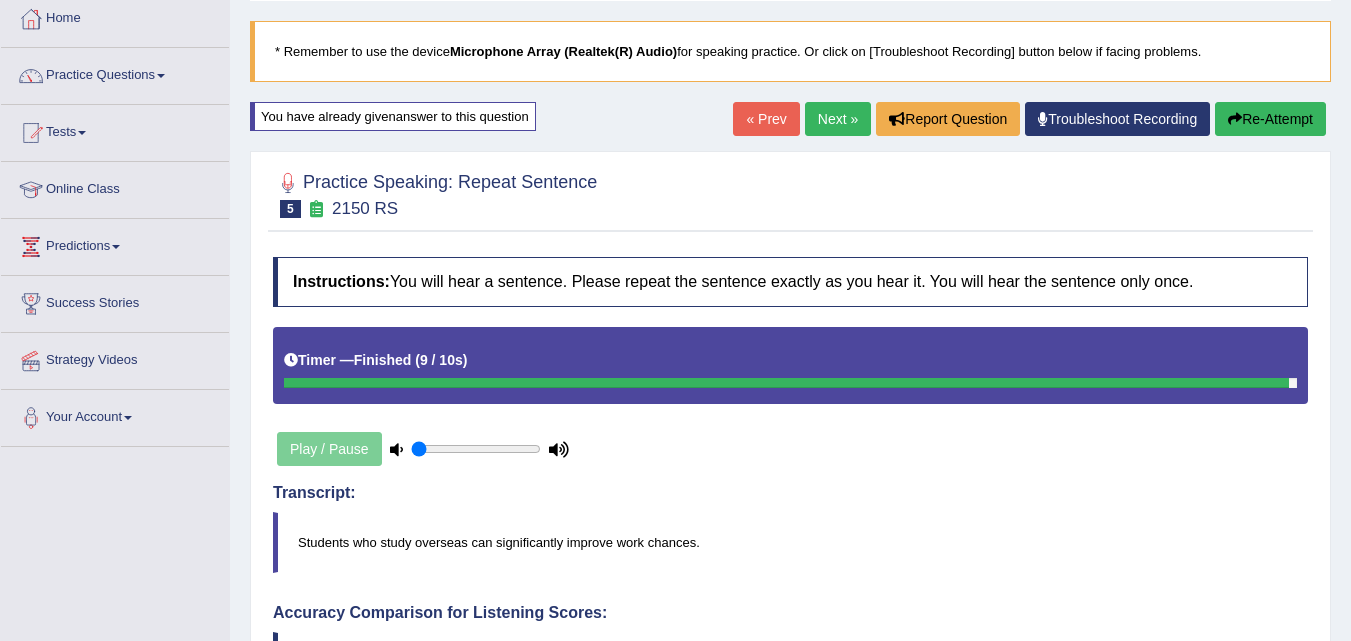 click on "Re-Attempt" at bounding box center (1270, 119) 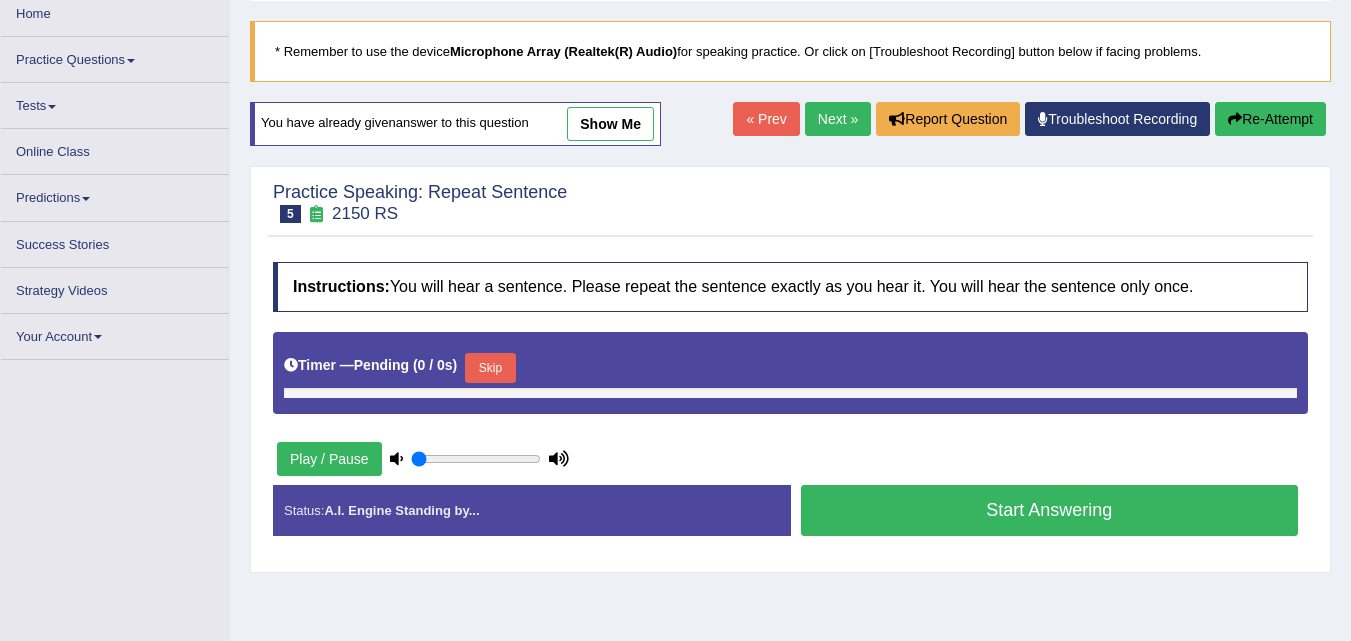 scroll, scrollTop: 108, scrollLeft: 0, axis: vertical 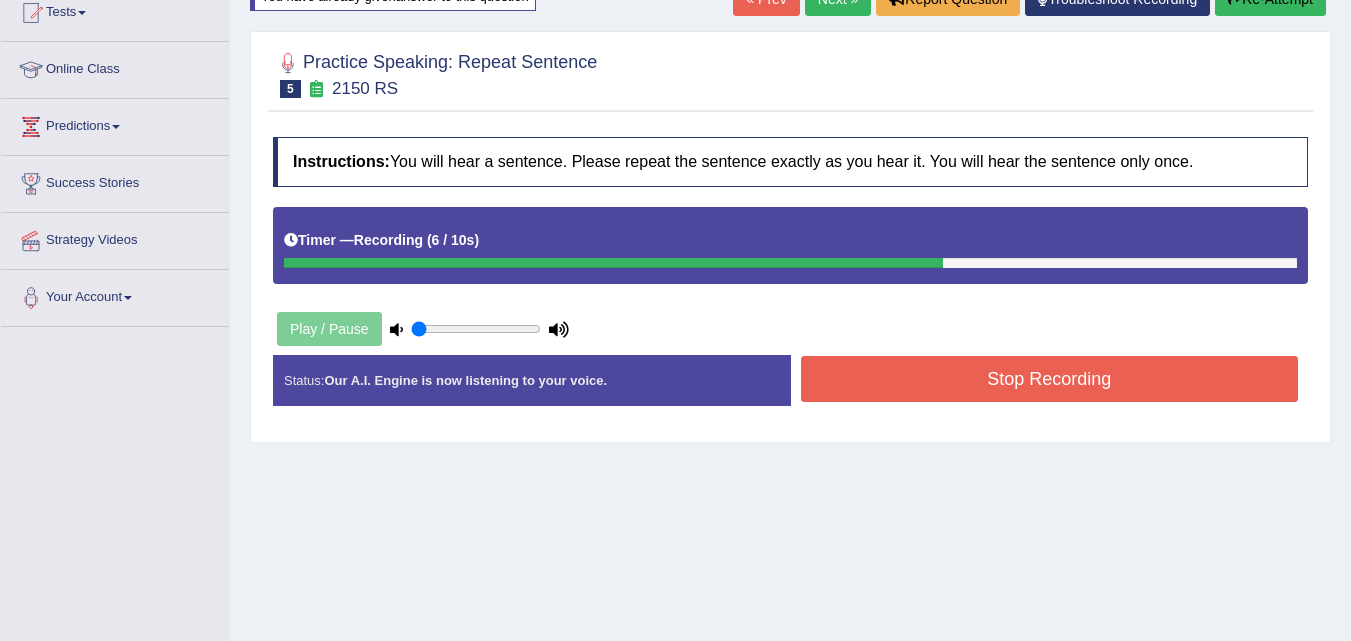 click on "Stop Recording" at bounding box center (1050, 379) 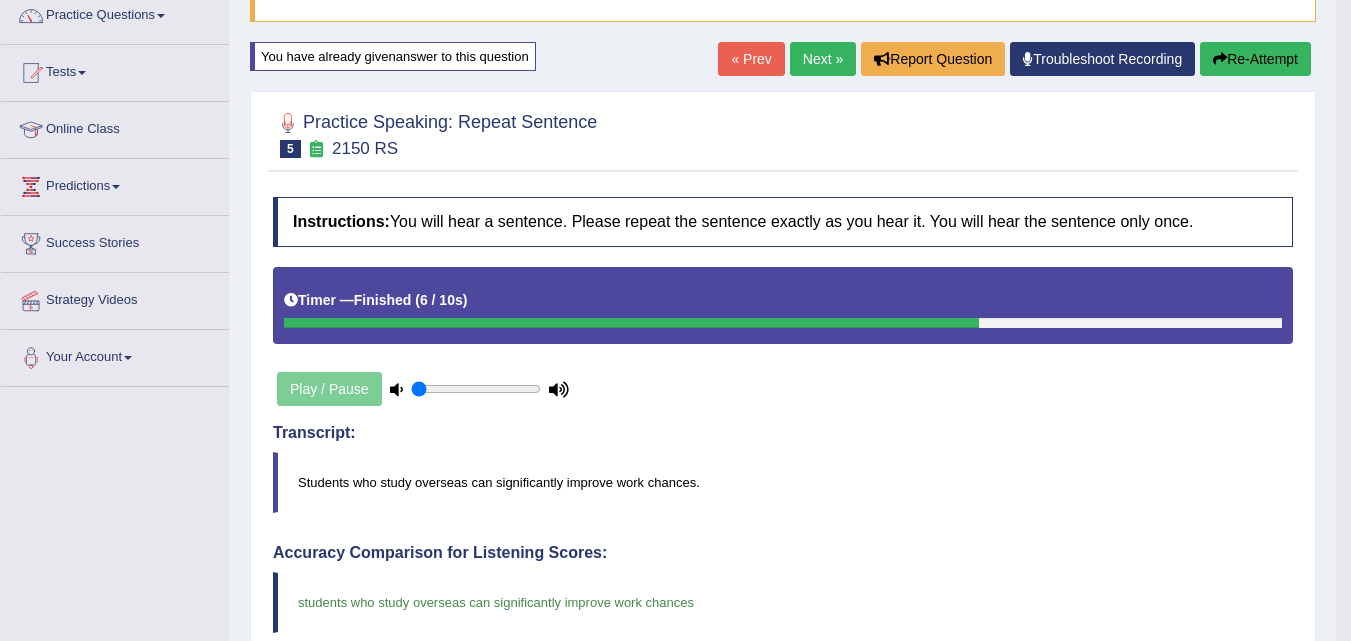 scroll, scrollTop: 144, scrollLeft: 0, axis: vertical 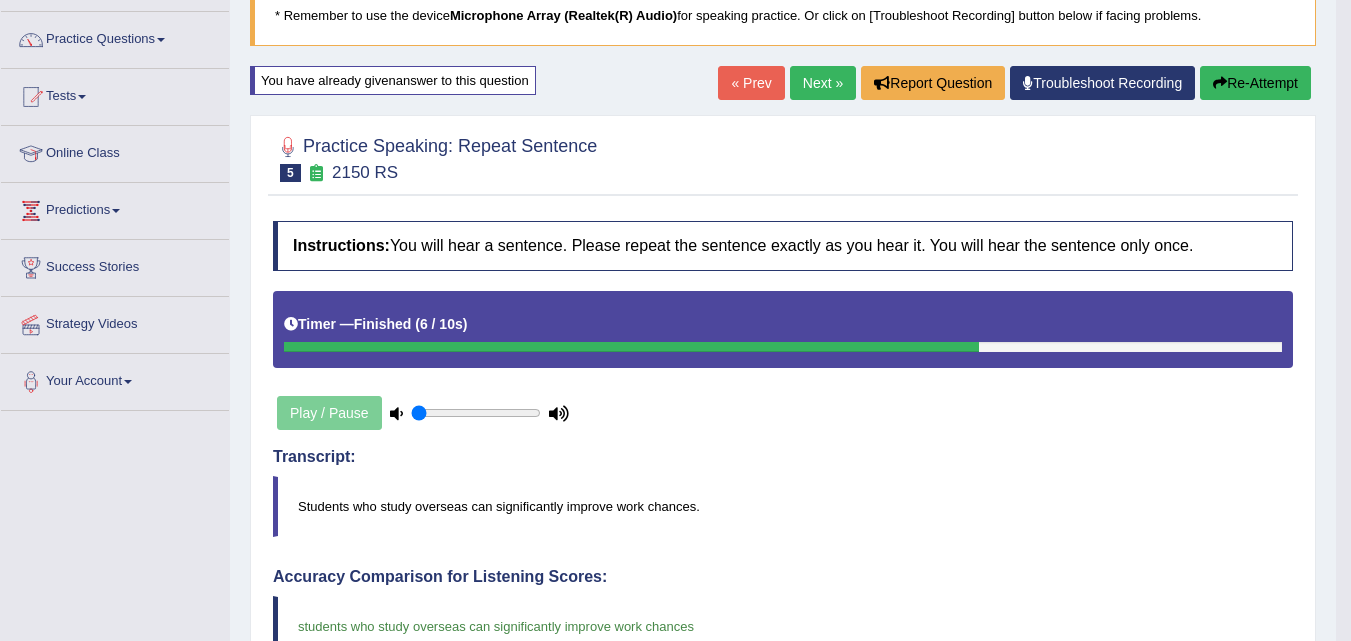 click on "Next »" at bounding box center (823, 83) 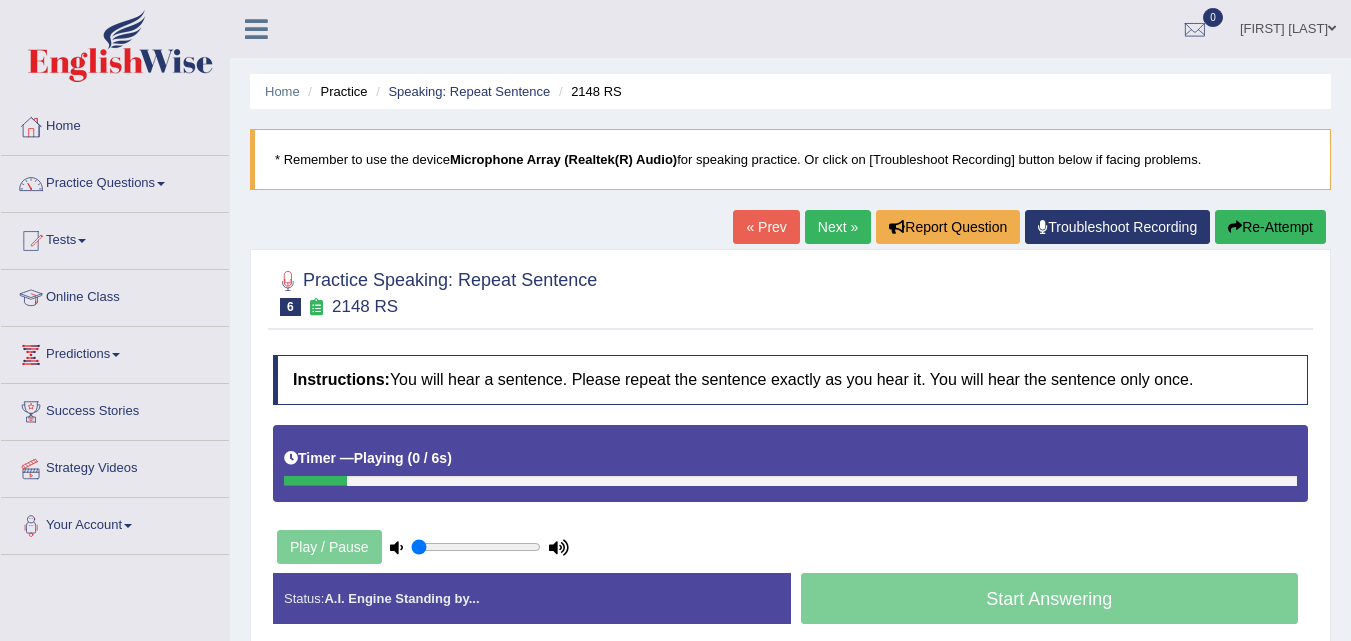 scroll, scrollTop: 0, scrollLeft: 0, axis: both 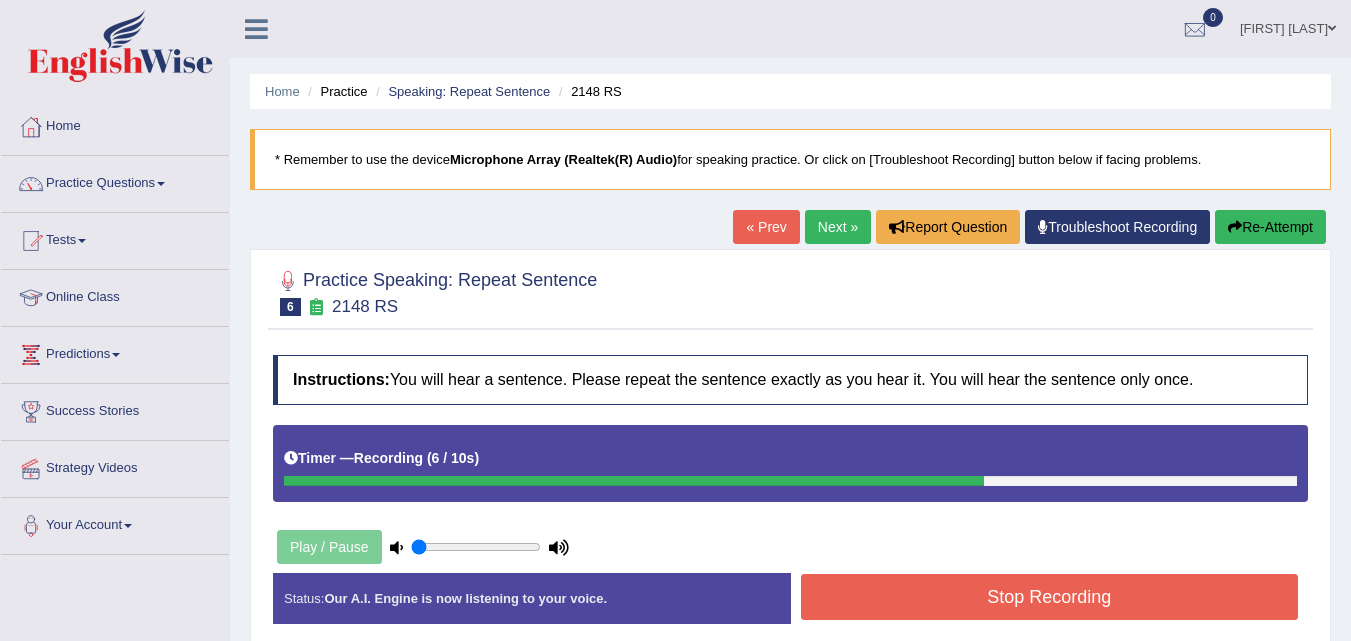 click on "Stop Recording" at bounding box center [1050, 597] 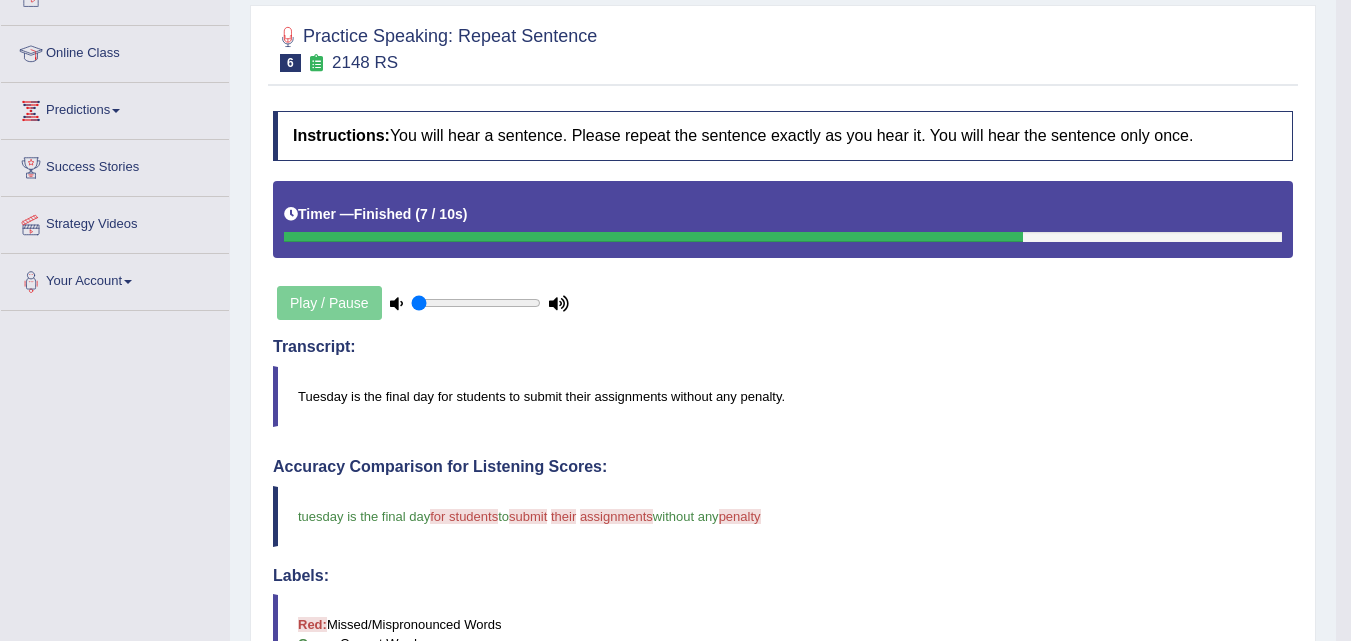scroll, scrollTop: 261, scrollLeft: 0, axis: vertical 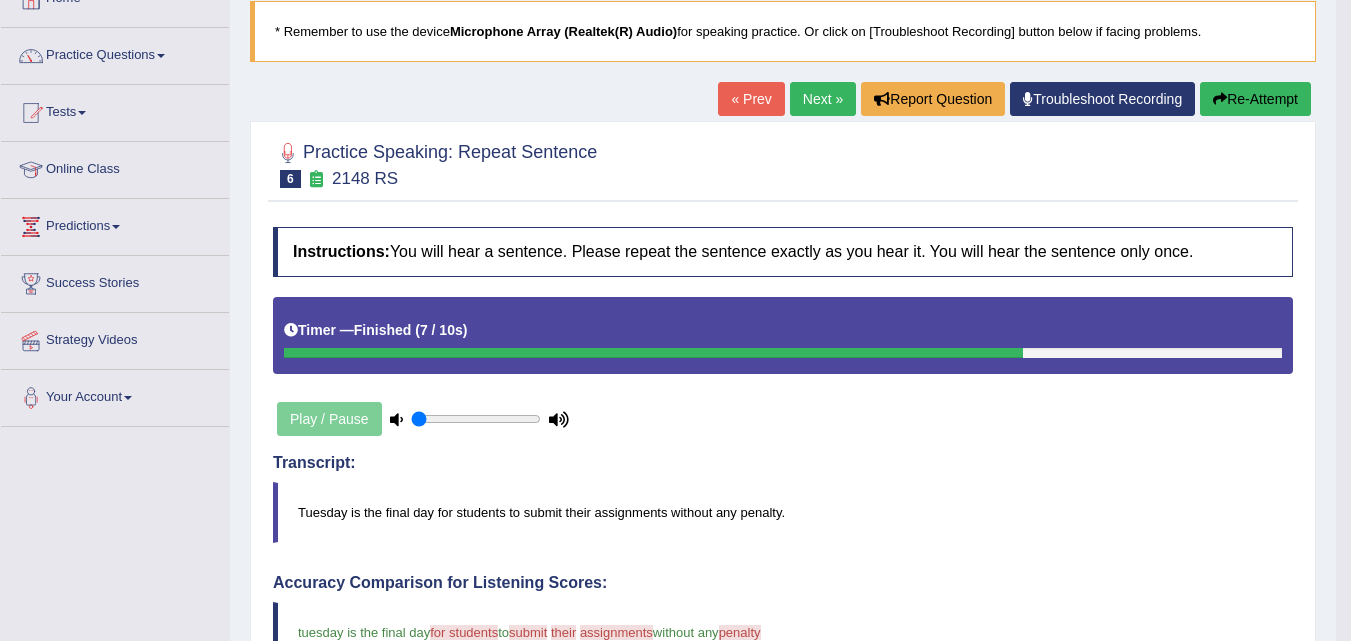 click on "Re-Attempt" at bounding box center (1255, 99) 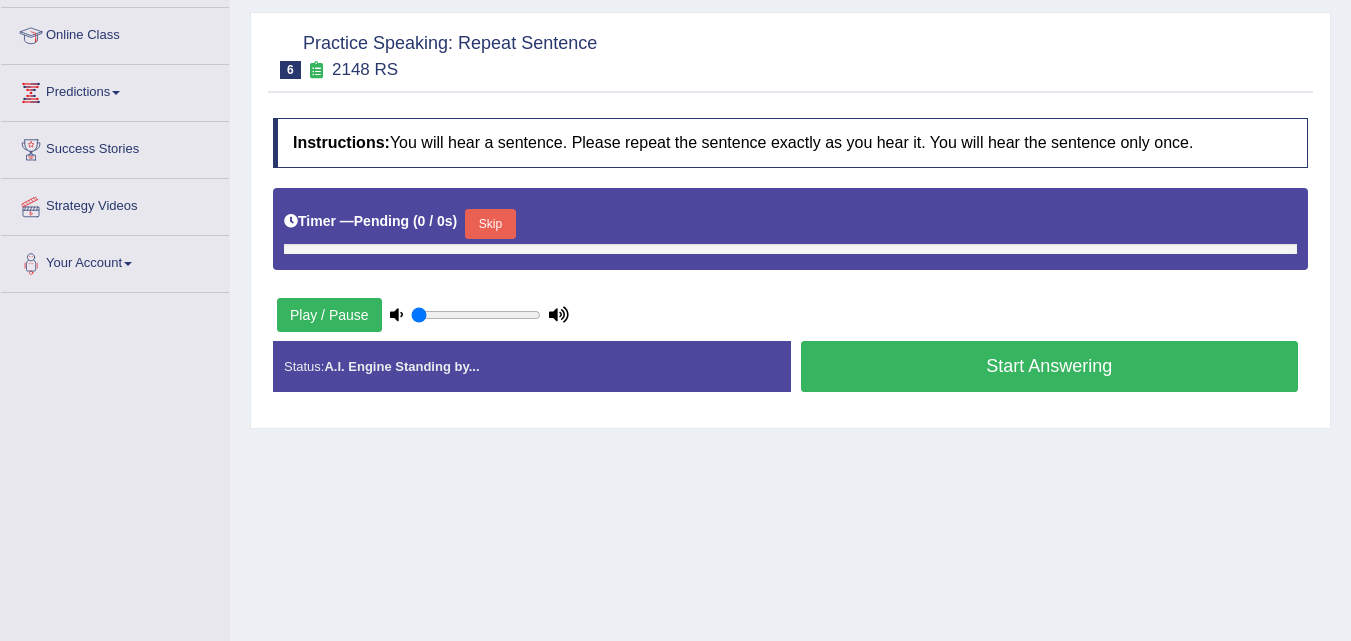 scroll, scrollTop: 299, scrollLeft: 0, axis: vertical 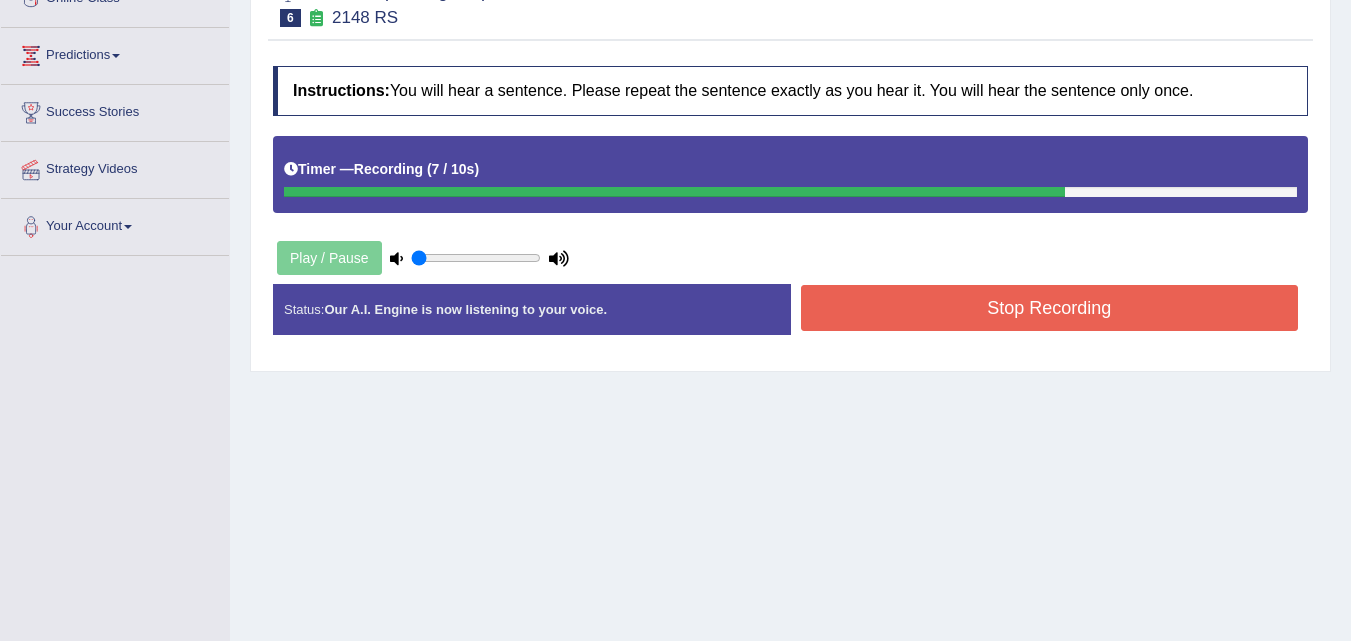 click on "Stop Recording" at bounding box center (1050, 308) 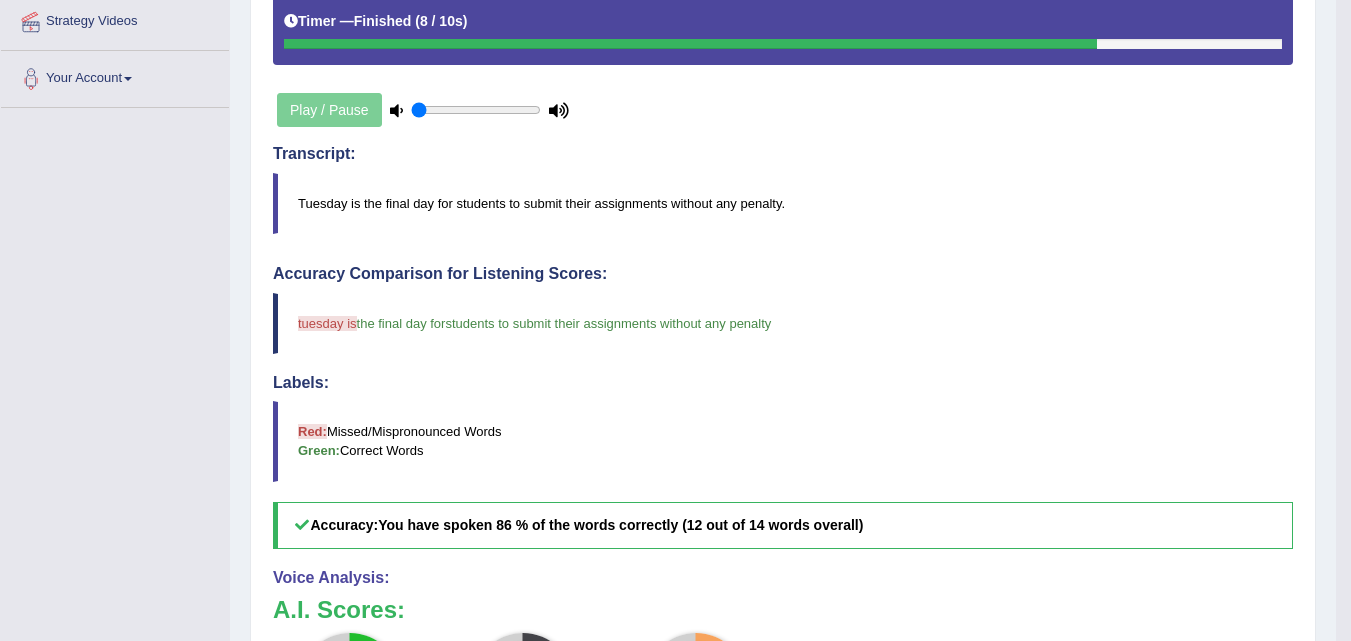 scroll, scrollTop: 442, scrollLeft: 0, axis: vertical 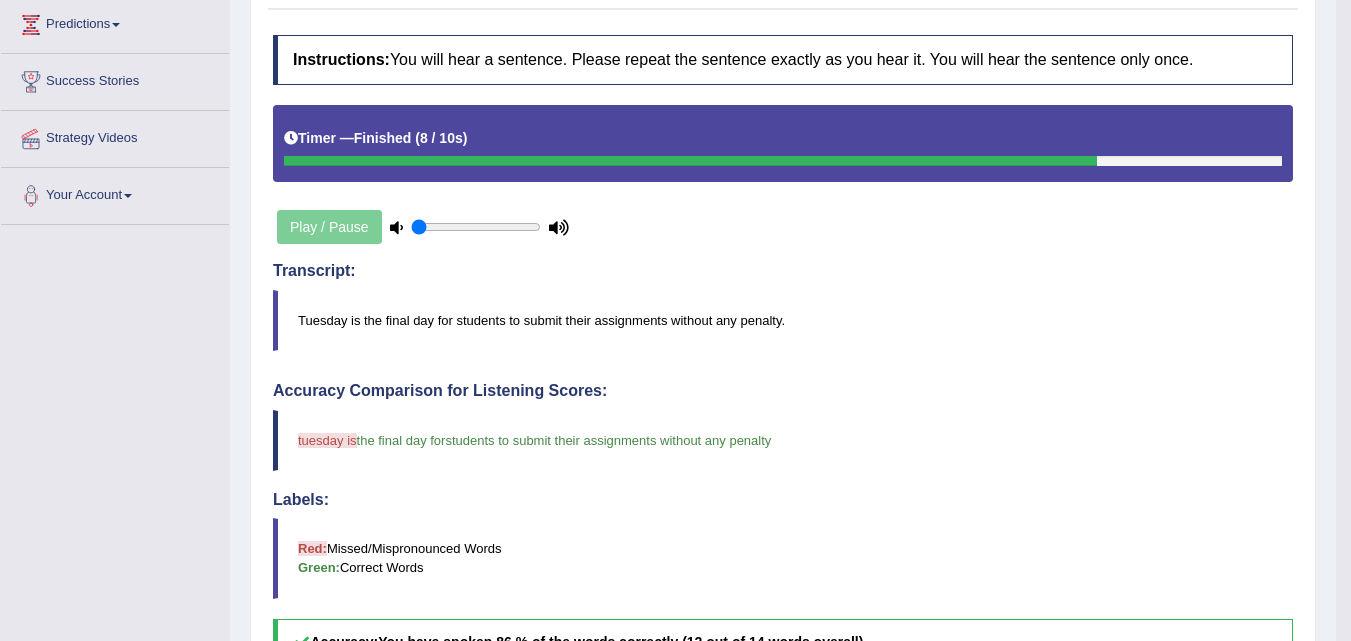 drag, startPoint x: 1347, startPoint y: 191, endPoint x: 1364, endPoint y: 177, distance: 22.022715 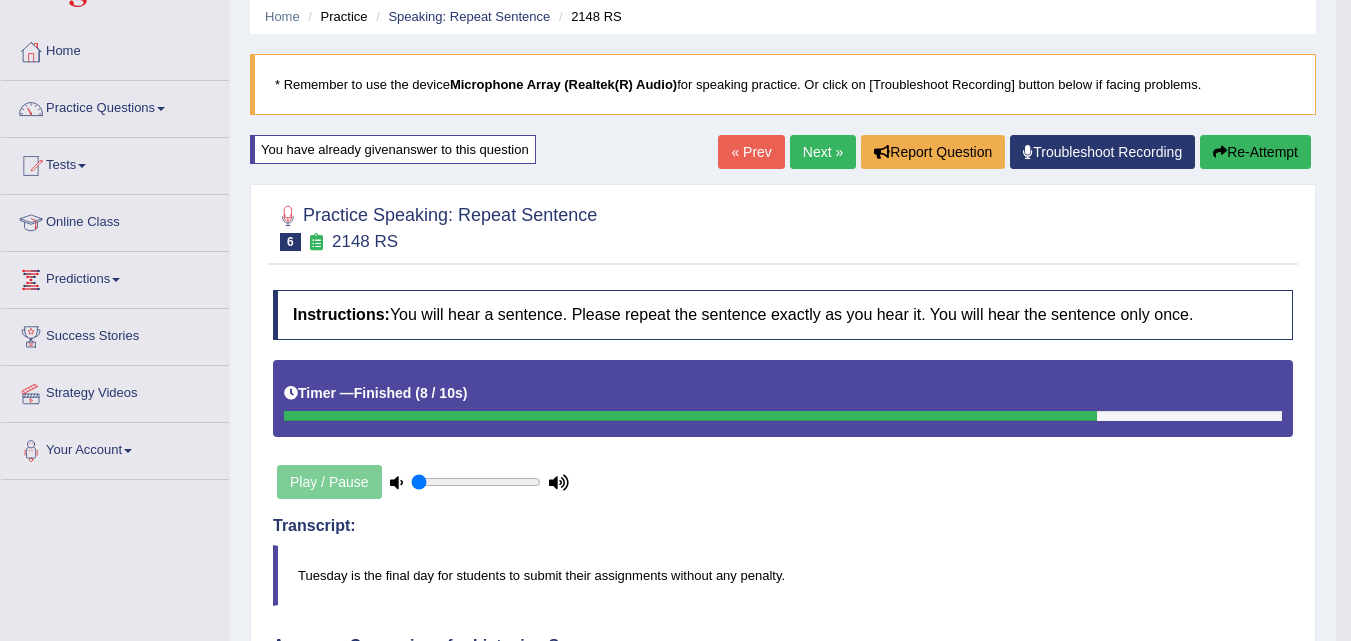 scroll, scrollTop: 15, scrollLeft: 0, axis: vertical 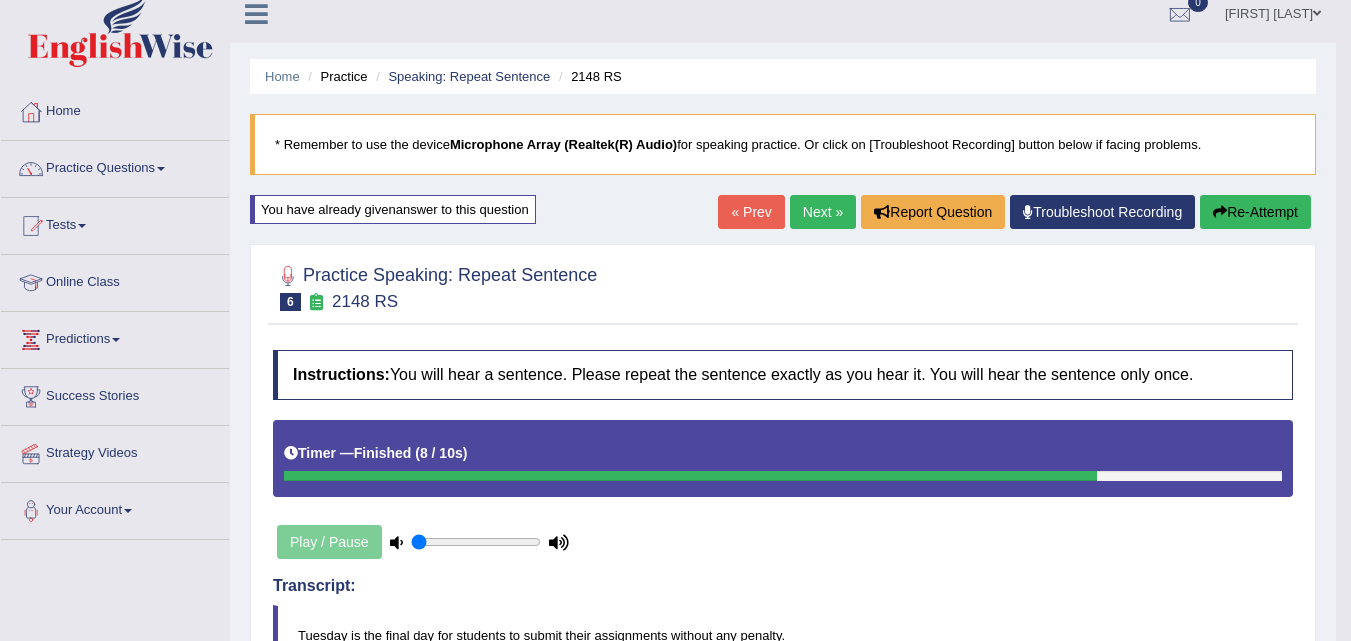 click on "Next »" at bounding box center [823, 212] 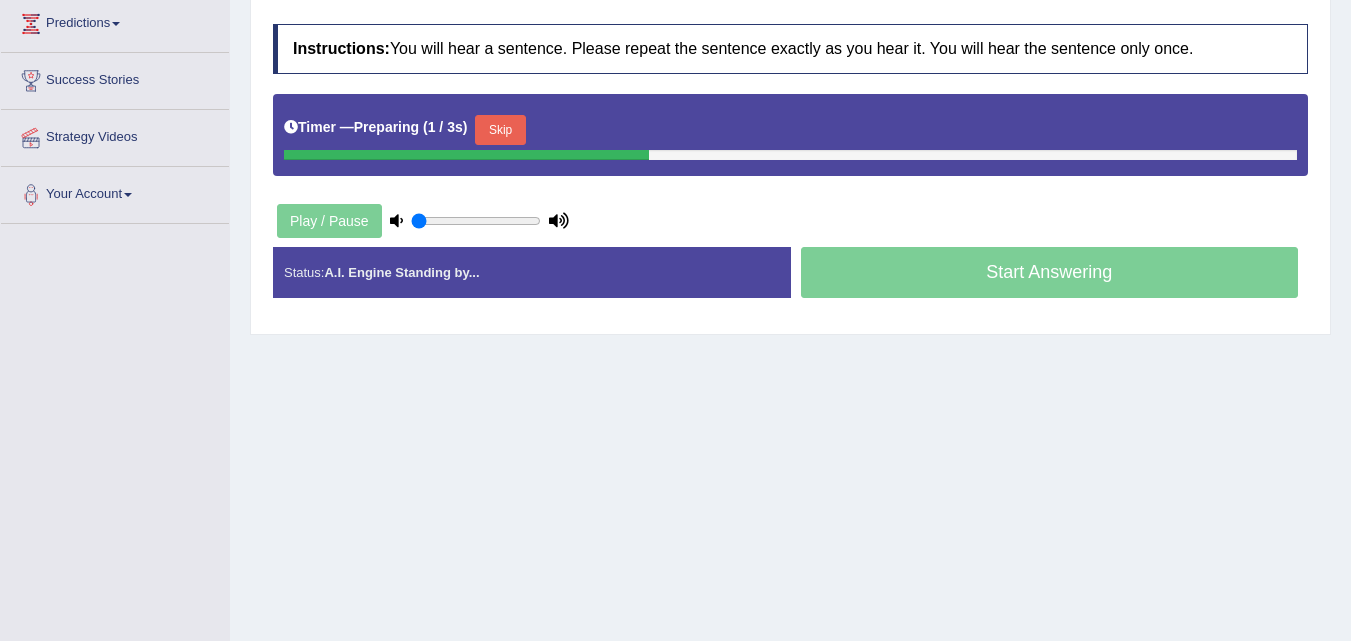 scroll, scrollTop: 331, scrollLeft: 0, axis: vertical 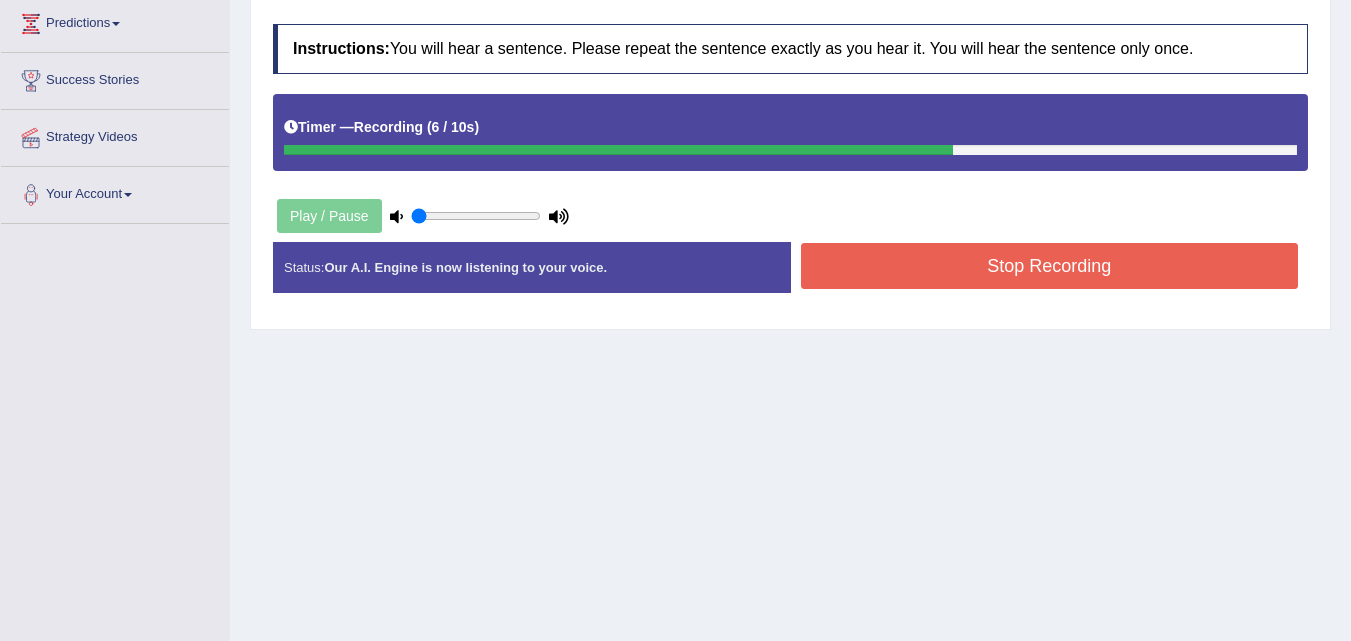 click on "Stop Recording" at bounding box center [1050, 266] 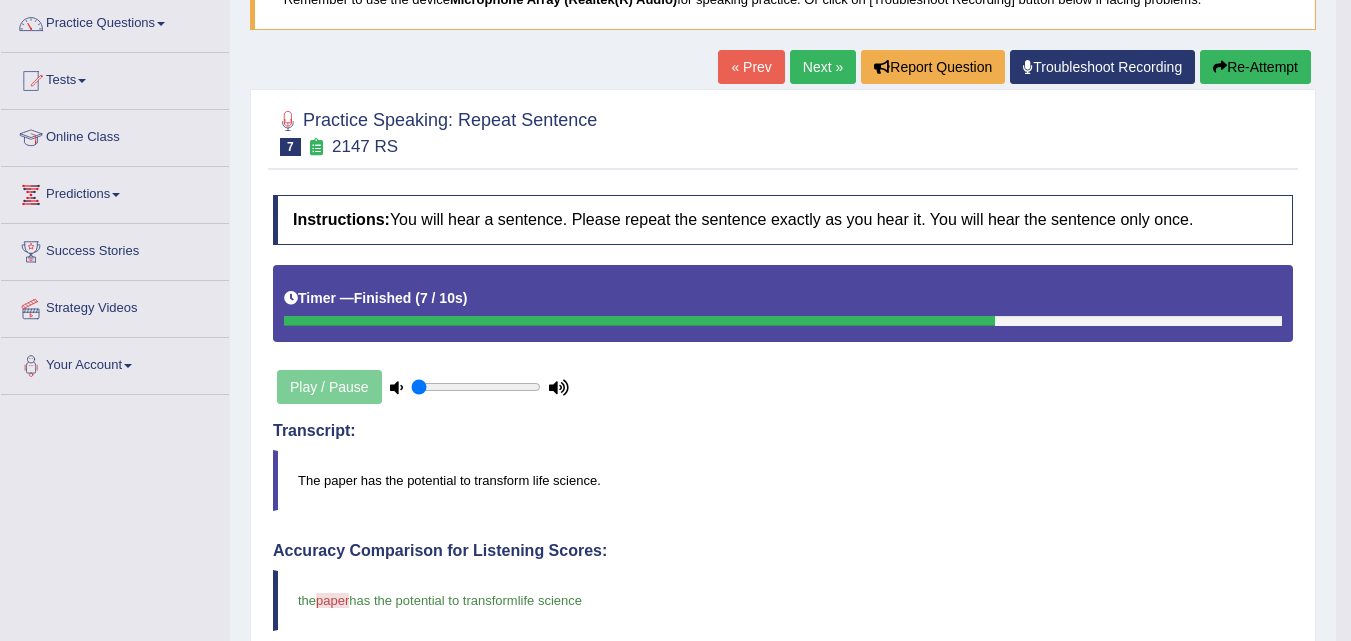 scroll, scrollTop: 113, scrollLeft: 0, axis: vertical 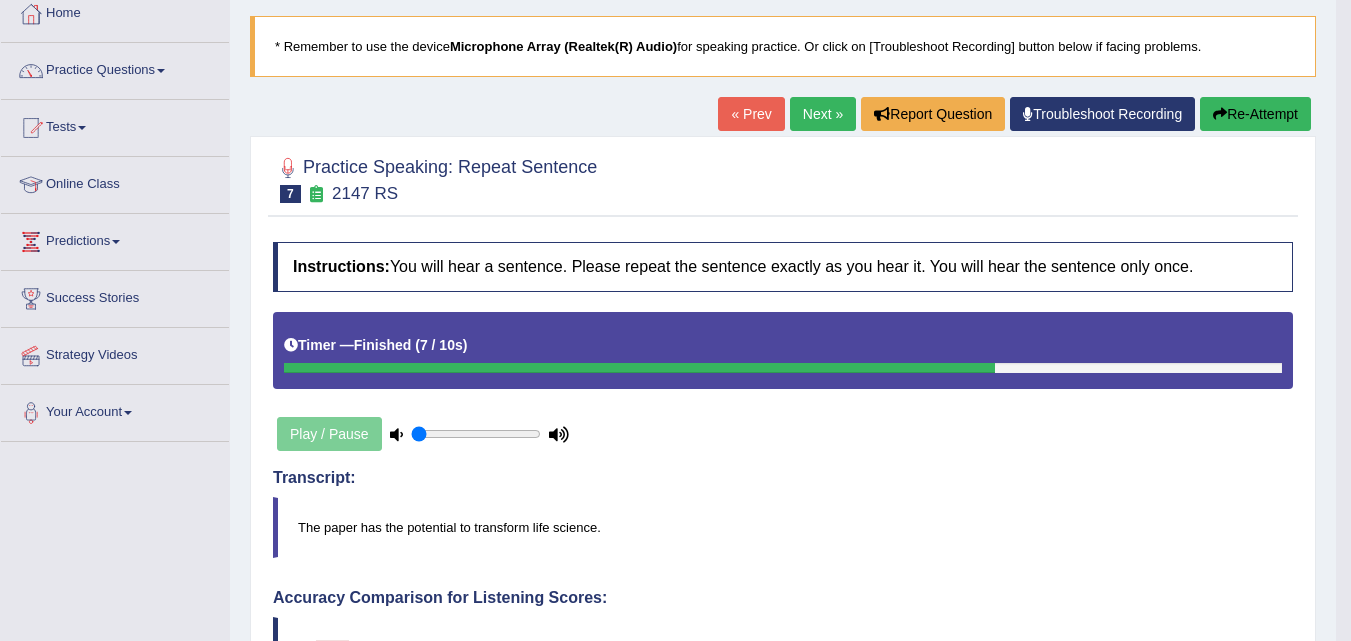 click on "Next »" at bounding box center (823, 114) 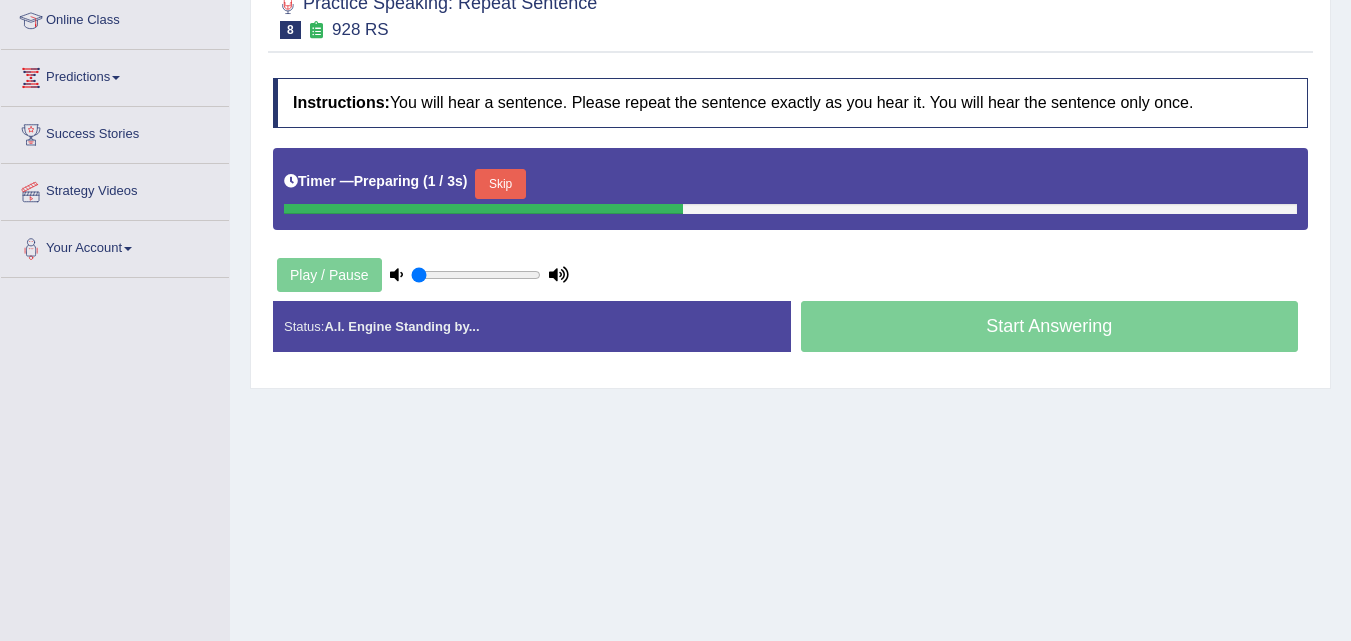 scroll, scrollTop: 277, scrollLeft: 0, axis: vertical 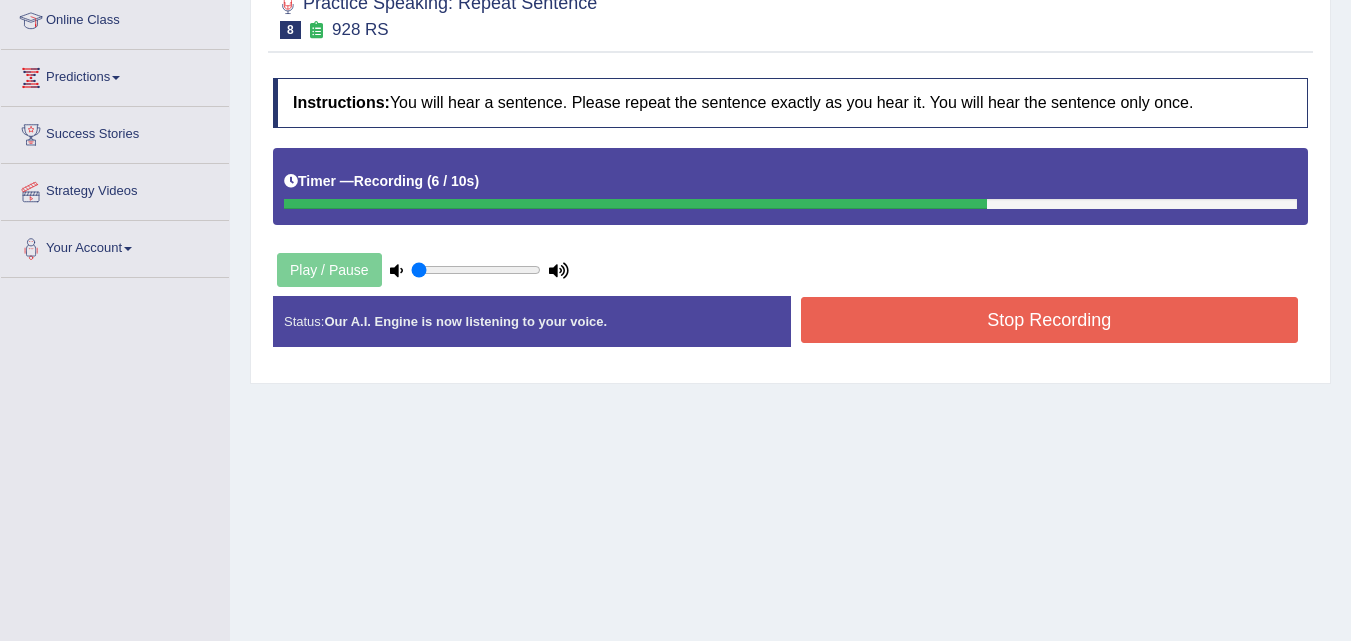 click on "Stop Recording" at bounding box center [1050, 320] 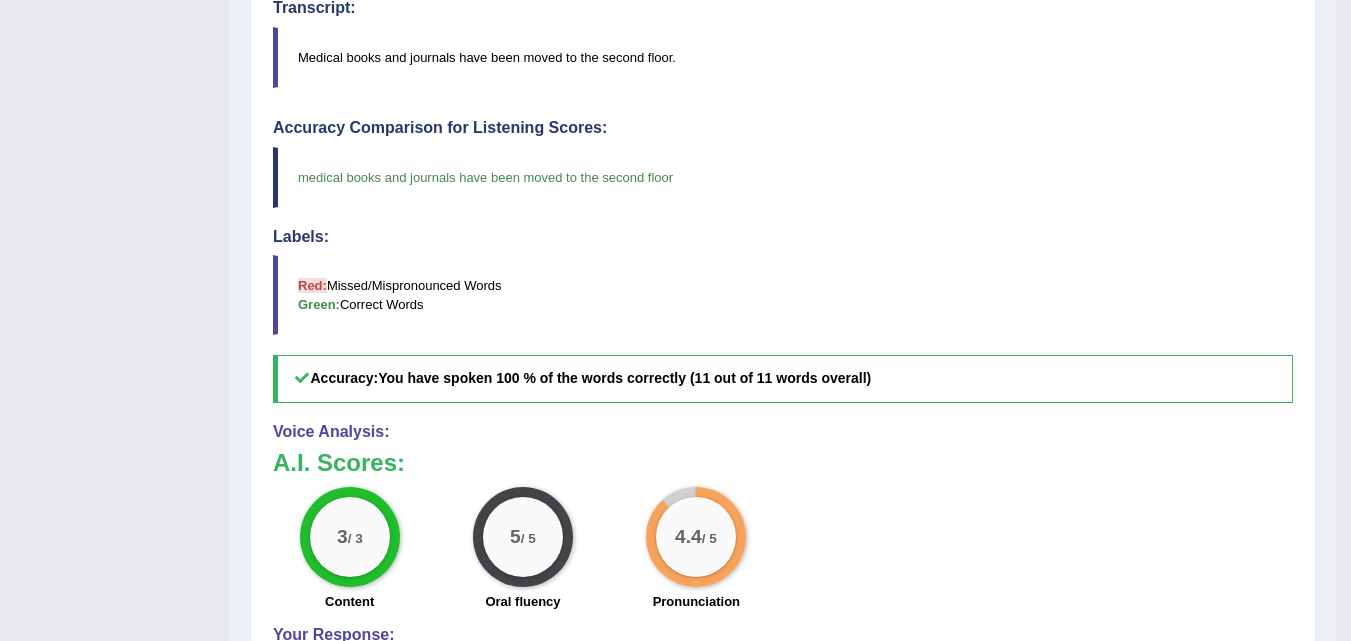 scroll, scrollTop: 585, scrollLeft: 0, axis: vertical 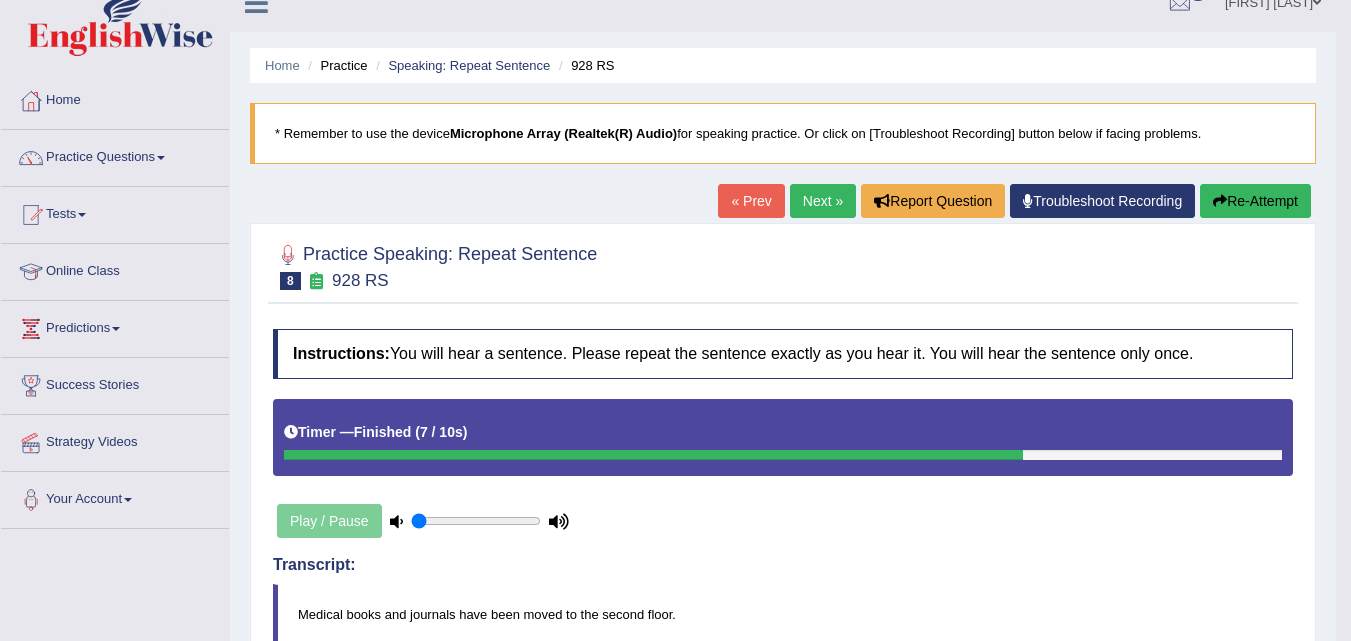 click on "Next »" at bounding box center (823, 201) 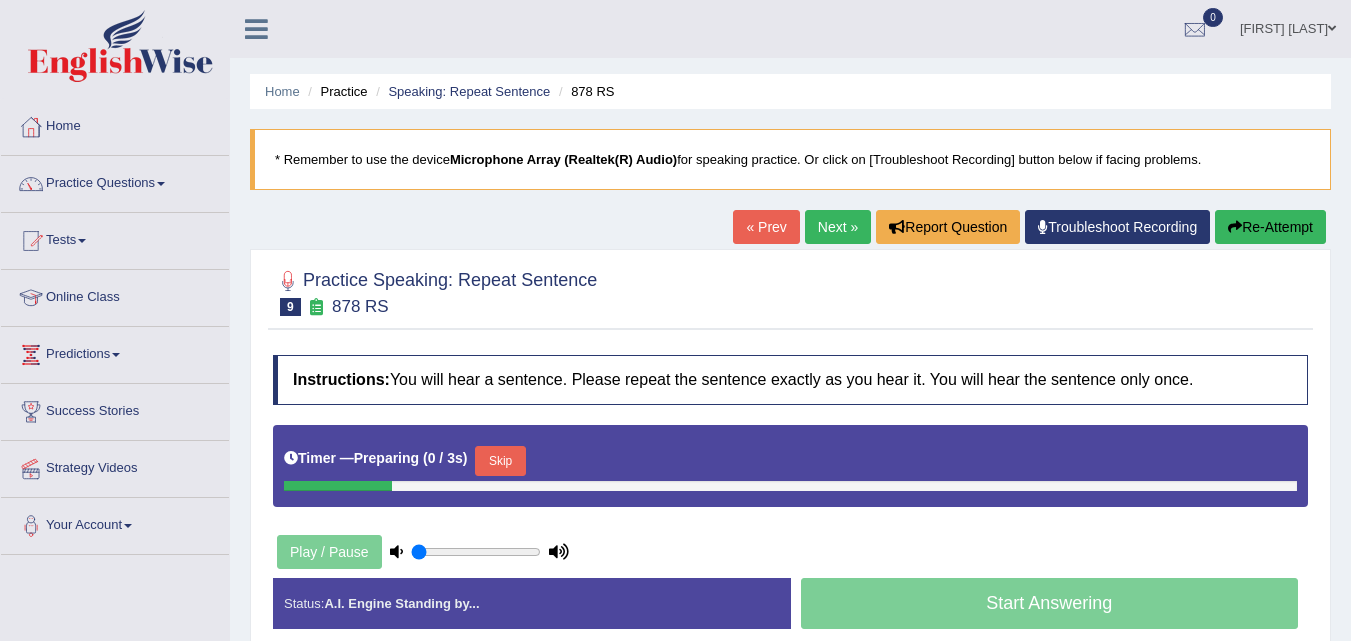 scroll, scrollTop: 326, scrollLeft: 0, axis: vertical 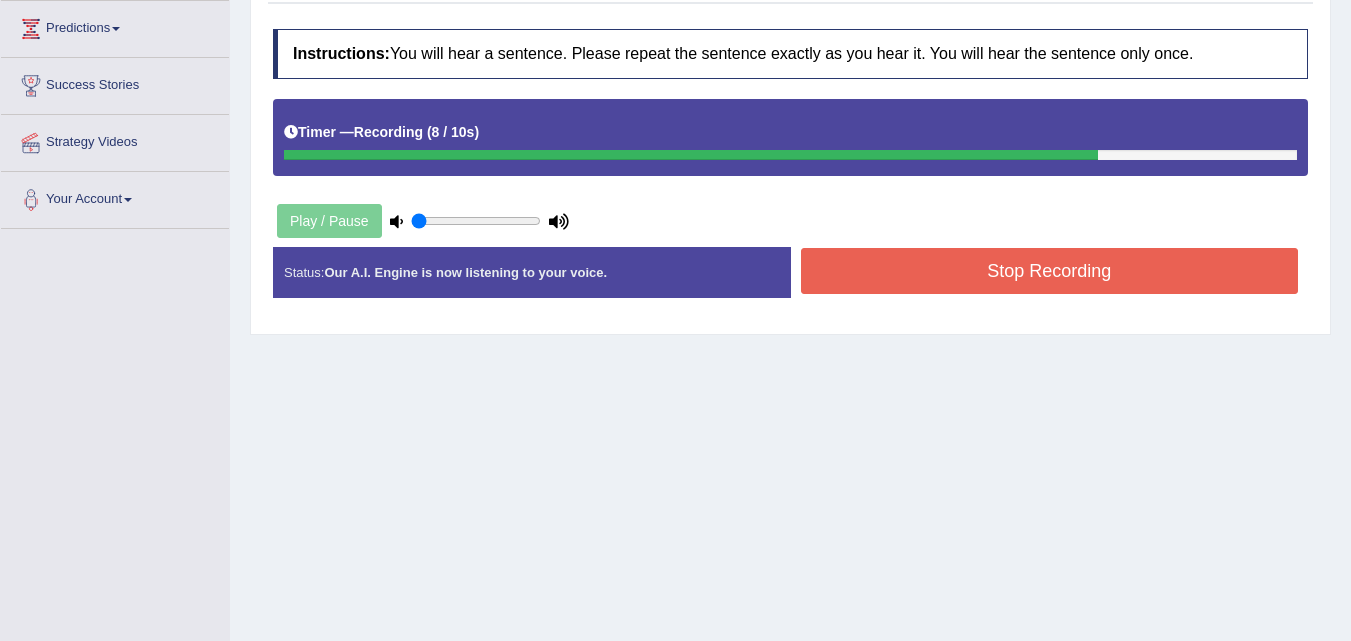 click on "Stop Recording" at bounding box center [1050, 271] 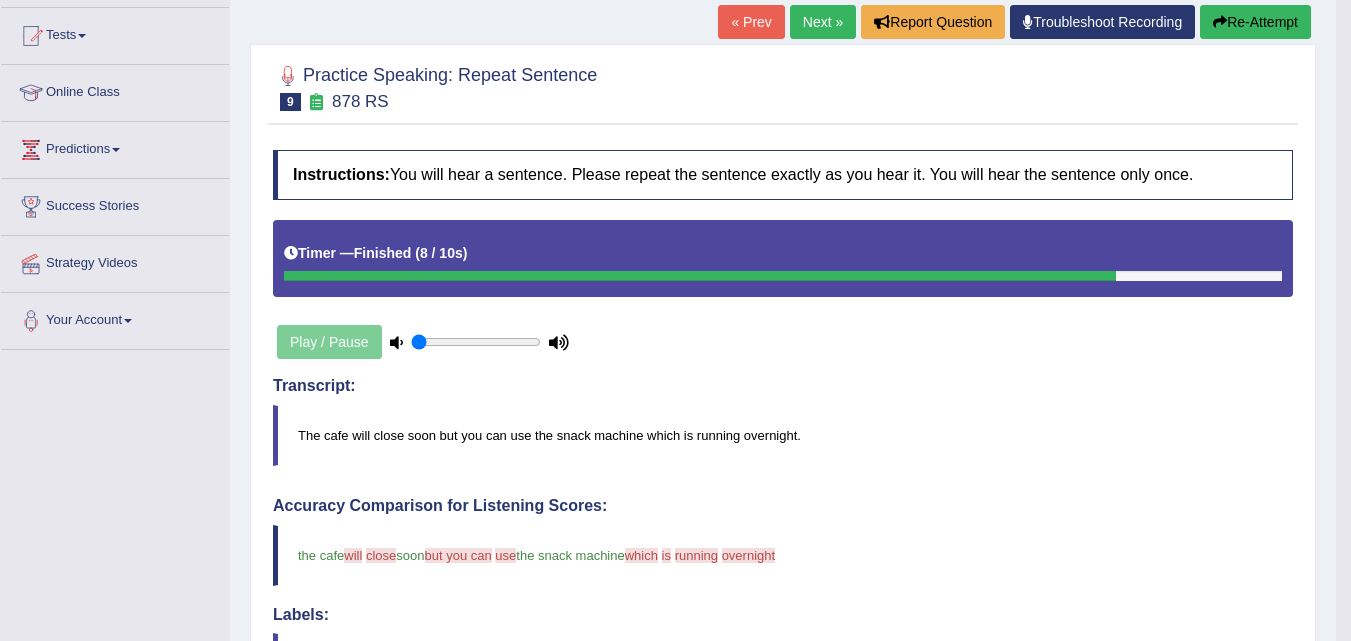 scroll, scrollTop: 203, scrollLeft: 0, axis: vertical 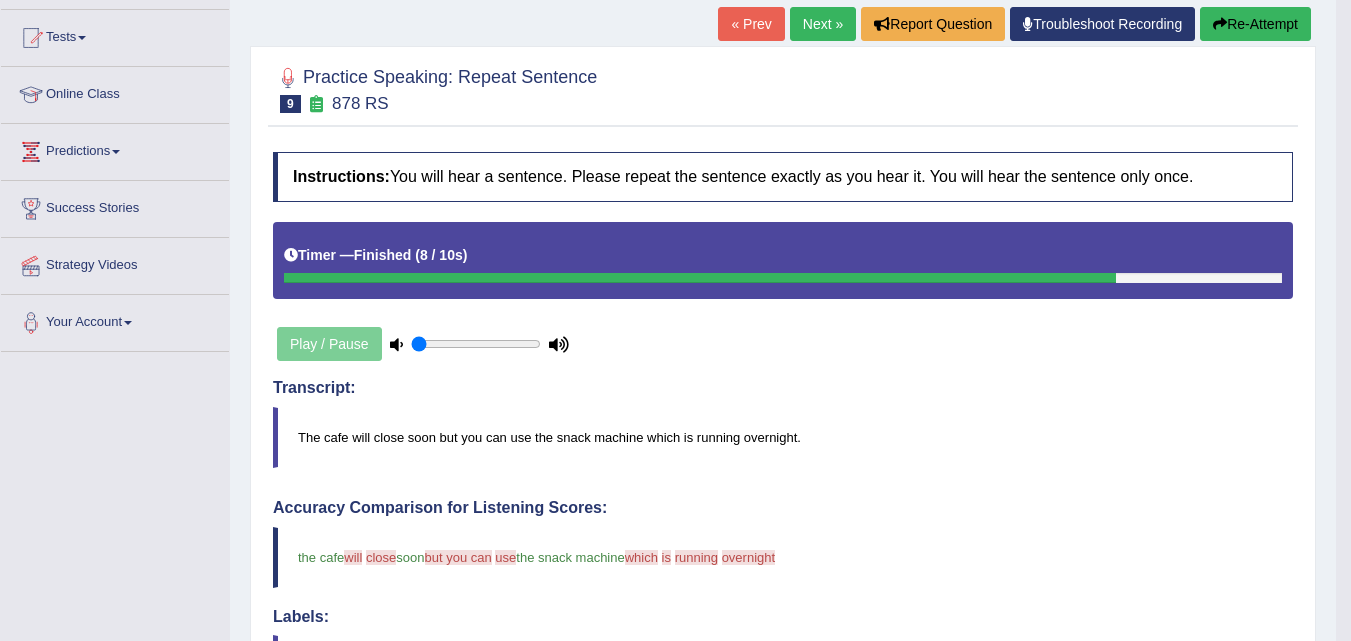 click on "Re-Attempt" at bounding box center [1255, 24] 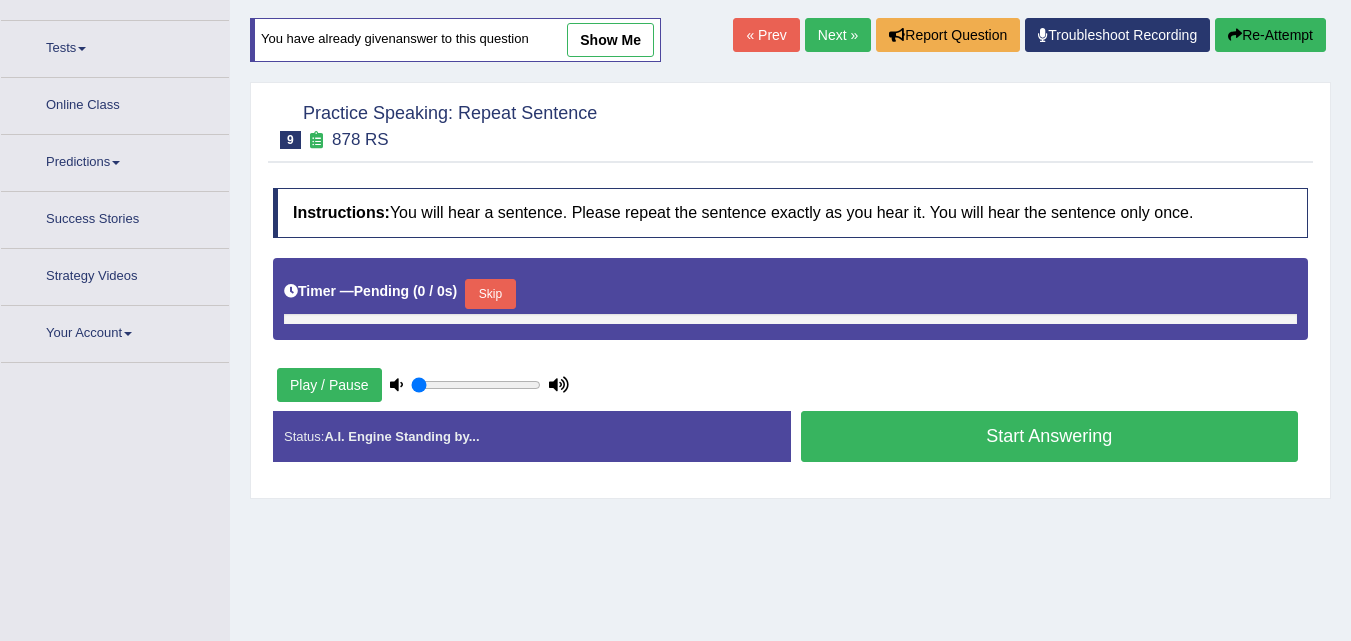scroll, scrollTop: 218, scrollLeft: 0, axis: vertical 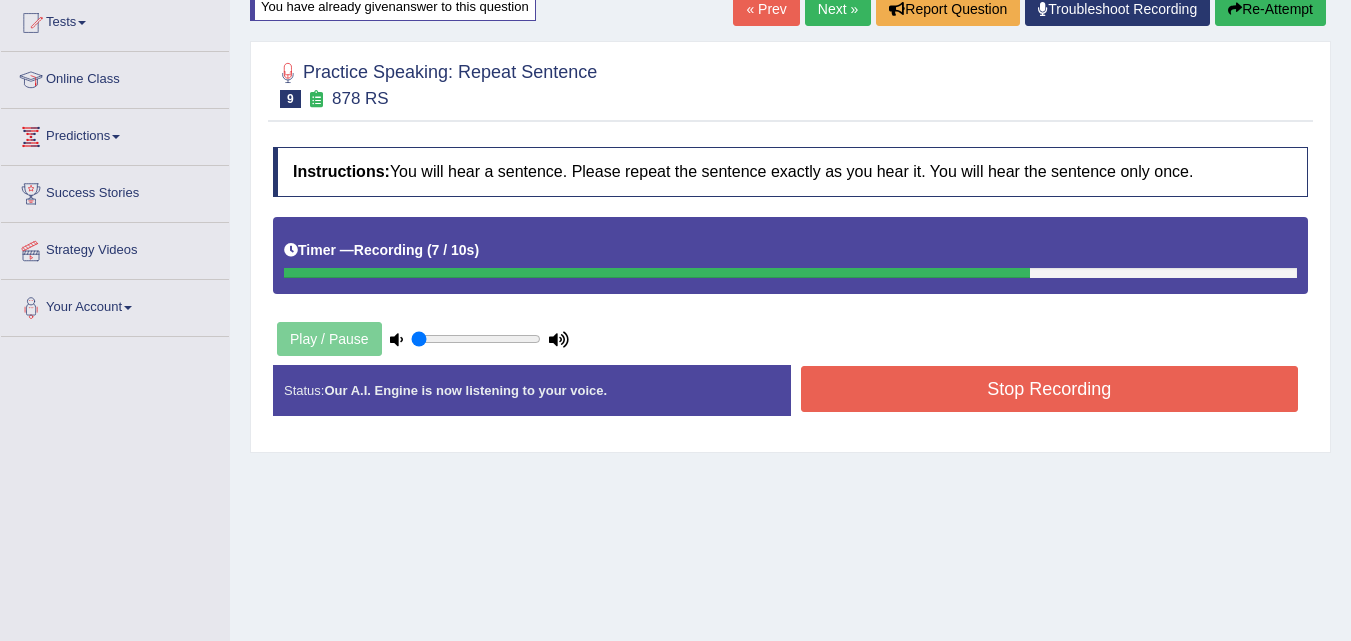click on "Stop Recording" at bounding box center (1050, 389) 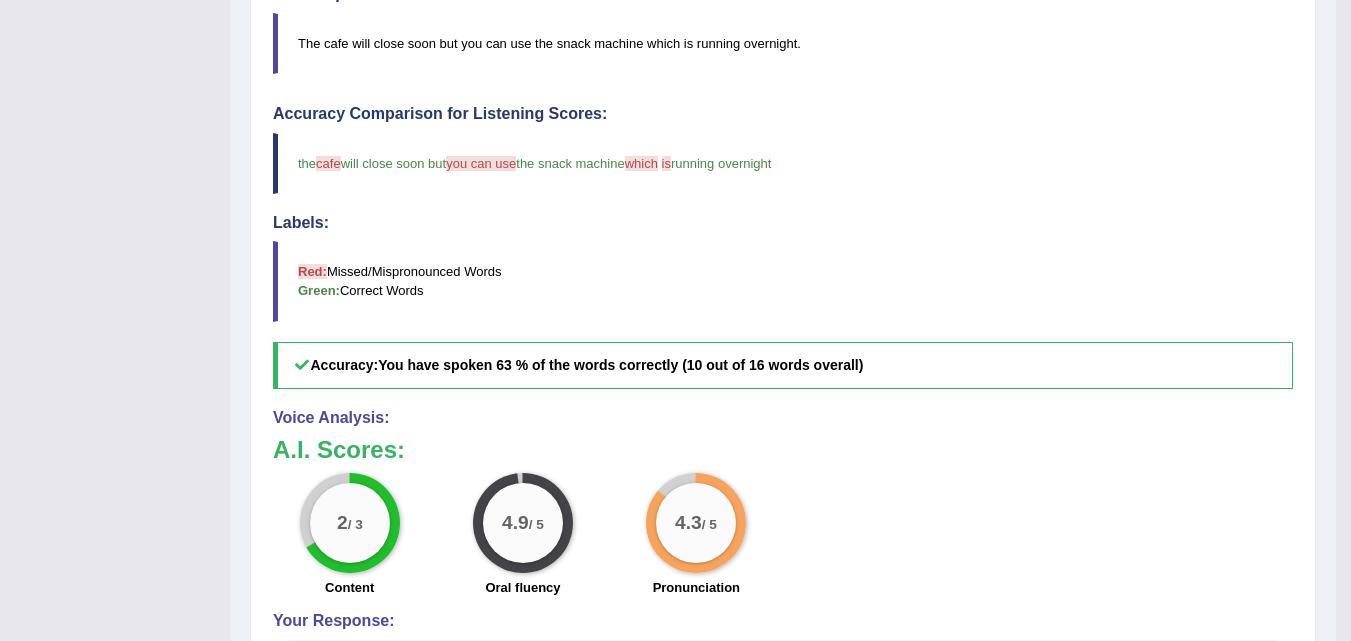 scroll, scrollTop: 609, scrollLeft: 0, axis: vertical 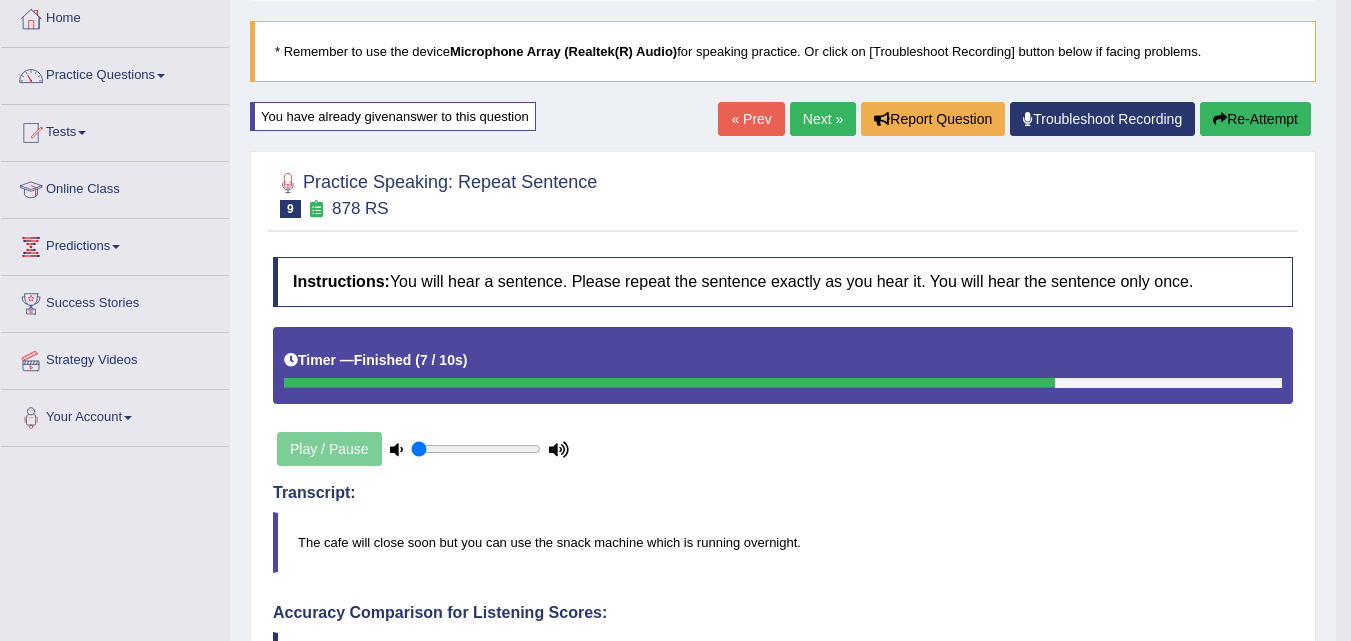click on "Next »" at bounding box center (823, 119) 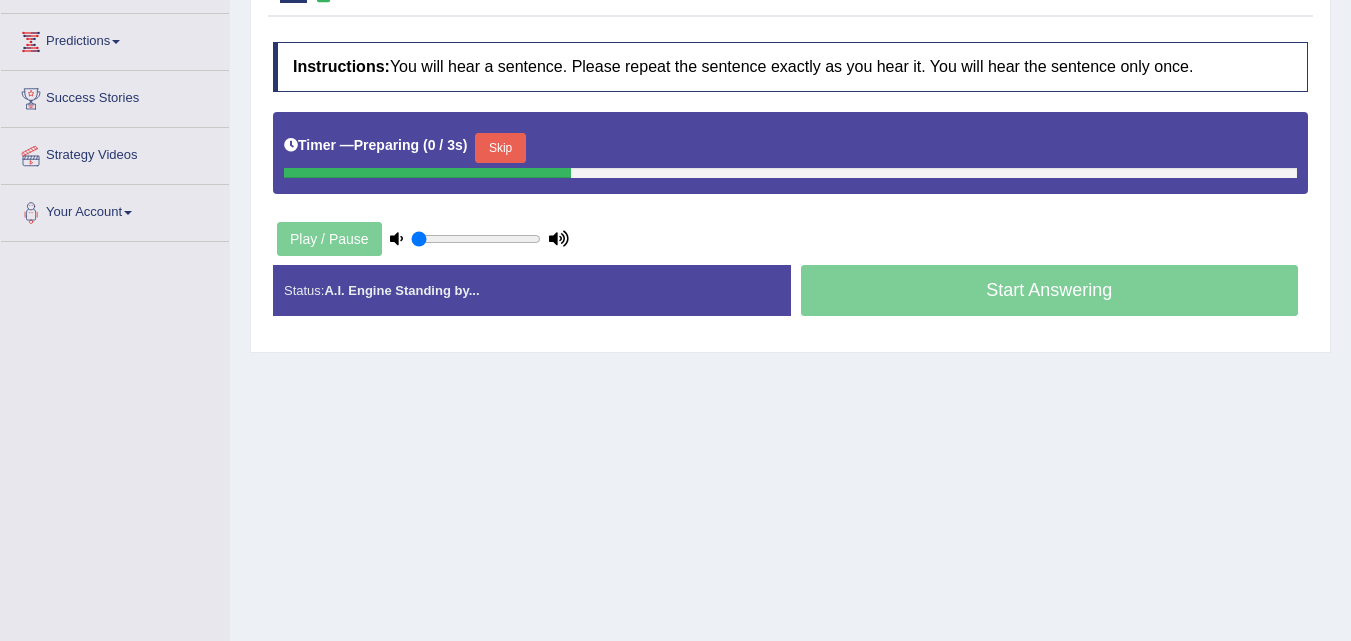 scroll, scrollTop: 313, scrollLeft: 0, axis: vertical 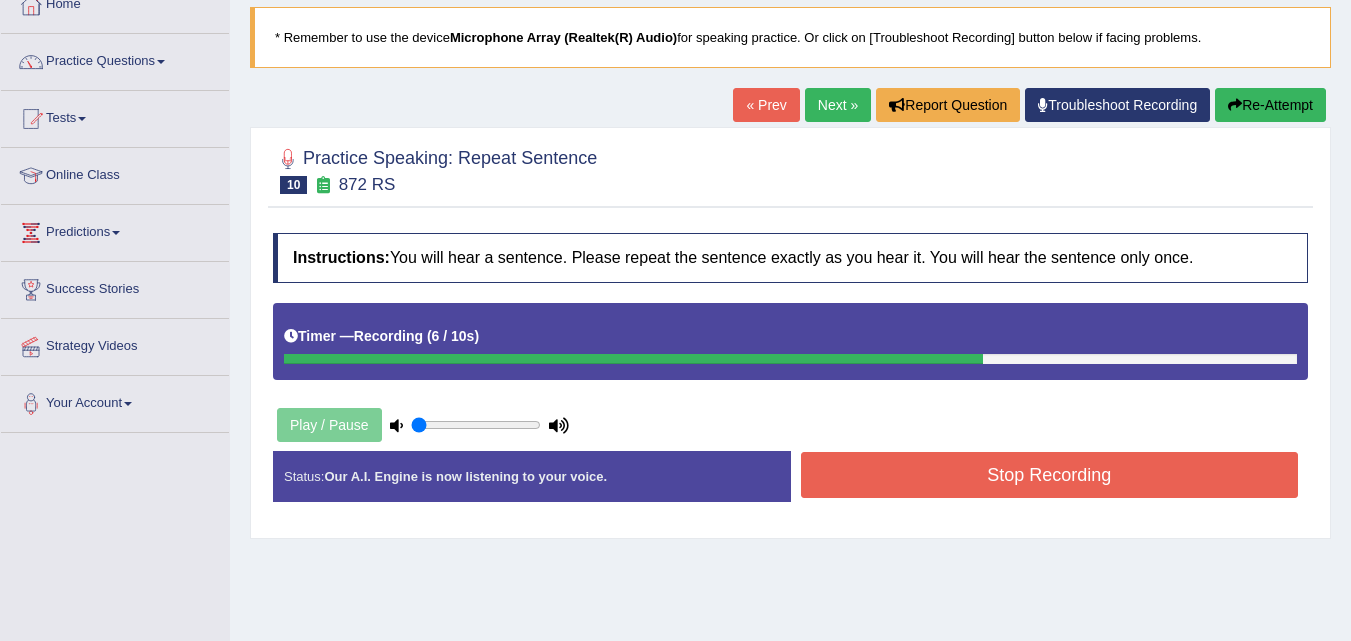 click on "Re-Attempt" at bounding box center [1270, 105] 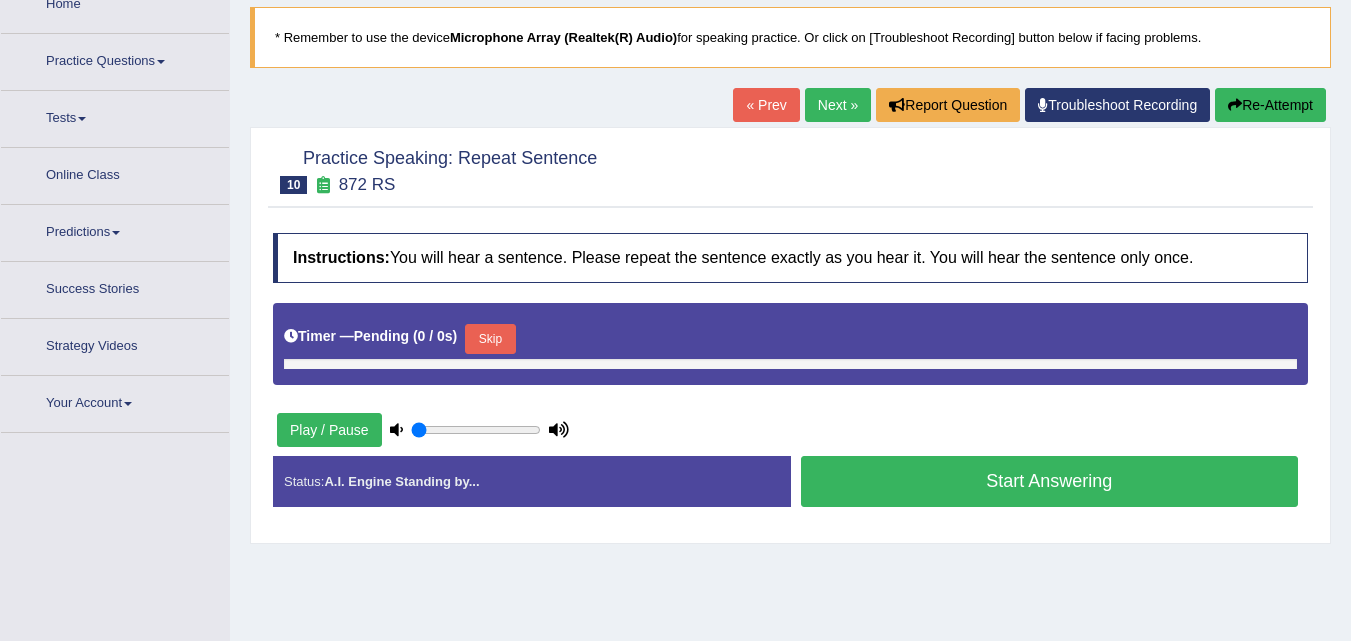 scroll, scrollTop: 126, scrollLeft: 0, axis: vertical 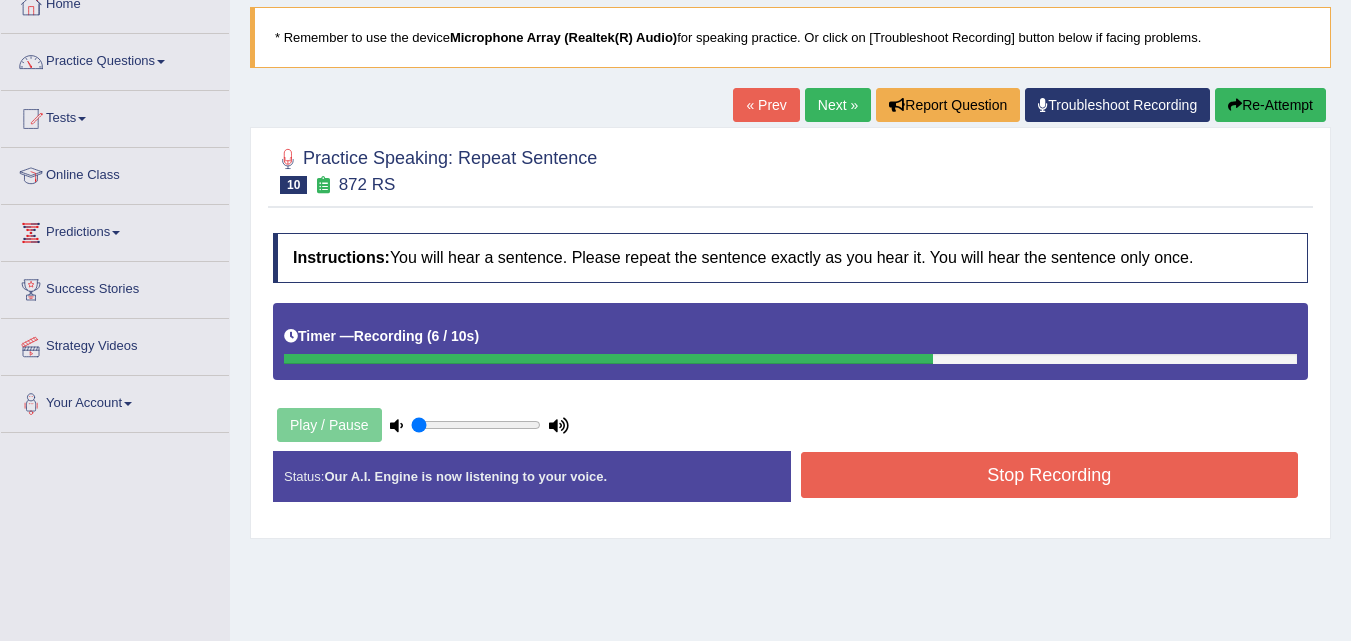 click on "Stop Recording" at bounding box center [1050, 475] 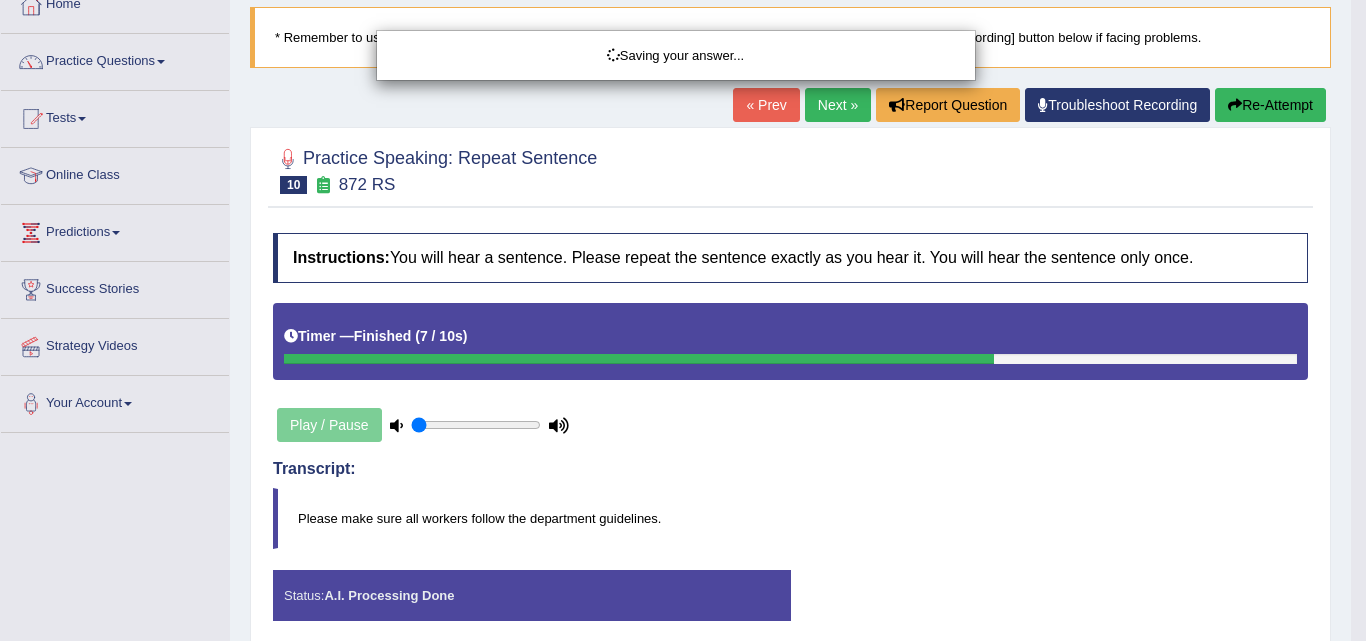 click on "Saving your answer..." at bounding box center [683, 320] 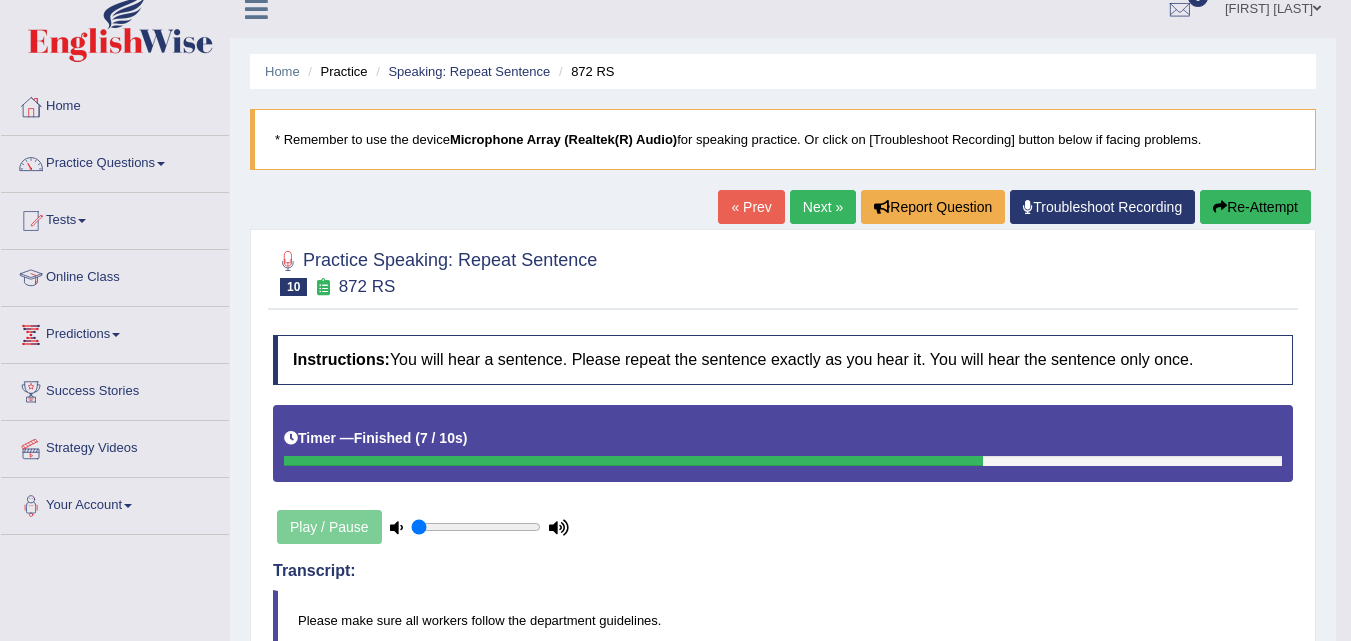 scroll, scrollTop: 0, scrollLeft: 0, axis: both 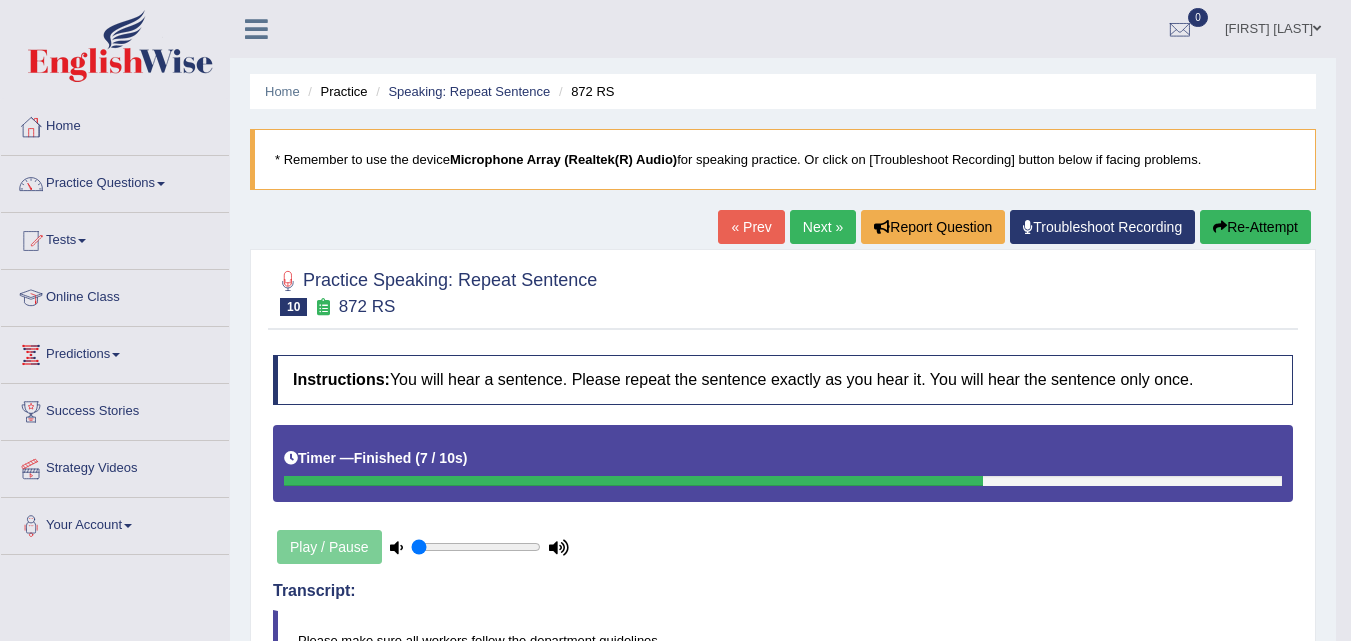 click on "Next »" at bounding box center [823, 227] 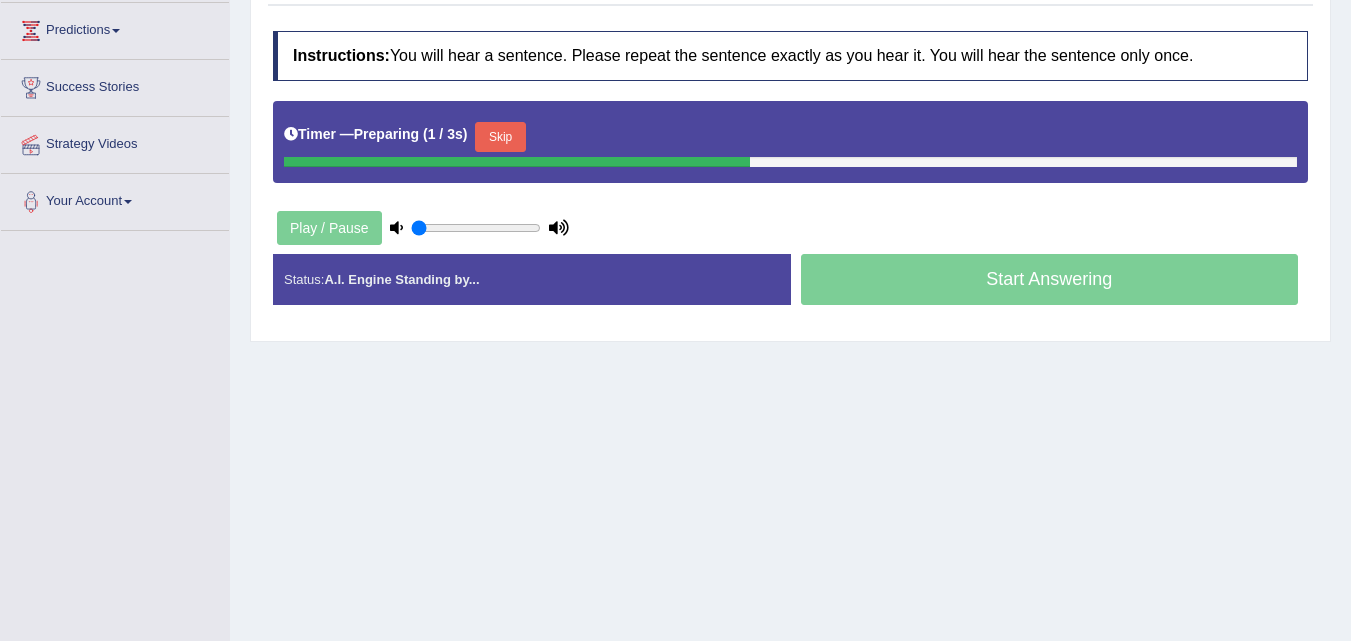 scroll, scrollTop: 324, scrollLeft: 0, axis: vertical 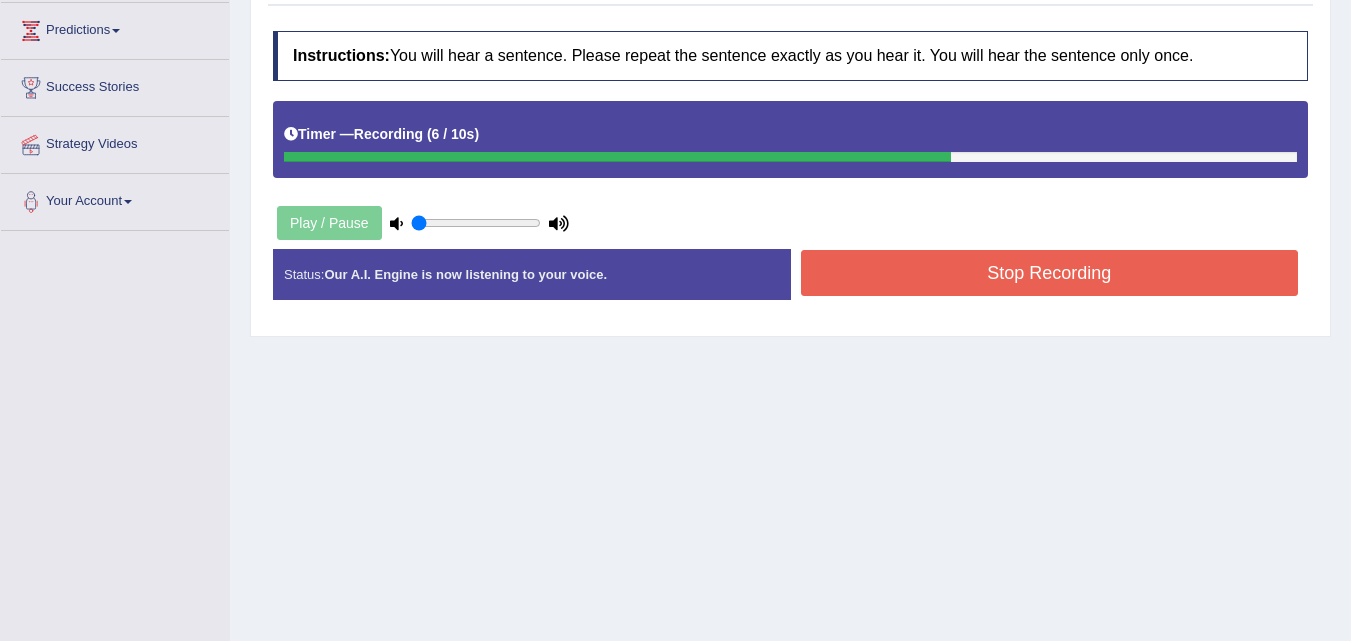 click on "Stop Recording" at bounding box center (1050, 273) 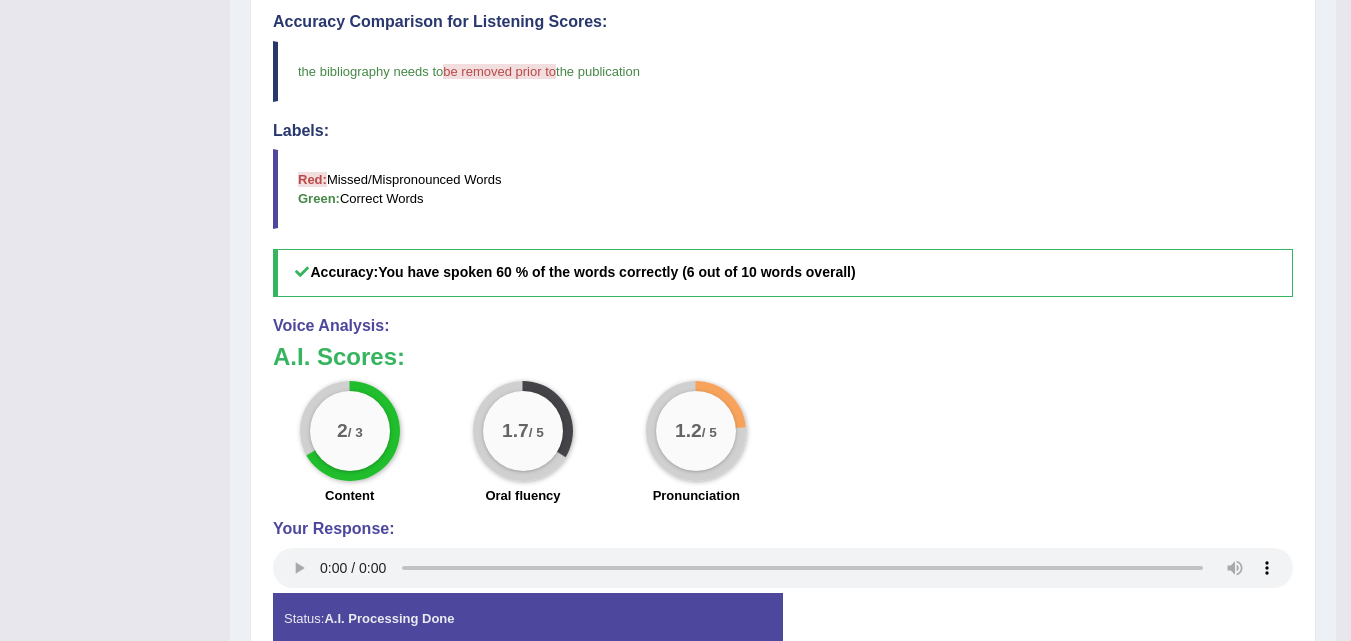scroll, scrollTop: 794, scrollLeft: 0, axis: vertical 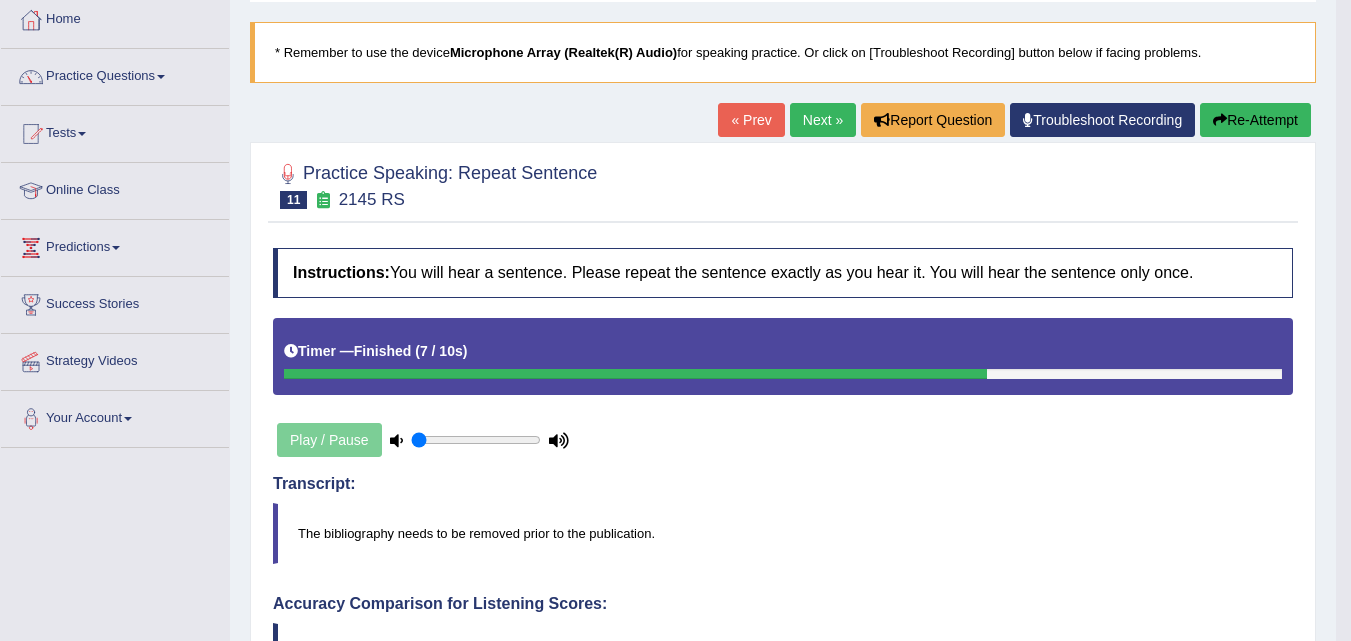 click on "Re-Attempt" at bounding box center (1255, 120) 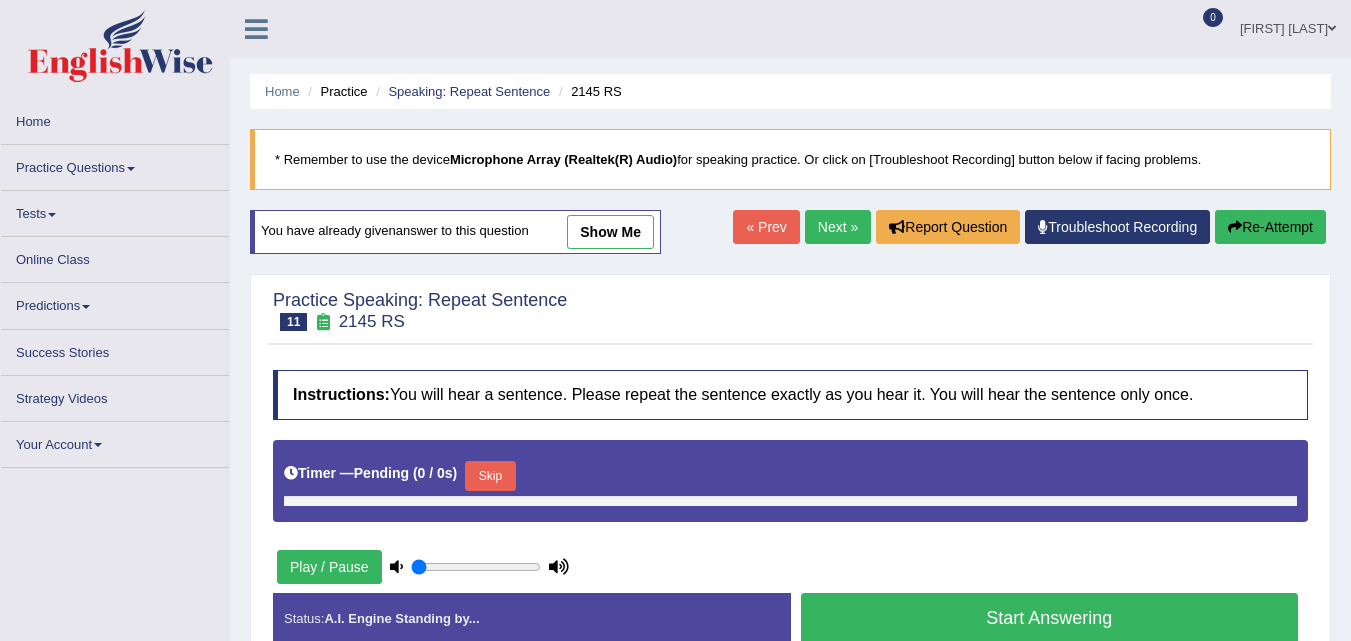 scroll, scrollTop: 107, scrollLeft: 0, axis: vertical 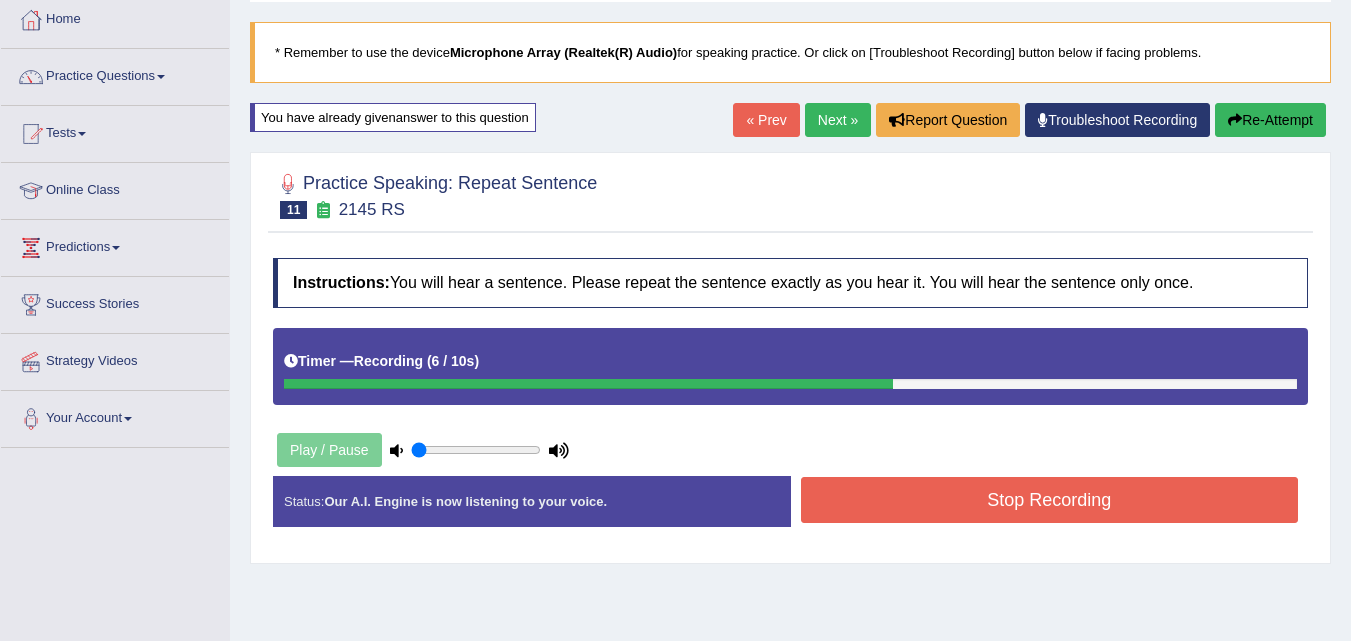 click on "Stop Recording" at bounding box center (1050, 500) 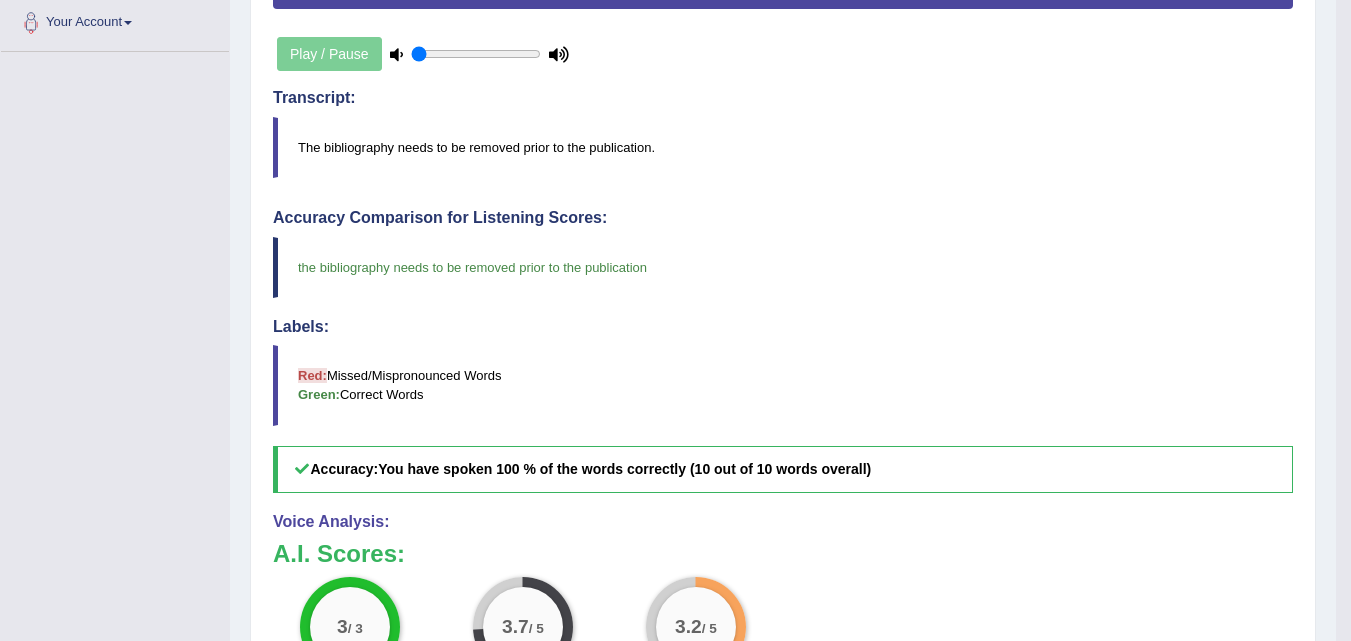 scroll, scrollTop: 510, scrollLeft: 0, axis: vertical 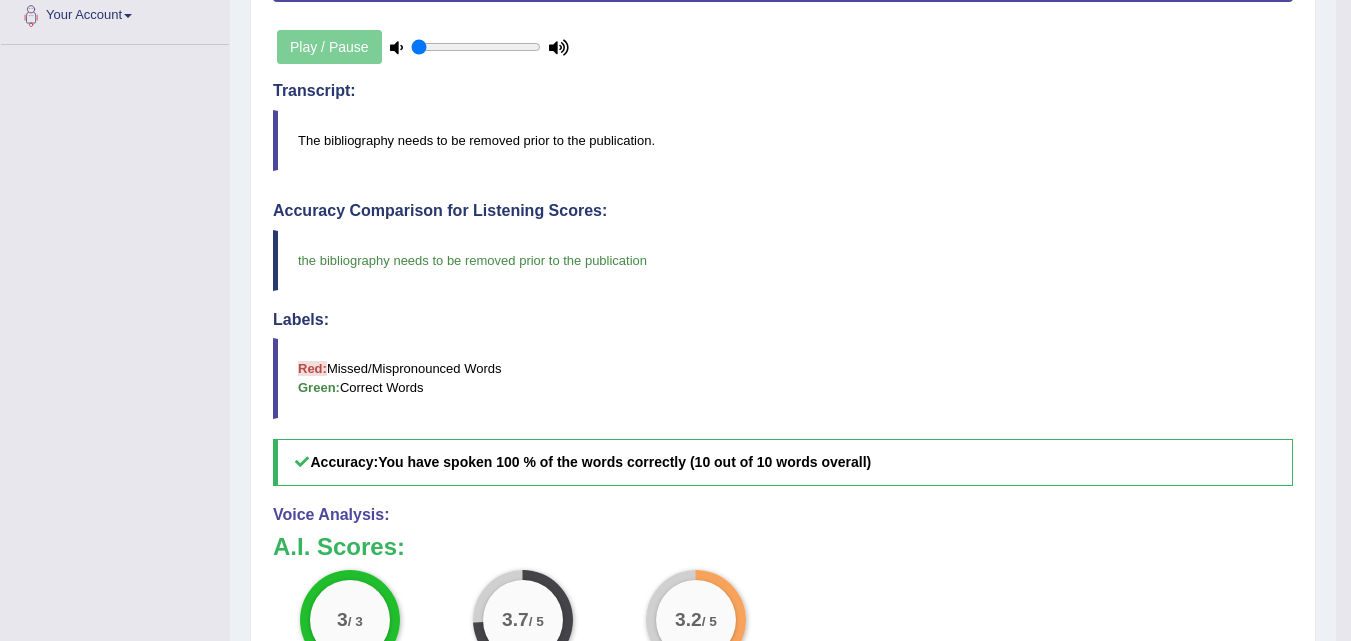 click on "Toggle navigation
Home
Practice Questions   Speaking Practice Read Aloud
Repeat Sentence
Describe Image
Re-tell Lecture
Answer Short Question
Summarize Group Discussion
Respond To A Situation
Writing Practice  Summarize Written Text
Write Essay
Reading Practice  Reading & Writing: Fill In The Blanks
Choose Multiple Answers
Re-order Paragraphs
Fill In The Blanks
Choose Single Answer
Listening Practice  Summarize Spoken Text
Highlight Incorrect Words
Highlight Correct Summary
Select Missing Word
Choose Single Answer
Choose Multiple Answers
Fill In The Blanks
Write From Dictation
Pronunciation
Tests
Take Mock Test" at bounding box center [675, -190] 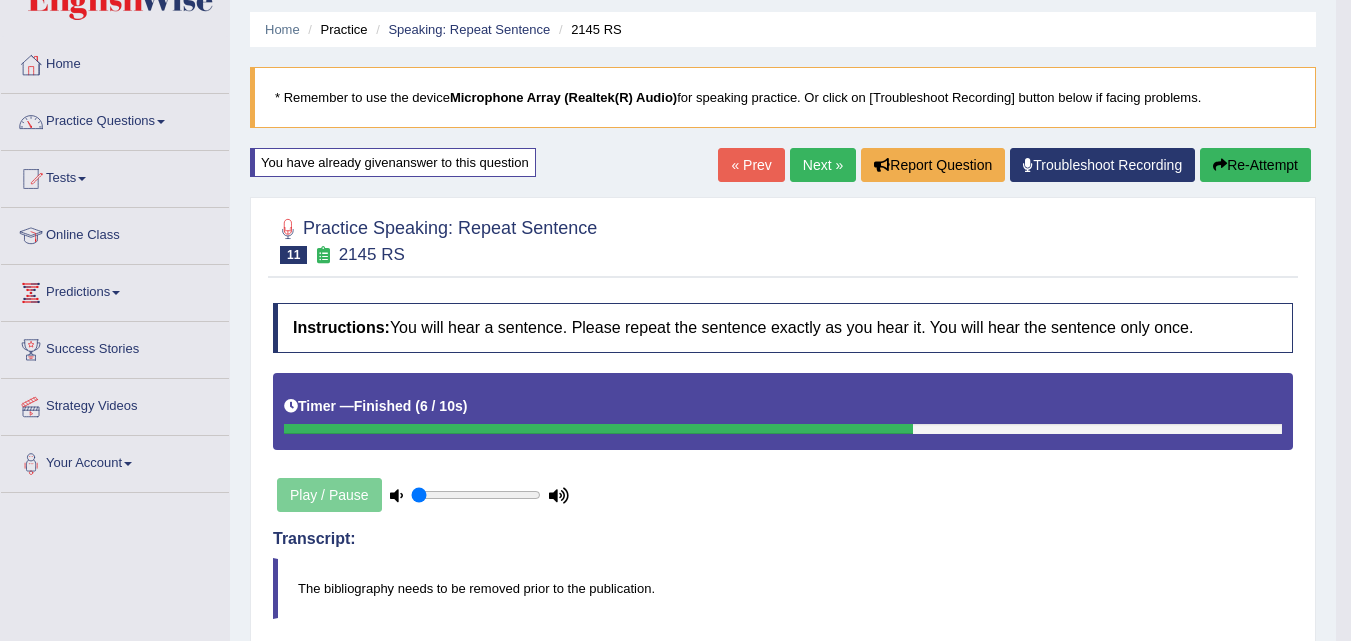 scroll, scrollTop: 14, scrollLeft: 0, axis: vertical 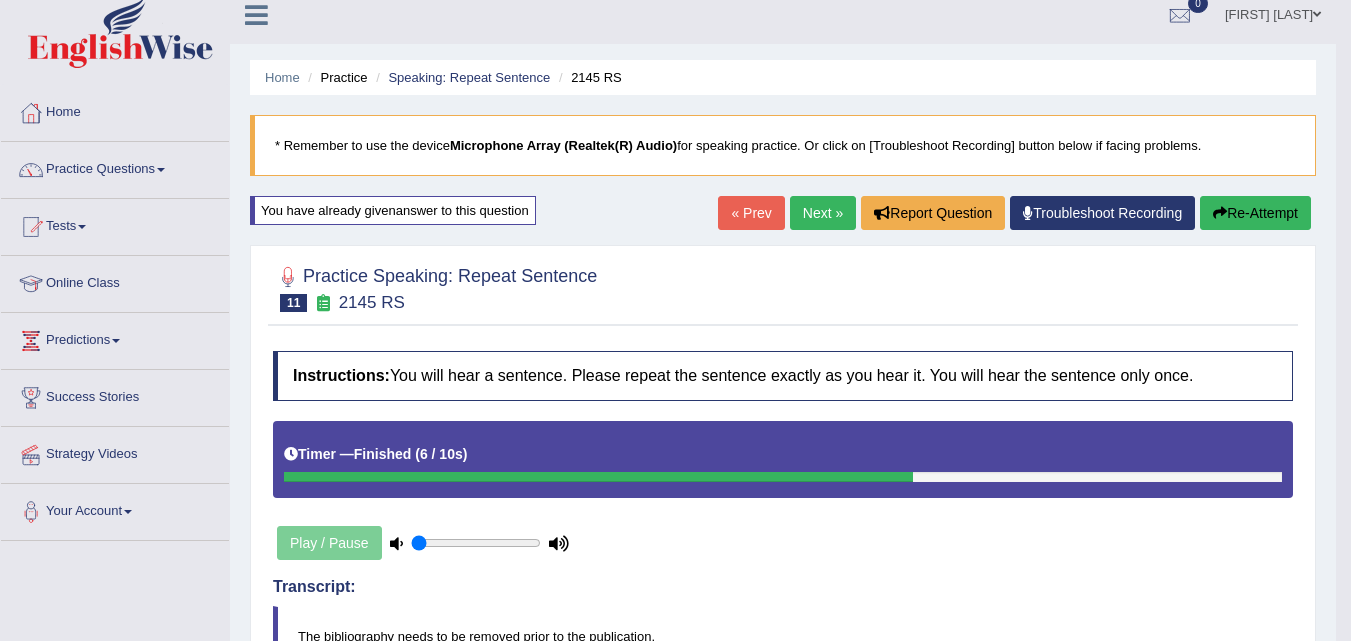 click on "Next »" at bounding box center (823, 213) 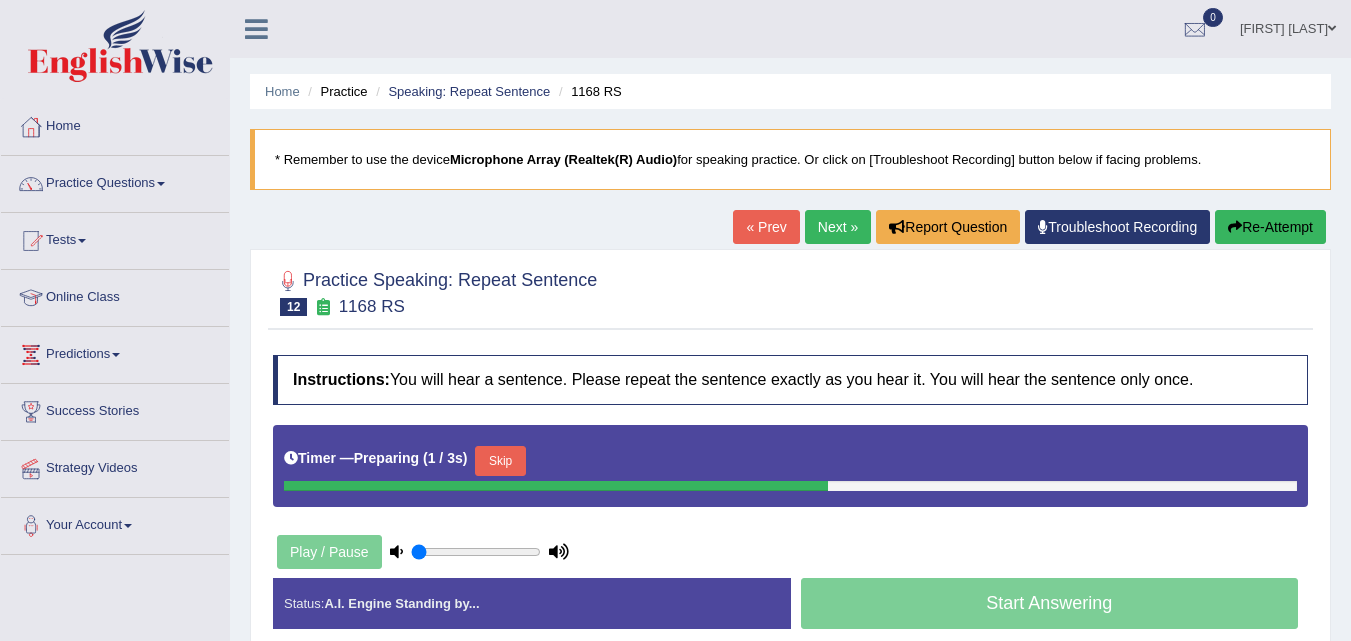 scroll, scrollTop: 0, scrollLeft: 0, axis: both 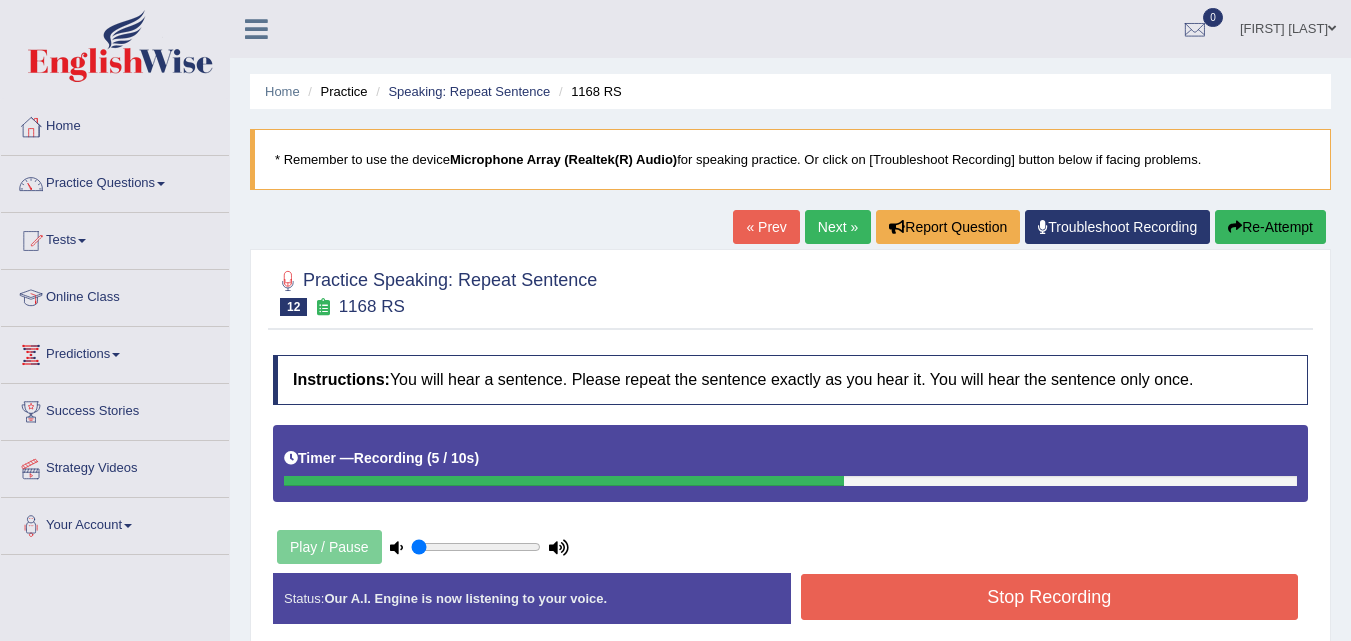 click on "Stop Recording" at bounding box center (1050, 597) 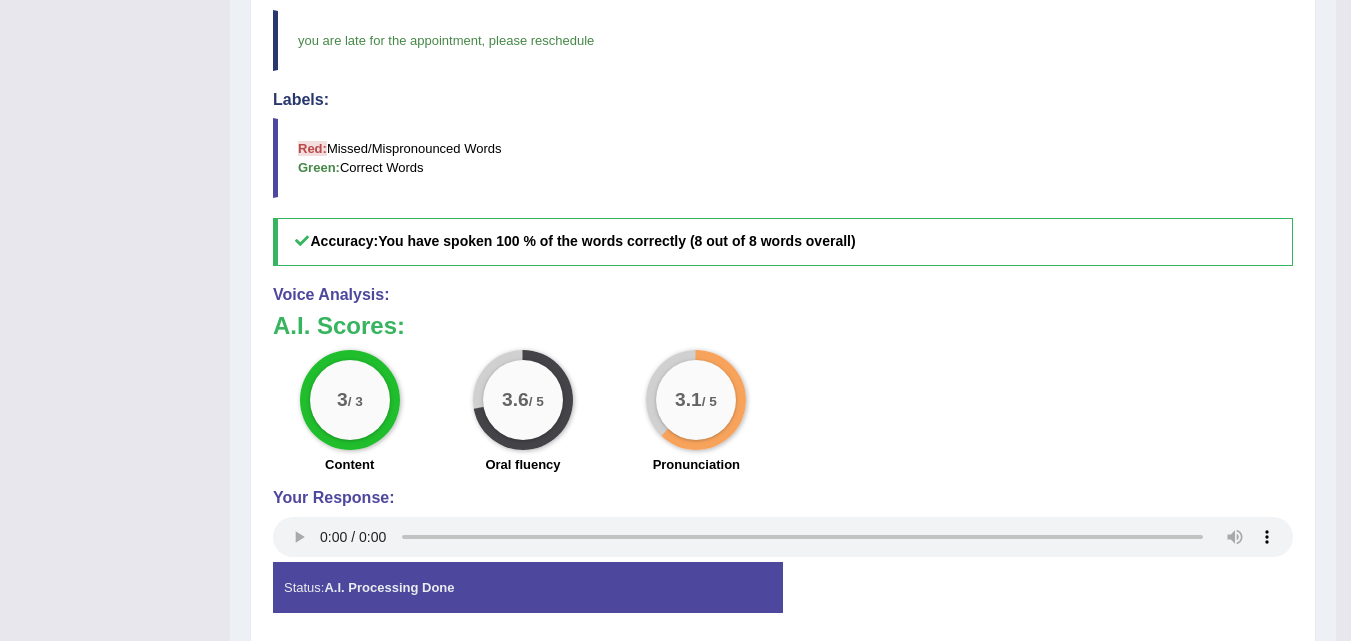 scroll, scrollTop: 760, scrollLeft: 0, axis: vertical 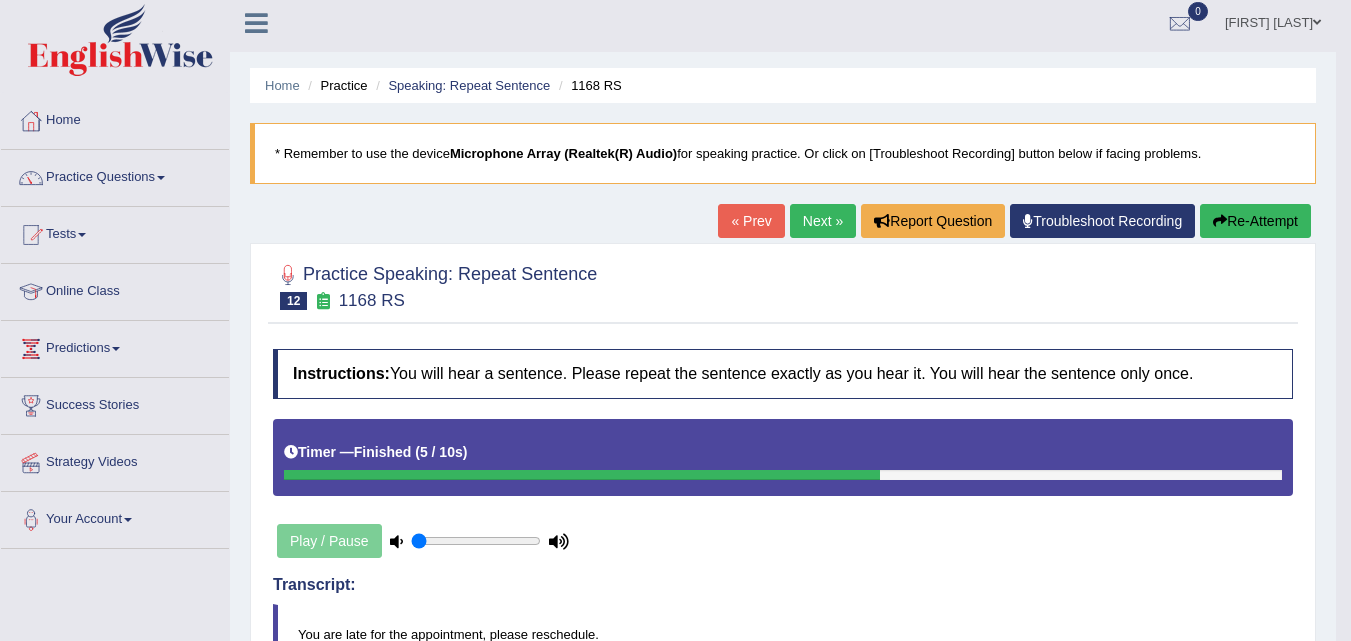 click on "Next »" at bounding box center [823, 221] 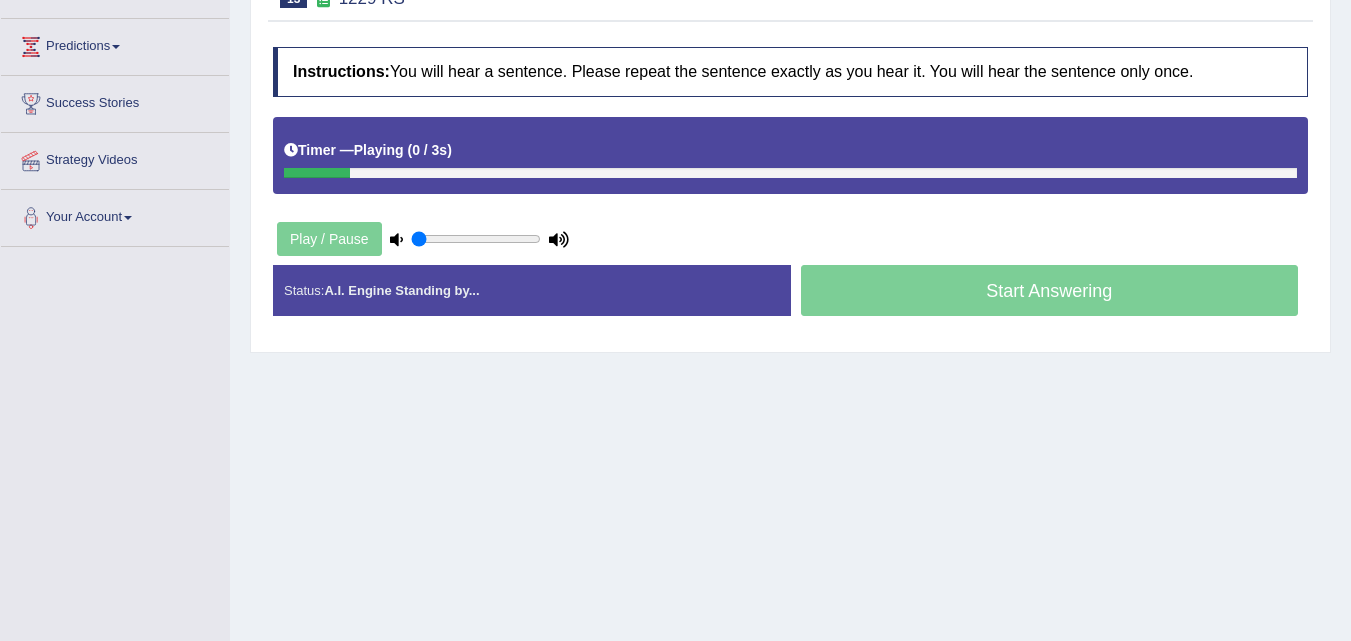 scroll, scrollTop: 0, scrollLeft: 0, axis: both 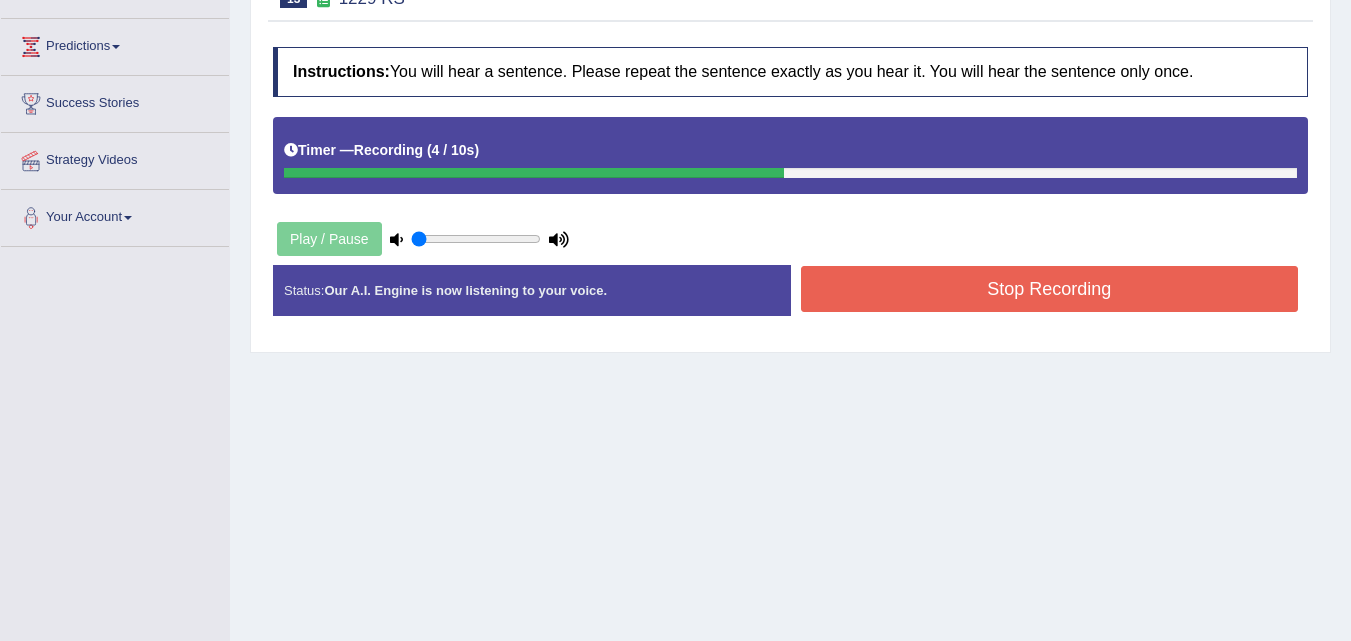 click on "Stop Recording" at bounding box center [1050, 289] 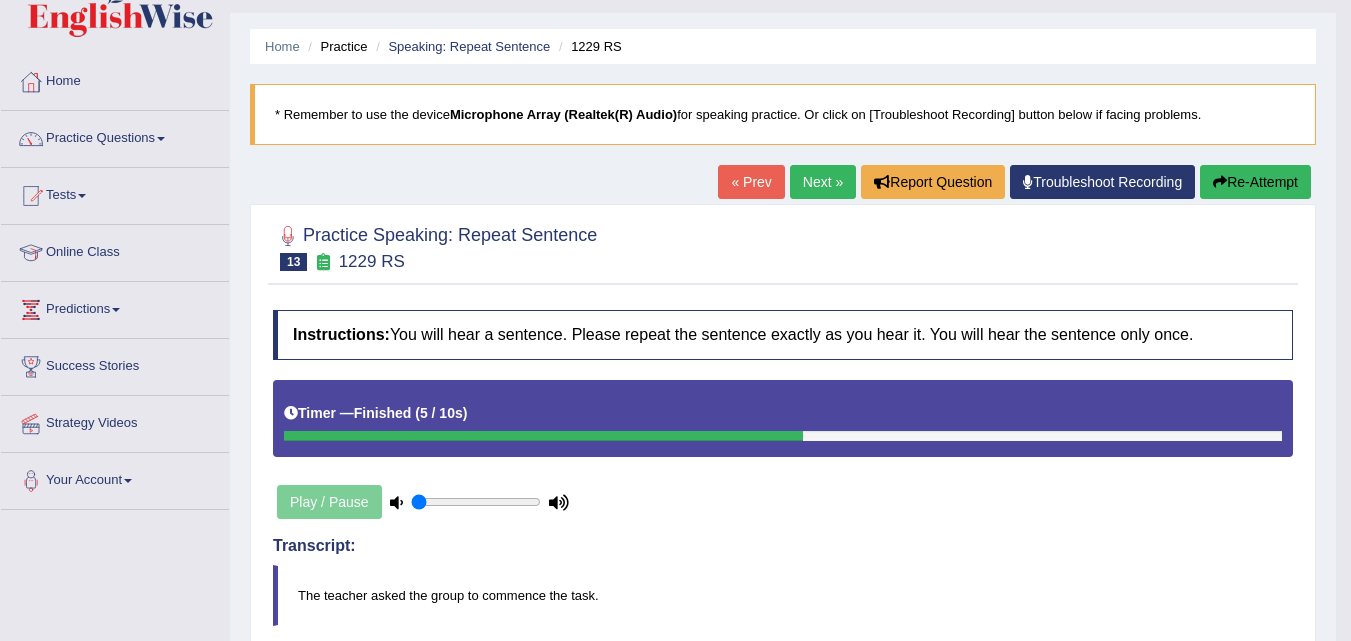 scroll, scrollTop: 0, scrollLeft: 0, axis: both 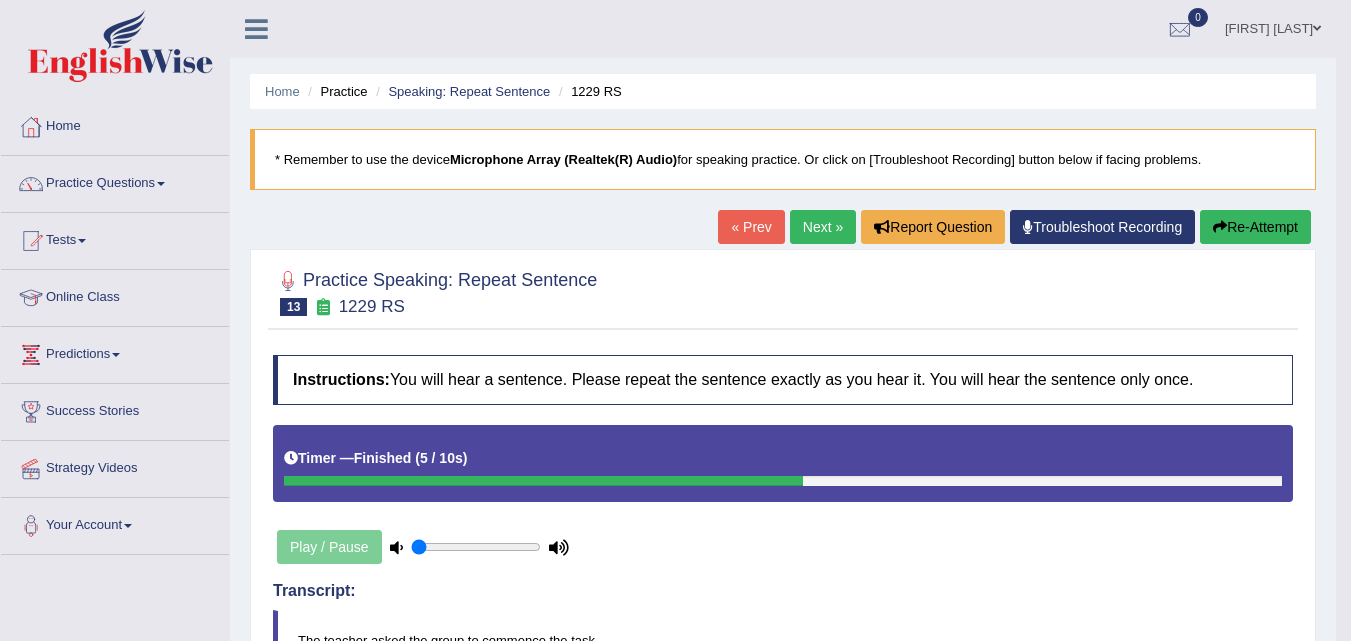 click on "Next »" at bounding box center (823, 227) 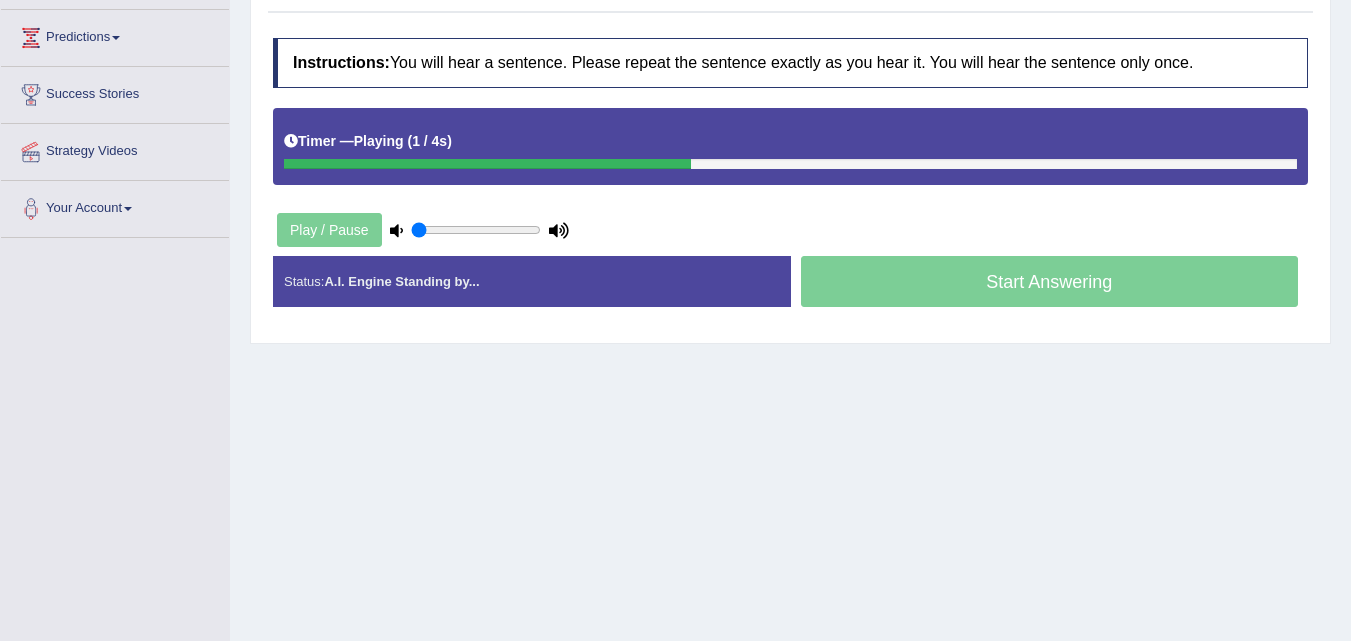 scroll, scrollTop: 317, scrollLeft: 0, axis: vertical 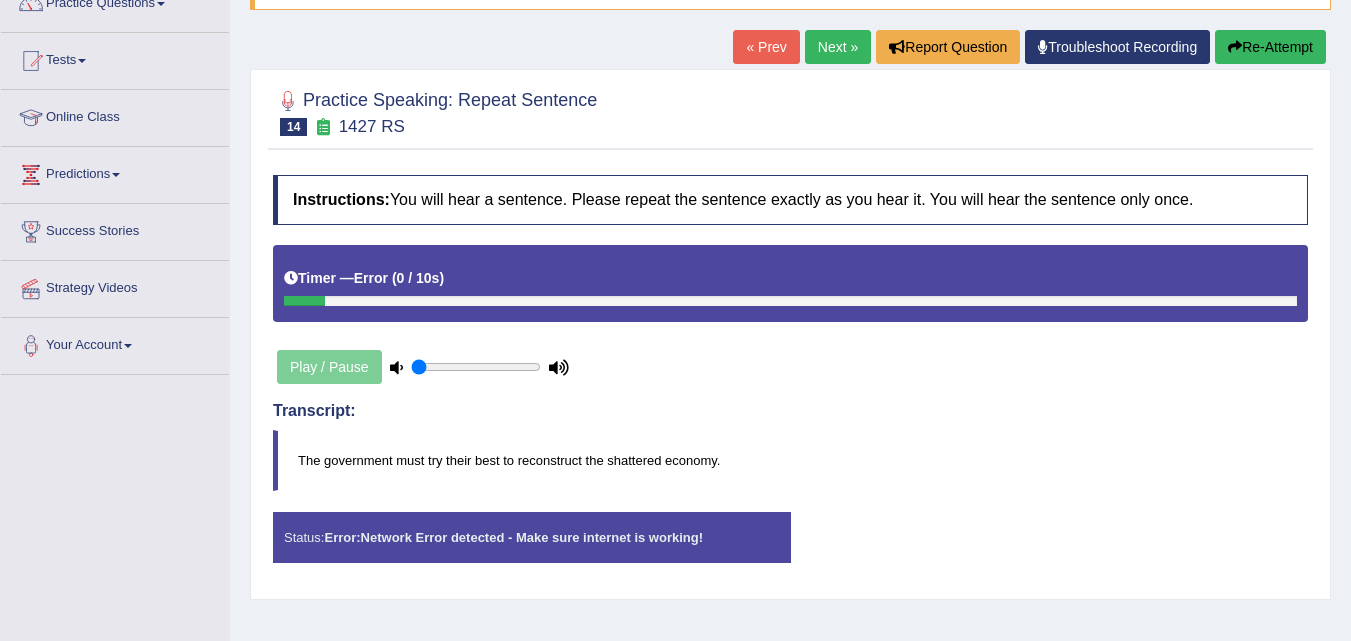 click on "Re-Attempt" at bounding box center [1270, 47] 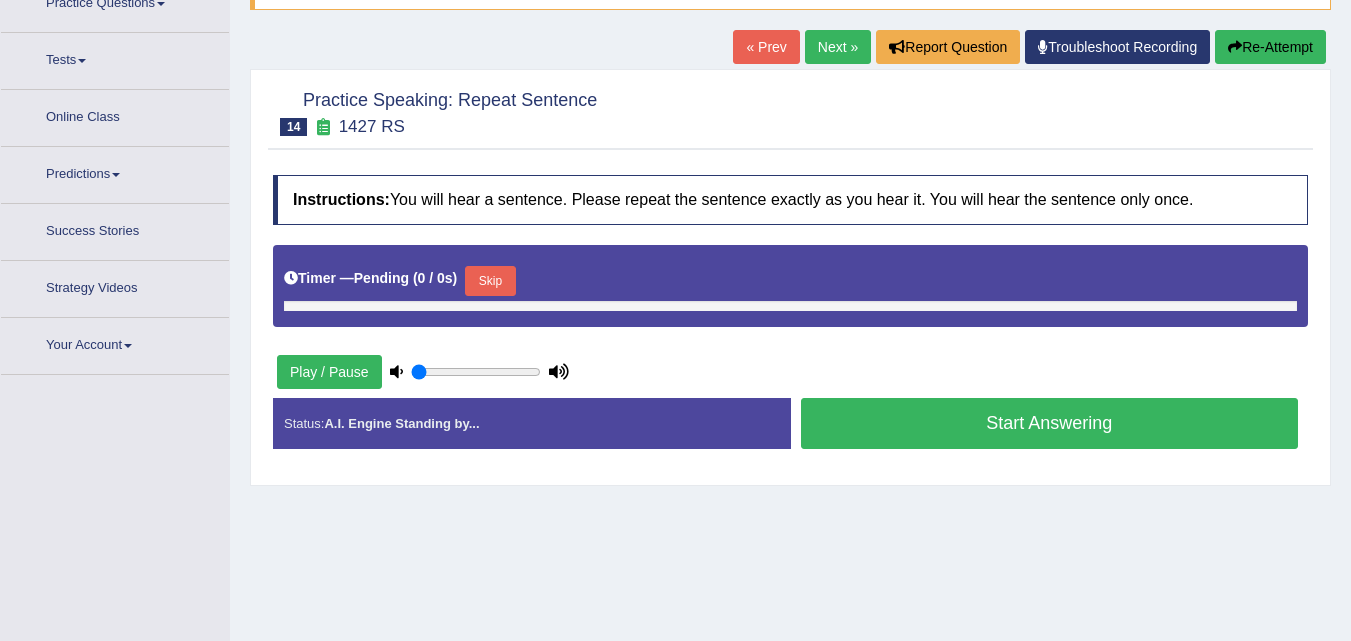 scroll, scrollTop: 180, scrollLeft: 0, axis: vertical 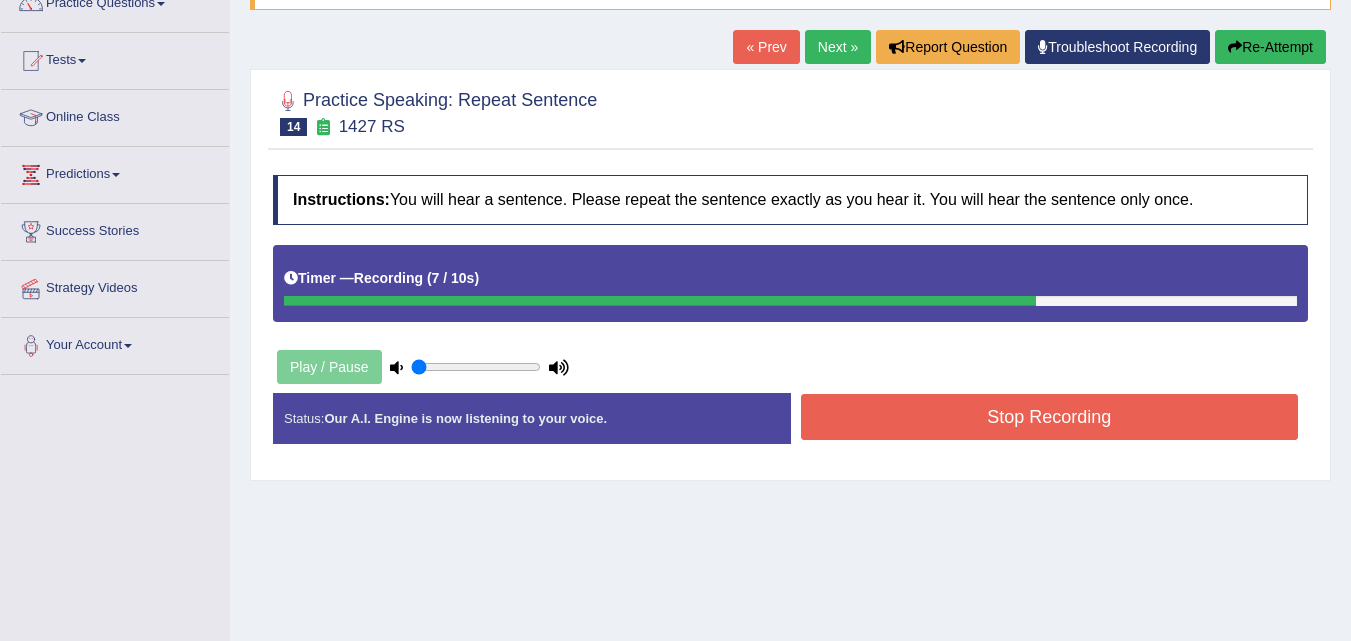 click on "Stop Recording" at bounding box center (1050, 417) 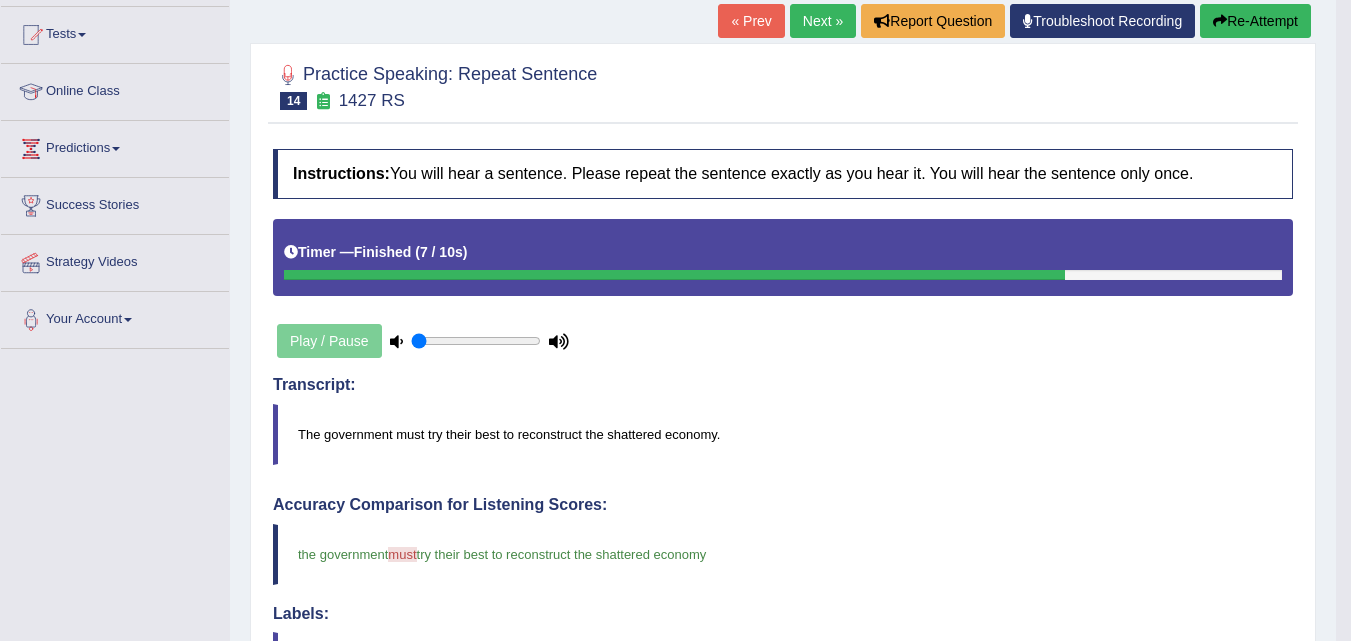 scroll, scrollTop: 35, scrollLeft: 0, axis: vertical 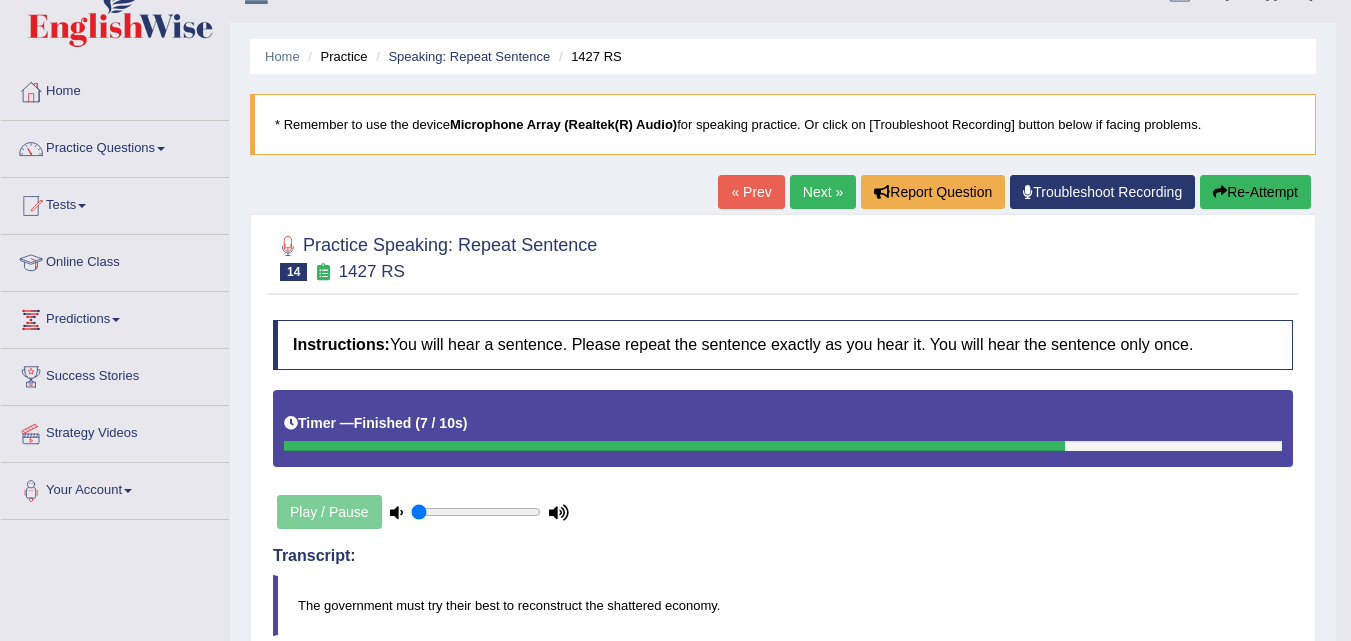 click on "Next »" at bounding box center (823, 192) 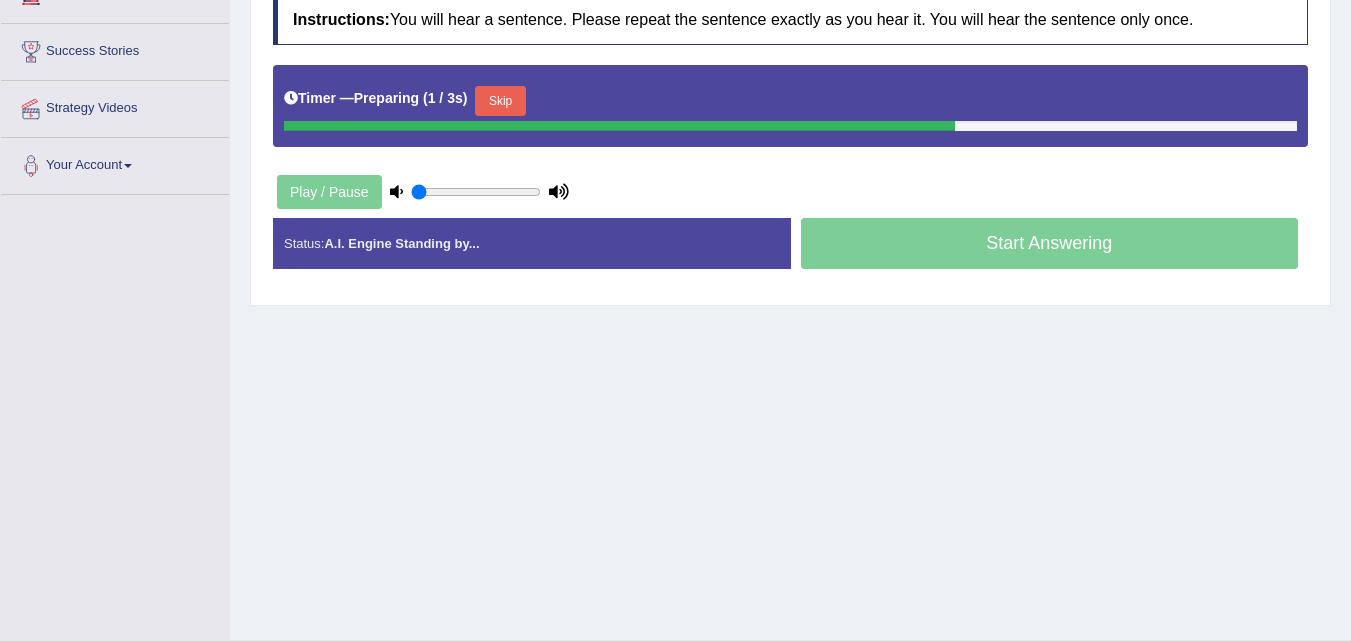 scroll, scrollTop: 360, scrollLeft: 0, axis: vertical 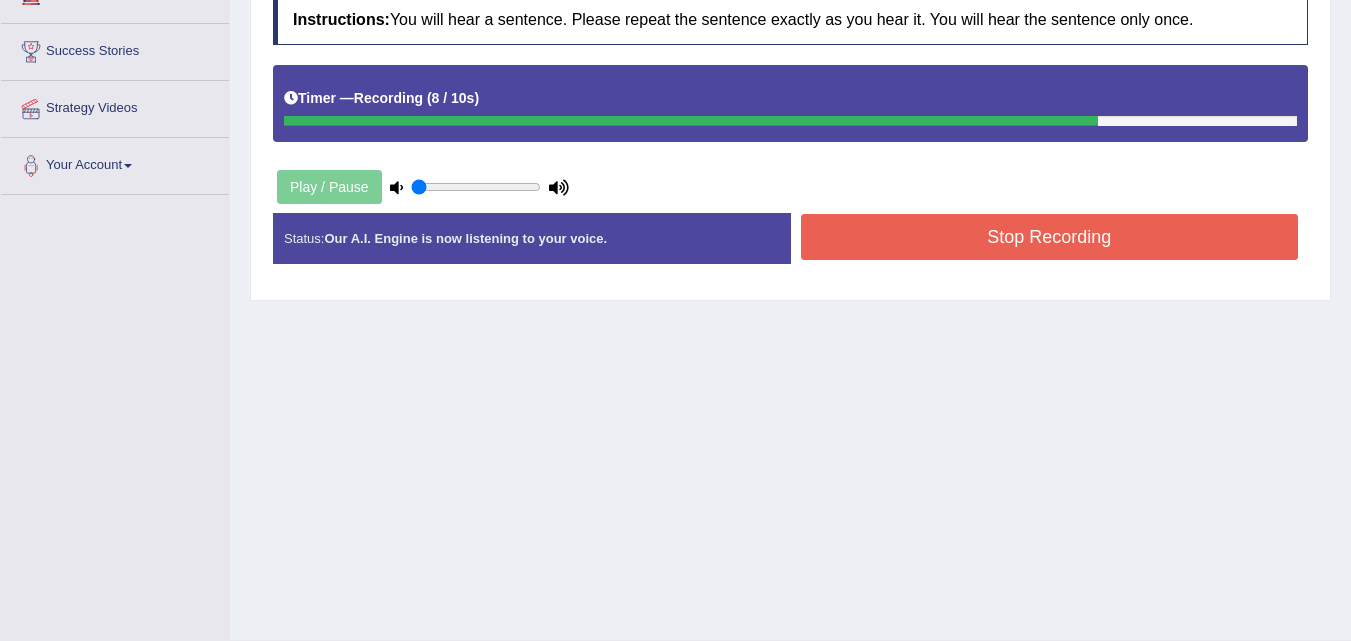 click on "Stop Recording" at bounding box center [1050, 237] 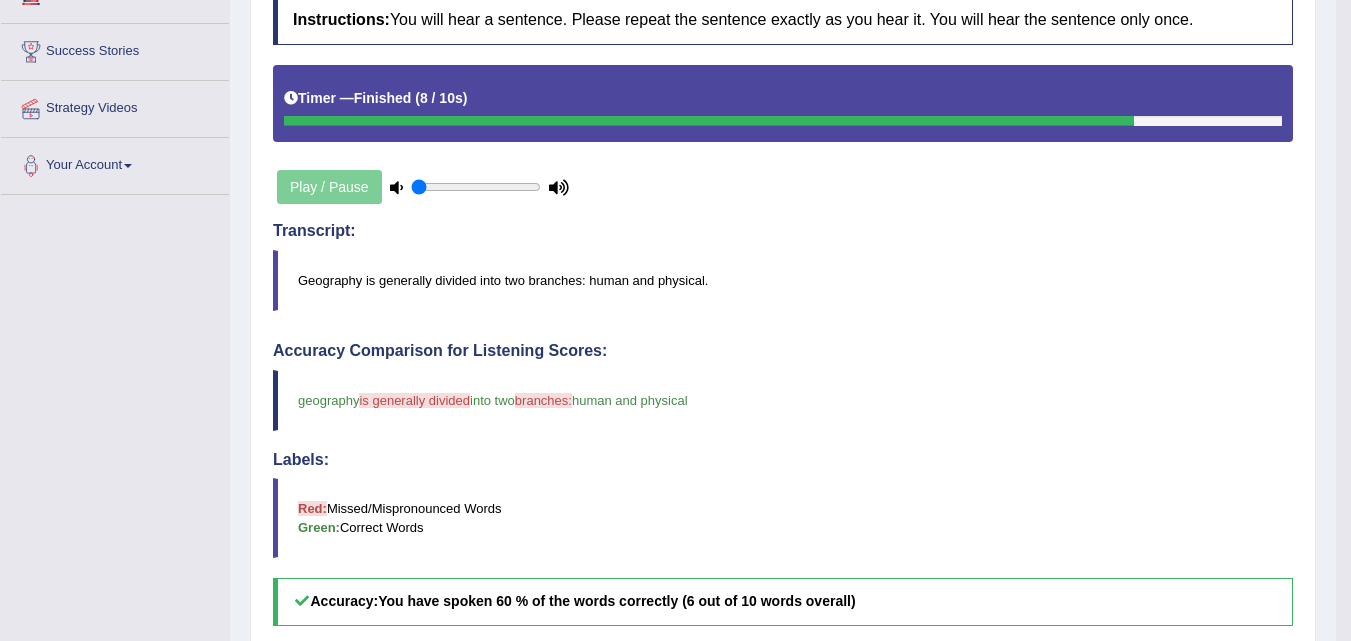 drag, startPoint x: 1350, startPoint y: 262, endPoint x: 1365, endPoint y: 380, distance: 118.94957 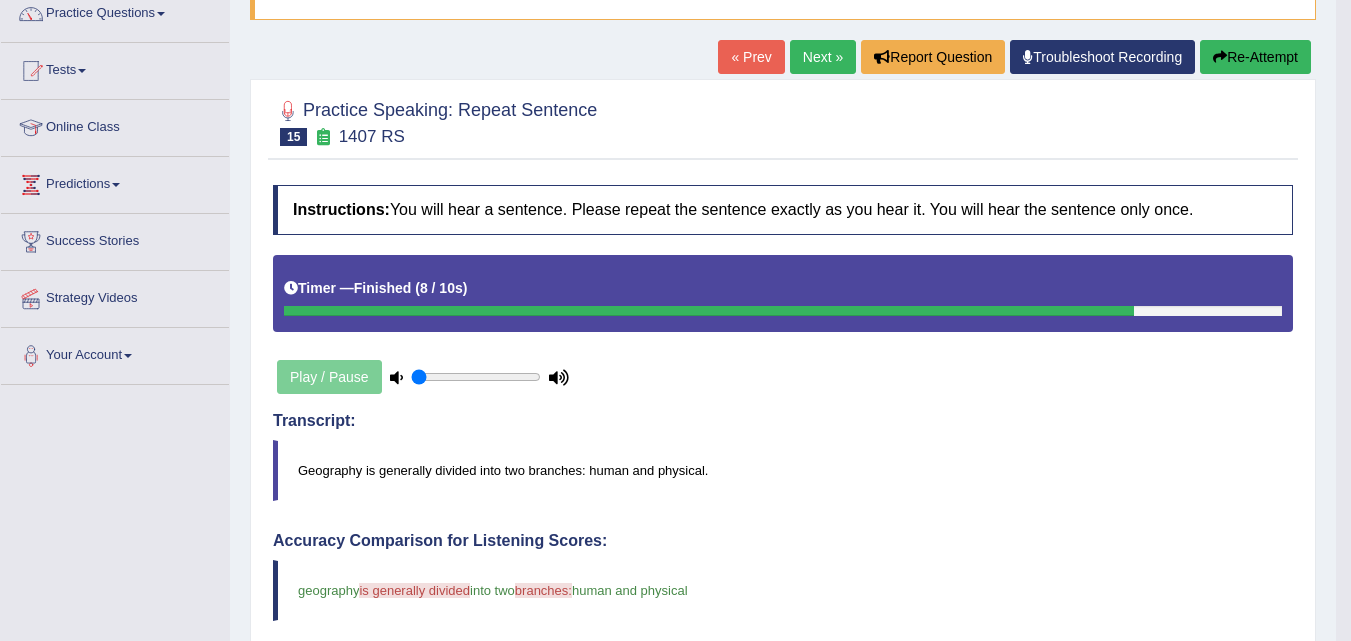 scroll, scrollTop: 149, scrollLeft: 0, axis: vertical 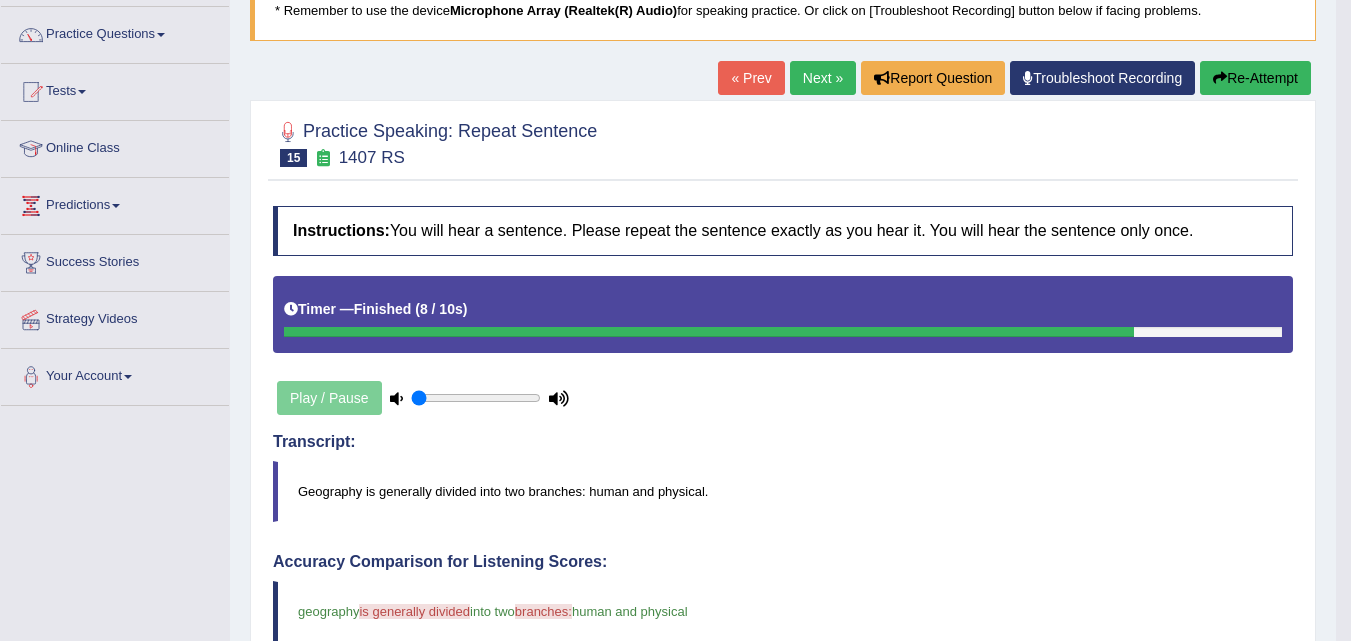 click on "Re-Attempt" at bounding box center [1255, 78] 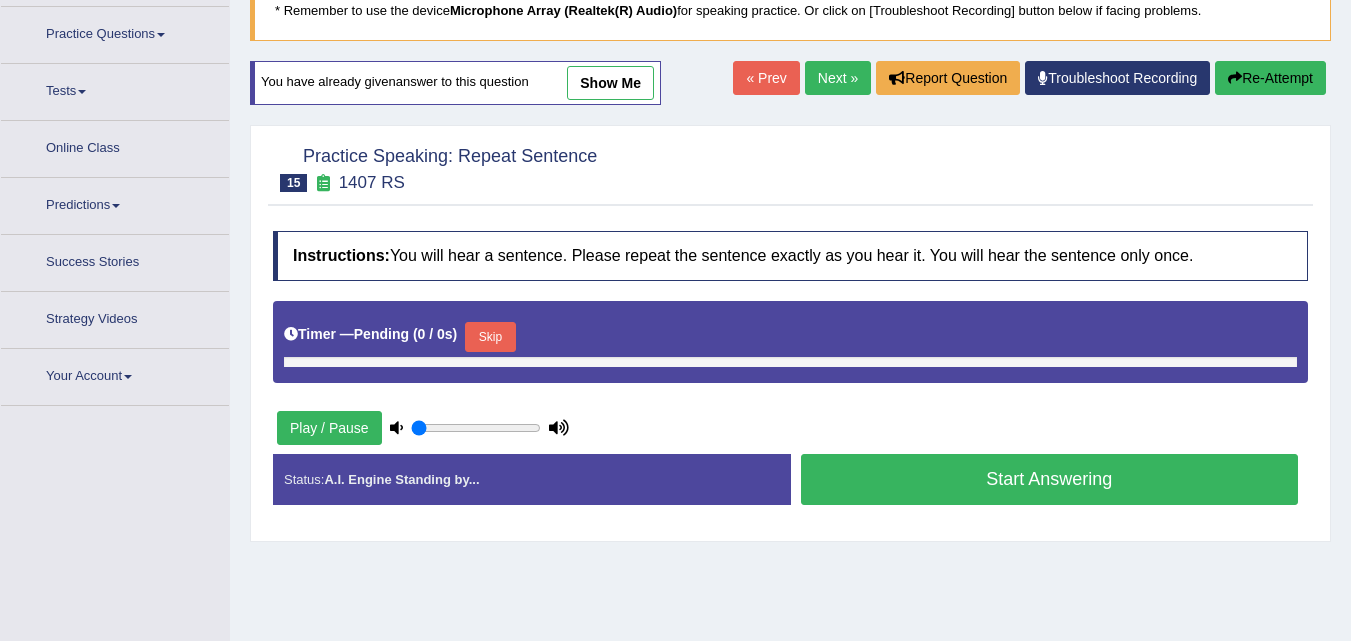 scroll, scrollTop: 164, scrollLeft: 0, axis: vertical 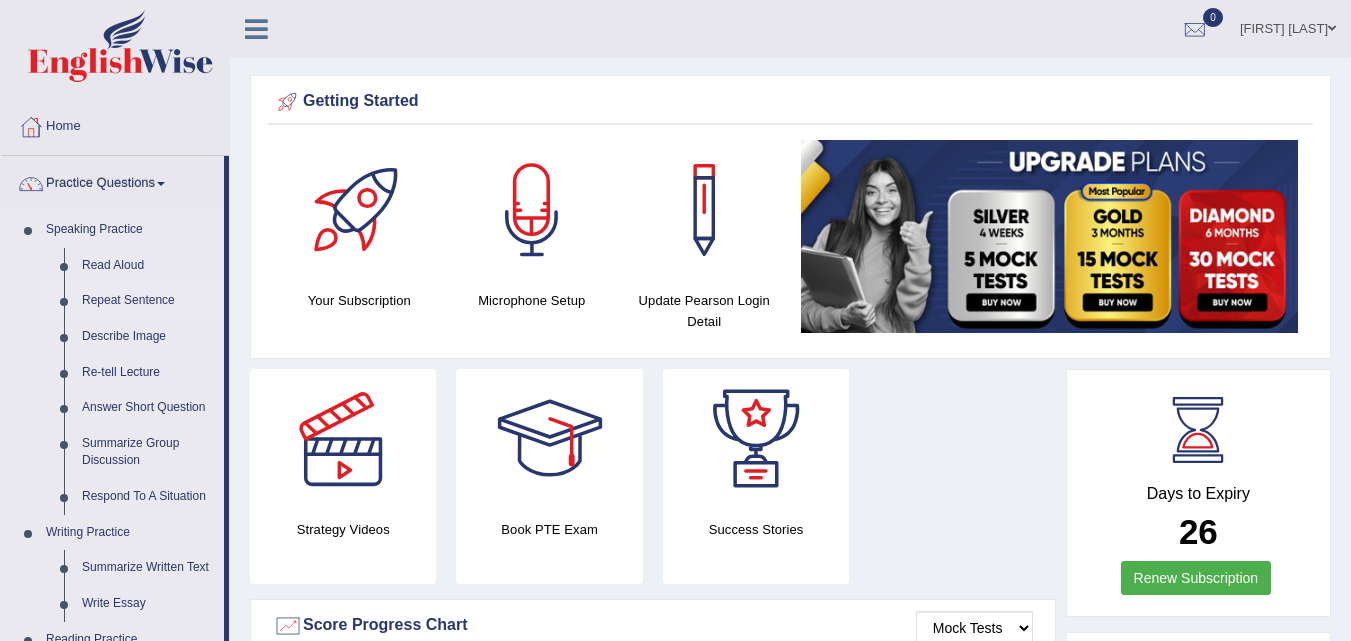 click on "Repeat Sentence" at bounding box center (148, 301) 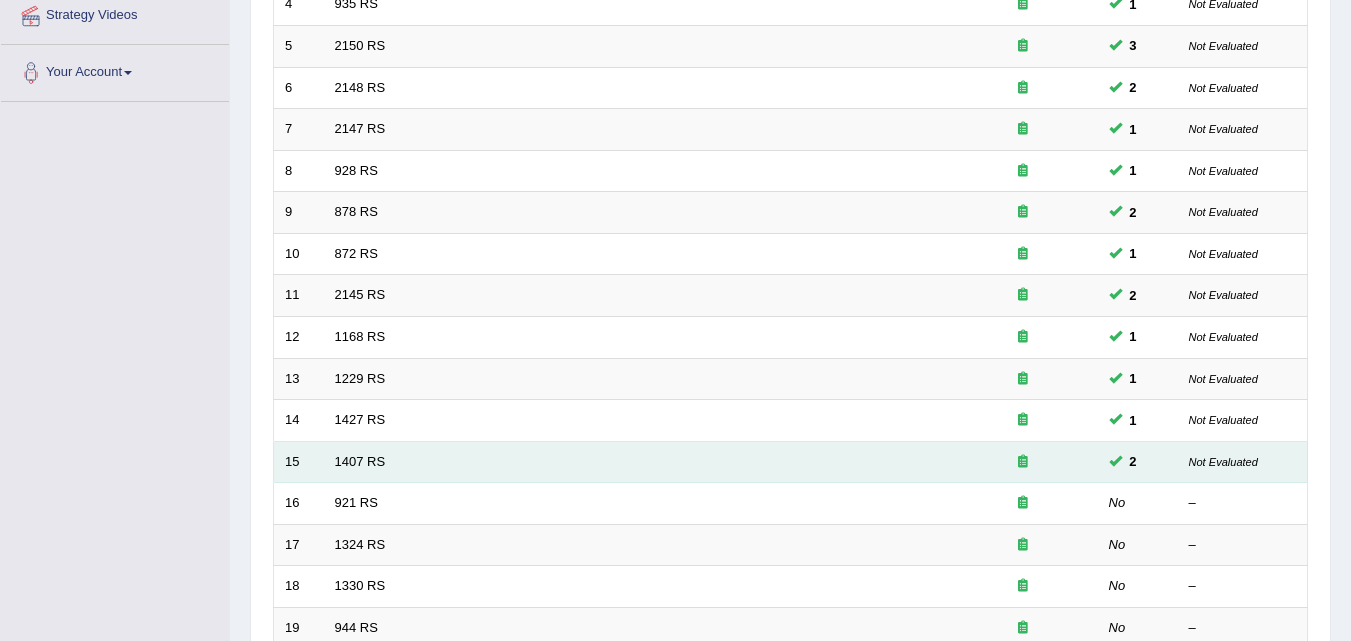 scroll, scrollTop: 453, scrollLeft: 0, axis: vertical 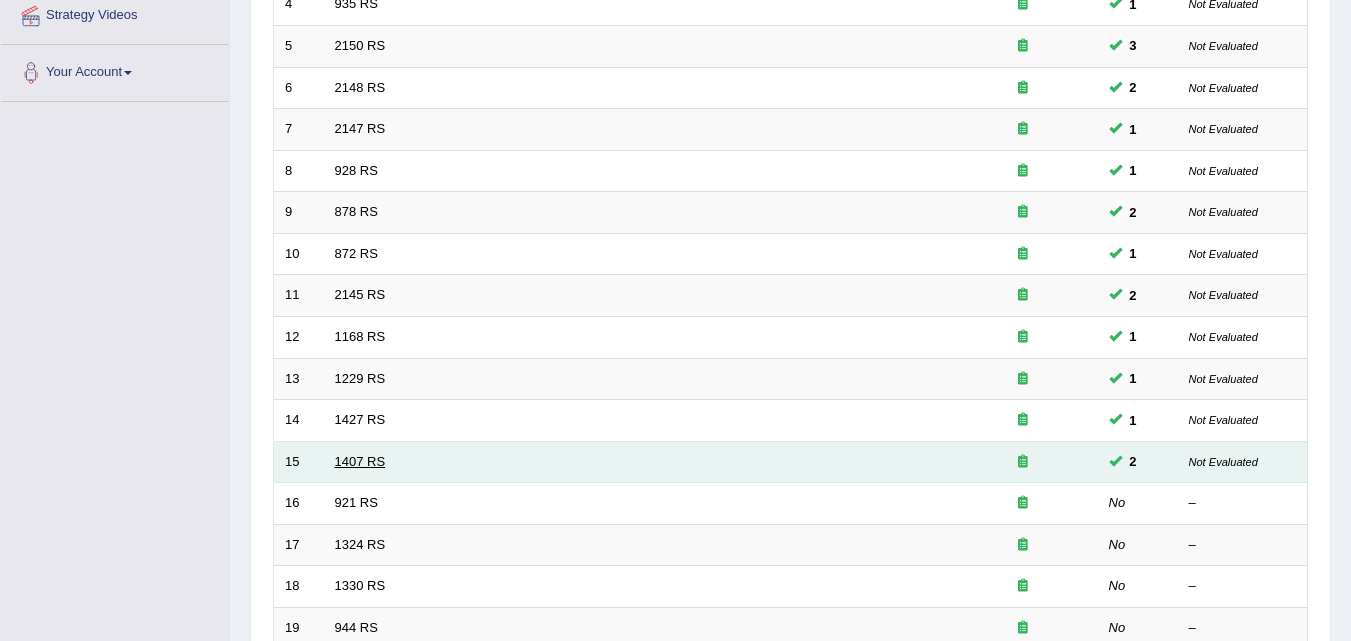 click on "1407 RS" at bounding box center (360, 461) 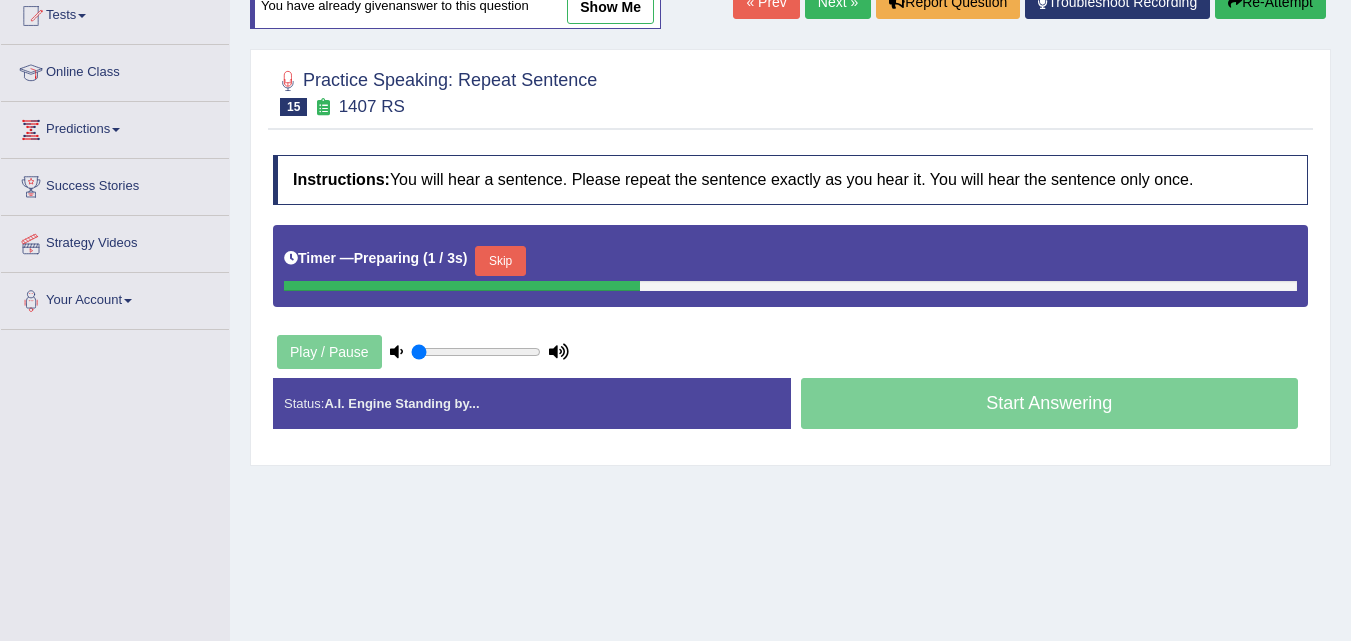 scroll, scrollTop: 225, scrollLeft: 0, axis: vertical 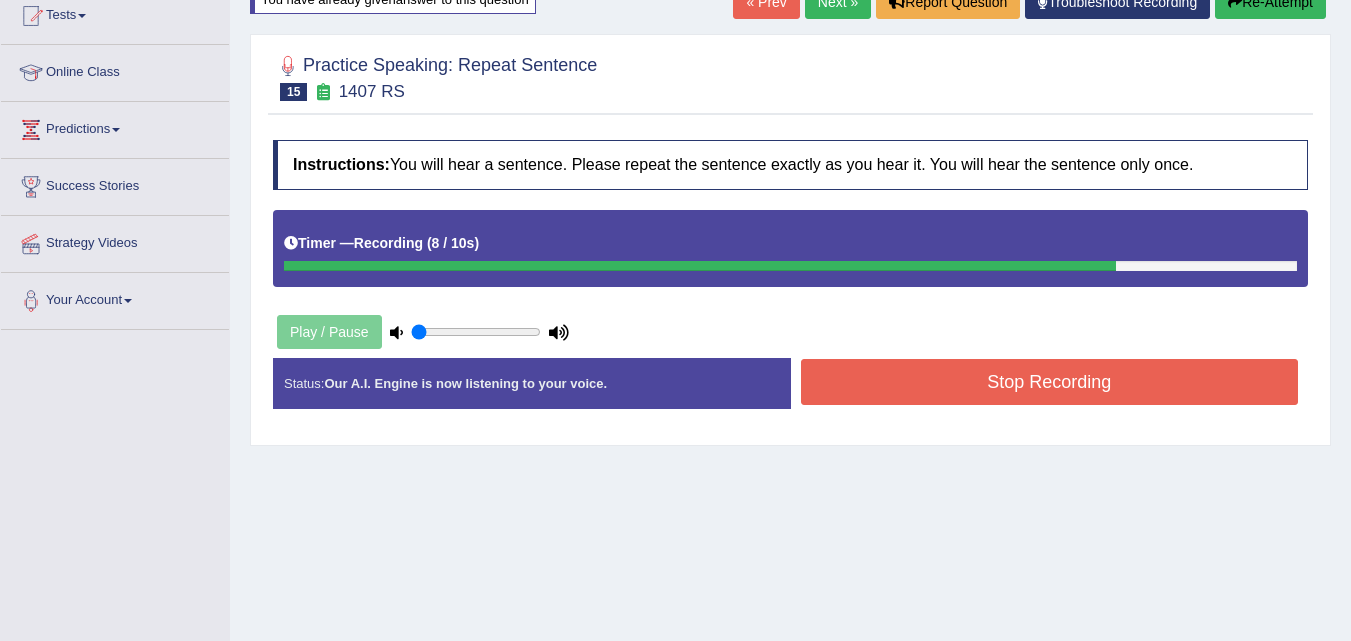 click on "Stop Recording" at bounding box center [1050, 382] 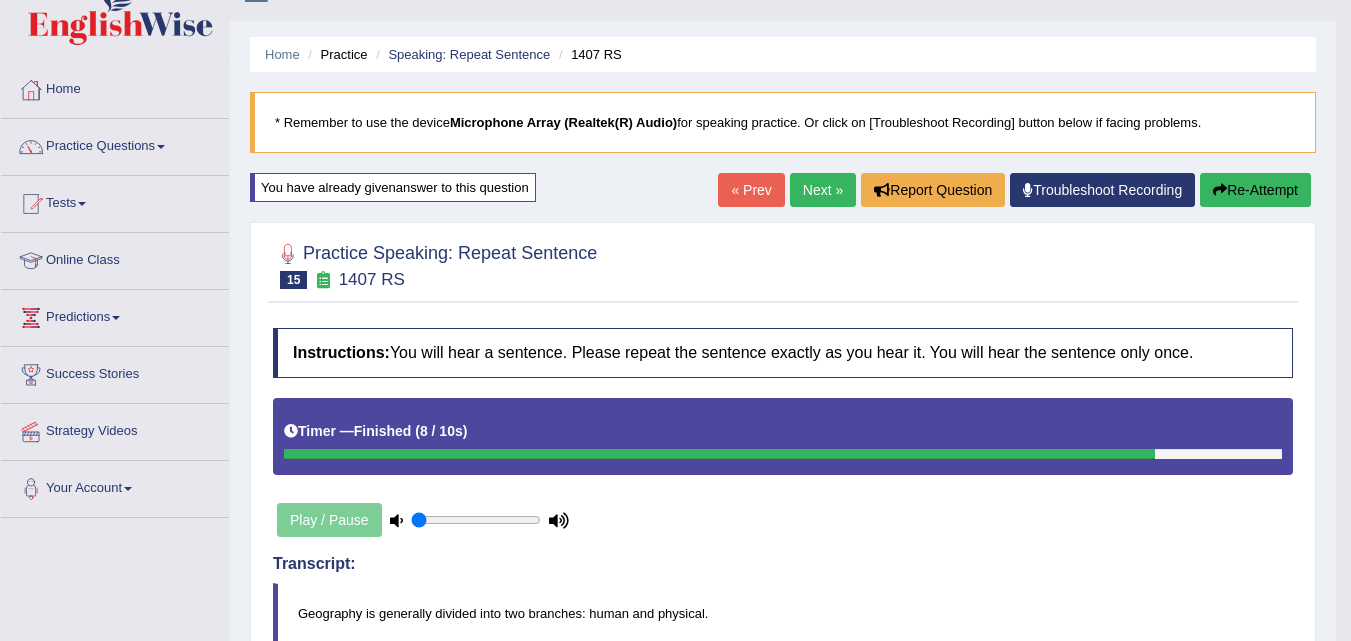 scroll, scrollTop: 25, scrollLeft: 0, axis: vertical 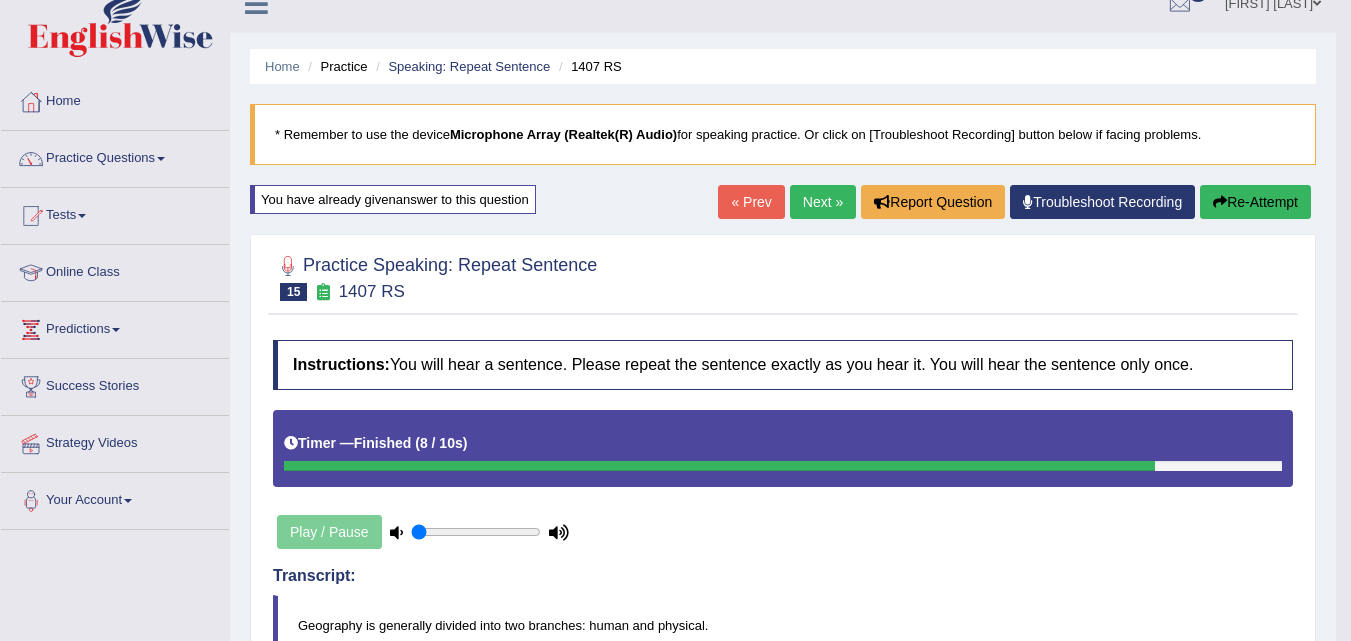 click on "You have already given   answer to this question" at bounding box center (393, 199) 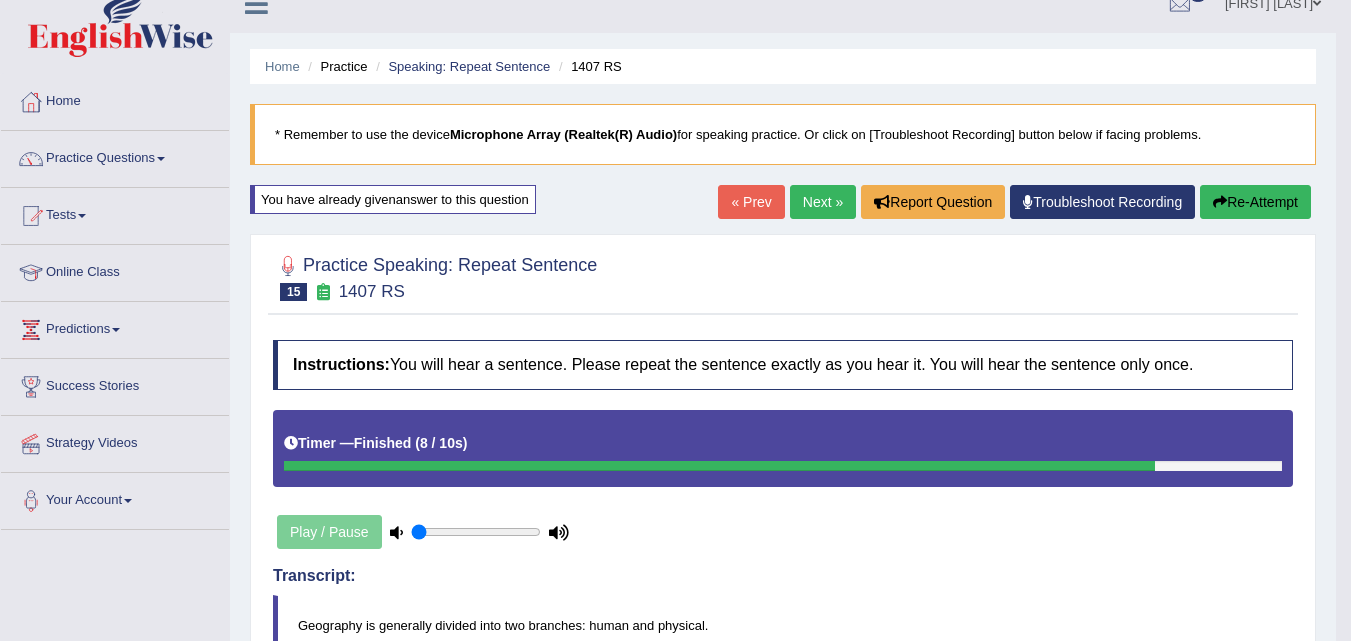 click on "Re-Attempt" at bounding box center [1255, 202] 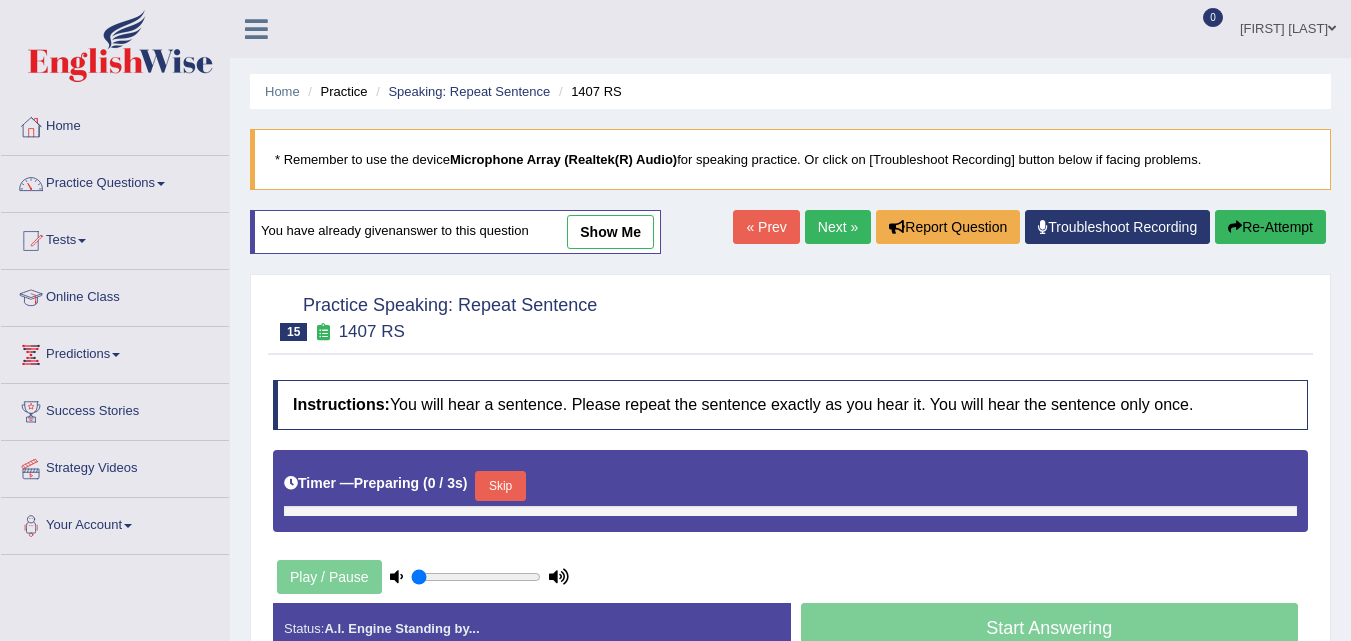 scroll, scrollTop: 25, scrollLeft: 0, axis: vertical 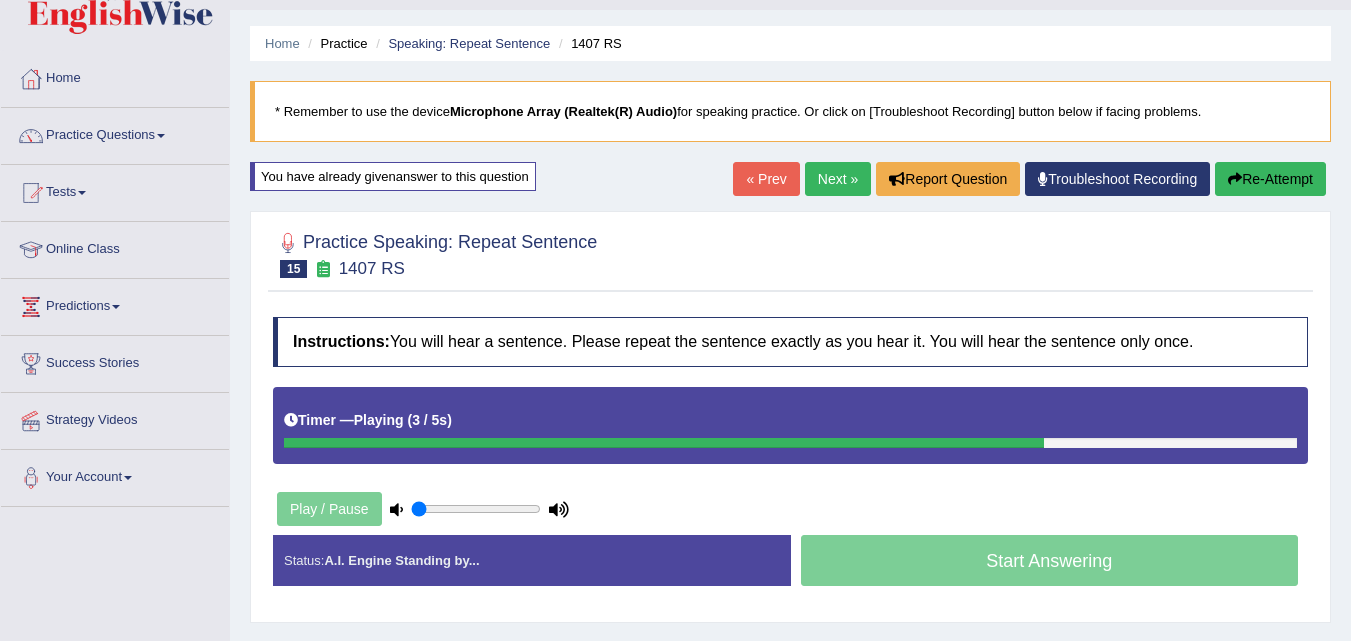 click on "You have already given   answer to this question" at bounding box center [393, 176] 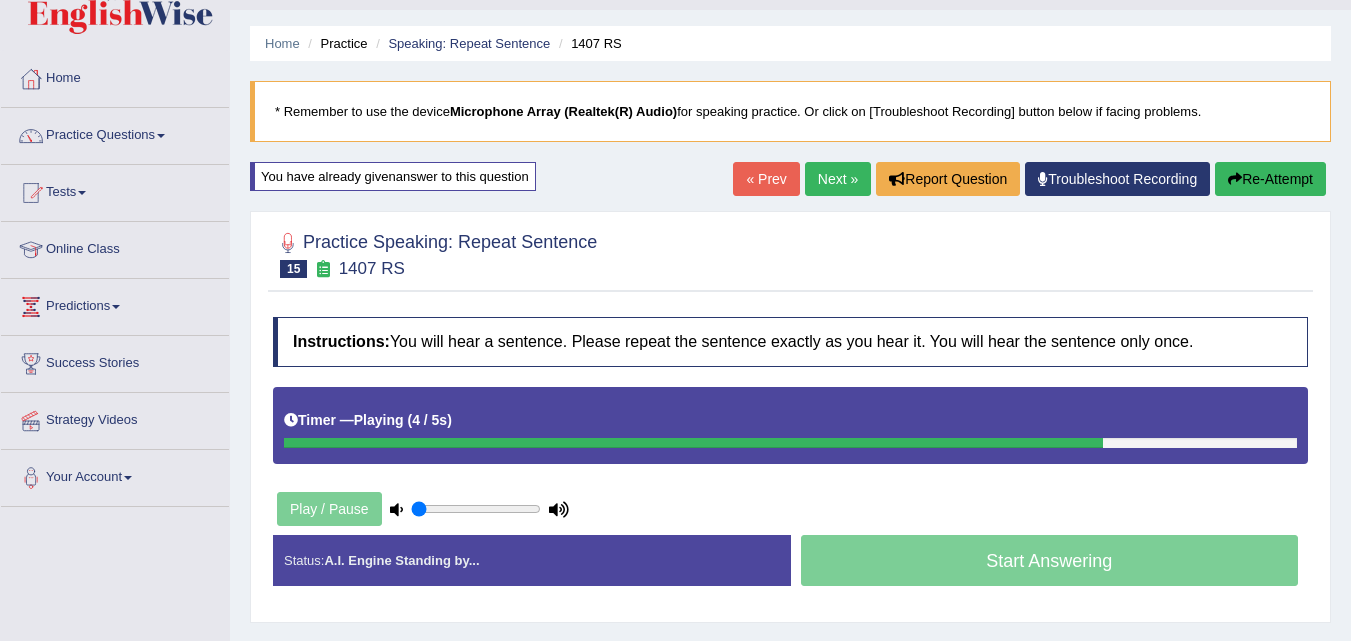 click on "You have already given   answer to this question" at bounding box center (393, 176) 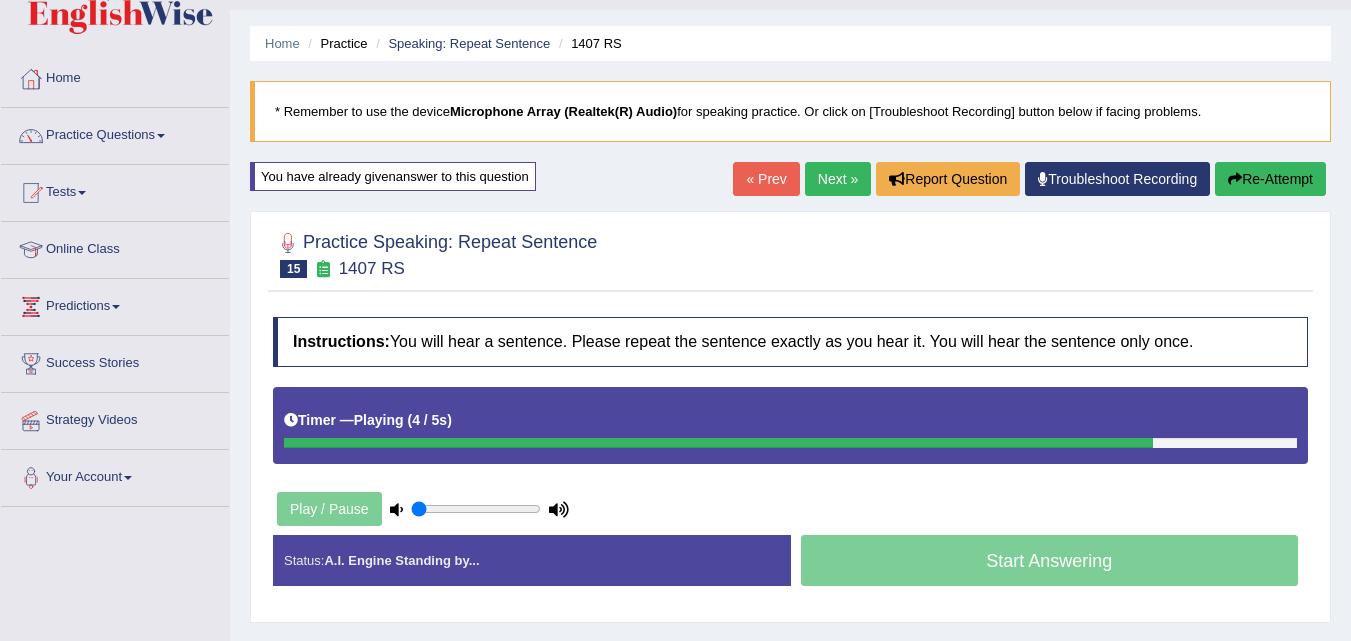click on "You have already given   answer to this question" at bounding box center [393, 176] 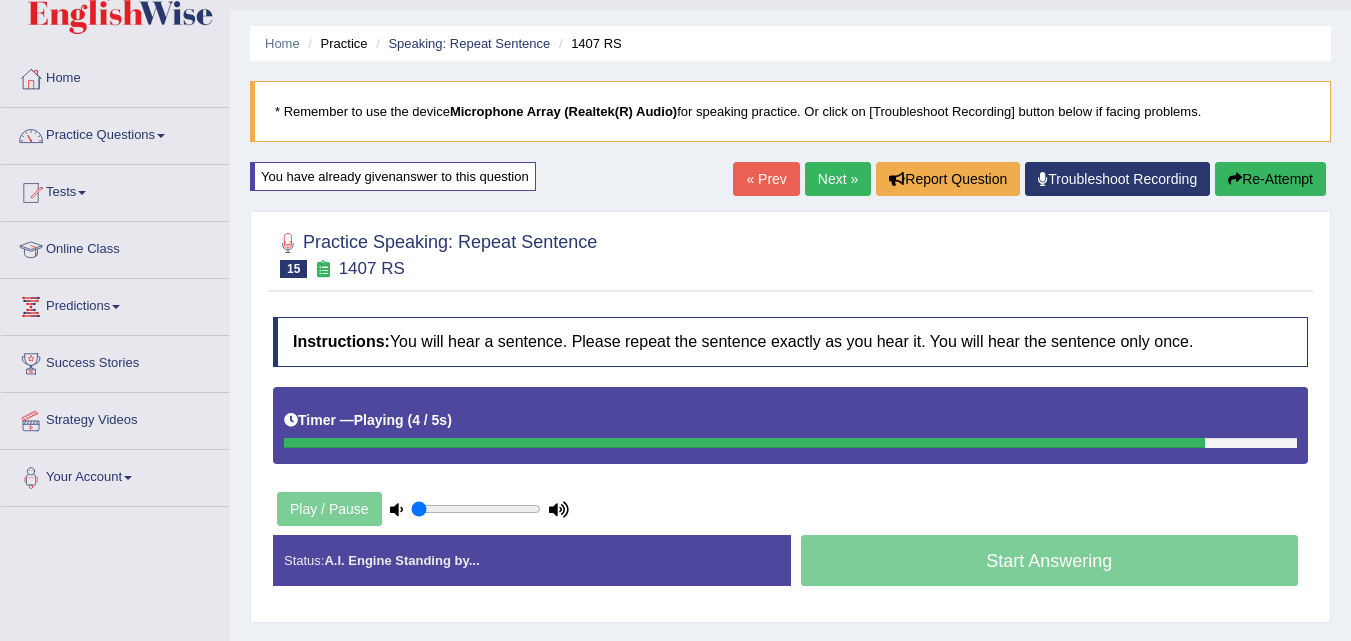 click on "You have already given   answer to this question" at bounding box center [393, 176] 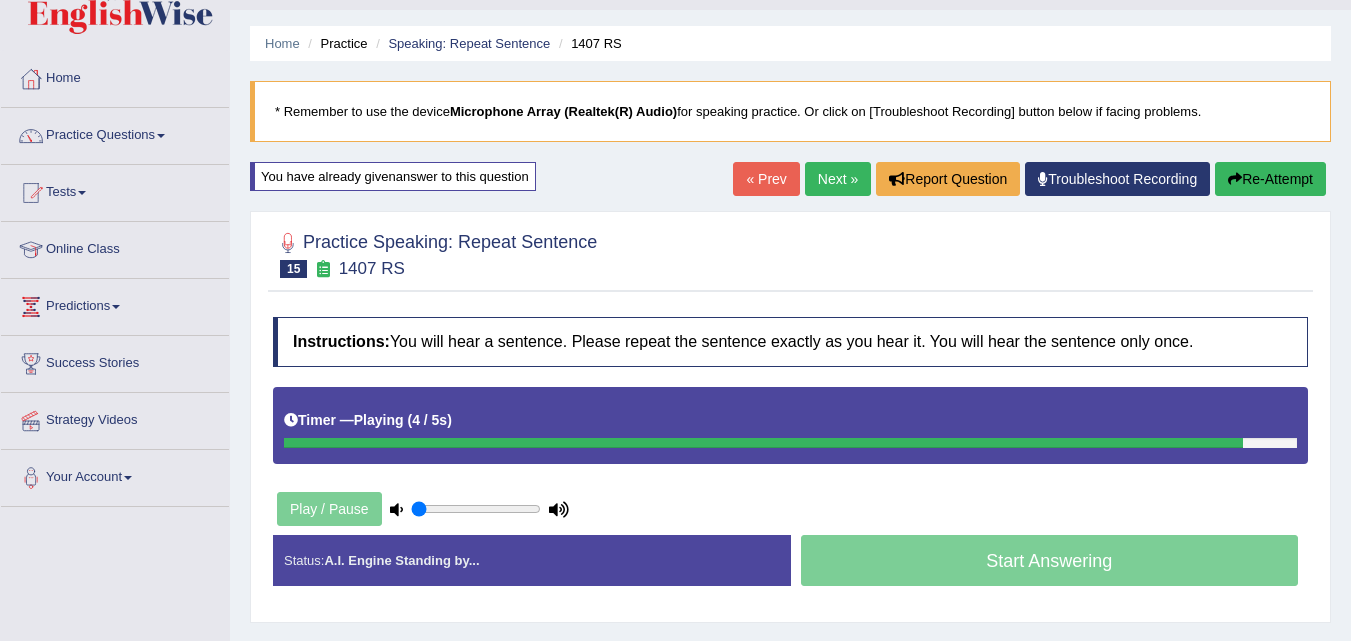 click on "You have already given   answer to this question" at bounding box center (393, 176) 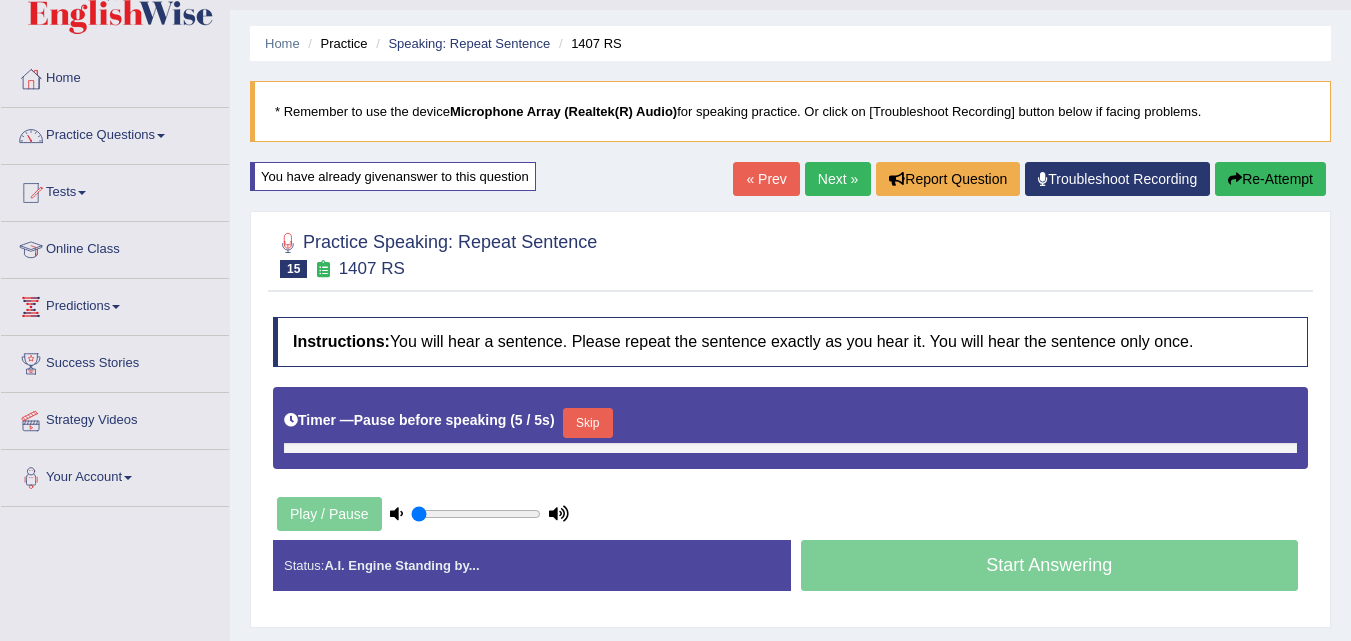 click on "You have already given   answer to this question" at bounding box center (393, 176) 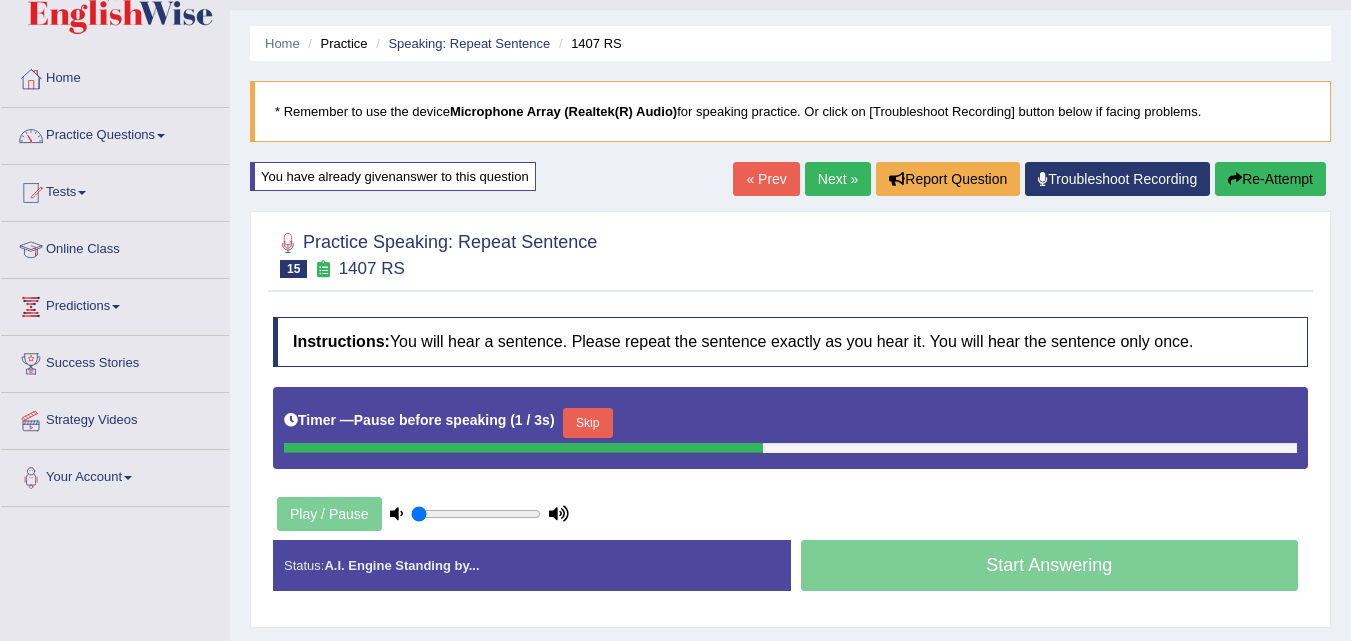 click on "Next »" at bounding box center (838, 179) 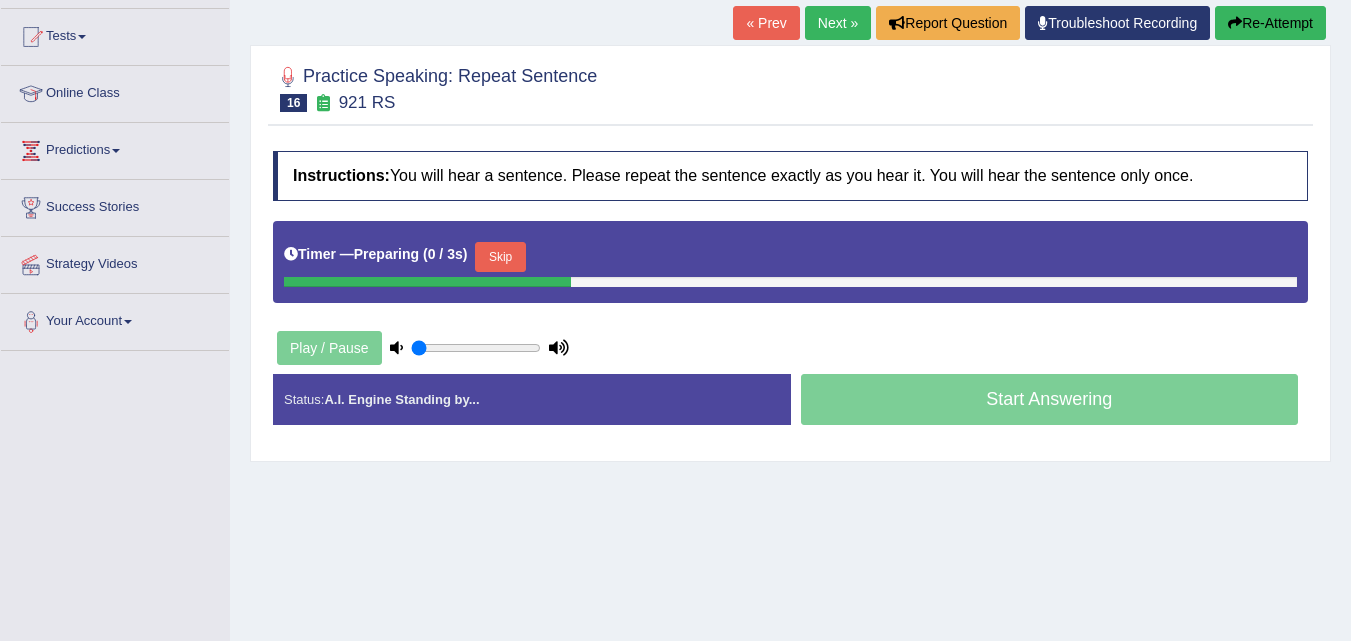 scroll, scrollTop: 204, scrollLeft: 0, axis: vertical 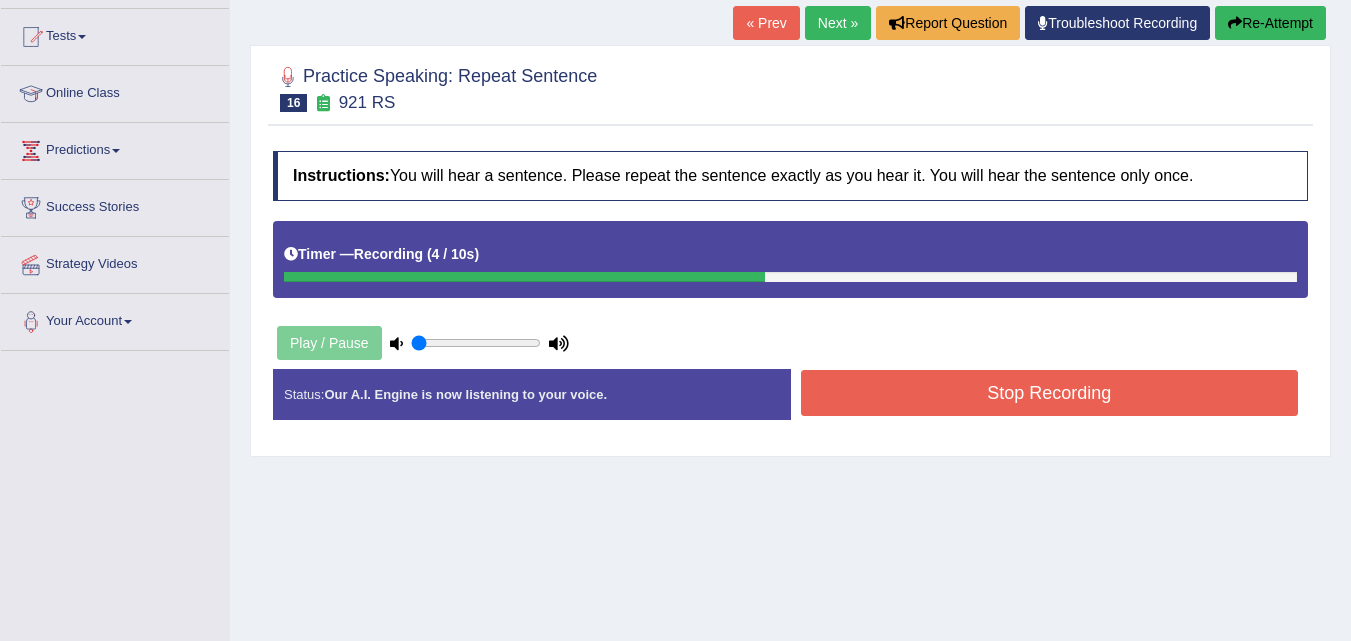 click on "Stop Recording" at bounding box center [1050, 393] 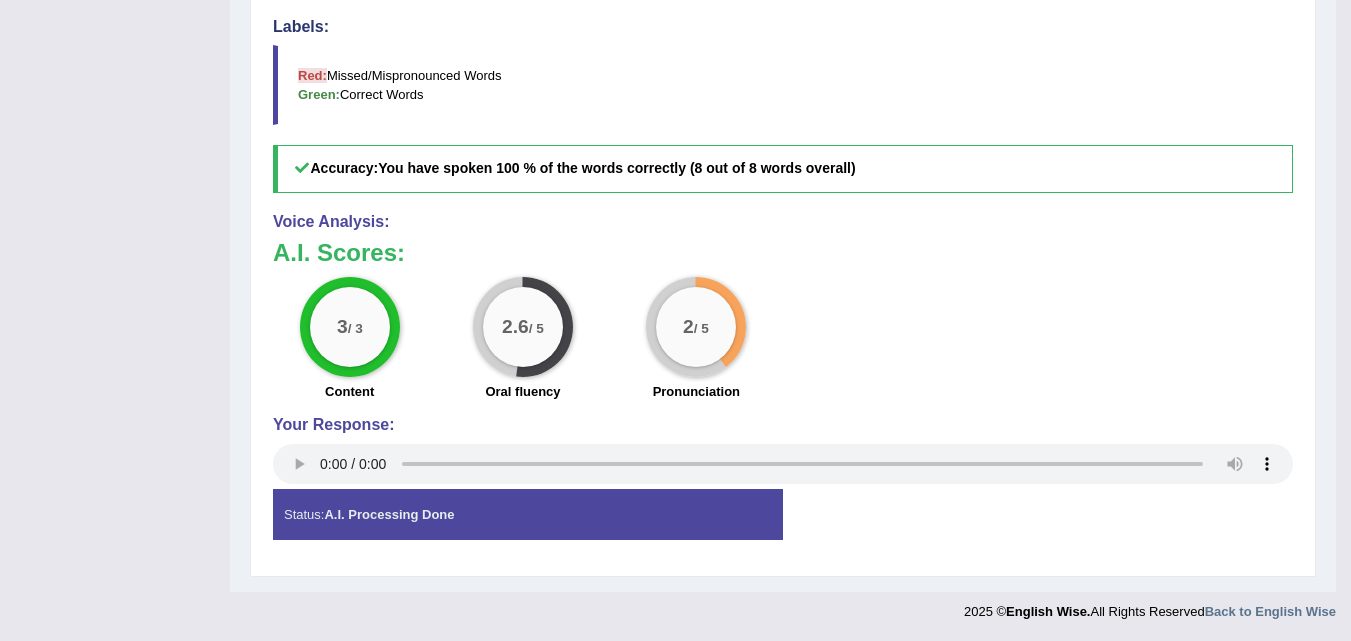 scroll, scrollTop: 794, scrollLeft: 0, axis: vertical 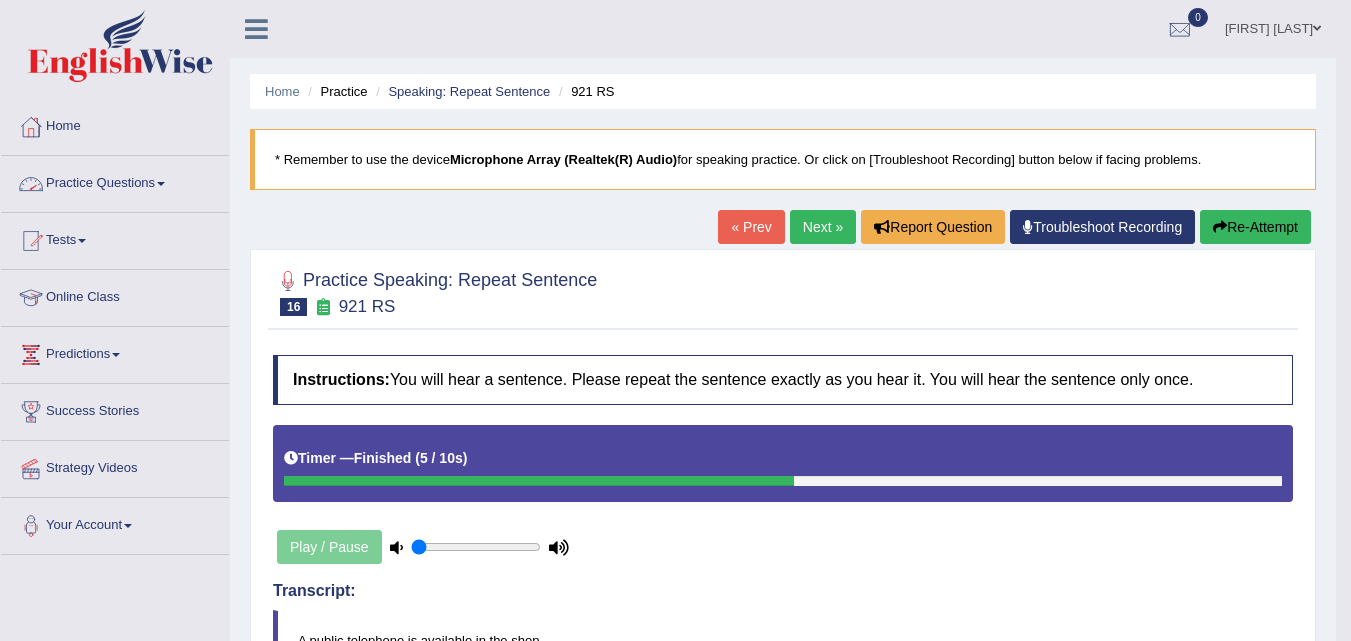 click on "Practice Questions" at bounding box center [115, 181] 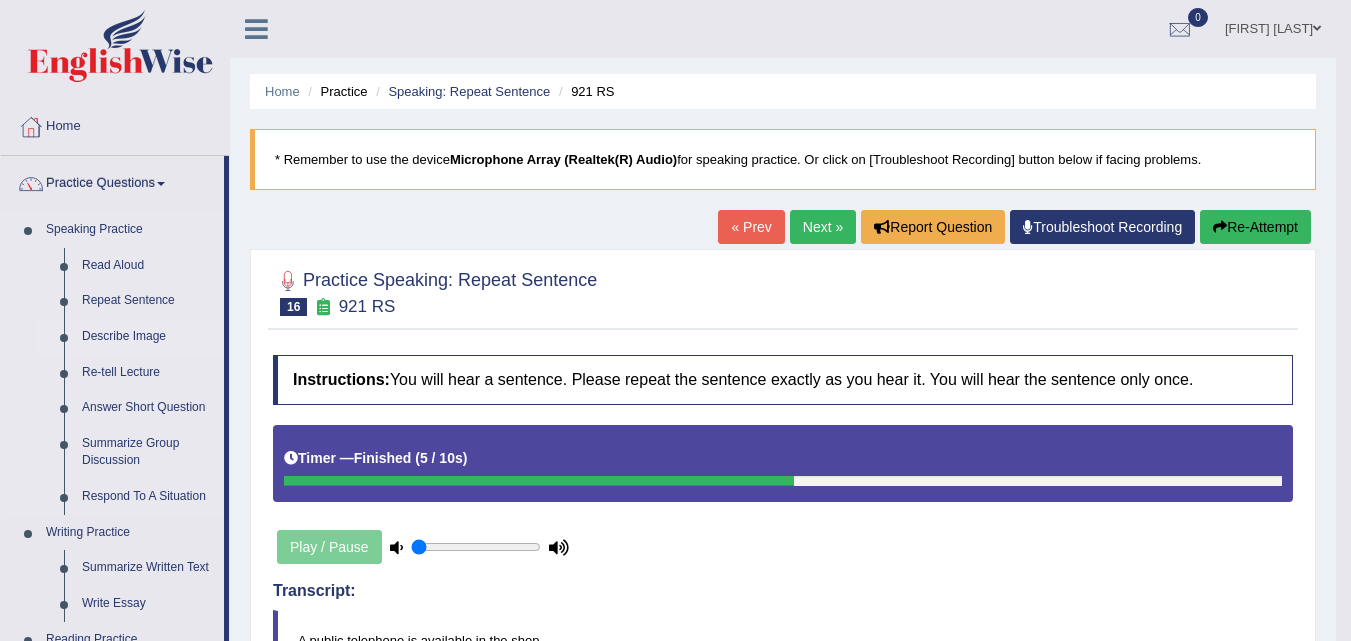 click on "Describe Image" at bounding box center [148, 337] 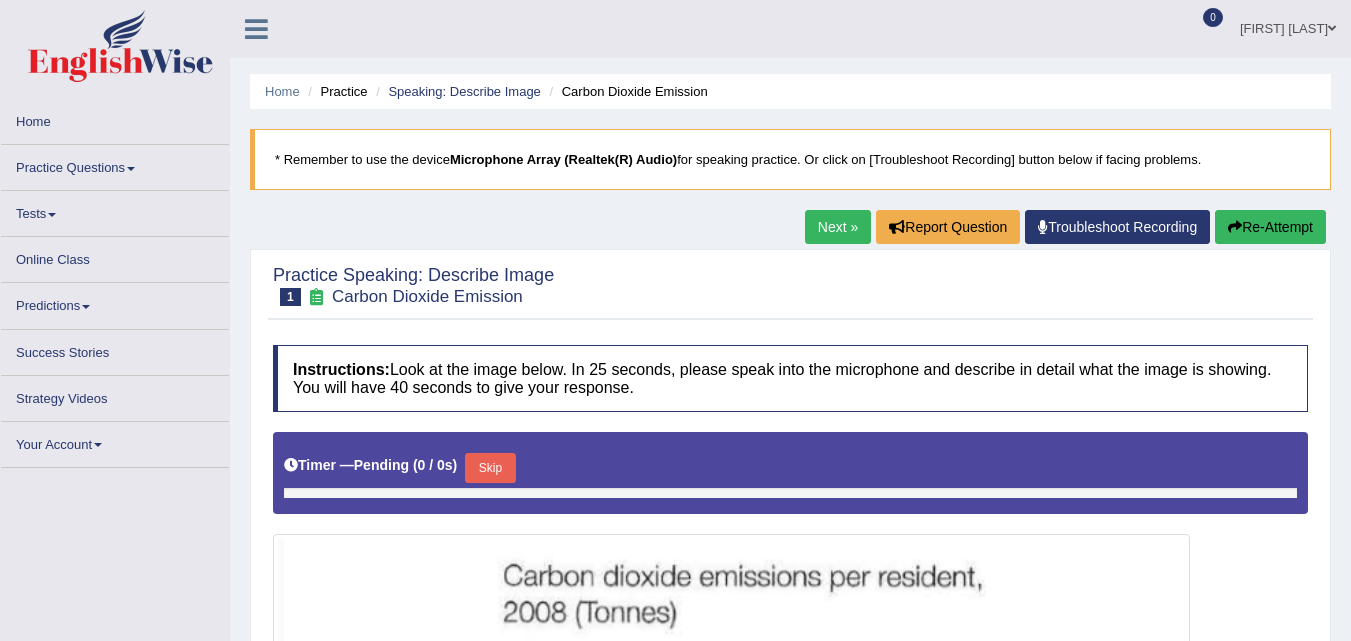 scroll, scrollTop: 537, scrollLeft: 0, axis: vertical 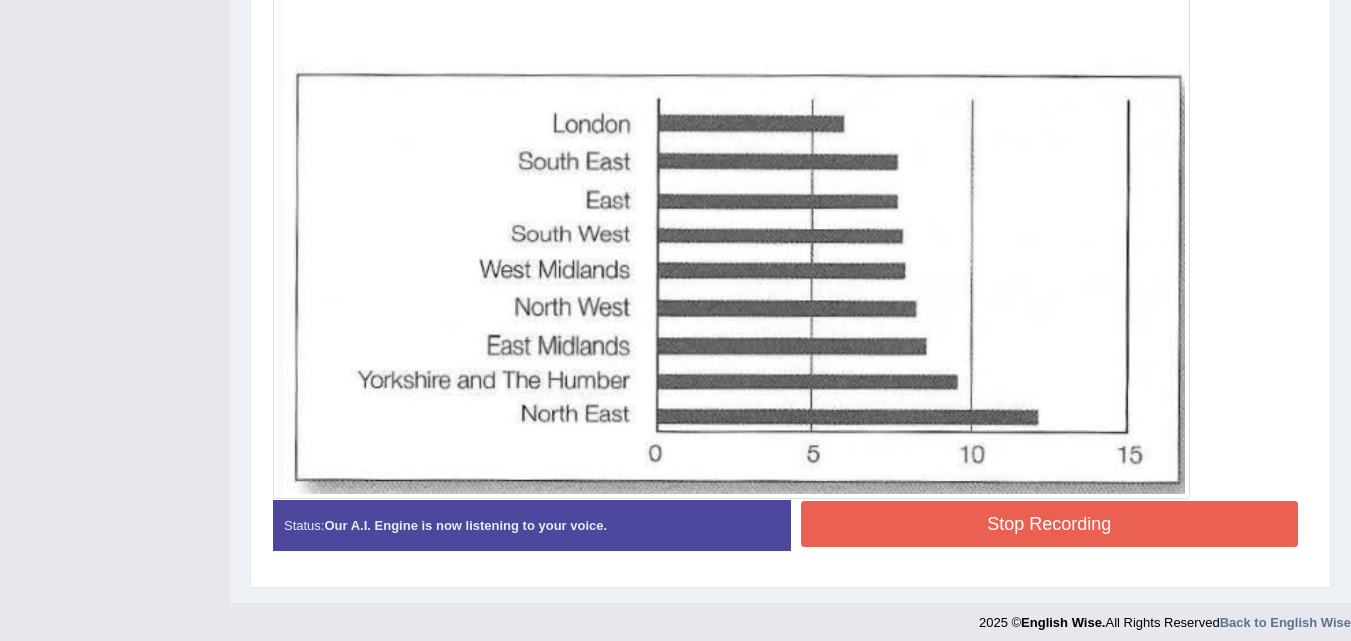 click on "Stop Recording" at bounding box center (1050, 524) 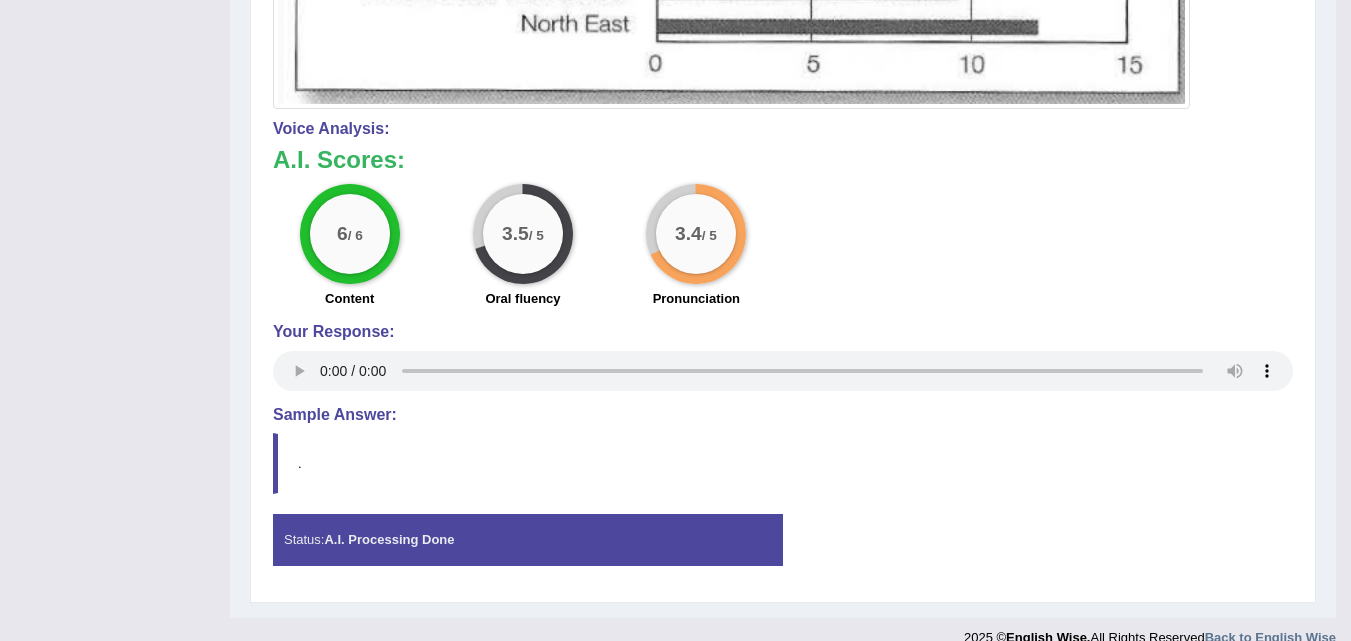 scroll, scrollTop: 1033, scrollLeft: 0, axis: vertical 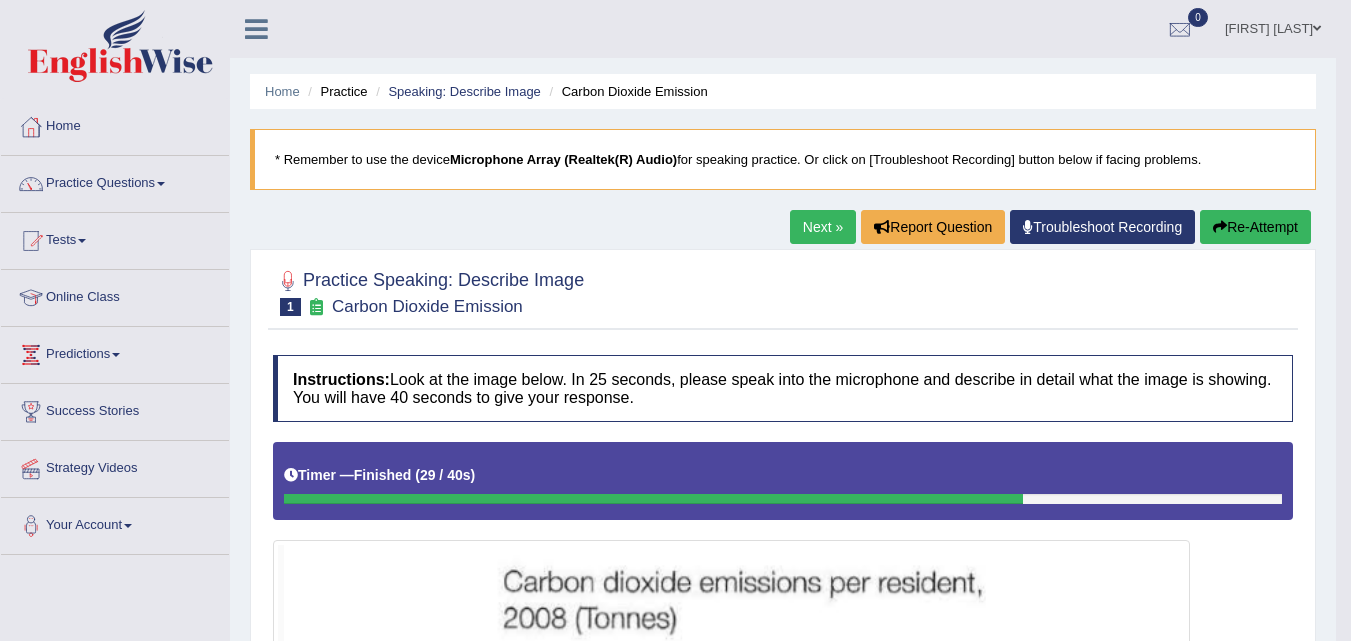 click on "Re-Attempt" at bounding box center [1255, 227] 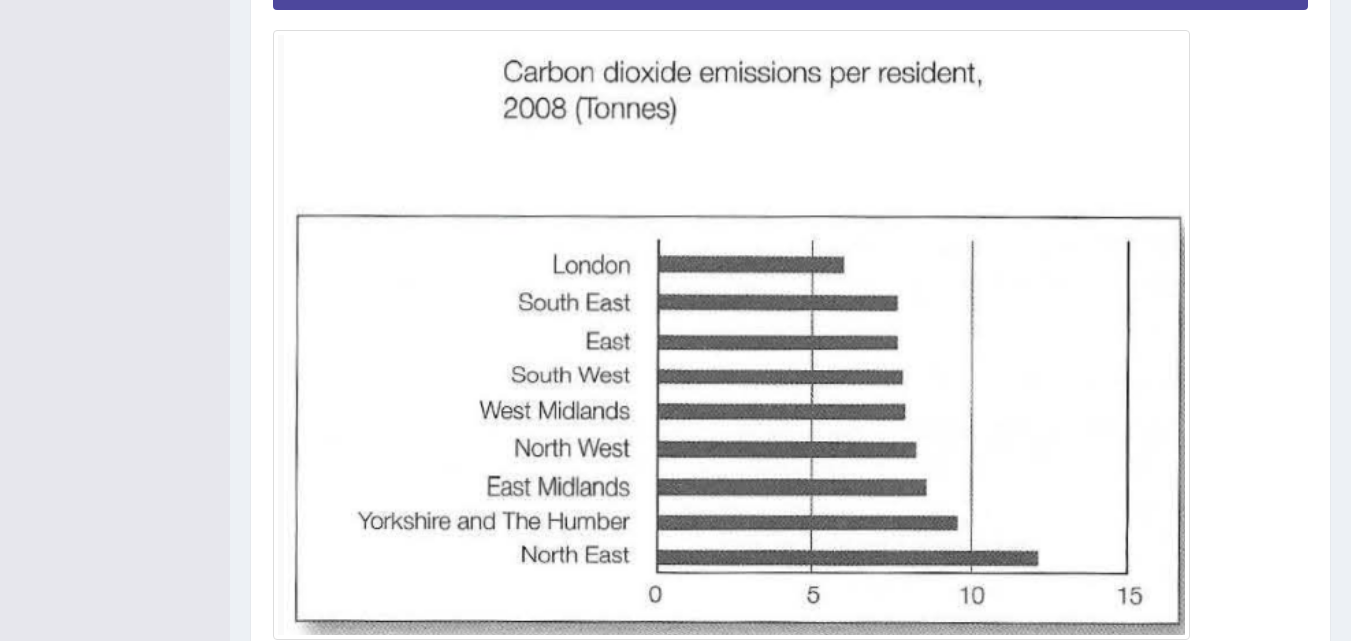 scroll, scrollTop: 536, scrollLeft: 0, axis: vertical 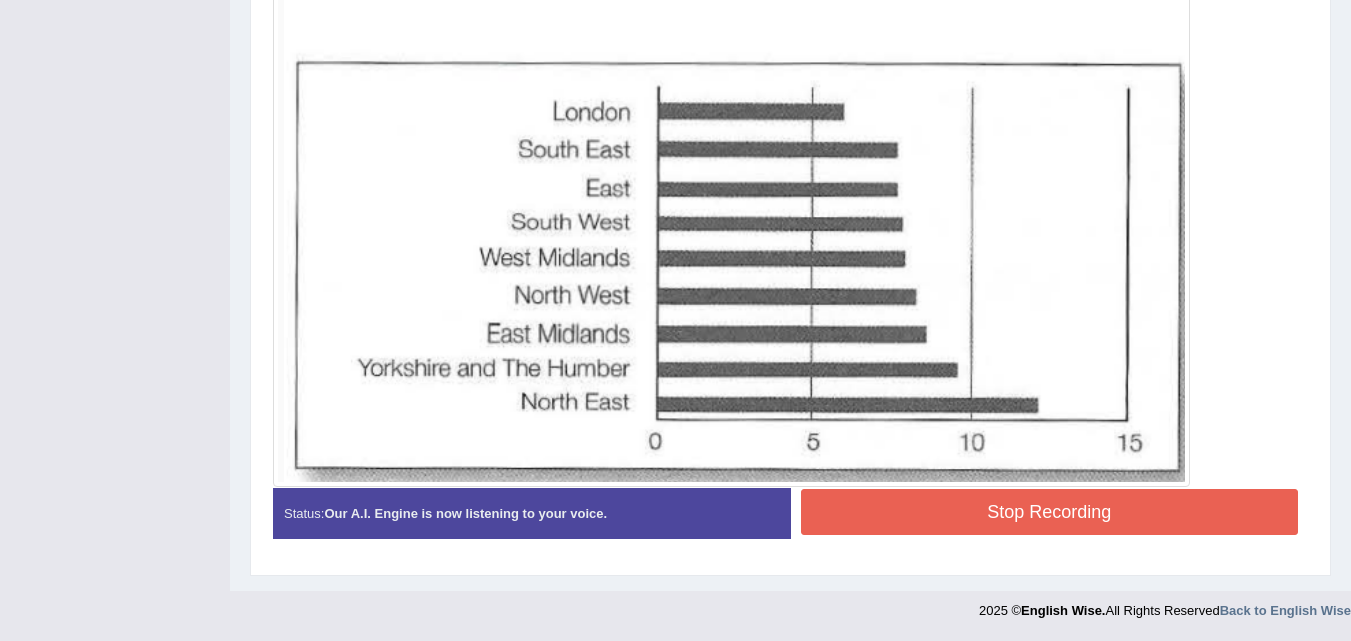 click on "Stop Recording" at bounding box center [1050, 512] 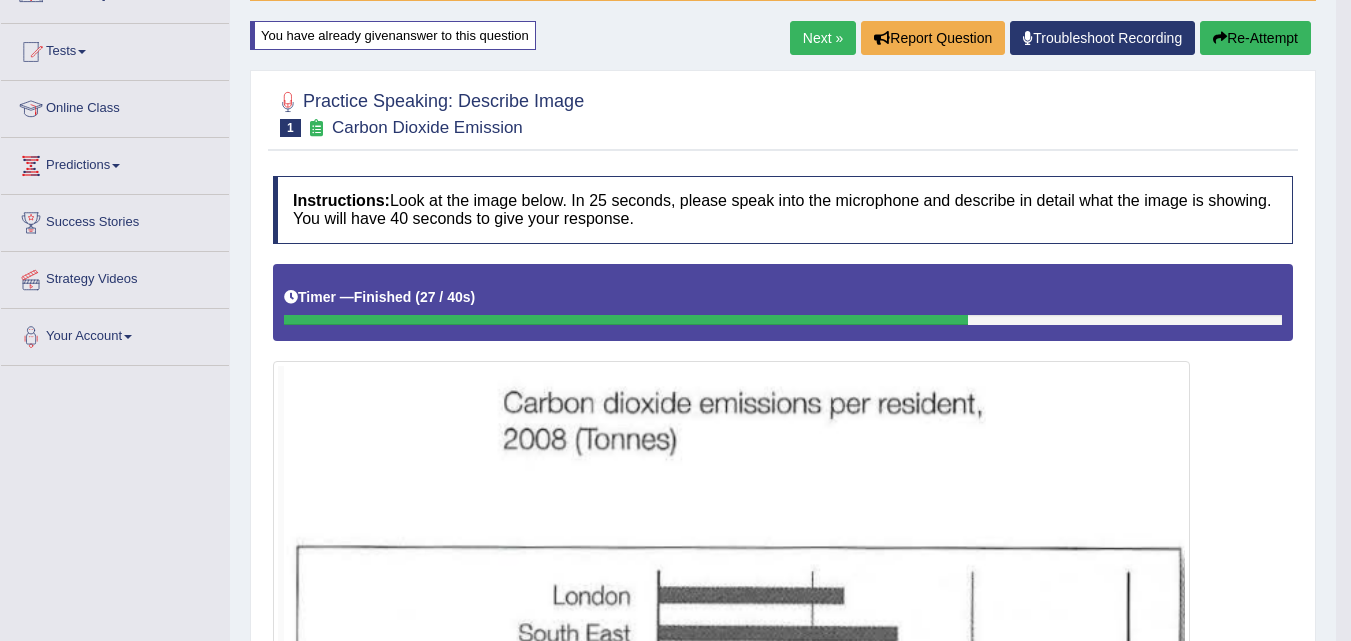 scroll, scrollTop: 184, scrollLeft: 0, axis: vertical 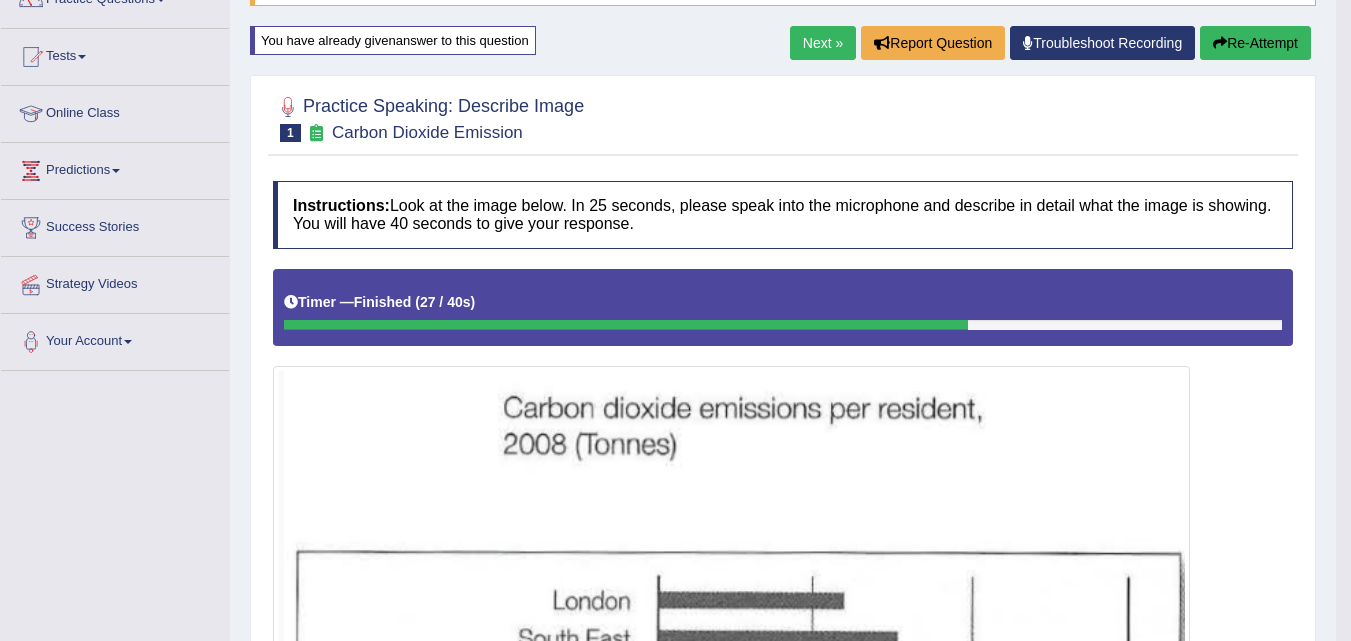 click on "Next »" at bounding box center (823, 43) 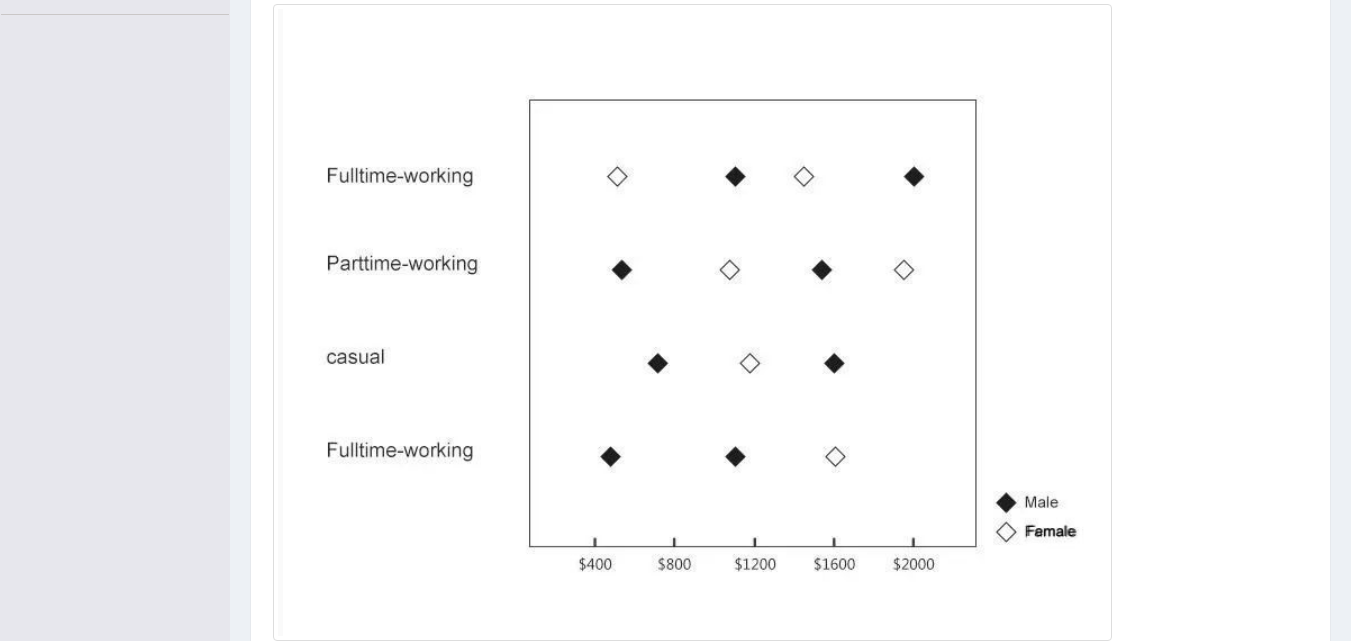 scroll, scrollTop: 542, scrollLeft: 0, axis: vertical 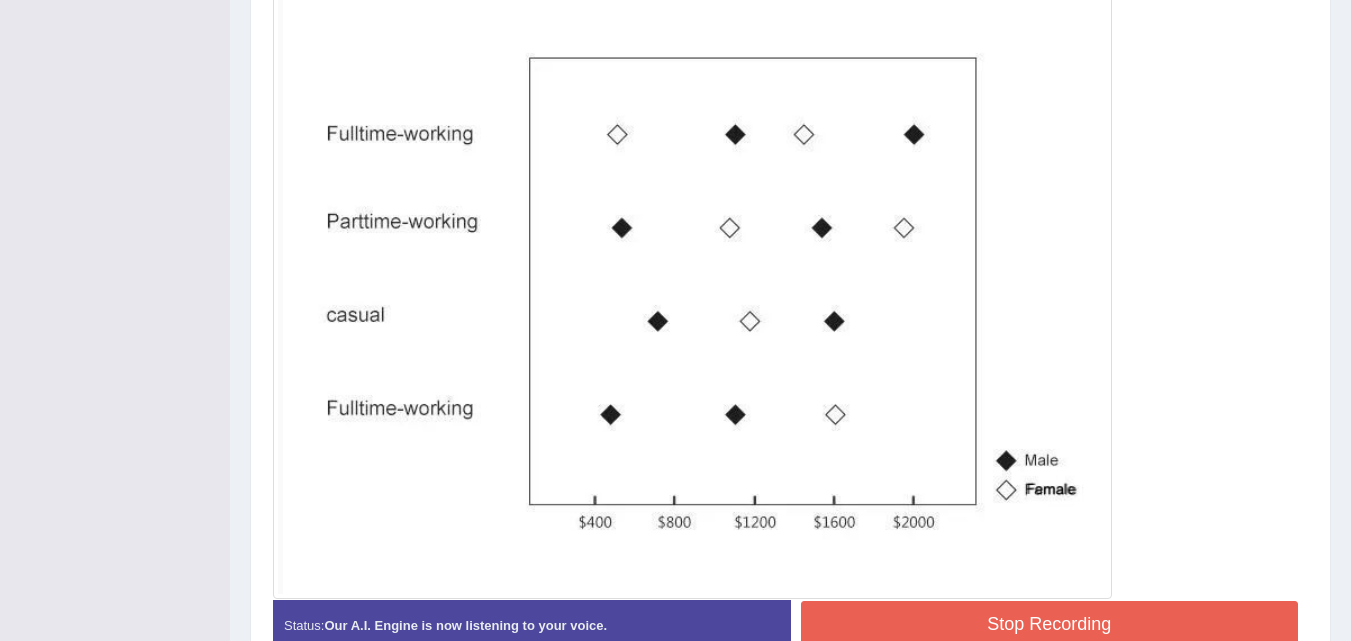 click on "Stop Recording" at bounding box center [1050, 624] 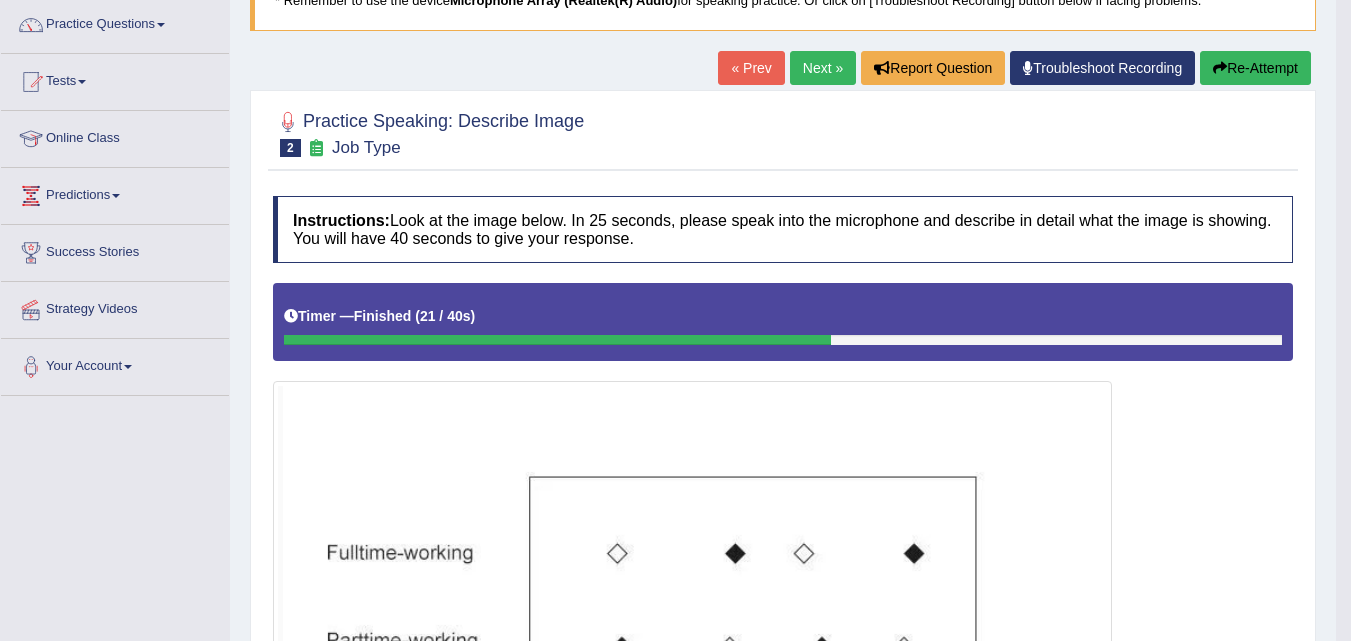 scroll, scrollTop: 137, scrollLeft: 0, axis: vertical 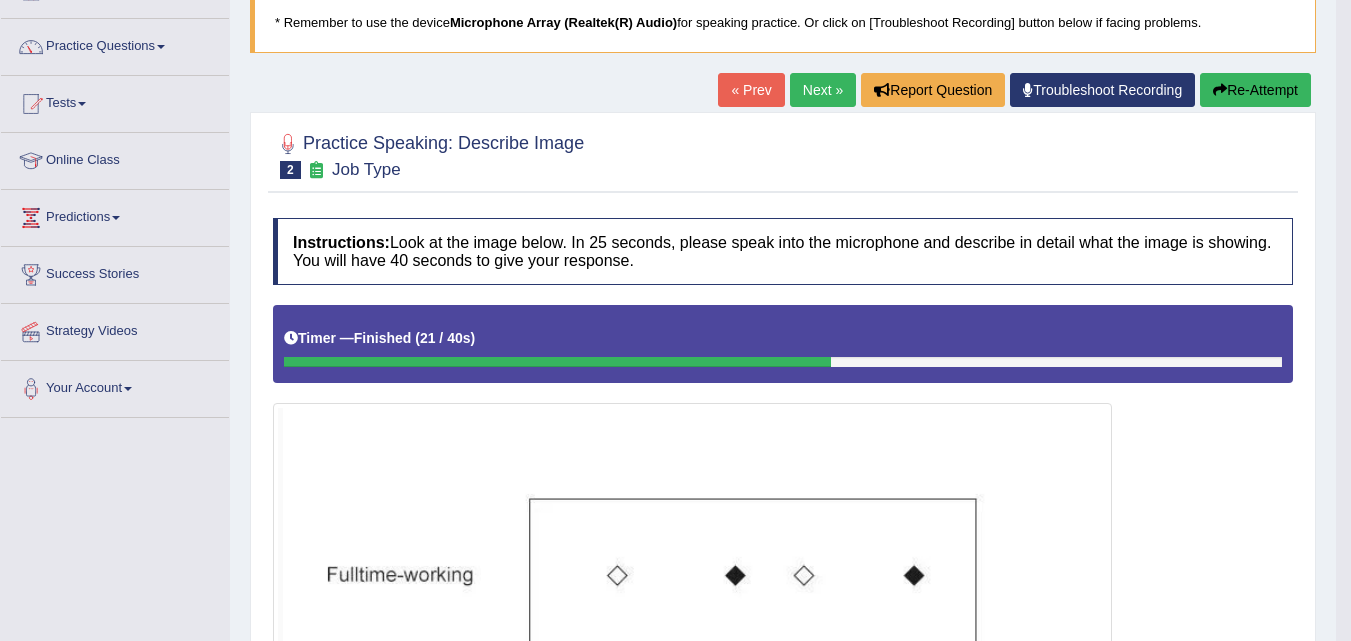 click on "Next »" at bounding box center [823, 90] 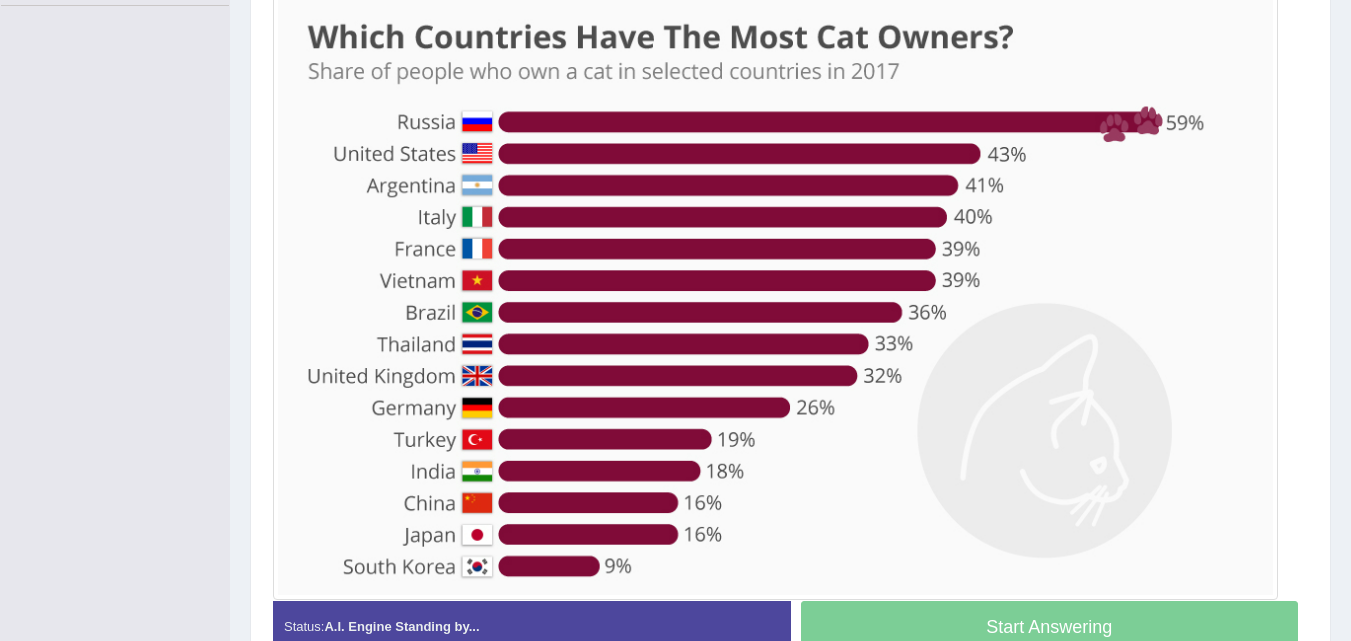 scroll, scrollTop: 549, scrollLeft: 0, axis: vertical 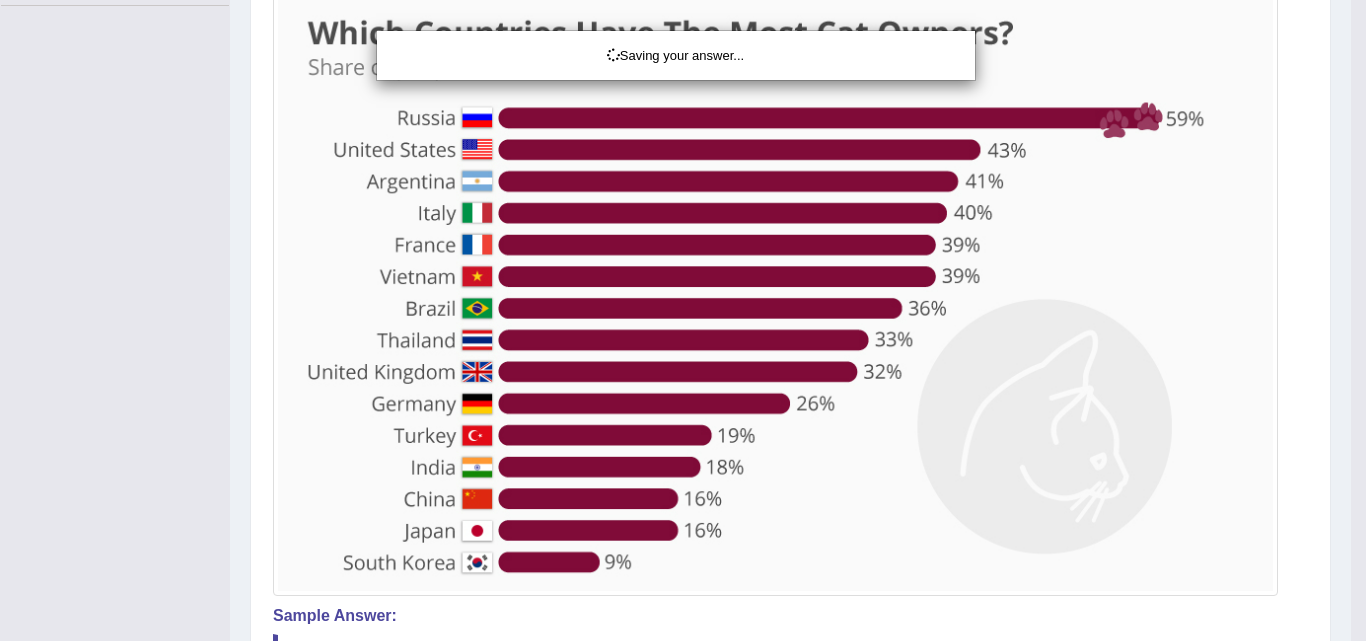 click on "Toggle navigation
Home
Practice Questions   Speaking Practice Read Aloud
Repeat Sentence
Describe Image
Re-tell Lecture
Answer Short Question
Summarize Group Discussion
Respond To A Situation
Writing Practice  Summarize Written Text
Write Essay
Reading Practice  Reading & Writing: Fill In The Blanks
Choose Multiple Answers
Re-order Paragraphs
Fill In The Blanks
Choose Single Answer
Listening Practice  Summarize Spoken Text
Highlight Incorrect Words
Highlight Correct Summary
Select Missing Word
Choose Single Answer
Choose Multiple Answers
Fill In The Blanks
Write From Dictation
Pronunciation
Tests  Take Practice Sectional Test" at bounding box center (683, -229) 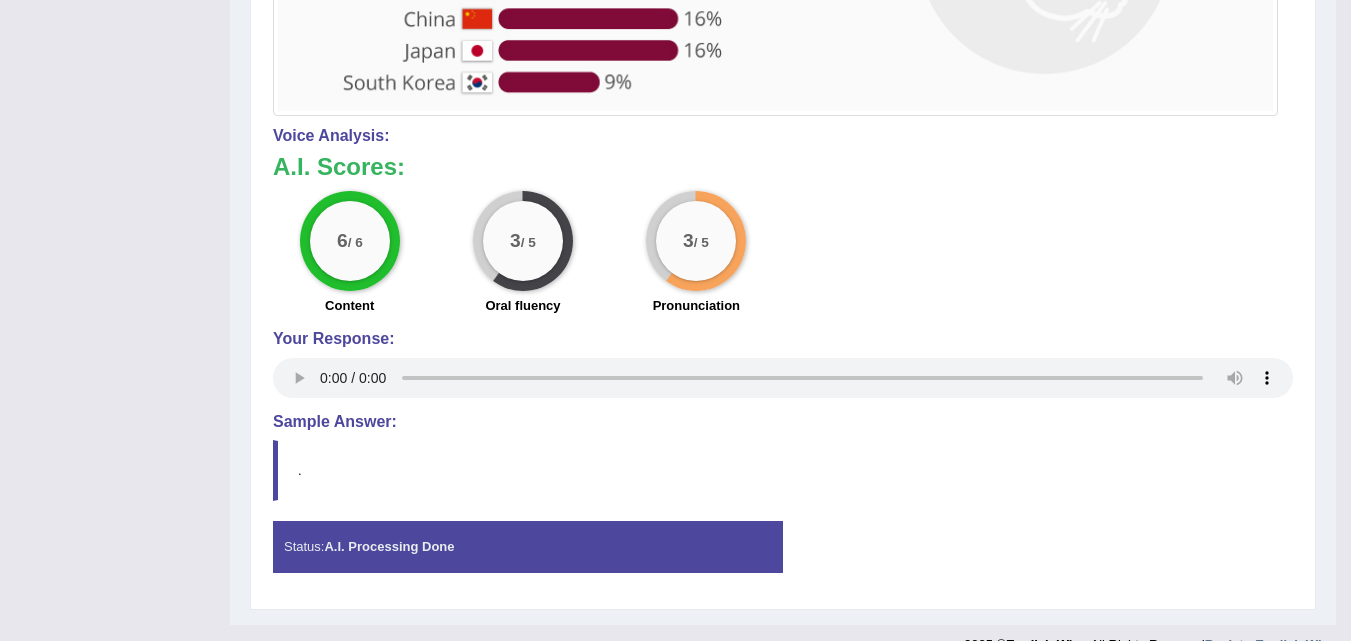 scroll, scrollTop: 1063, scrollLeft: 0, axis: vertical 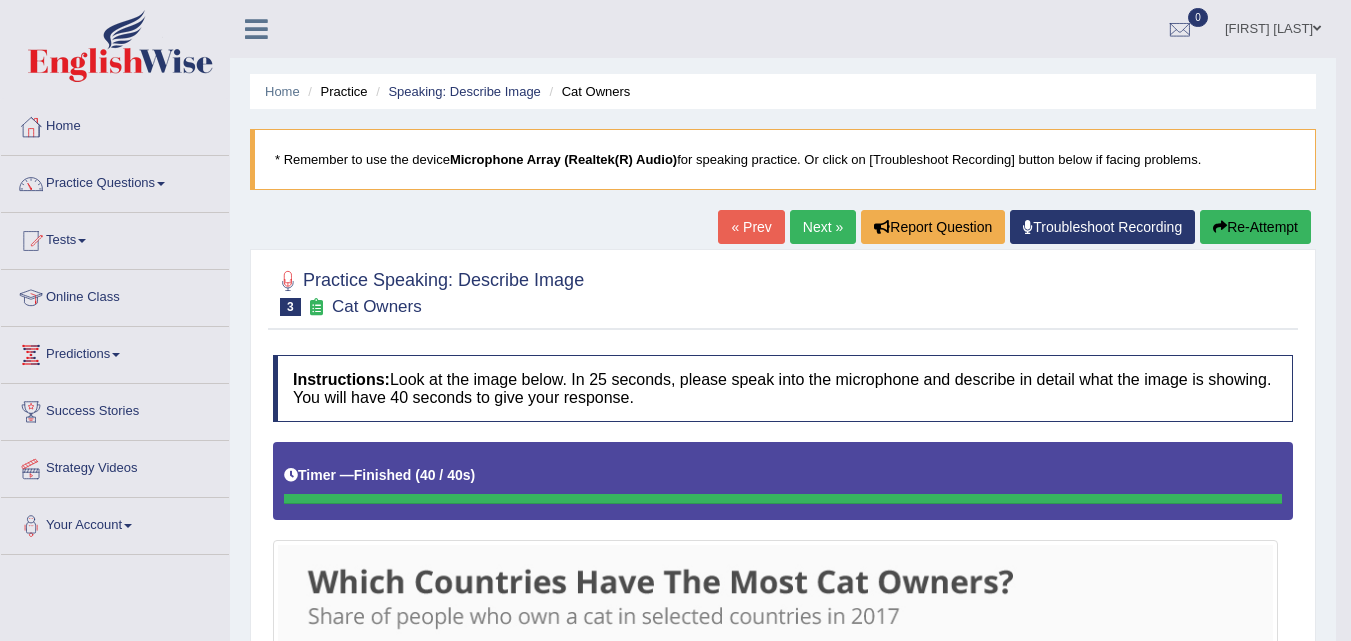 click on "Next »" at bounding box center (823, 227) 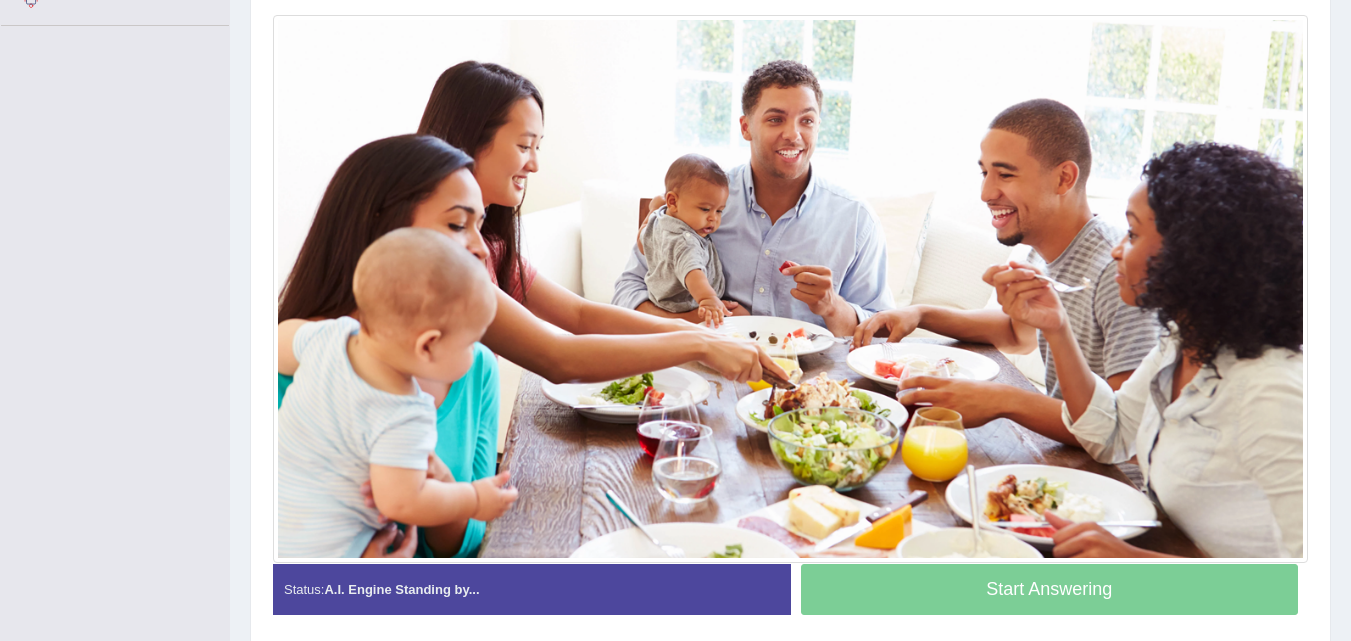 scroll, scrollTop: 529, scrollLeft: 0, axis: vertical 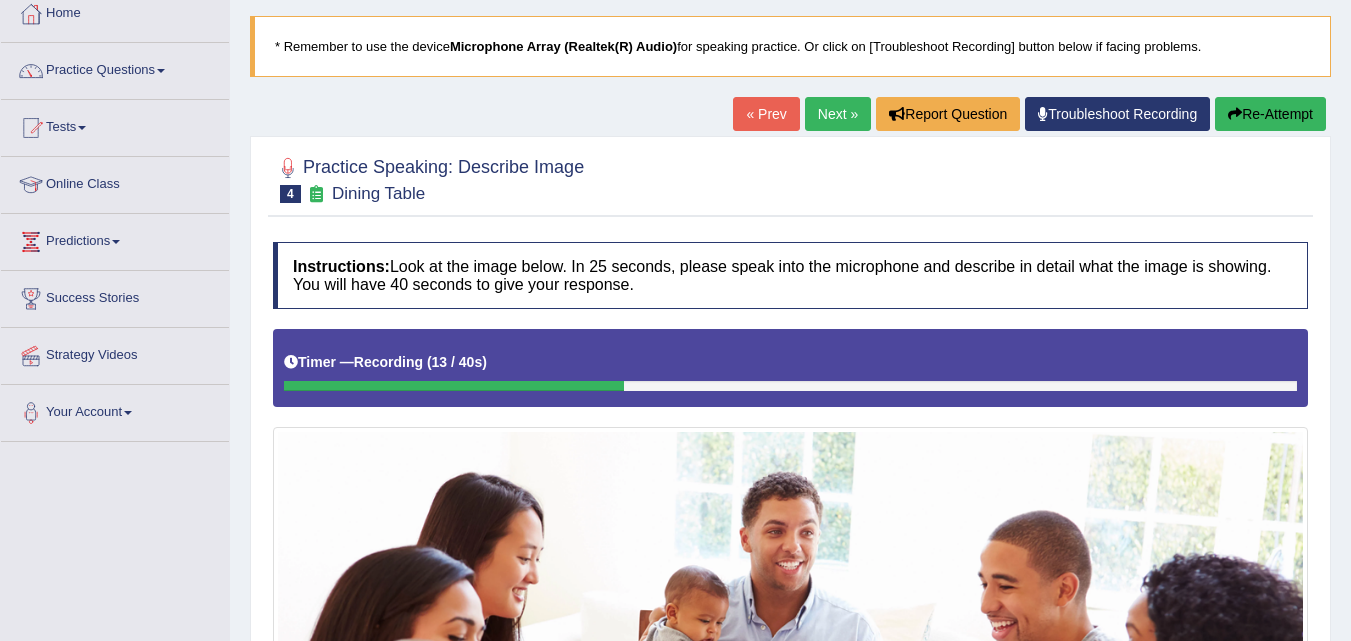 click on "Re-Attempt" at bounding box center (1270, 114) 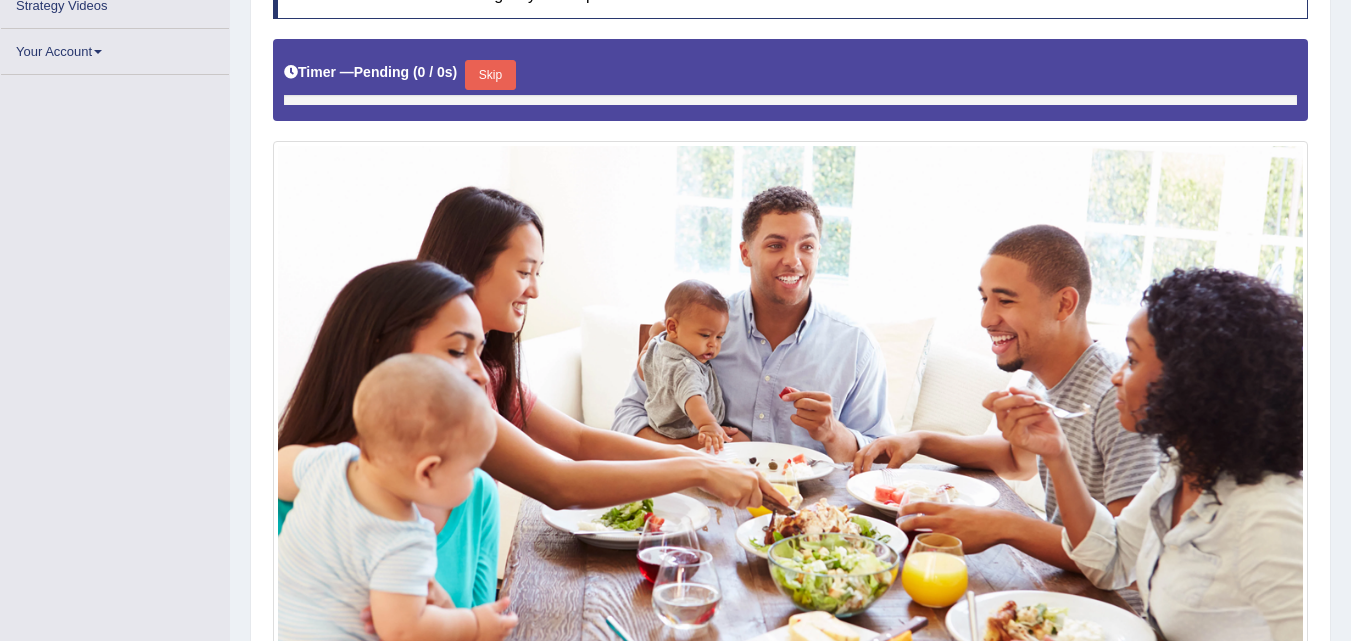 scroll, scrollTop: 412, scrollLeft: 0, axis: vertical 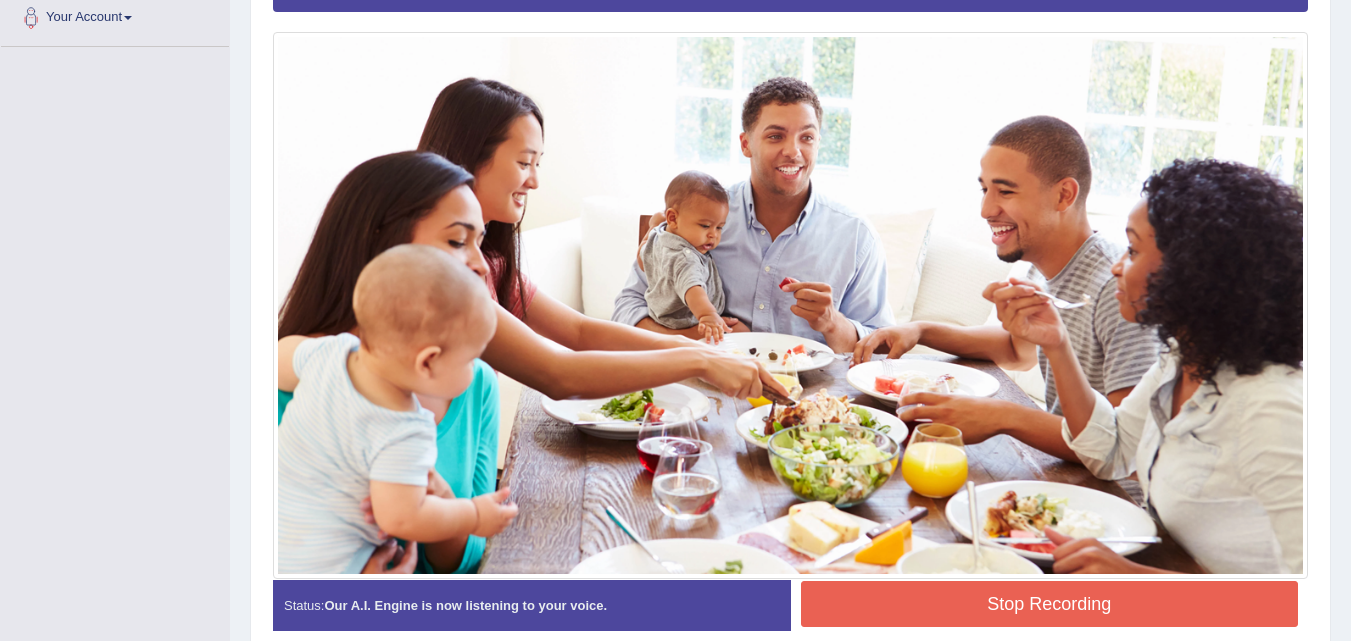 click on "Stop Recording" at bounding box center (1050, 604) 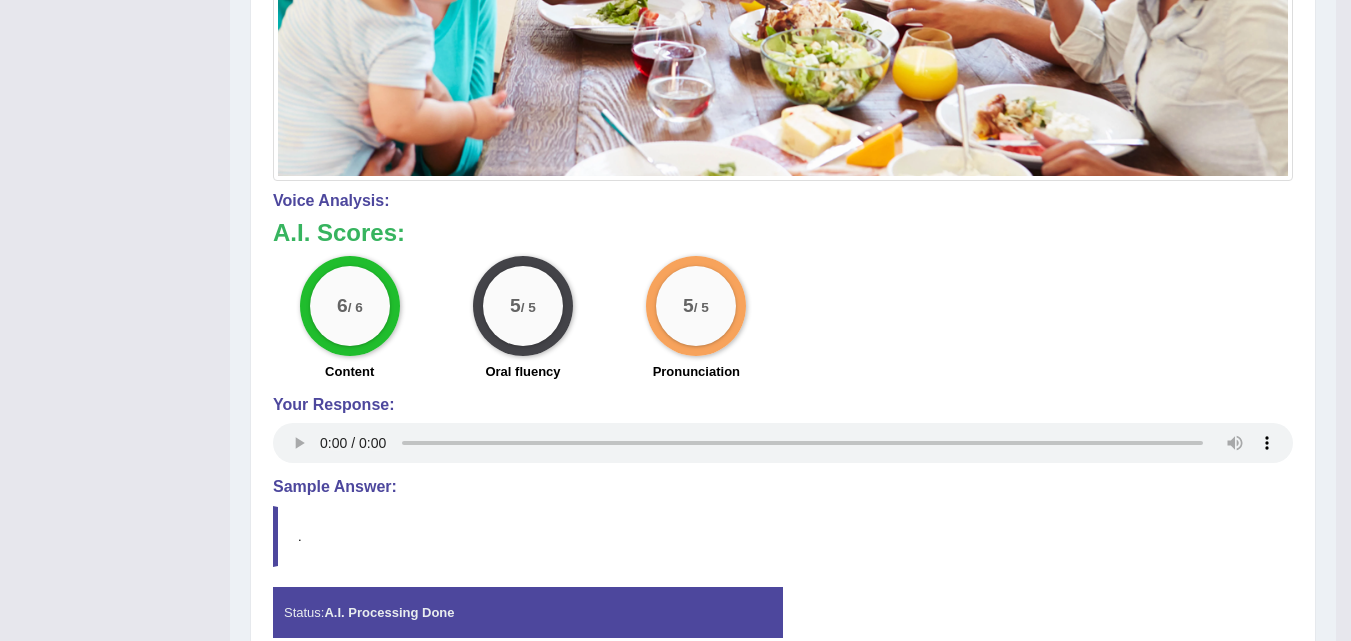 scroll, scrollTop: 901, scrollLeft: 0, axis: vertical 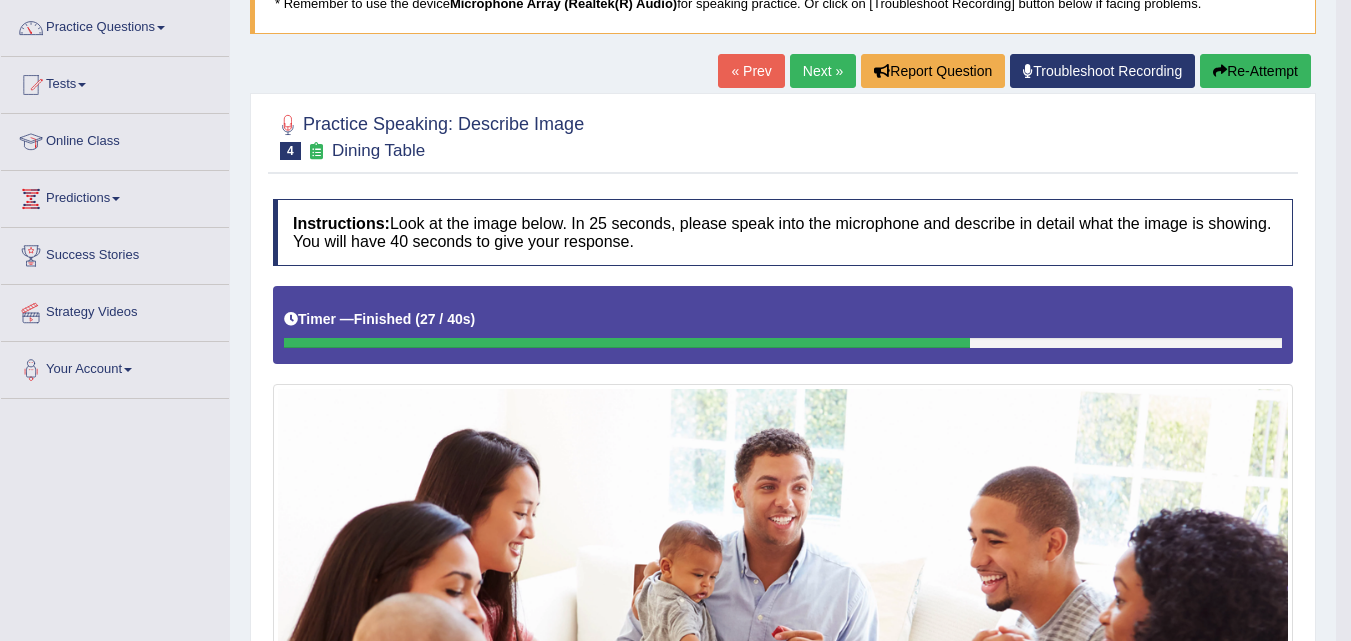 click on "Next »" at bounding box center [823, 71] 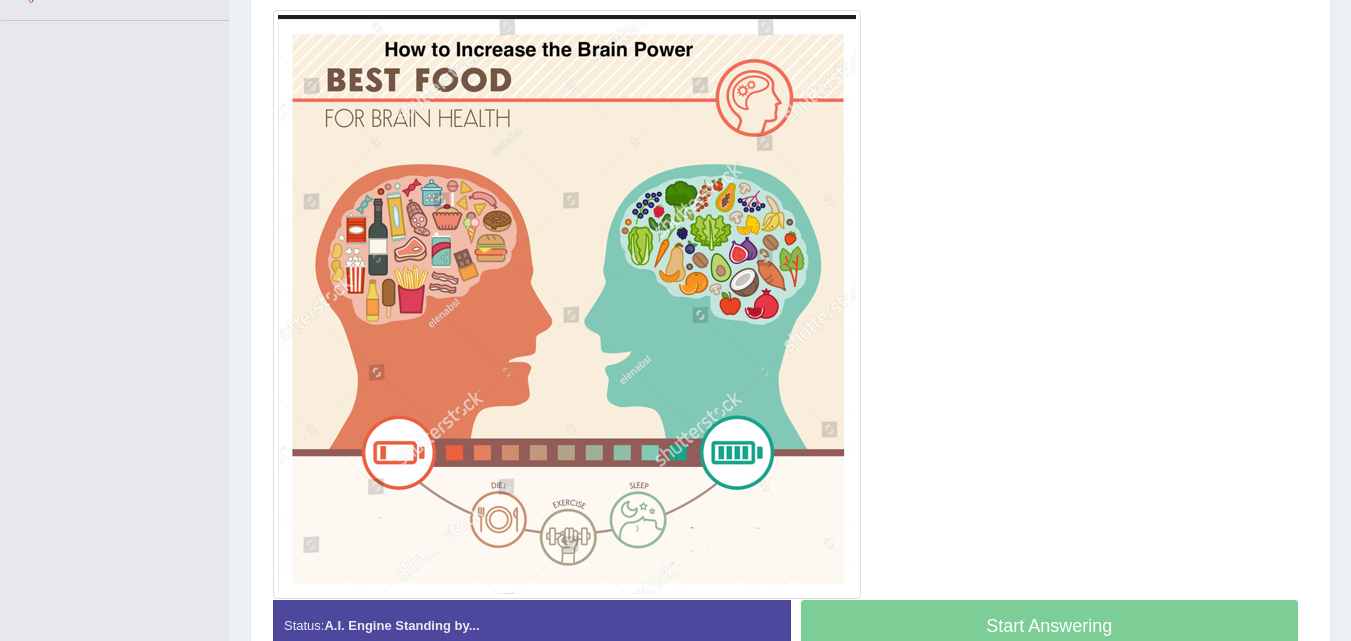 scroll, scrollTop: 534, scrollLeft: 0, axis: vertical 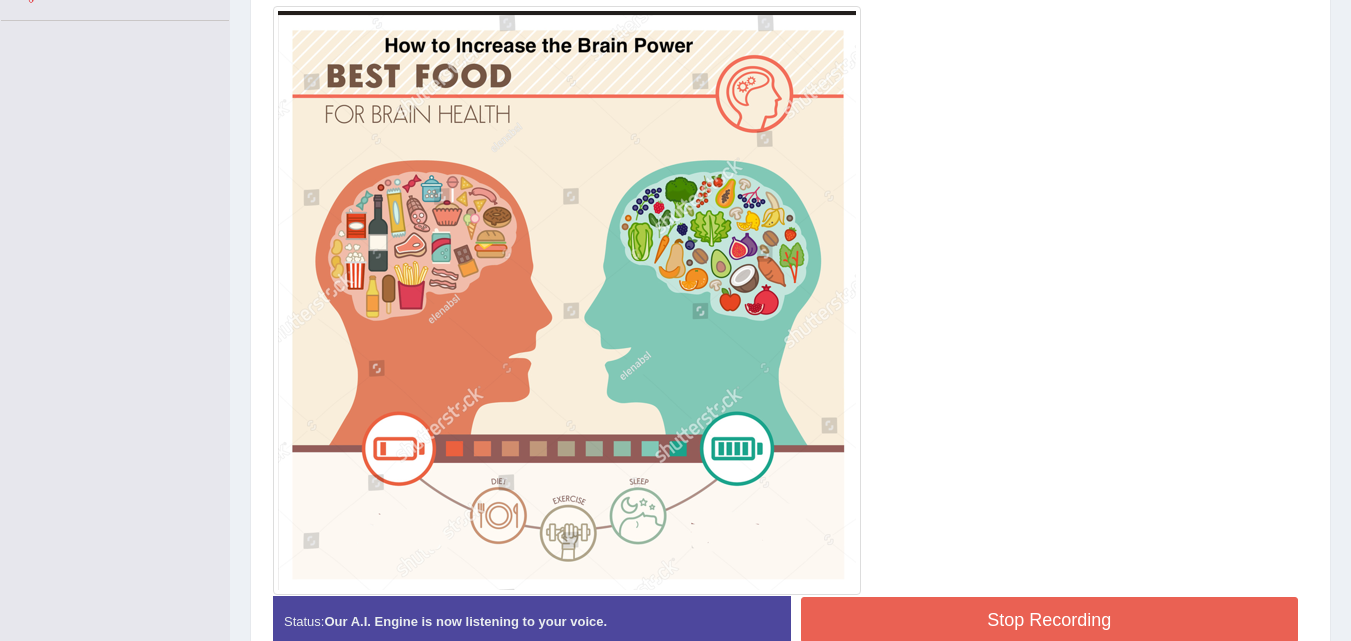 click on "Stop Recording" at bounding box center [1050, 620] 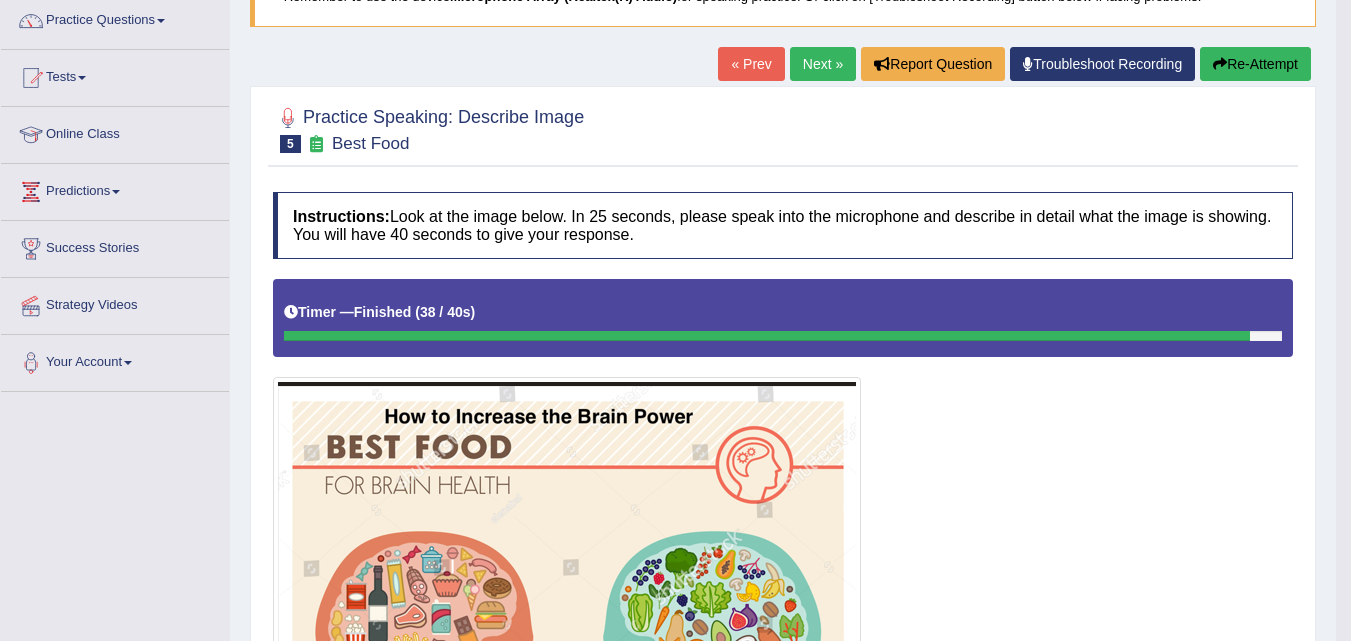 scroll, scrollTop: 96, scrollLeft: 0, axis: vertical 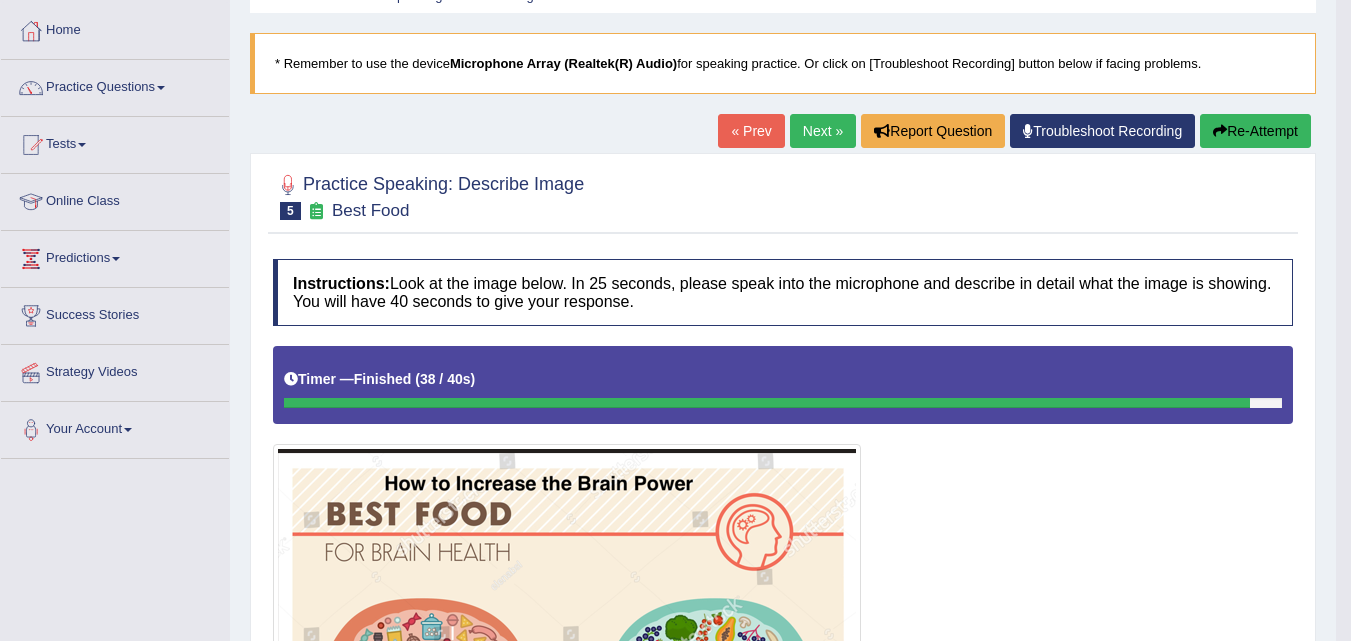click on "Next »" at bounding box center (823, 131) 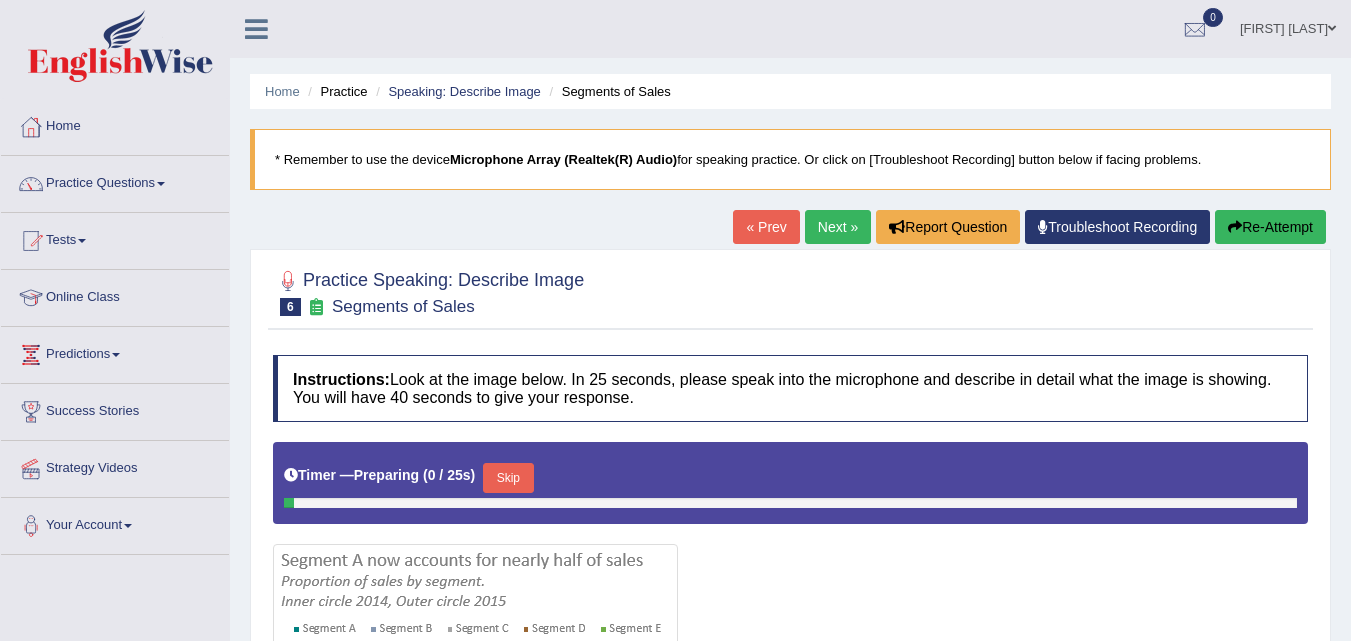 scroll, scrollTop: 415, scrollLeft: 0, axis: vertical 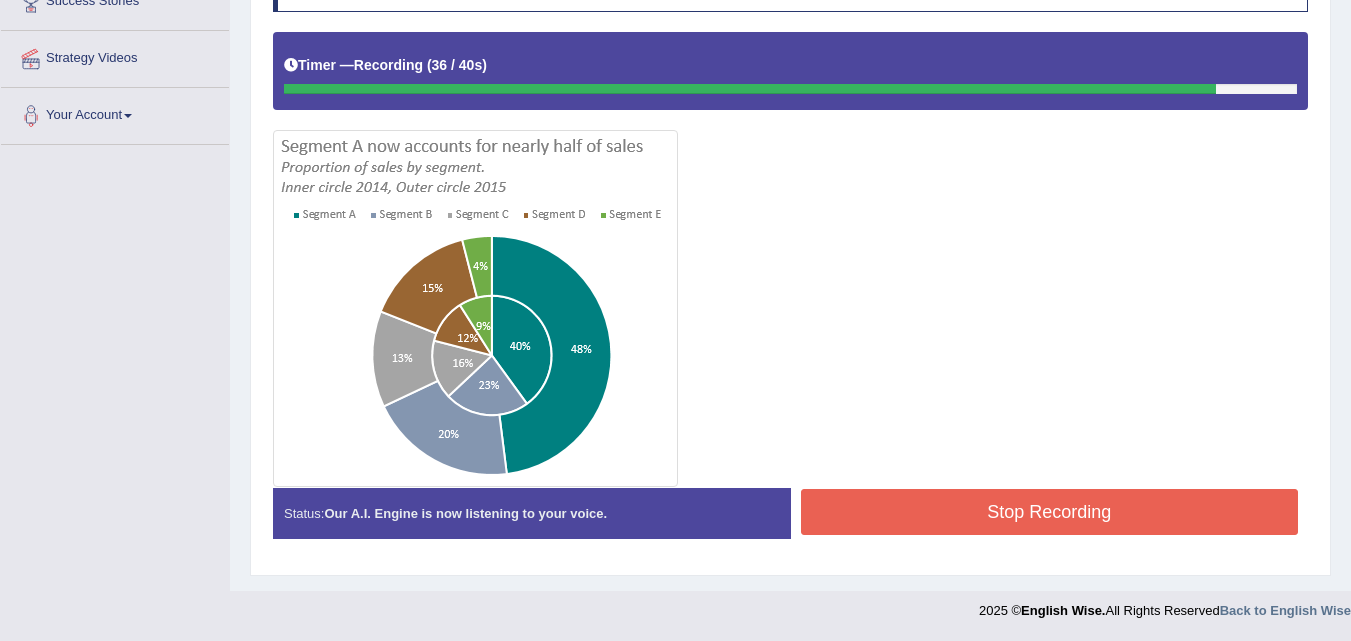 click on "Stop Recording" at bounding box center [1050, 512] 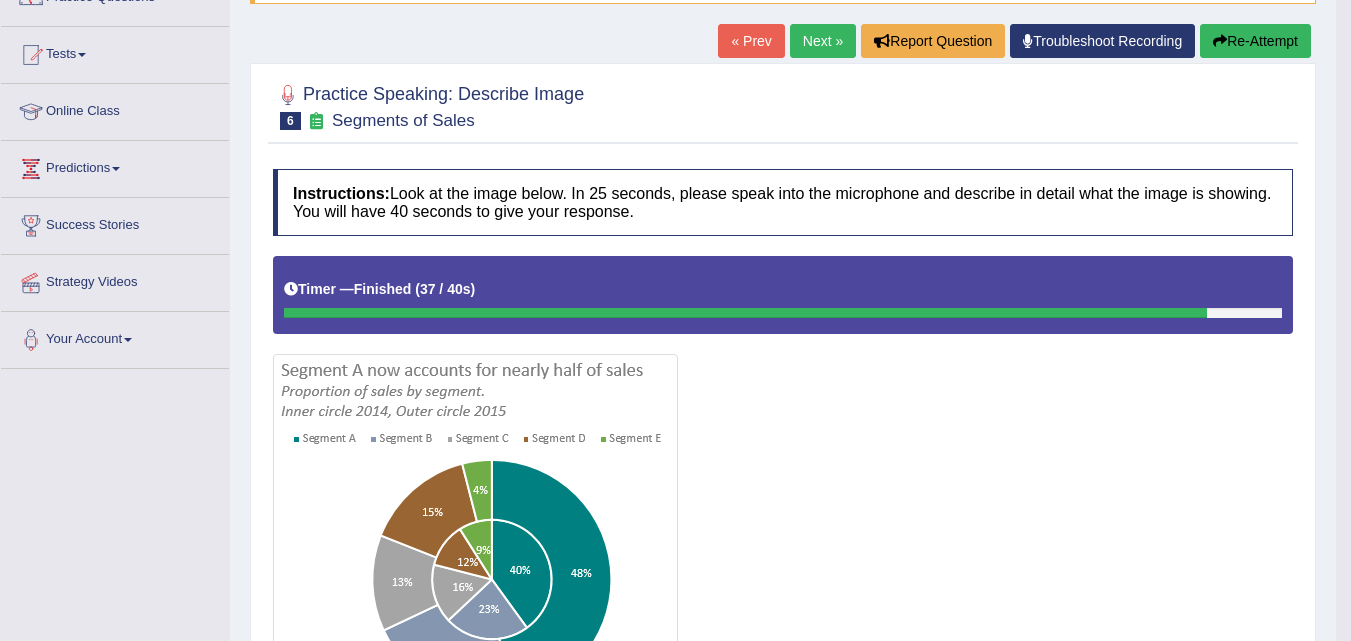 scroll, scrollTop: 141, scrollLeft: 0, axis: vertical 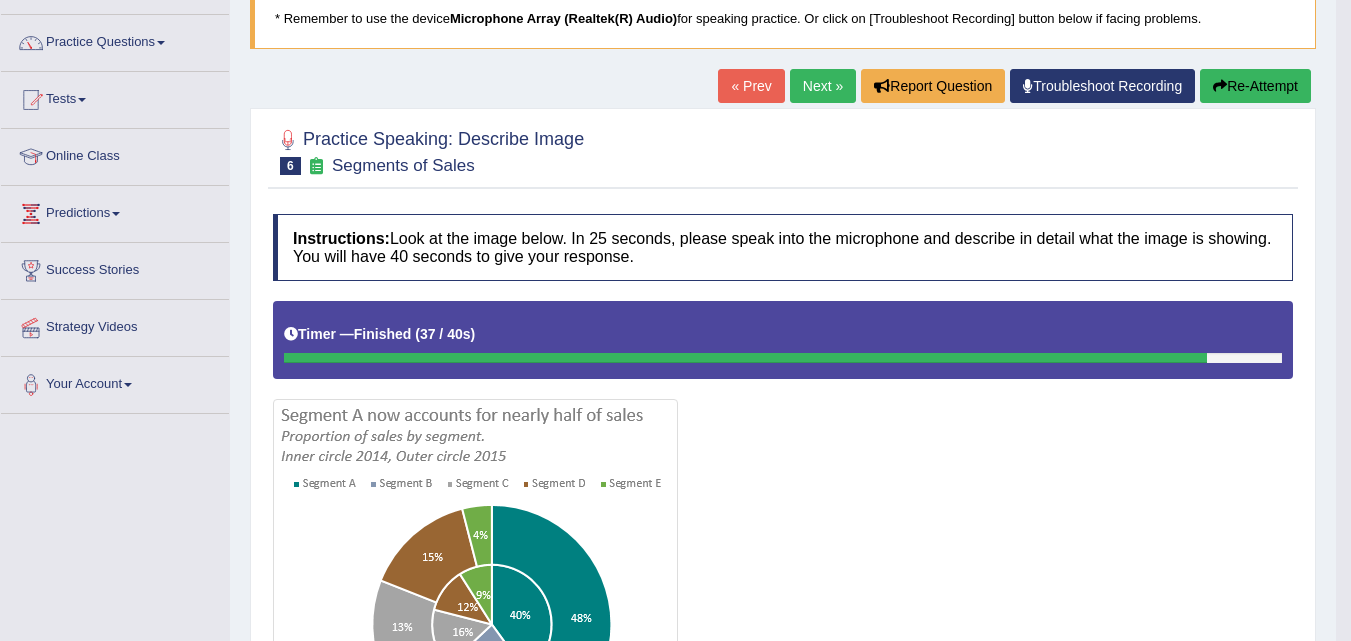 click on "Re-Attempt" at bounding box center (1255, 86) 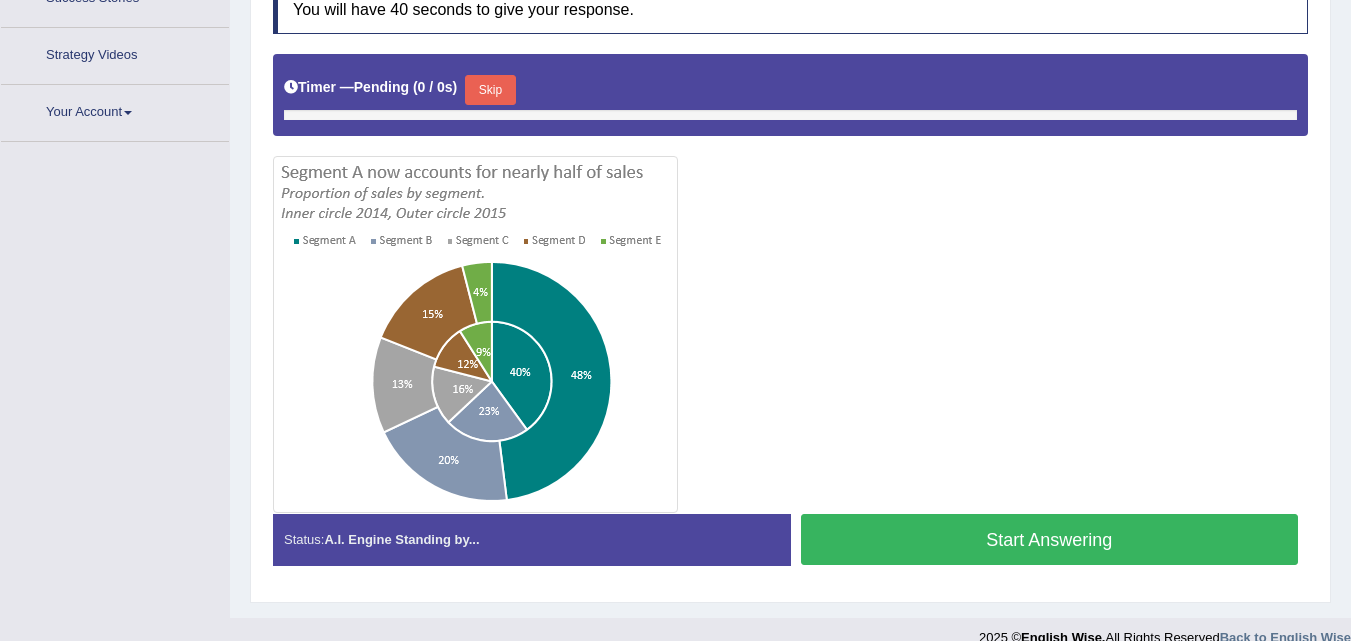 scroll, scrollTop: 440, scrollLeft: 0, axis: vertical 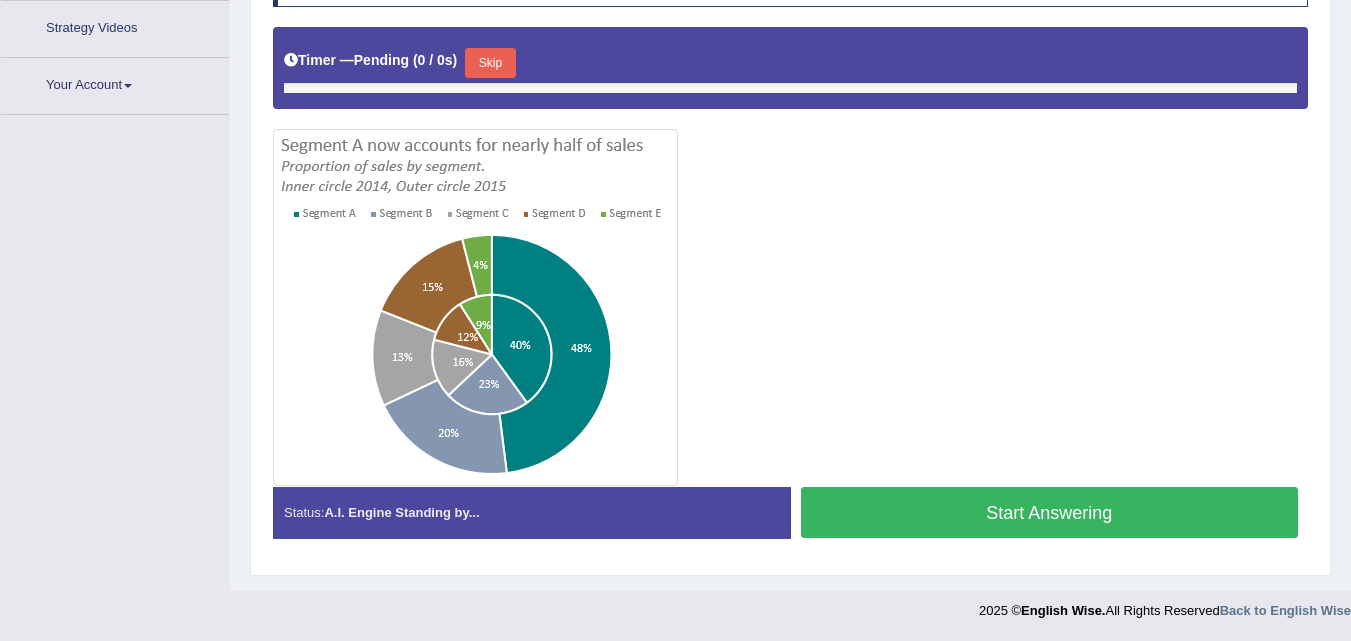 click on "Skip" at bounding box center [490, 63] 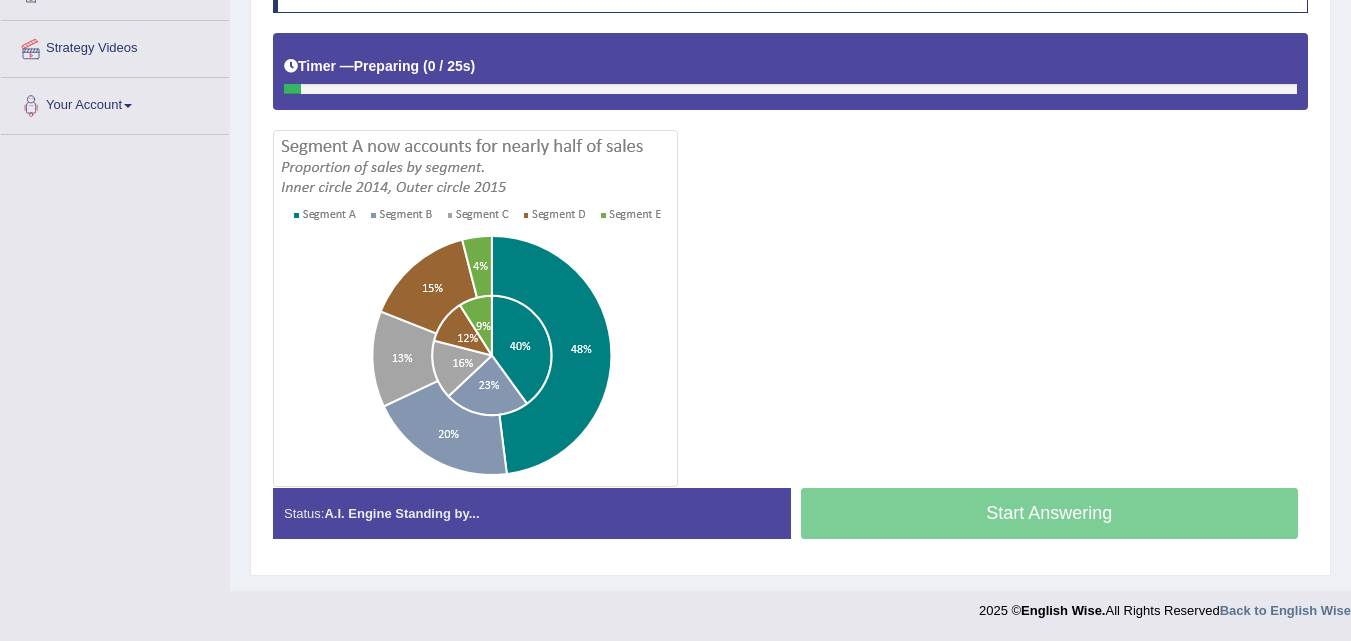 scroll, scrollTop: 420, scrollLeft: 0, axis: vertical 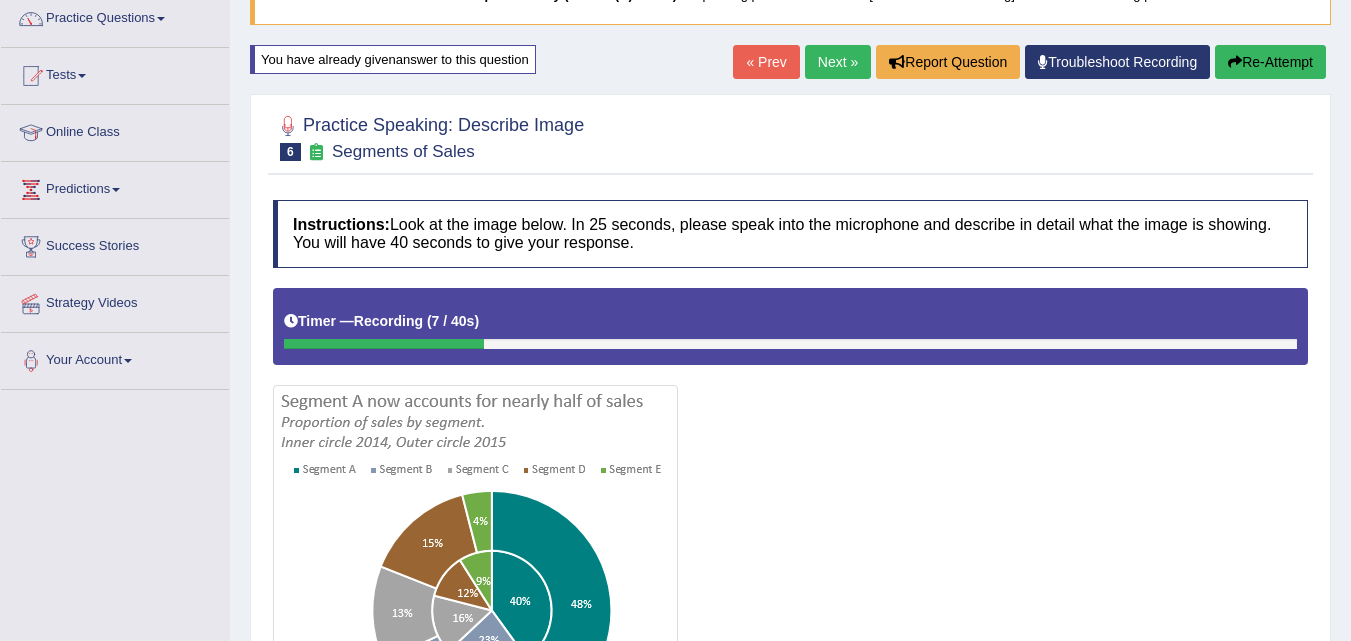 click on "Re-Attempt" at bounding box center [1270, 62] 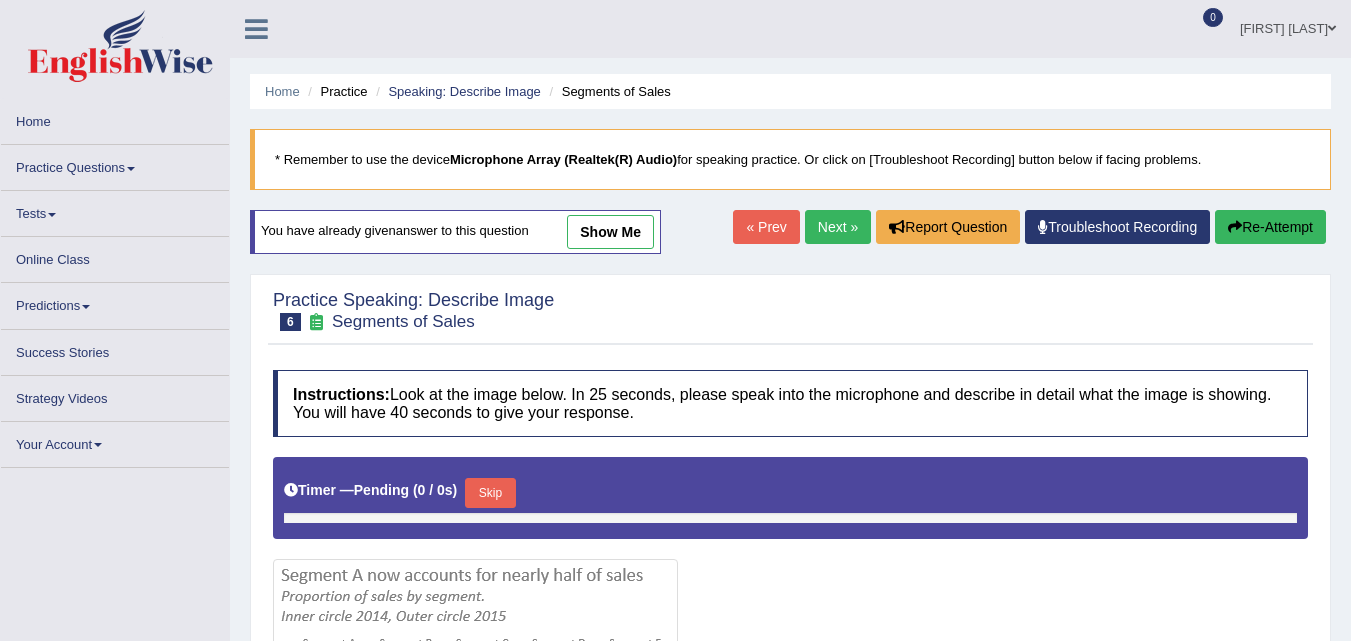 scroll, scrollTop: 361, scrollLeft: 0, axis: vertical 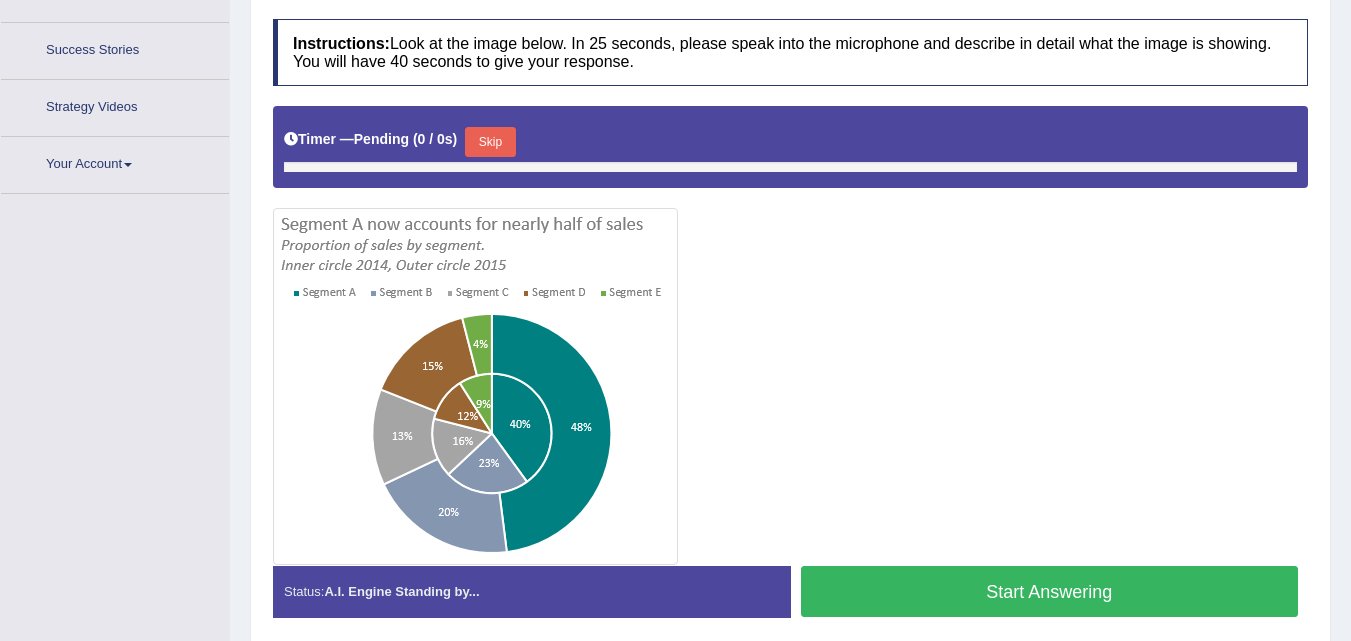 click at bounding box center [790, 335] 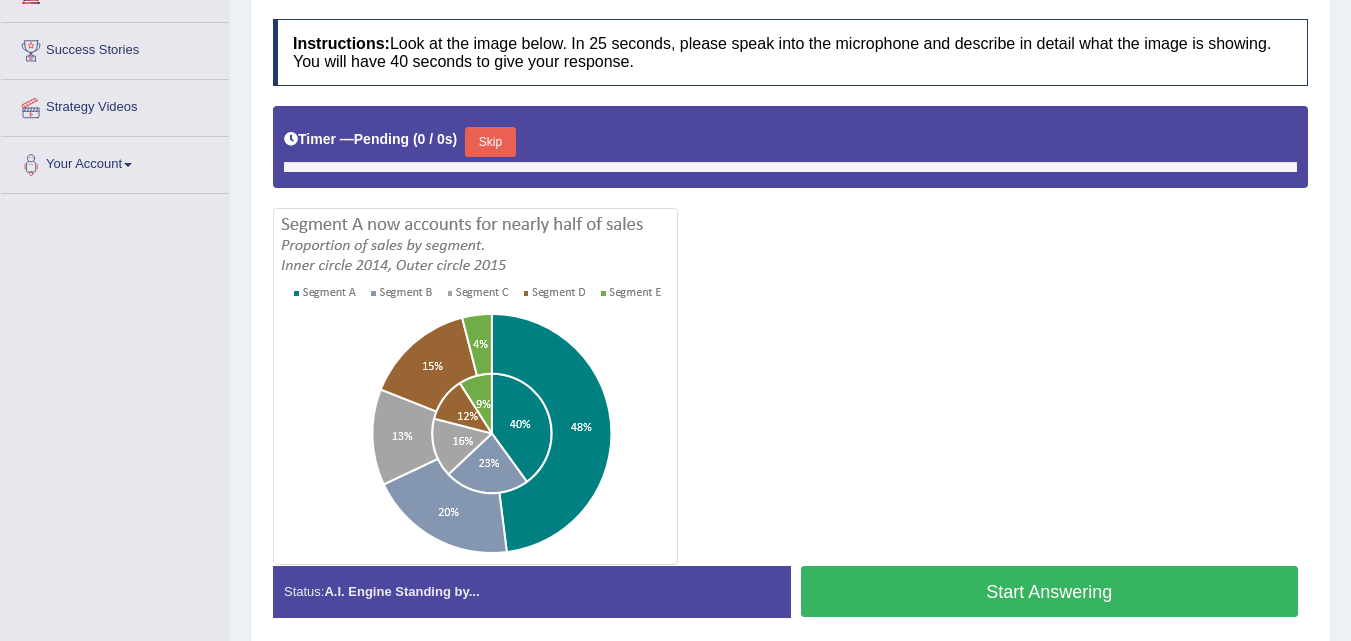 scroll, scrollTop: 415, scrollLeft: 0, axis: vertical 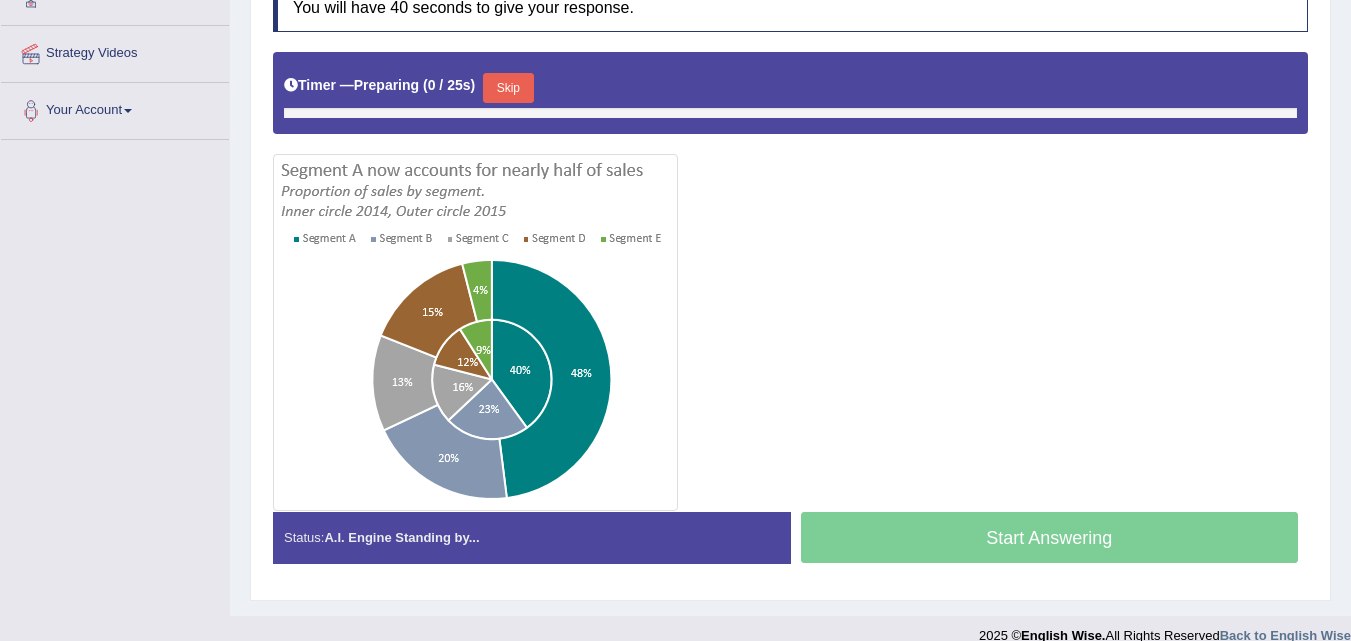 click on "Skip" at bounding box center (508, 88) 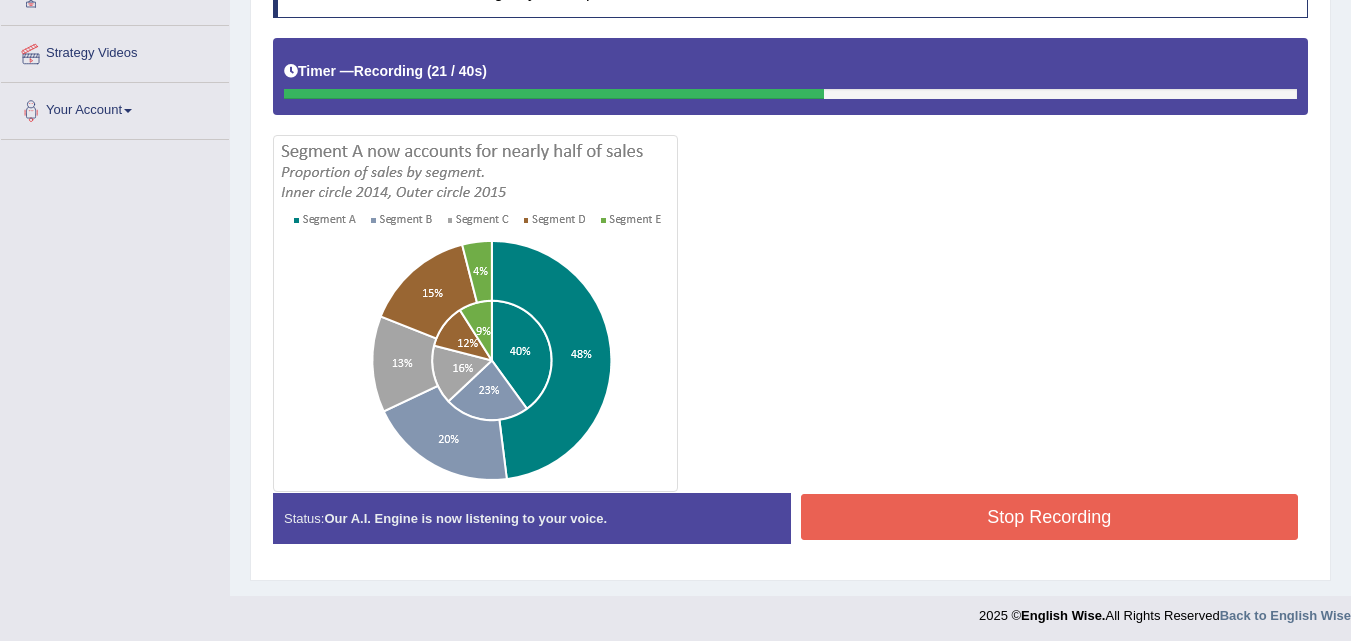 drag, startPoint x: 1349, startPoint y: 514, endPoint x: 1354, endPoint y: 455, distance: 59.211487 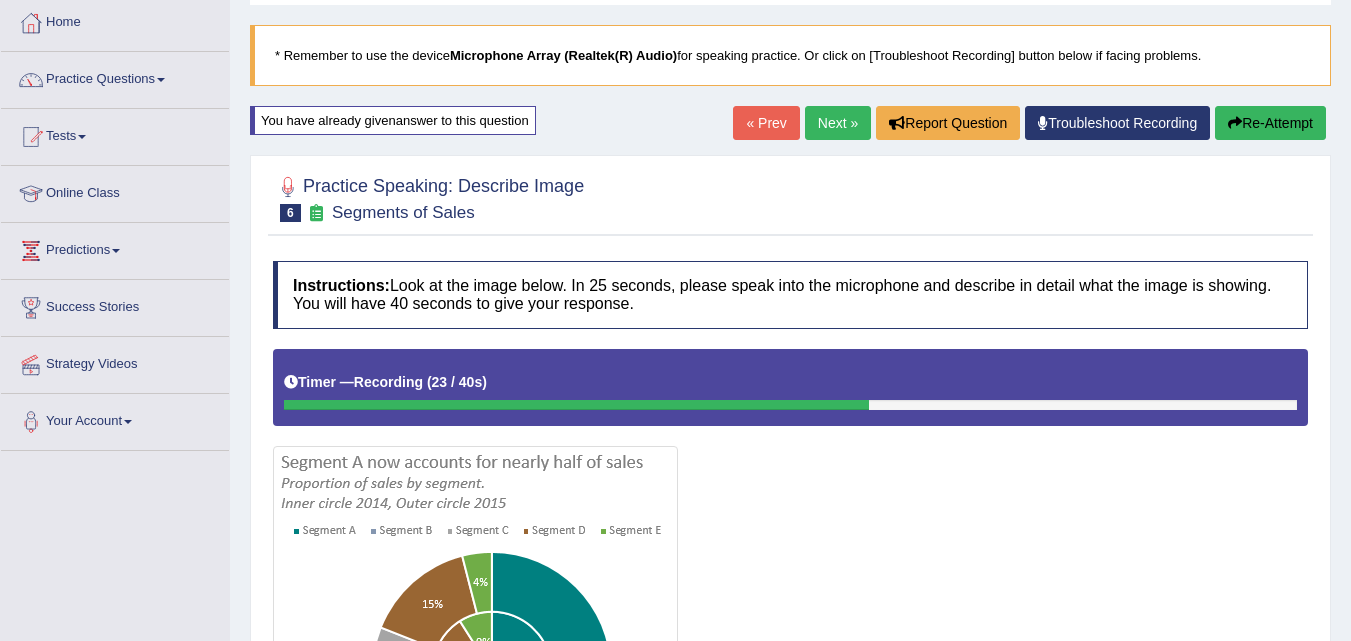 scroll, scrollTop: 102, scrollLeft: 0, axis: vertical 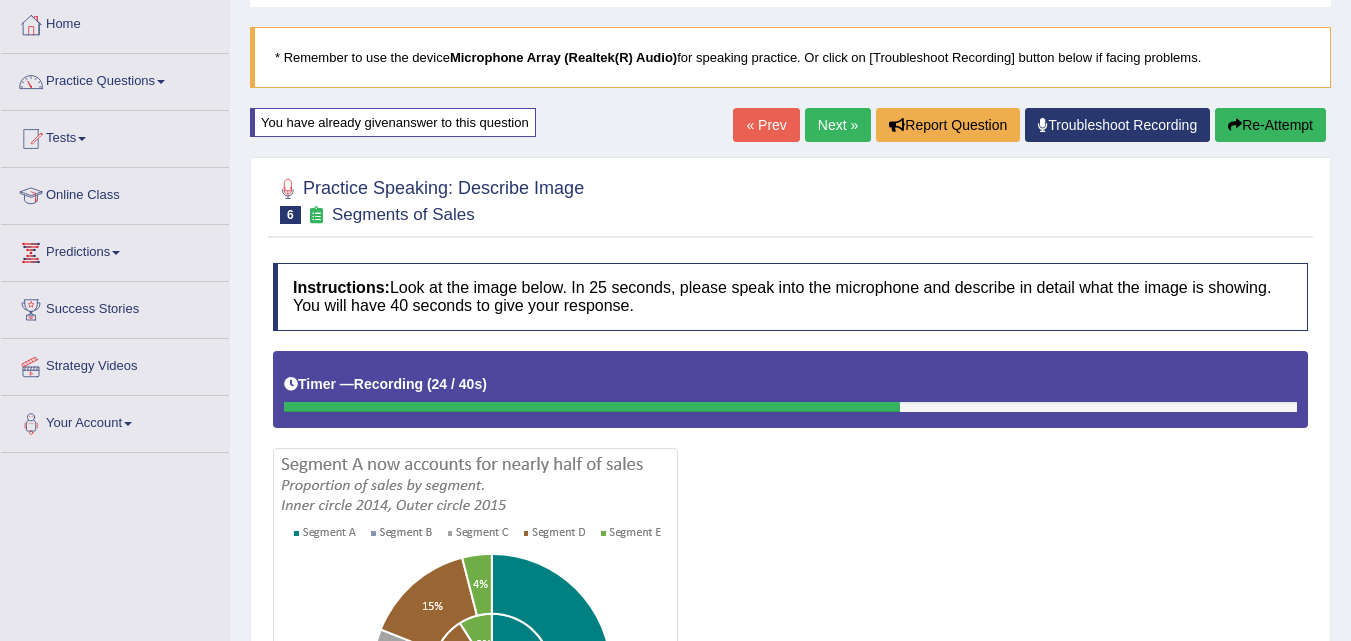 click on "Re-Attempt" at bounding box center [1270, 125] 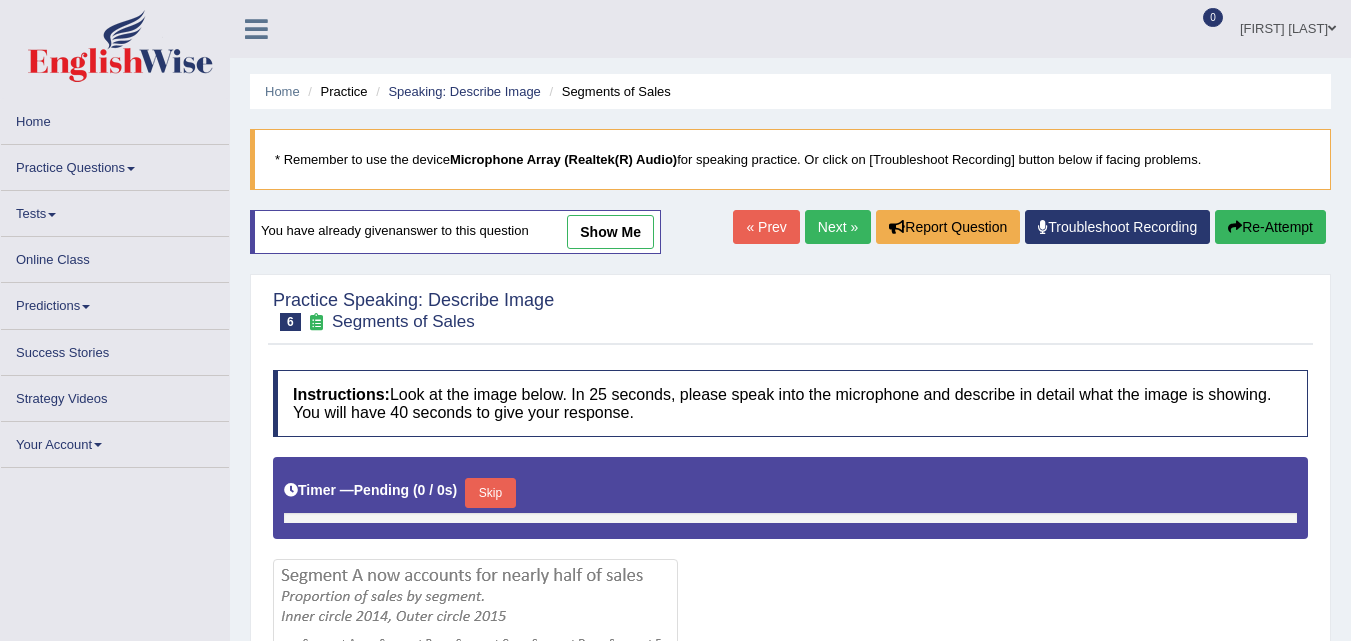 scroll, scrollTop: 402, scrollLeft: 0, axis: vertical 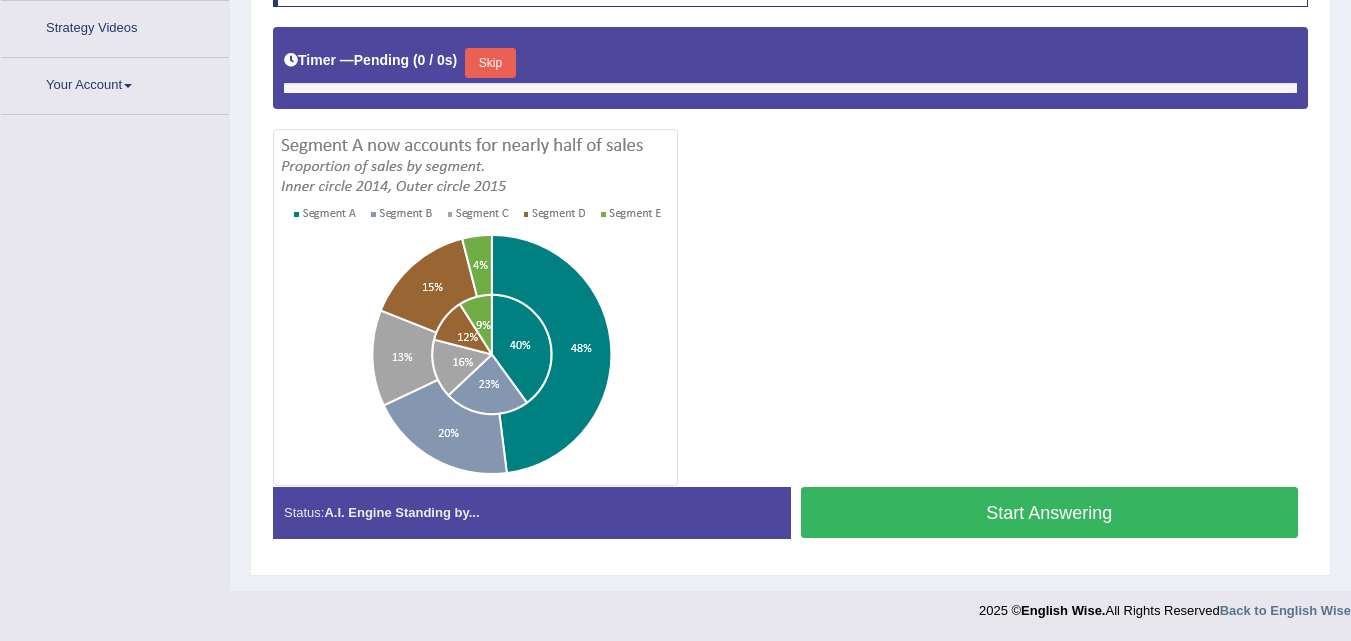 click on "Skip" at bounding box center (490, 63) 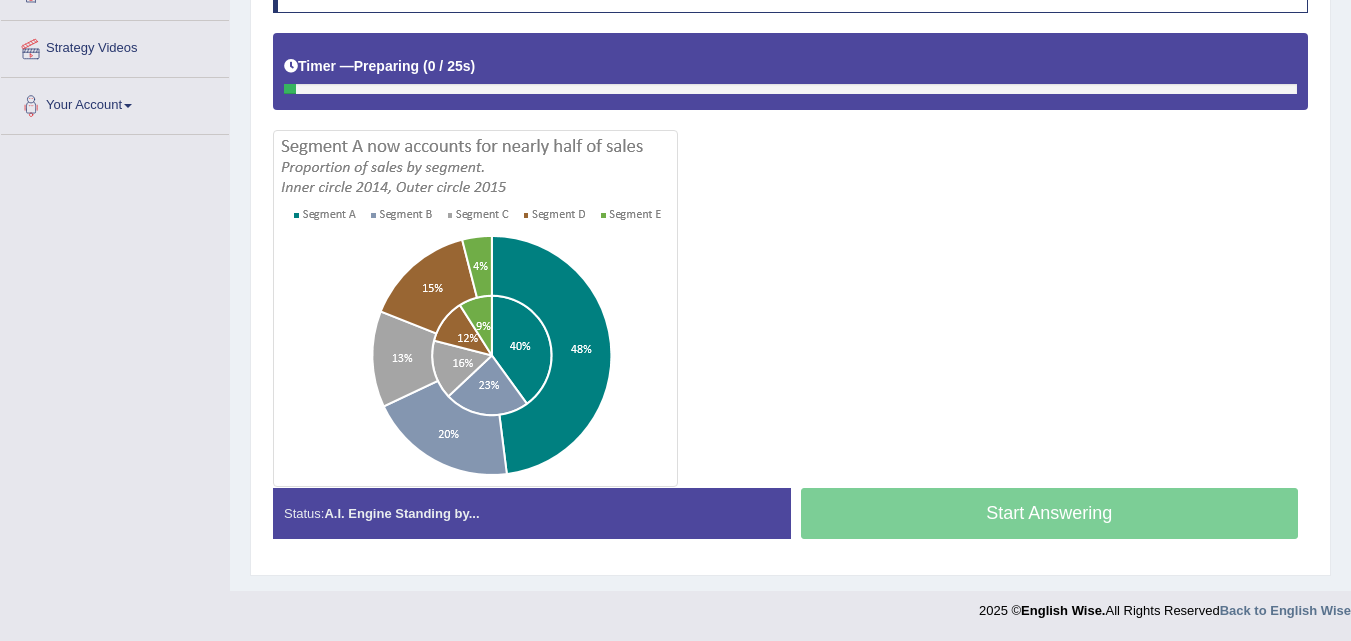 scroll, scrollTop: 420, scrollLeft: 0, axis: vertical 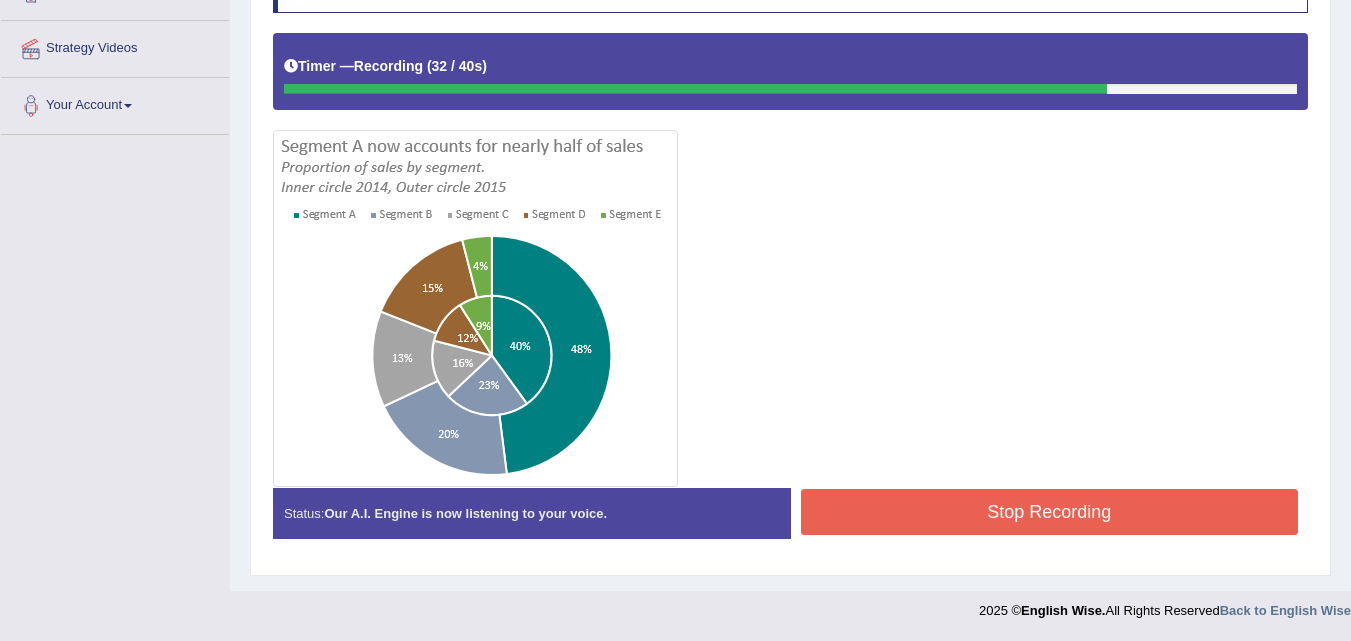 click on "Stop Recording" at bounding box center (1050, 512) 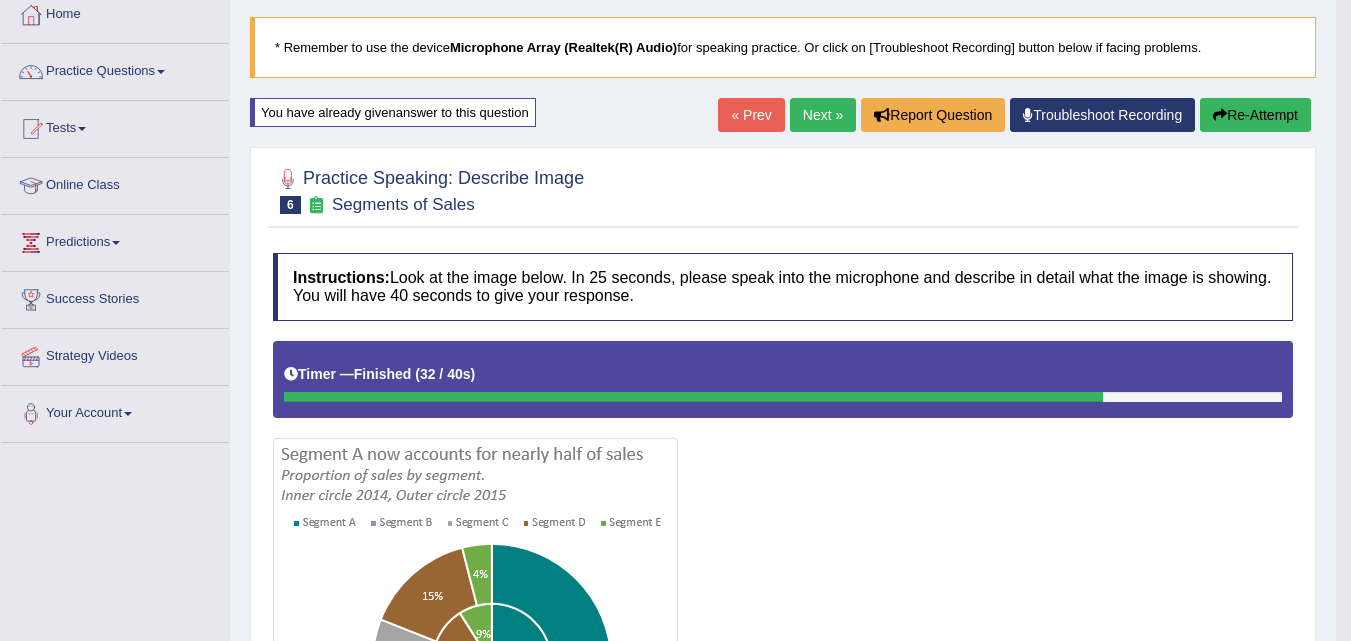 scroll, scrollTop: 99, scrollLeft: 0, axis: vertical 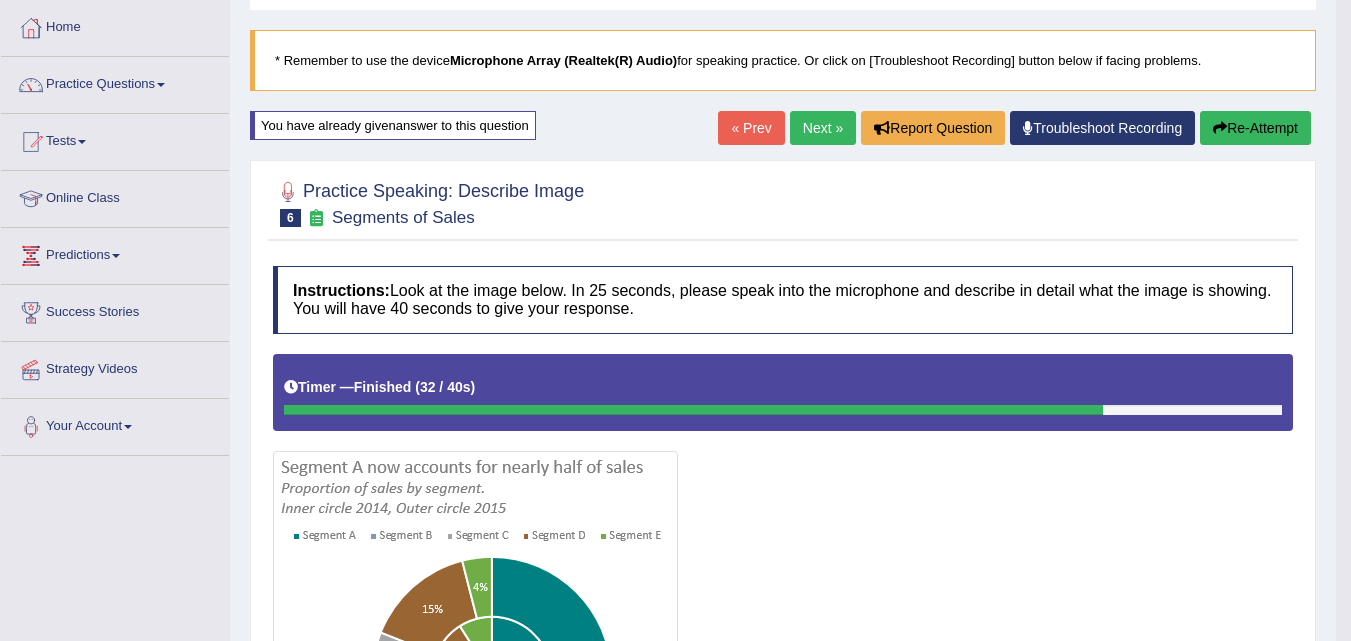 click on "Next »" at bounding box center (823, 128) 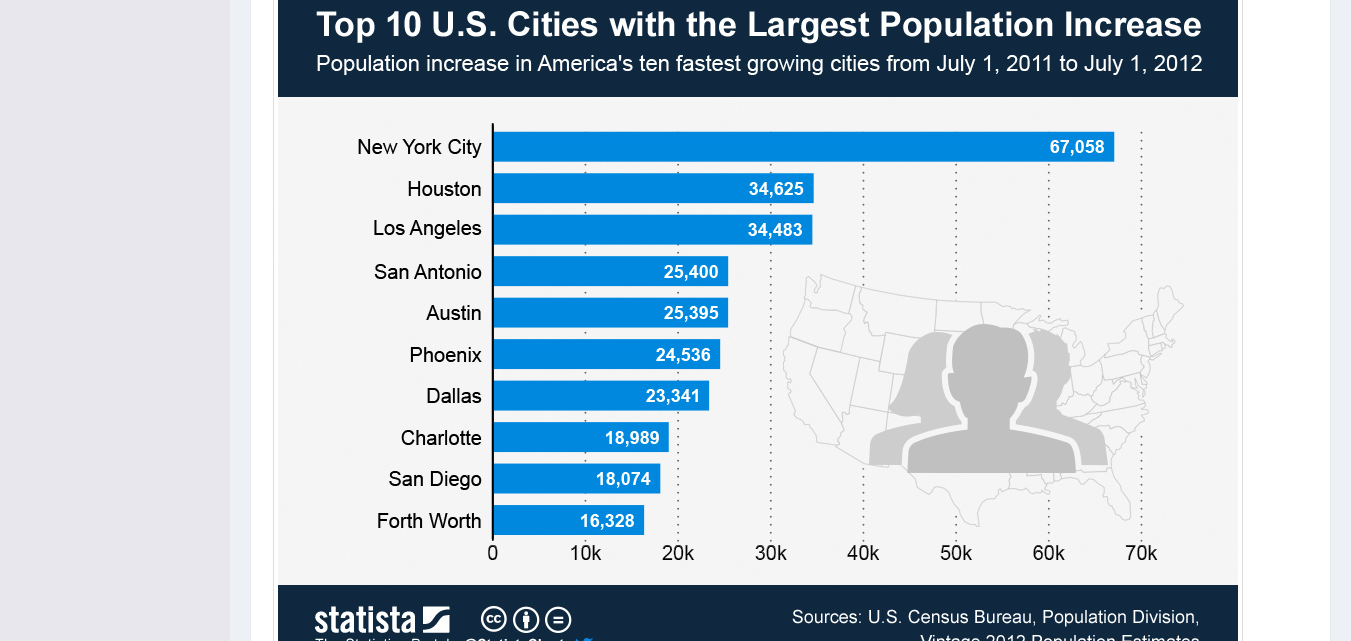 scroll, scrollTop: 561, scrollLeft: 0, axis: vertical 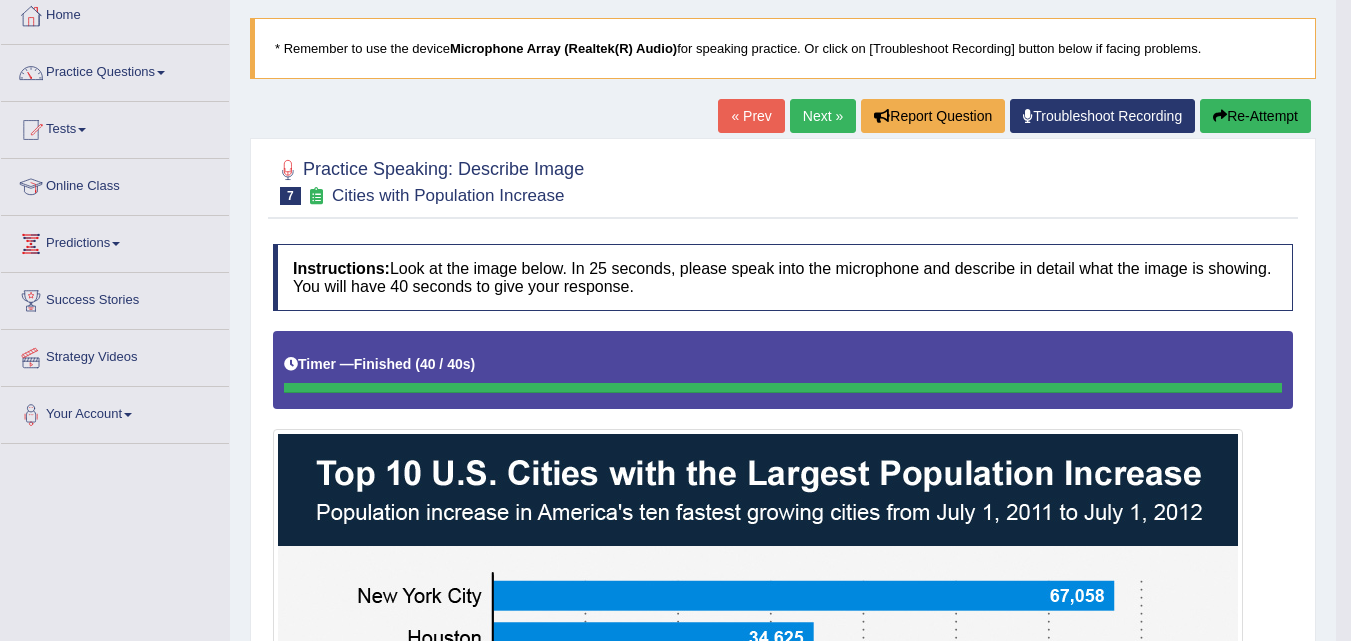 click on "Next »" at bounding box center (823, 116) 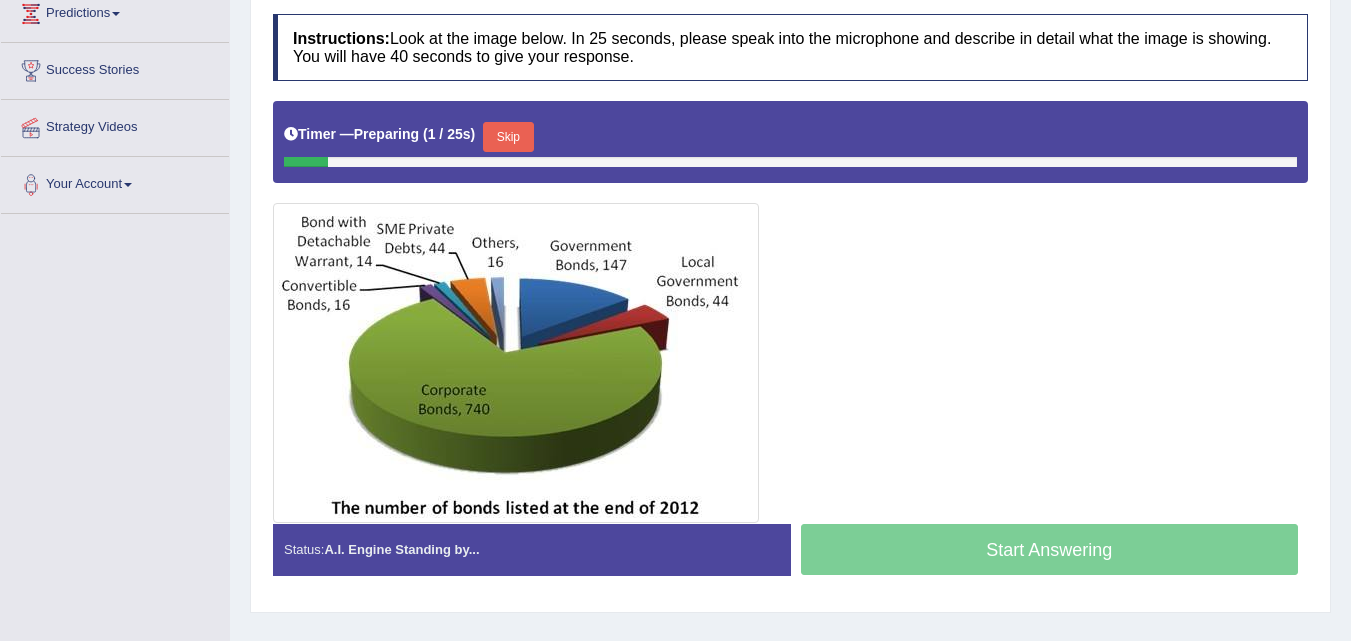 scroll, scrollTop: 341, scrollLeft: 0, axis: vertical 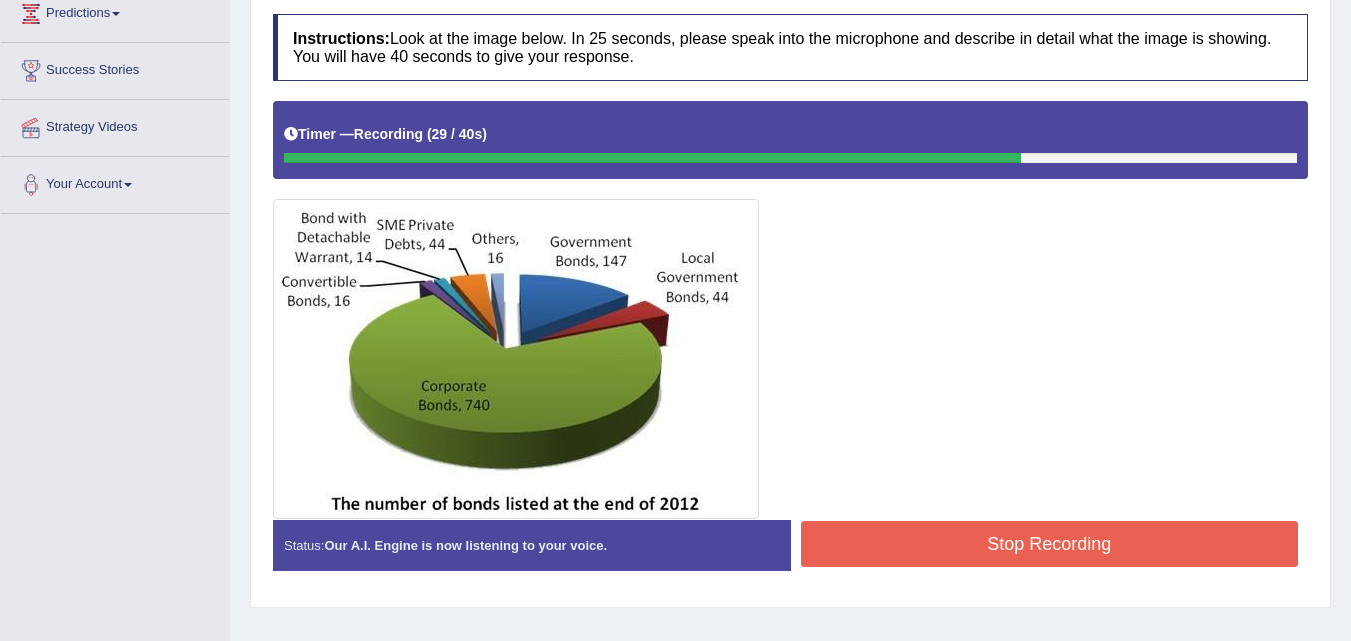 click on "Stop Recording" at bounding box center (1050, 544) 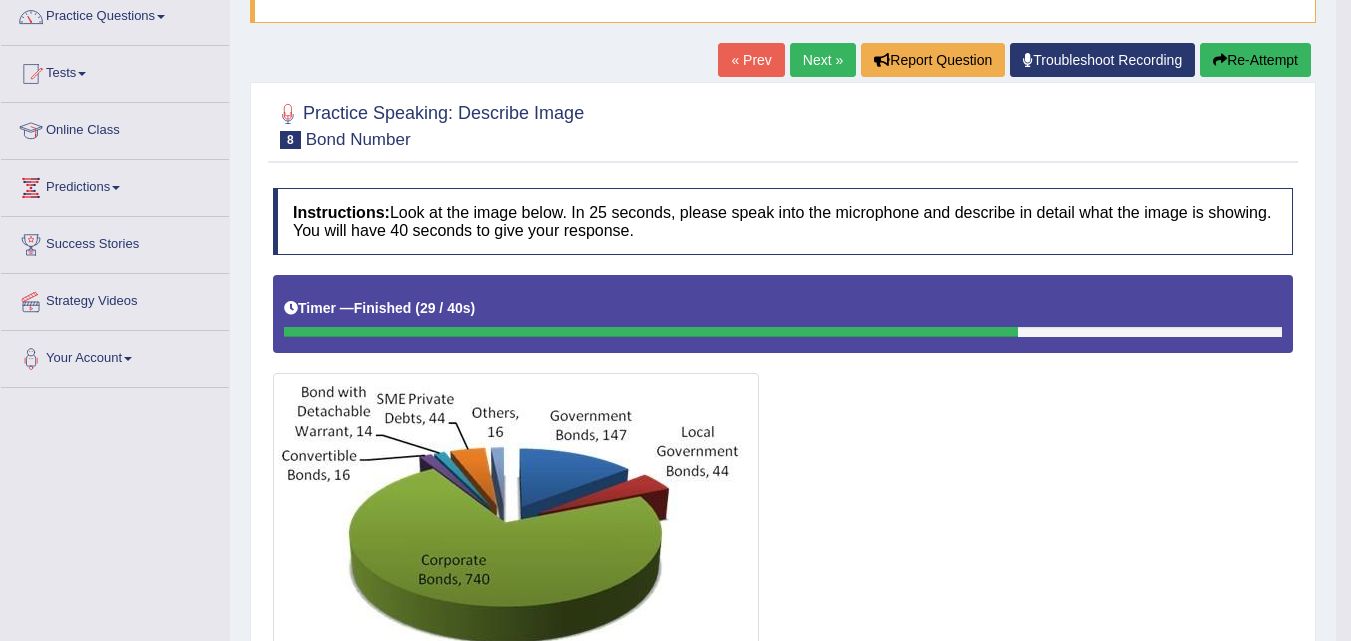 scroll, scrollTop: 0, scrollLeft: 0, axis: both 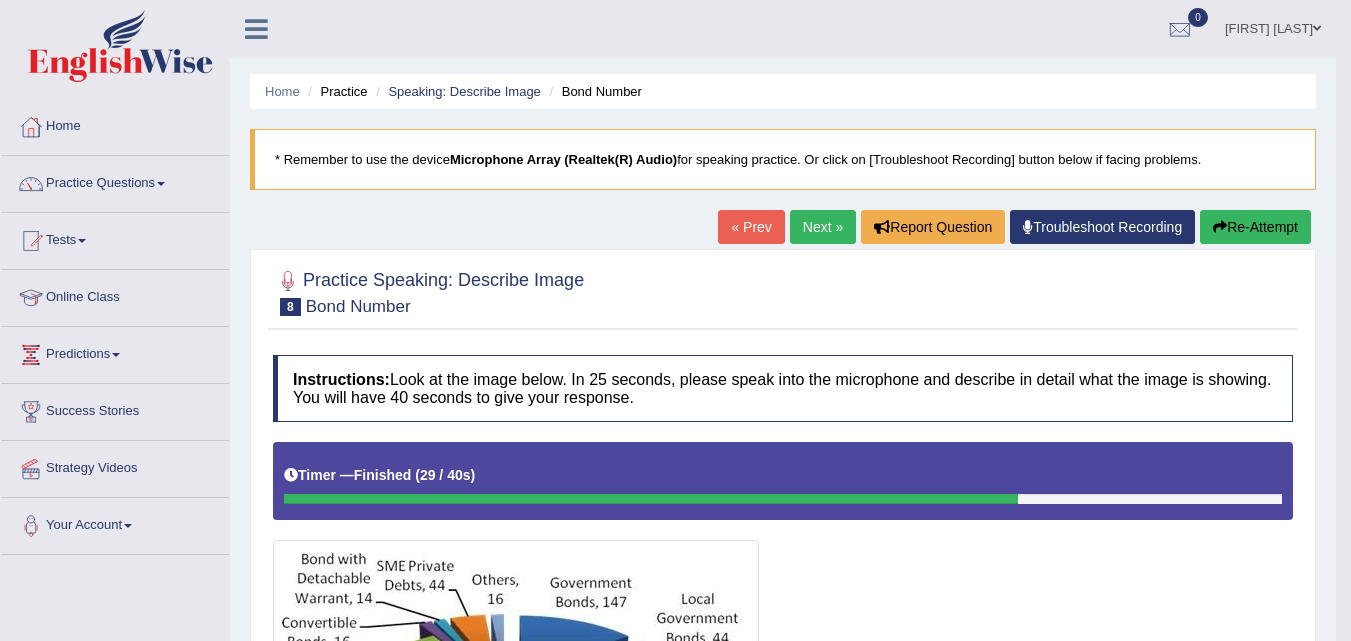 click on "Next »" at bounding box center [823, 227] 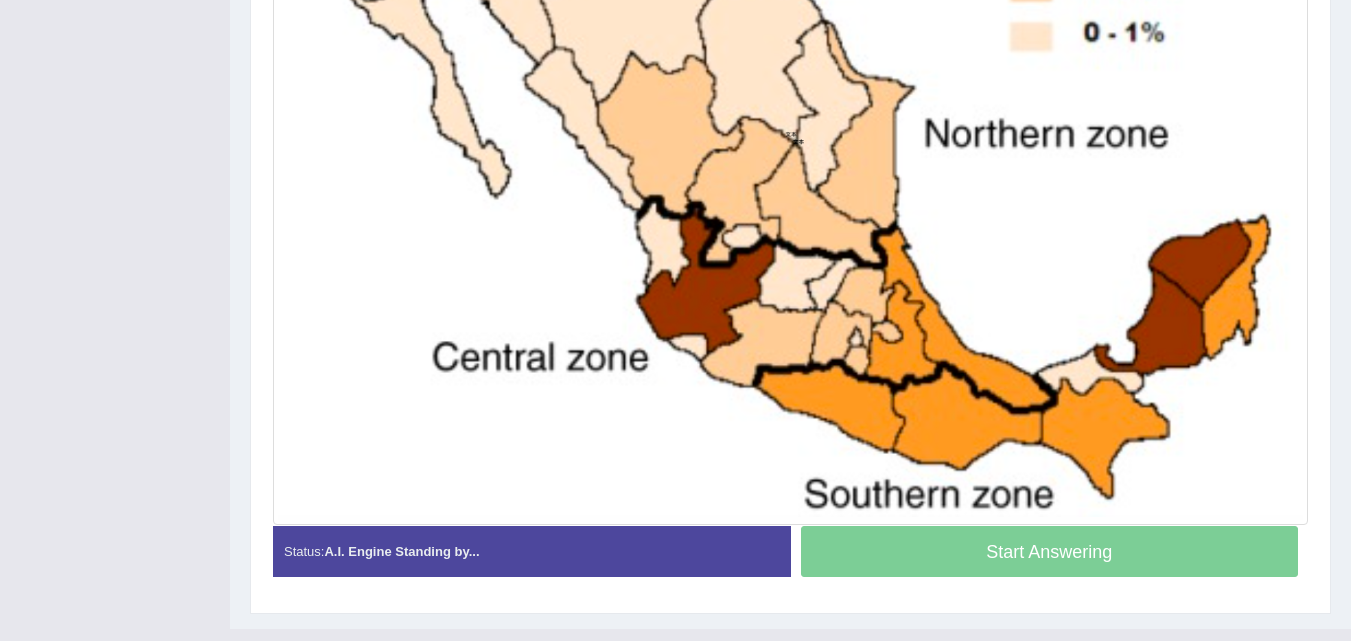 scroll, scrollTop: 829, scrollLeft: 0, axis: vertical 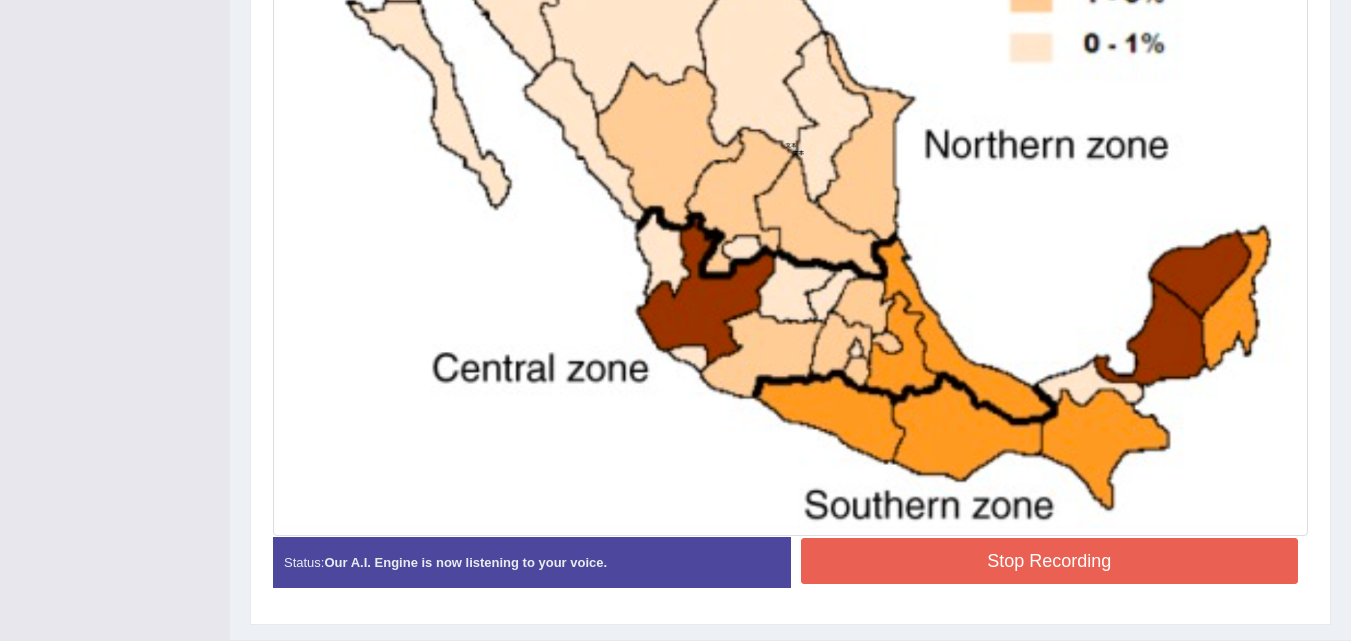 click on "Stop Recording" at bounding box center [1050, 561] 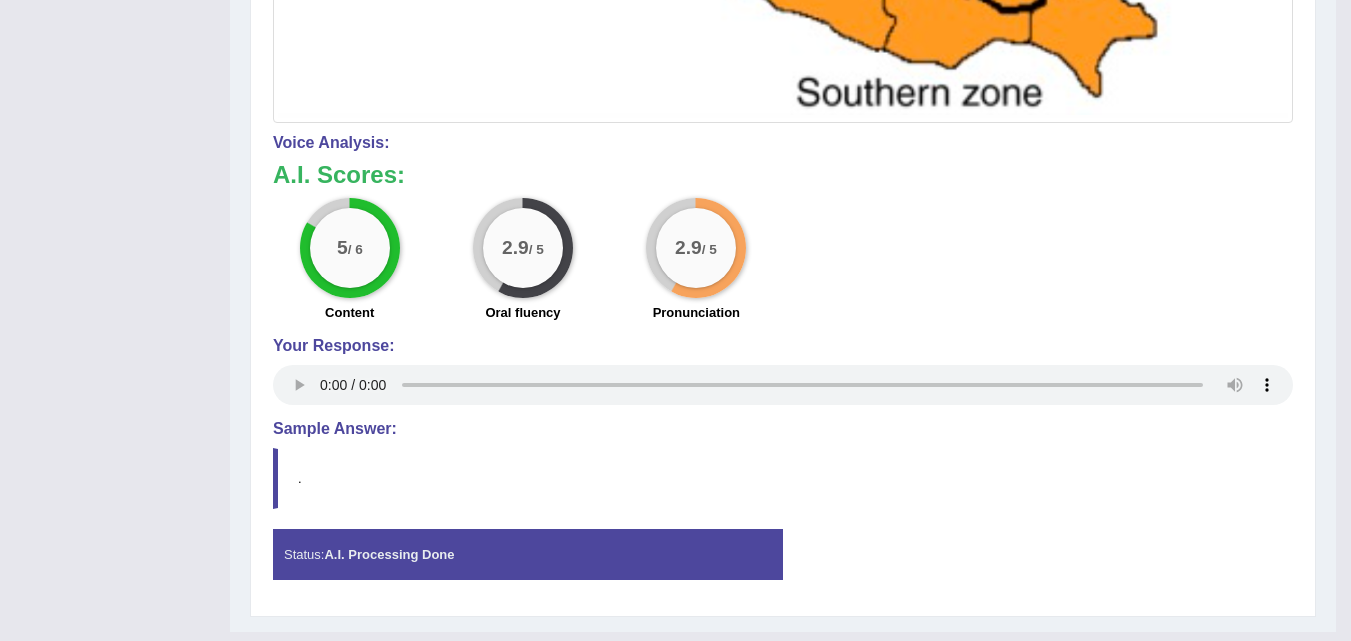scroll, scrollTop: 1184, scrollLeft: 0, axis: vertical 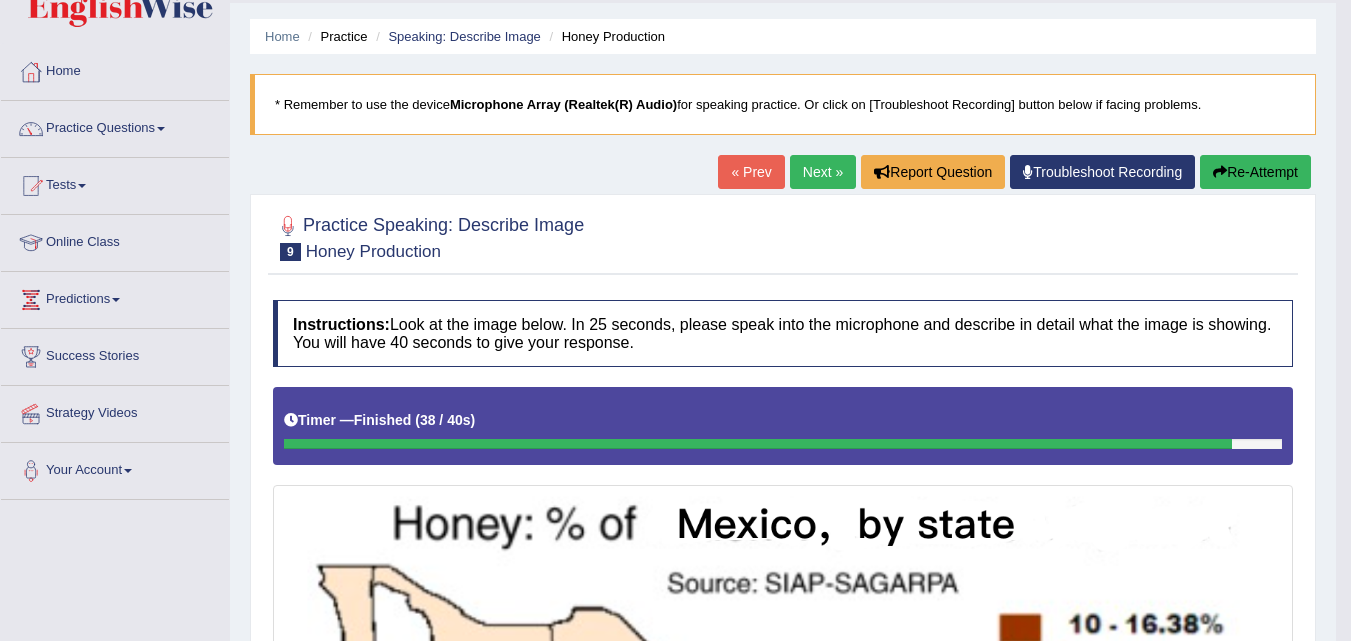 click on "Re-Attempt" at bounding box center (1255, 172) 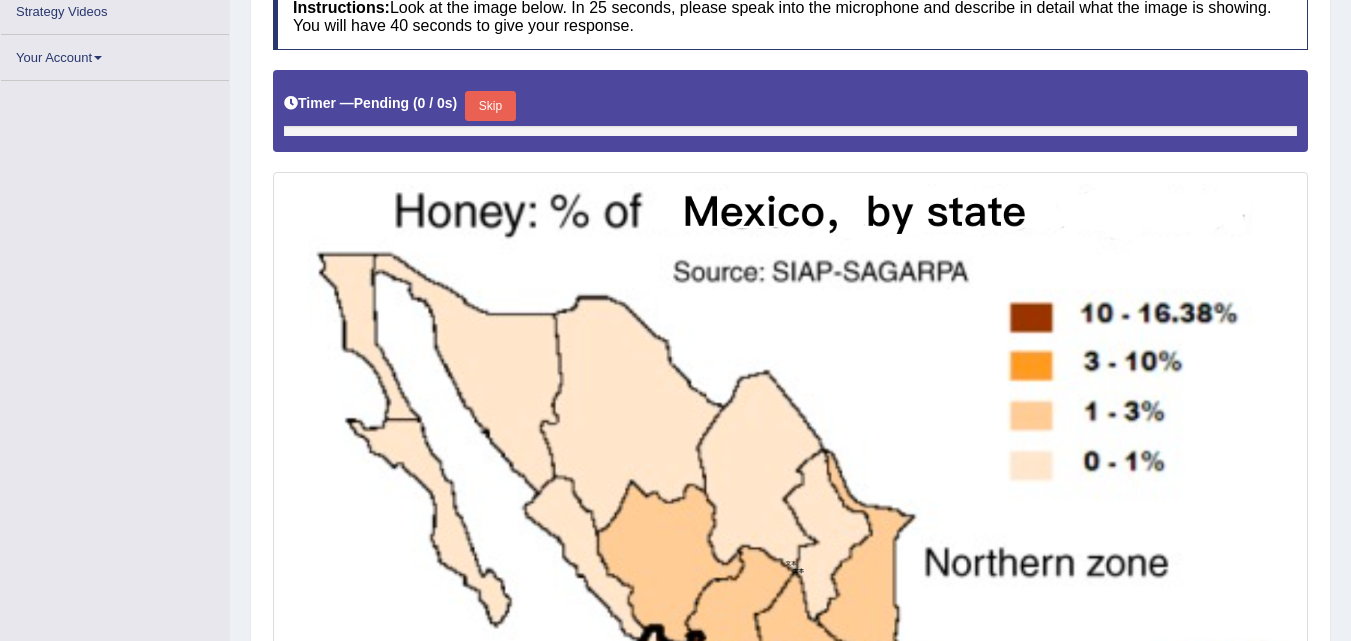 scroll, scrollTop: 483, scrollLeft: 0, axis: vertical 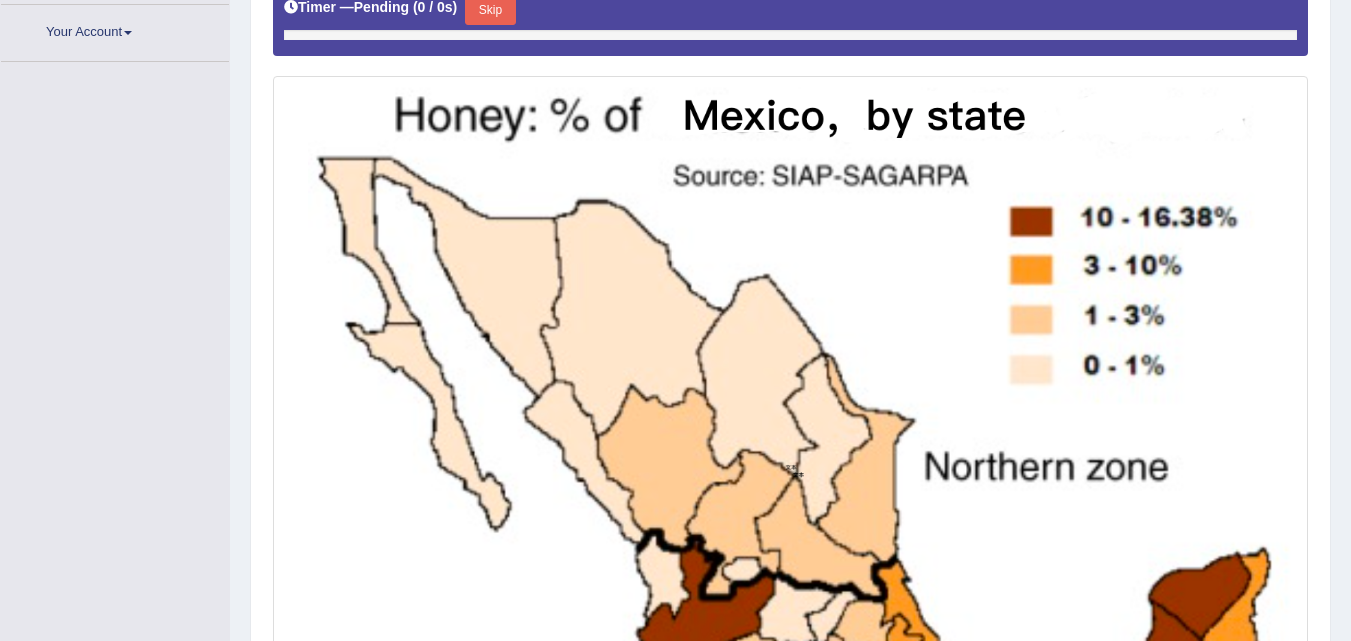 click on "Skip" at bounding box center (490, 10) 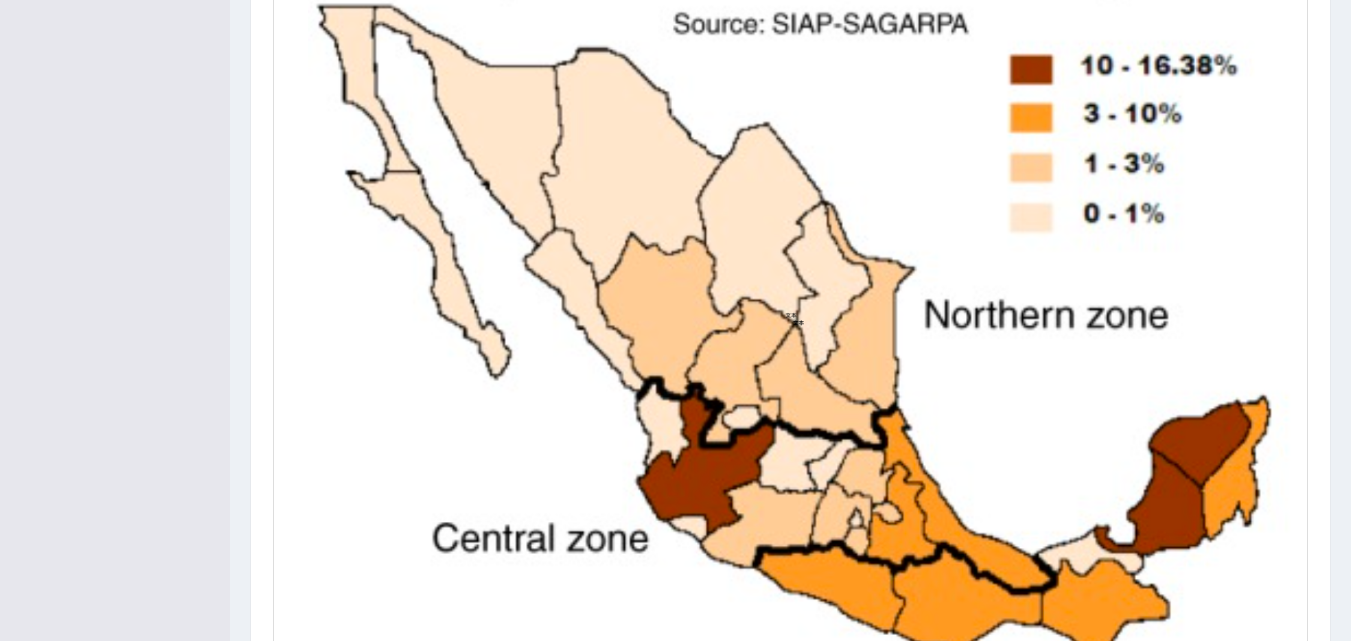 scroll, scrollTop: 628, scrollLeft: 0, axis: vertical 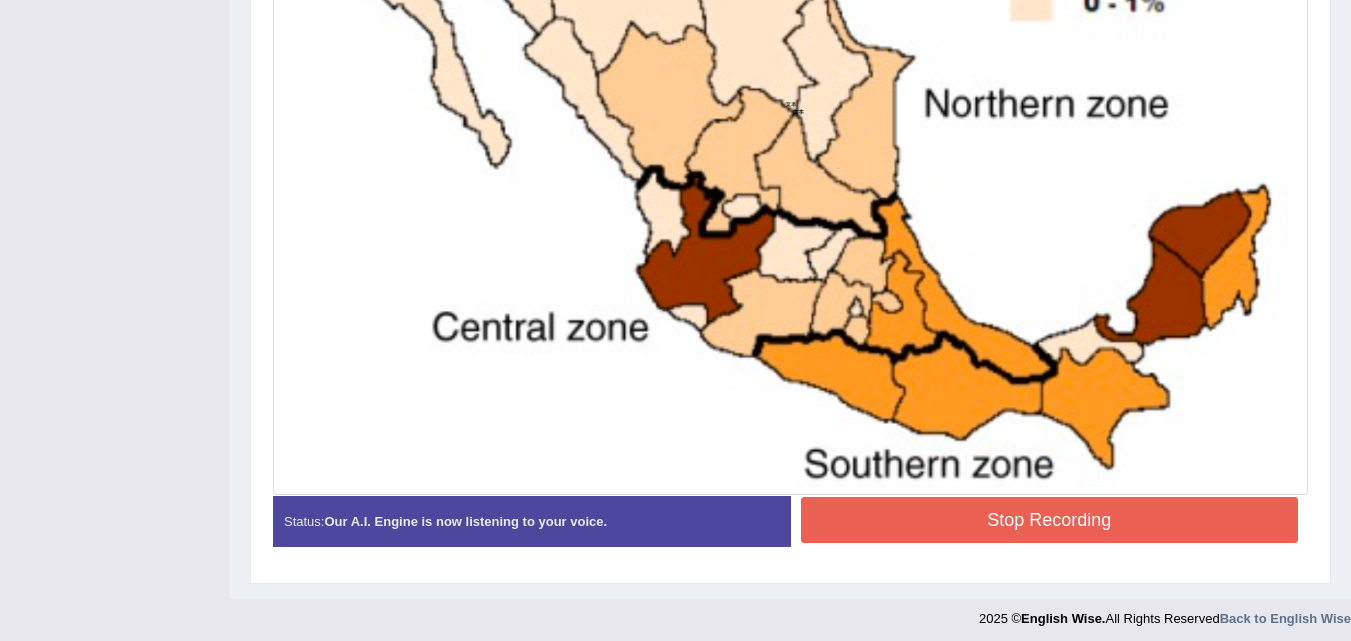 click on "Stop Recording" at bounding box center (1050, 520) 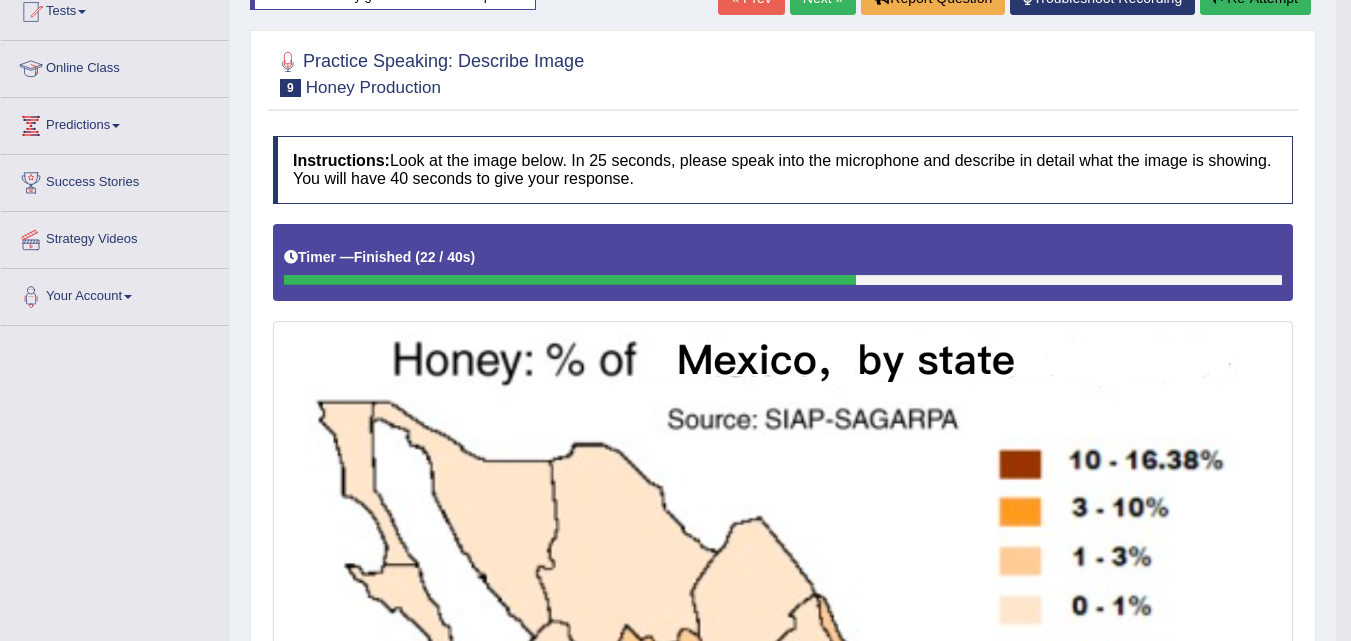 scroll, scrollTop: 837, scrollLeft: 0, axis: vertical 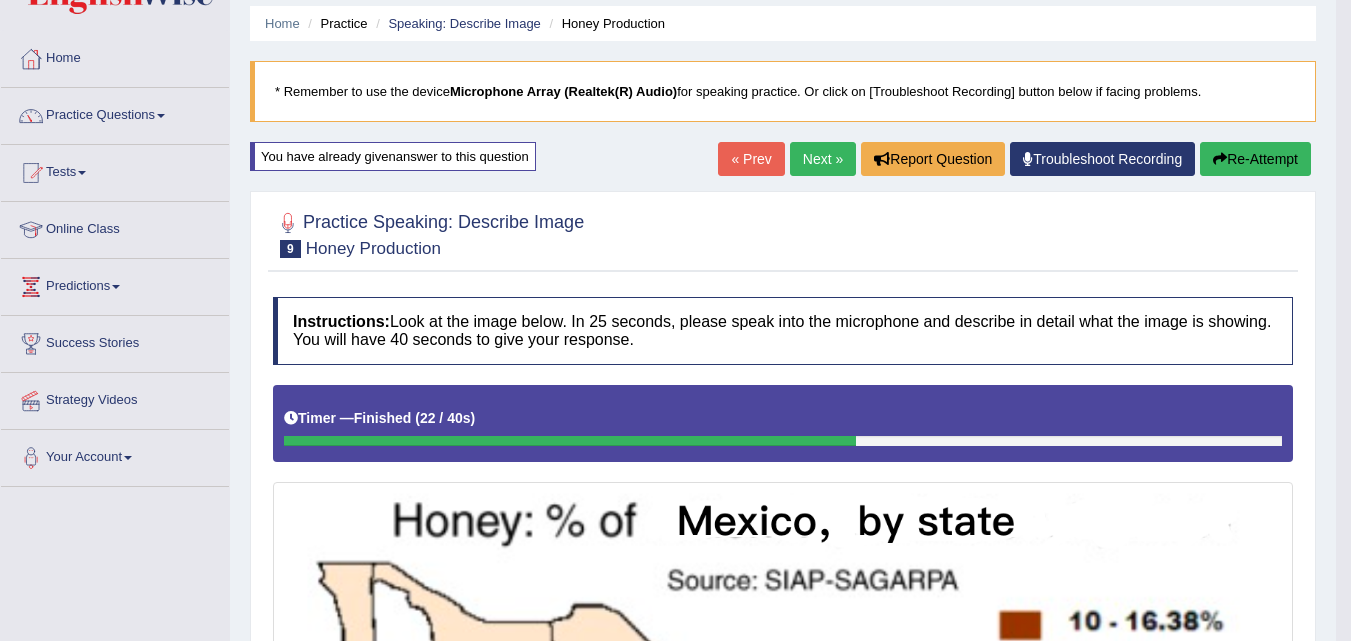 click on "Next »" at bounding box center [823, 159] 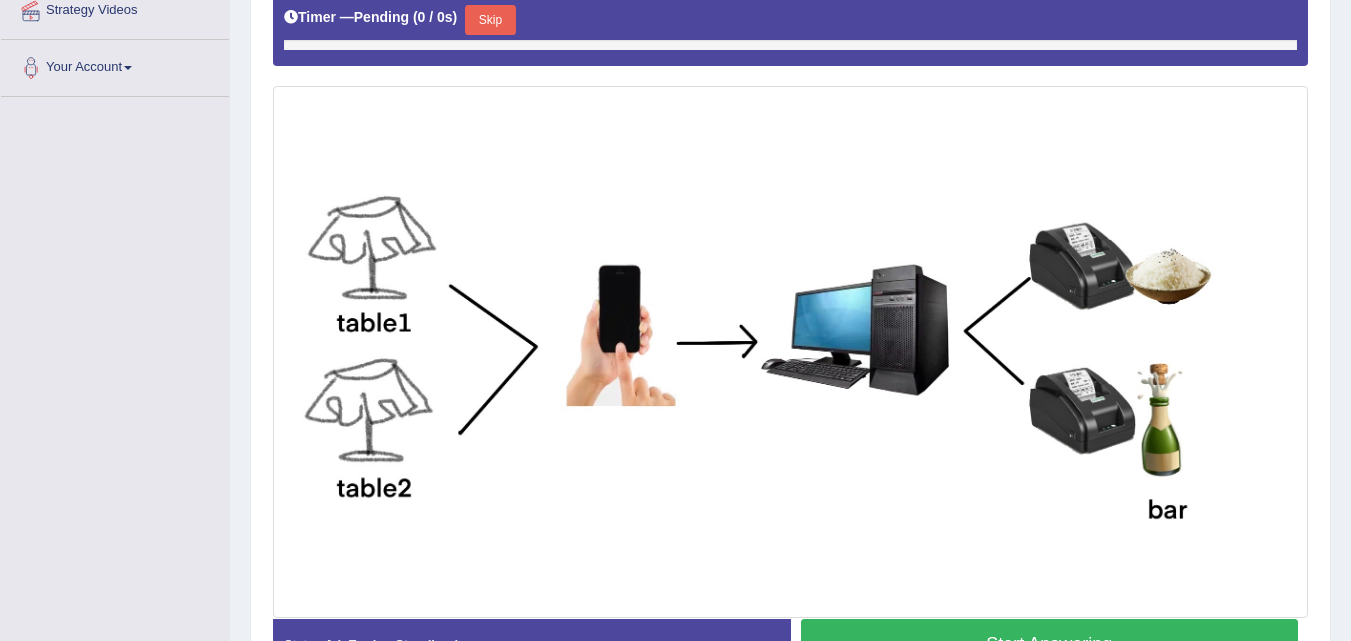 scroll, scrollTop: 480, scrollLeft: 0, axis: vertical 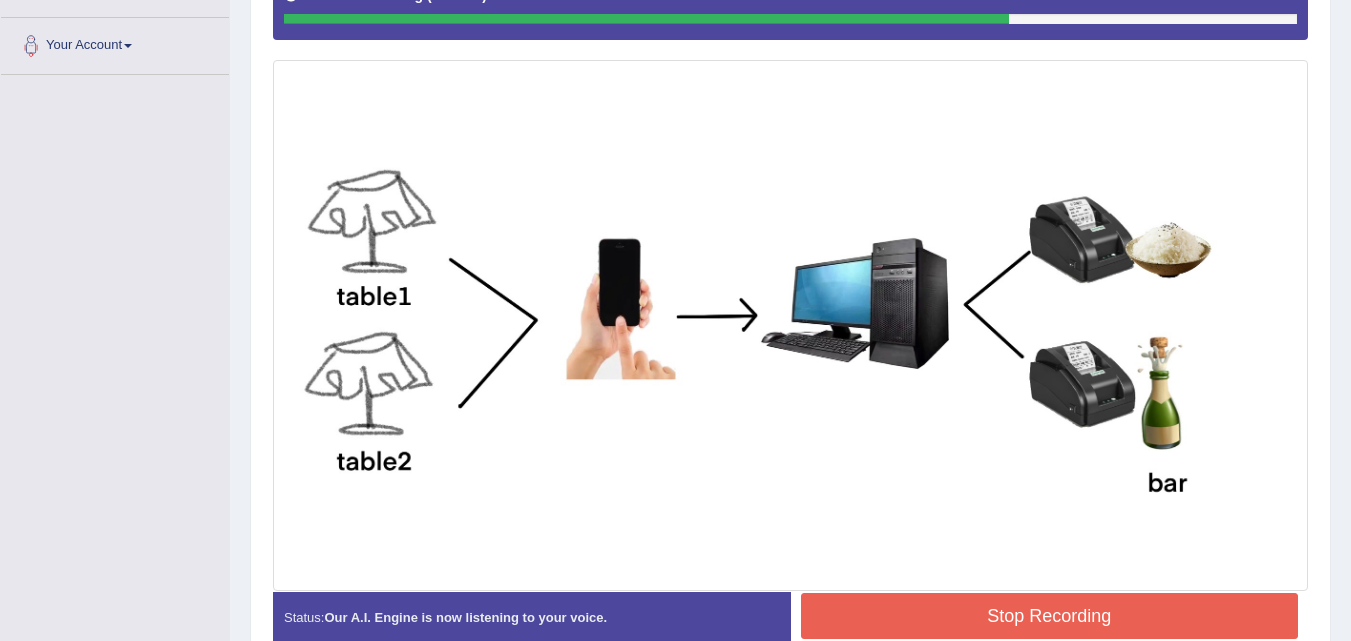click on "Stop Recording" at bounding box center (1050, 616) 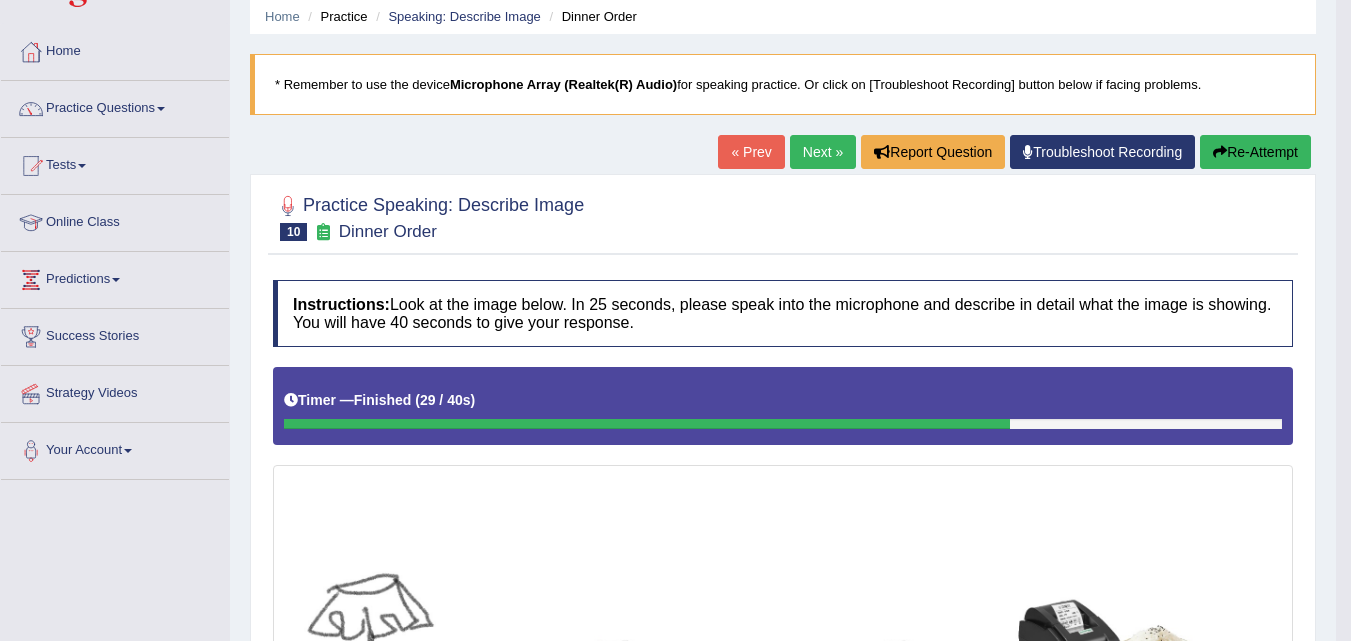 scroll, scrollTop: 64, scrollLeft: 0, axis: vertical 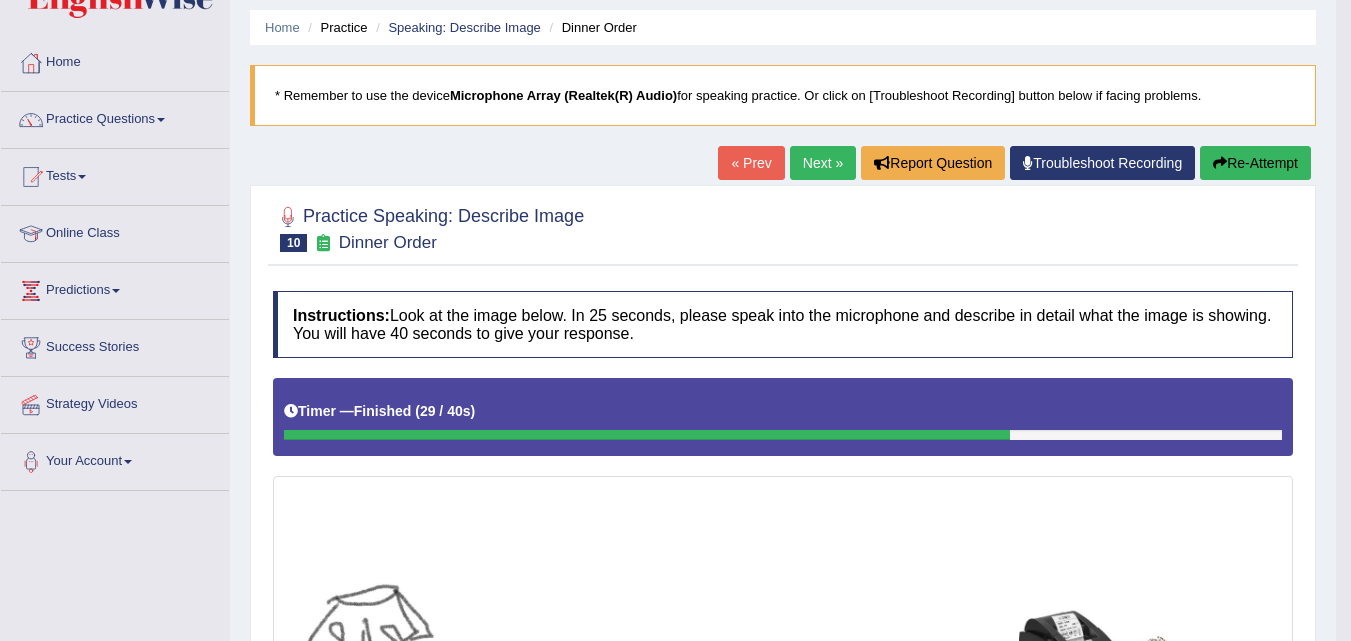 click on "Next »" at bounding box center [823, 163] 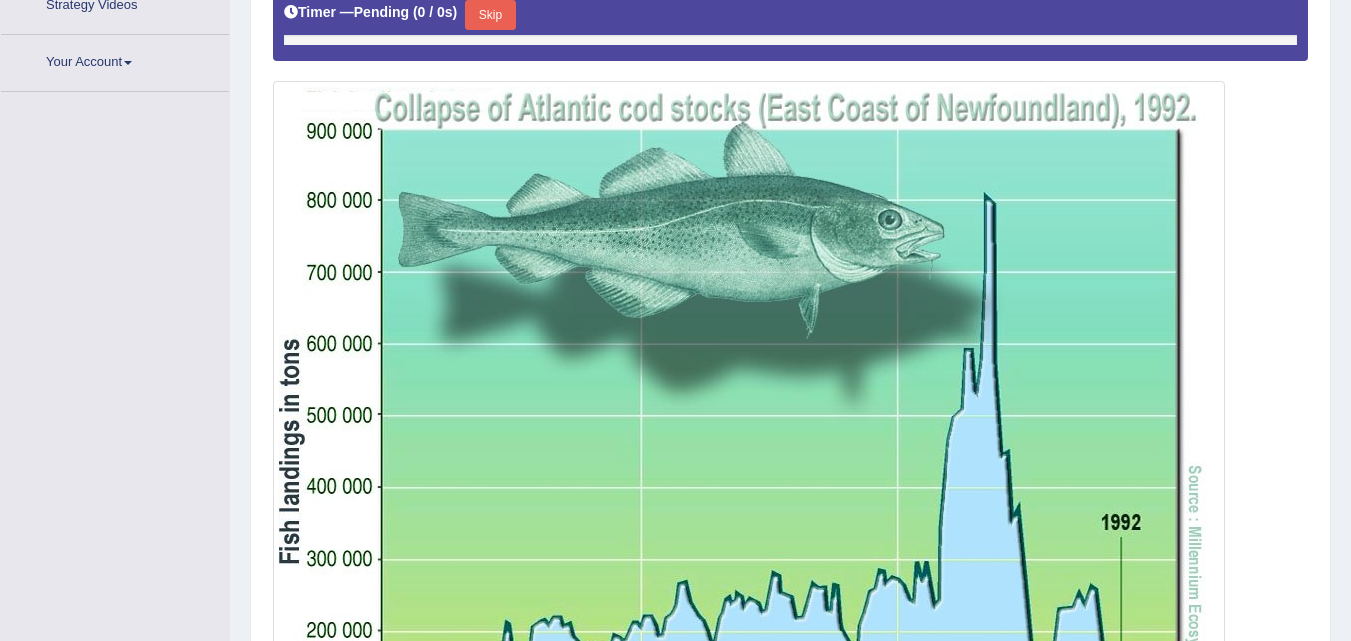 scroll, scrollTop: 518, scrollLeft: 0, axis: vertical 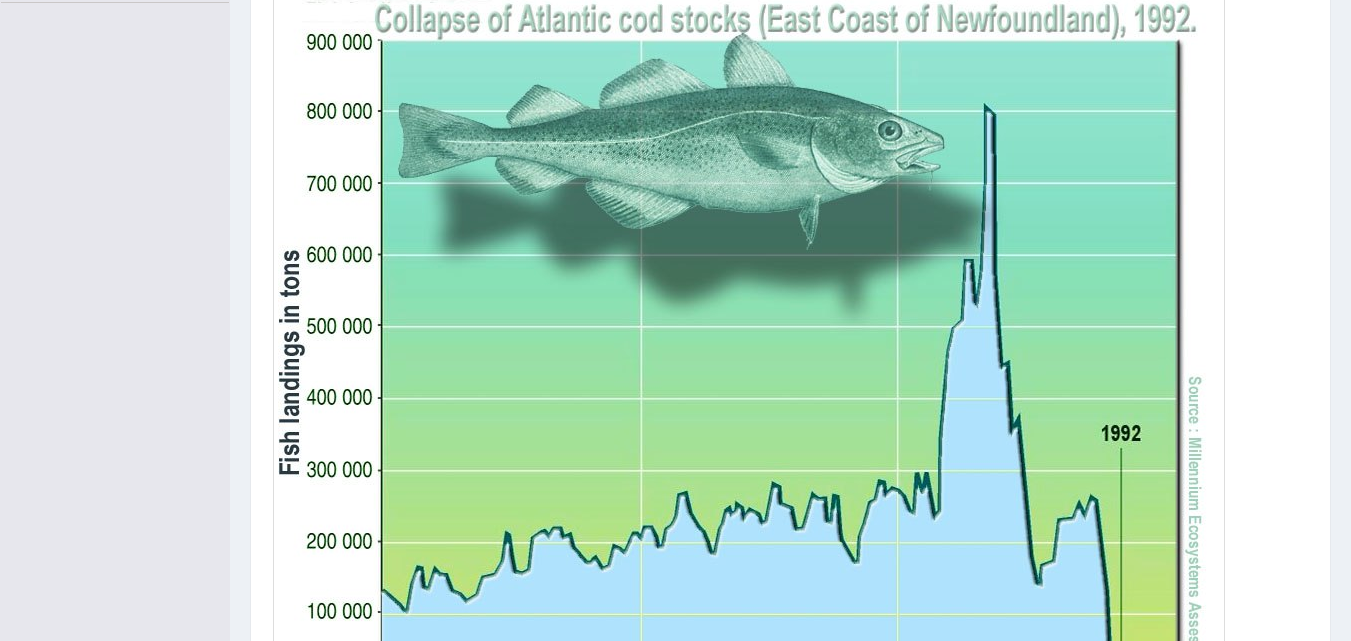 click on "Toggle navigation
Home
Practice Questions   Speaking Practice Read Aloud
Repeat Sentence
Describe Image
Re-tell Lecture
Answer Short Question
Summarize Group Discussion
Respond To A Situation
Writing Practice  Summarize Written Text
Write Essay
Reading Practice  Reading & Writing: Fill In The Blanks
Choose Multiple Answers
Re-order Paragraphs
Fill In The Blanks
Choose Single Answer
Listening Practice  Summarize Spoken Text
Highlight Incorrect Words
Highlight Correct Summary
Select Missing Word
Choose Single Answer
Choose Multiple Answers
Fill In The Blanks
Write From Dictation
Pronunciation
Tests
Take Mock Test" at bounding box center [675, -232] 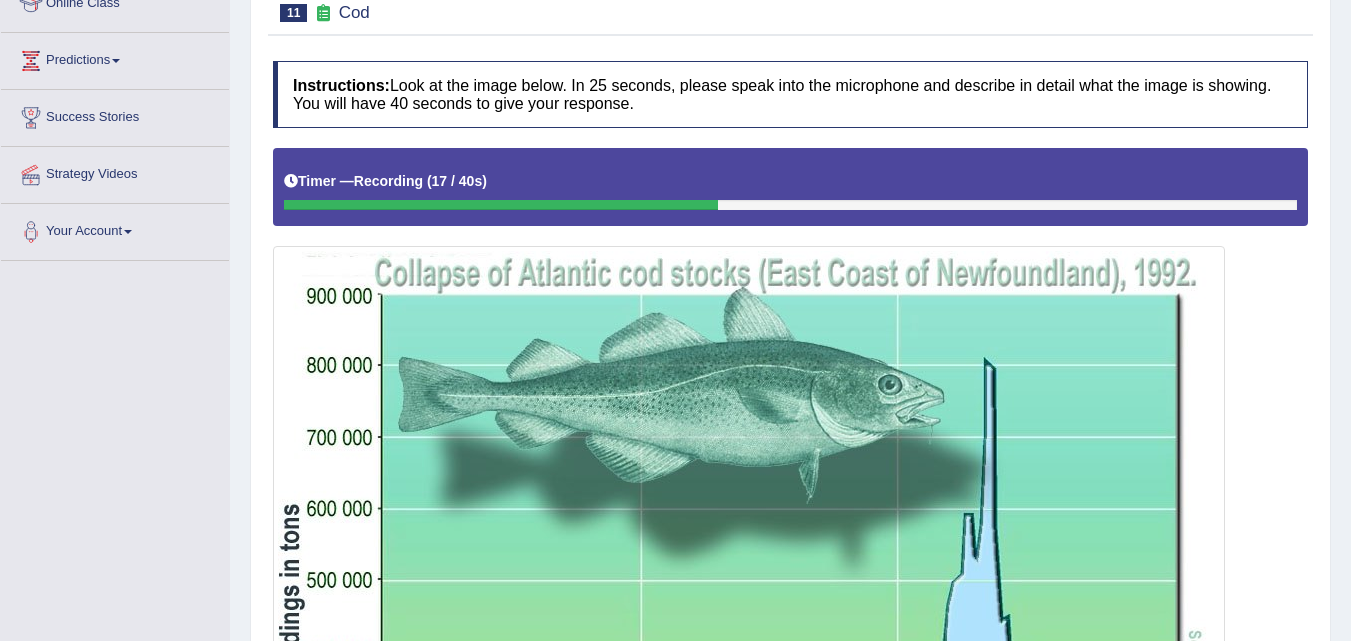 scroll, scrollTop: 285, scrollLeft: 0, axis: vertical 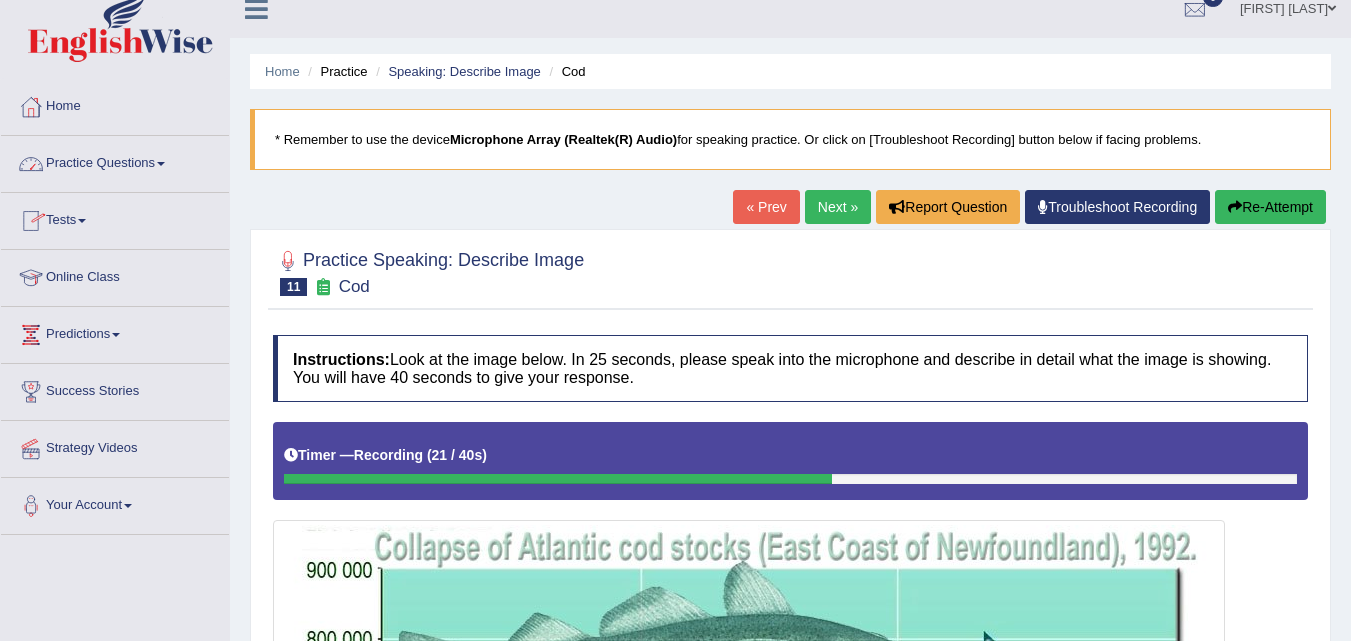 click on "Practice Questions" at bounding box center [115, 161] 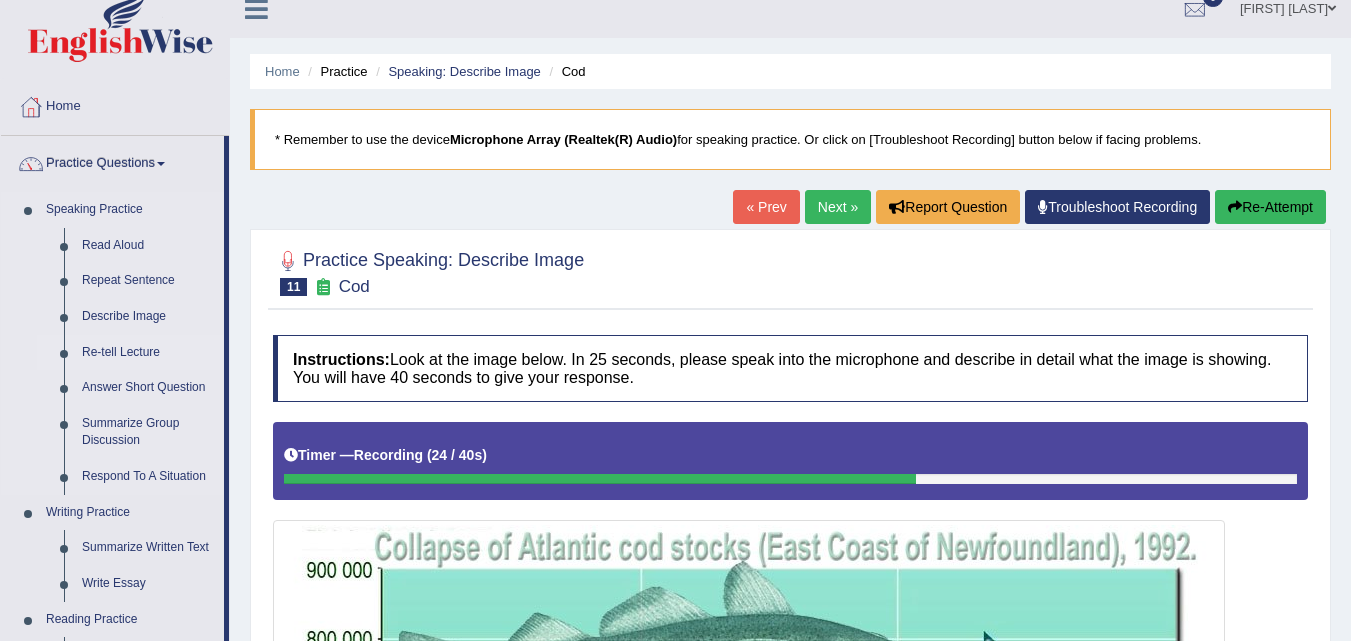 click on "Re-tell Lecture" at bounding box center [148, 353] 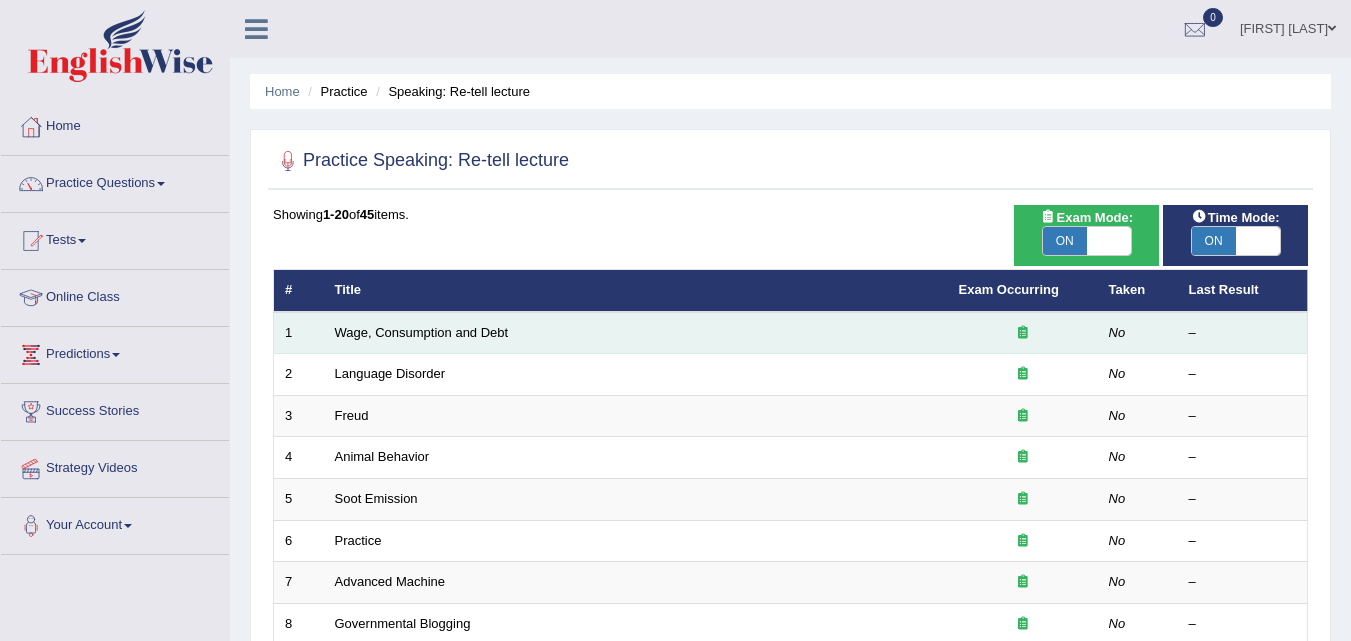 scroll, scrollTop: 0, scrollLeft: 0, axis: both 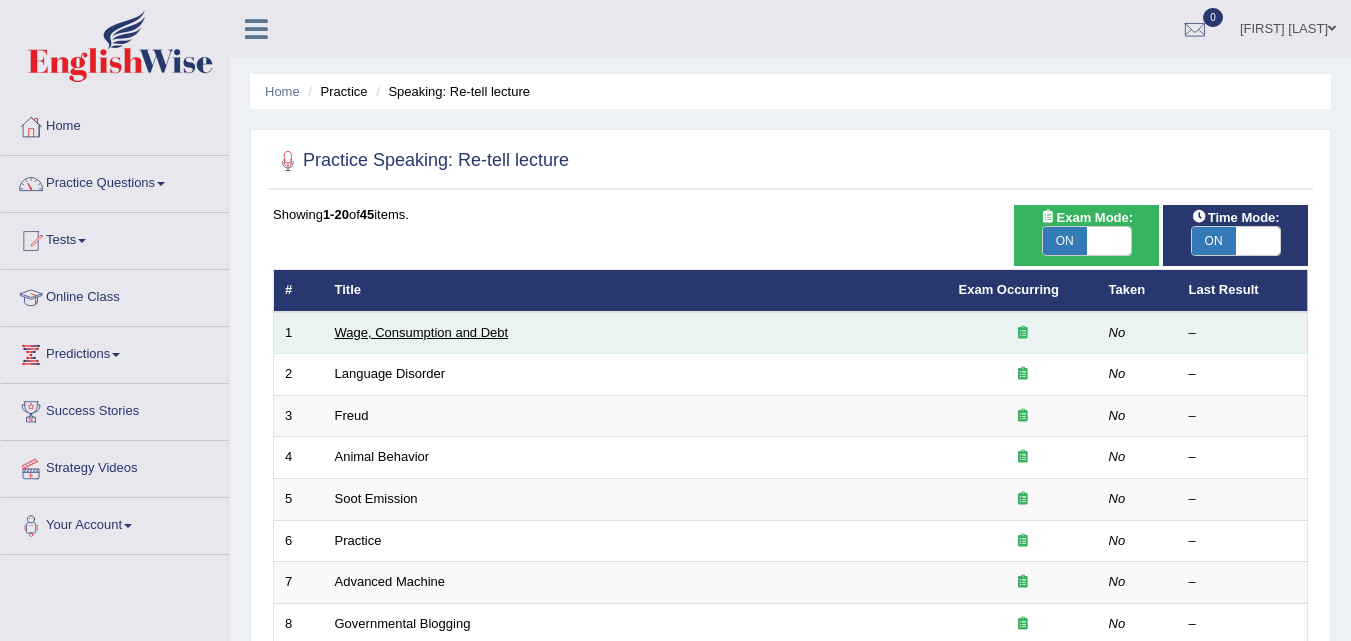 click on "Wage, Consumption and Debt" at bounding box center (422, 332) 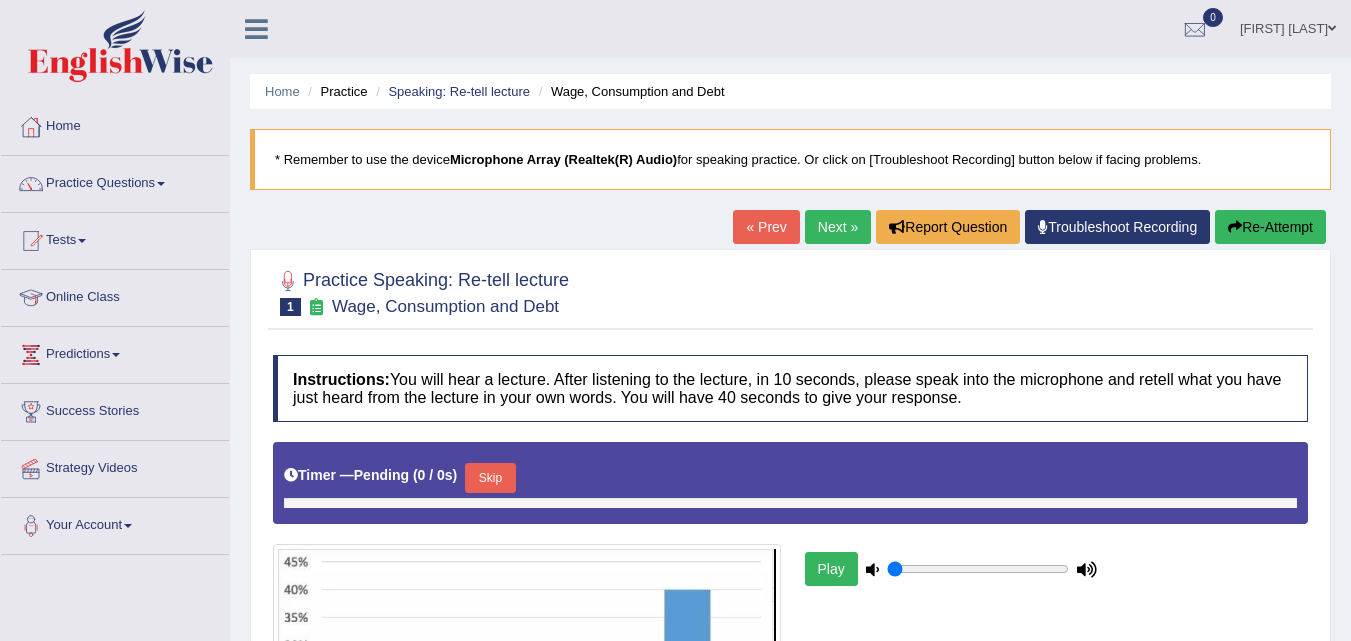 scroll, scrollTop: 0, scrollLeft: 0, axis: both 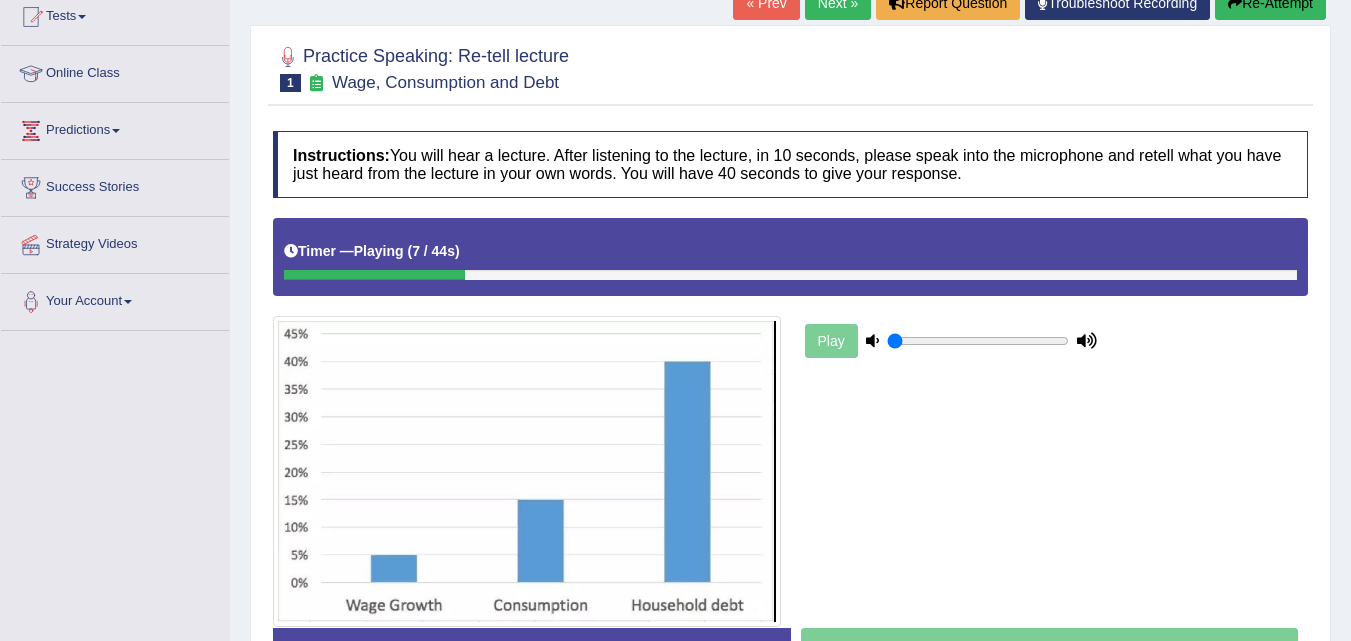 drag, startPoint x: 936, startPoint y: 341, endPoint x: 884, endPoint y: 347, distance: 52.34501 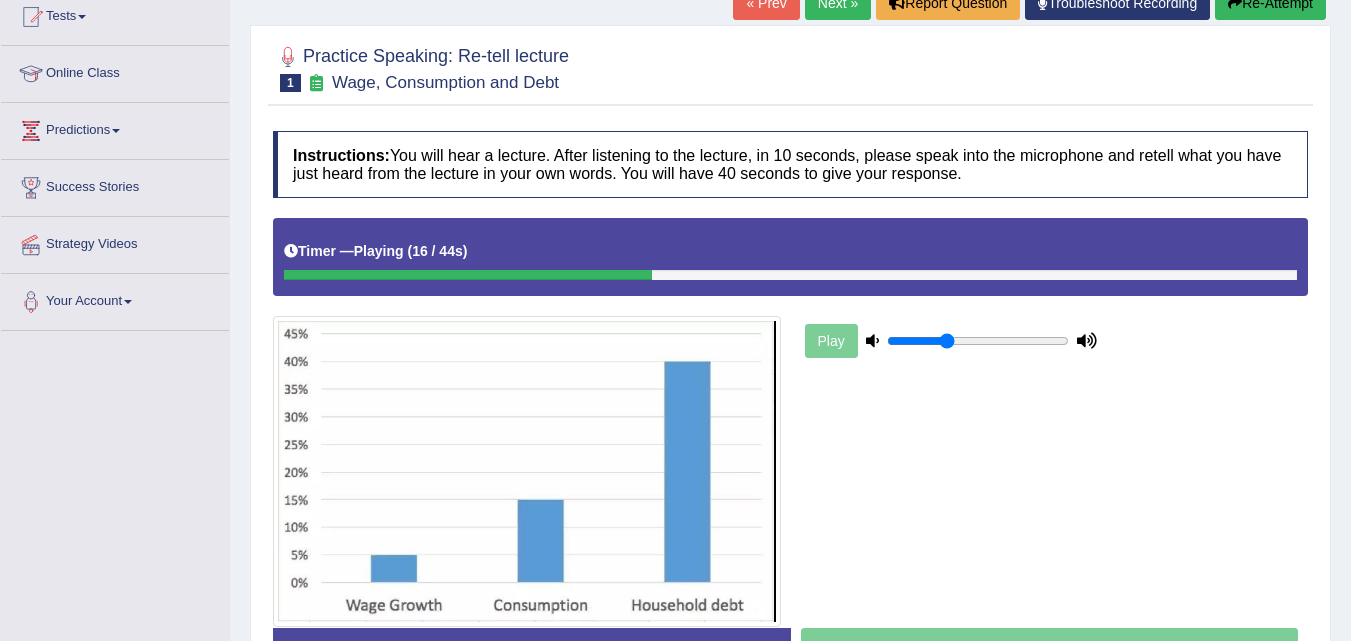 drag, startPoint x: 897, startPoint y: 337, endPoint x: 950, endPoint y: 345, distance: 53.600372 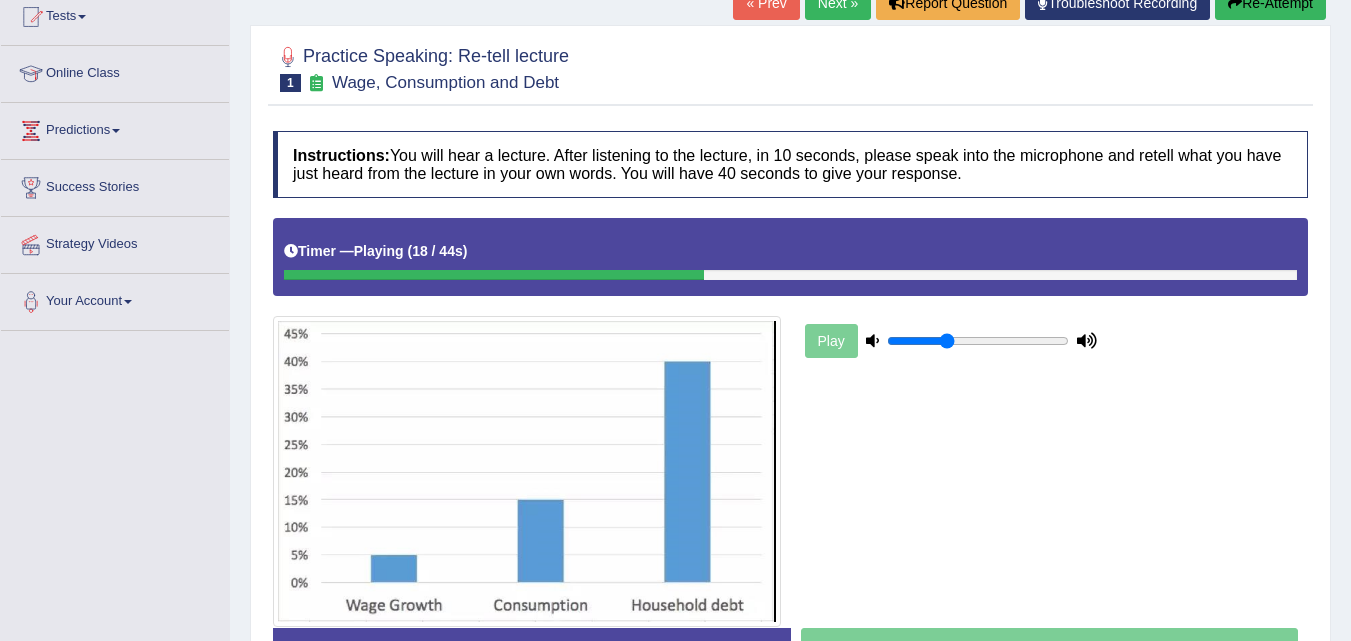 drag, startPoint x: 671, startPoint y: 273, endPoint x: 539, endPoint y: 277, distance: 132.0606 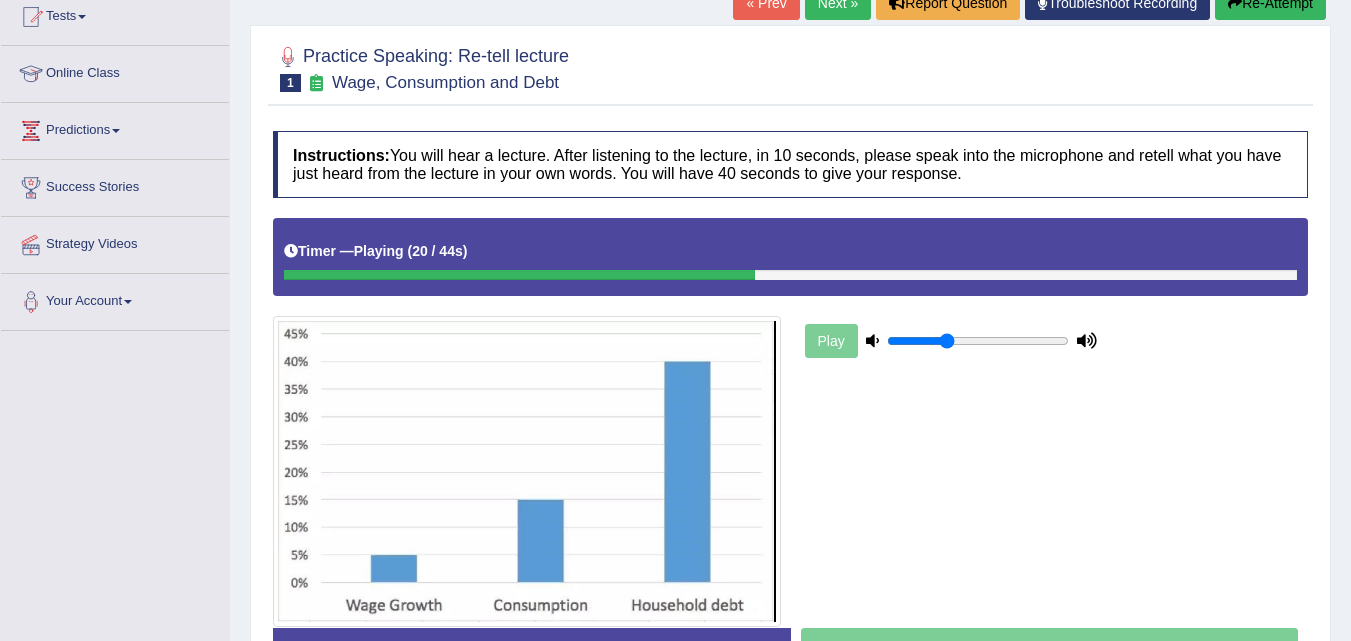 click on "Re-Attempt" at bounding box center (1270, 3) 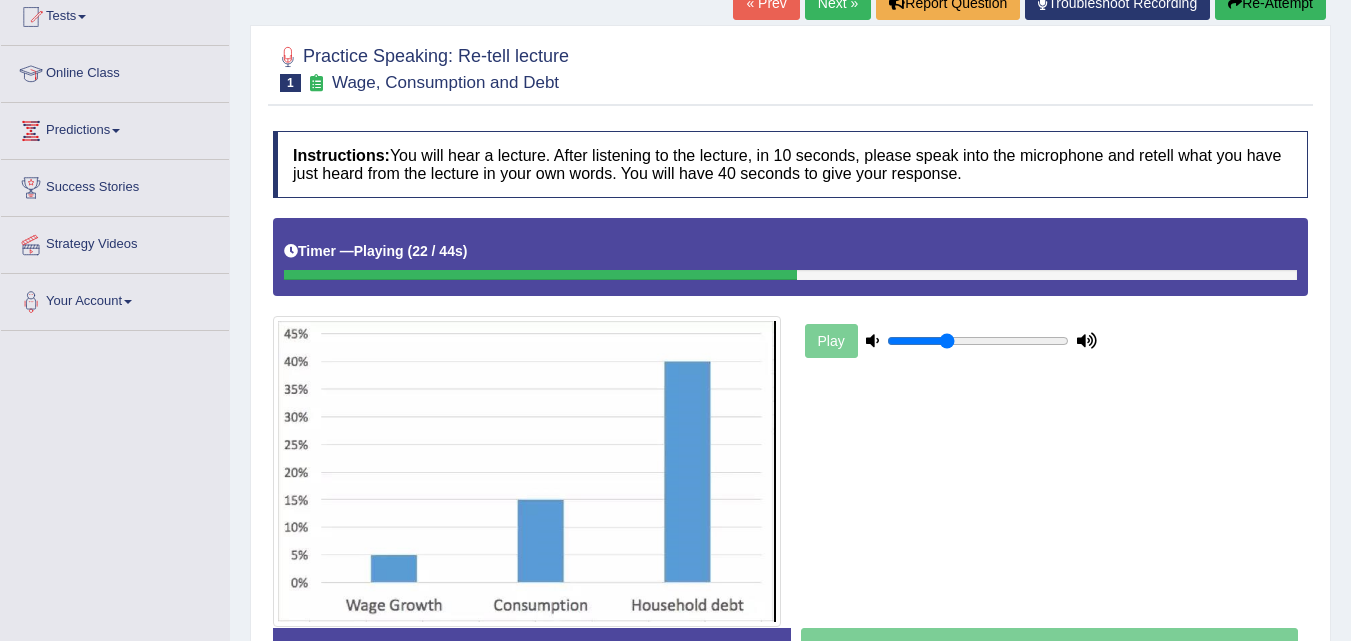 click on "Re-Attempt" at bounding box center [1270, 3] 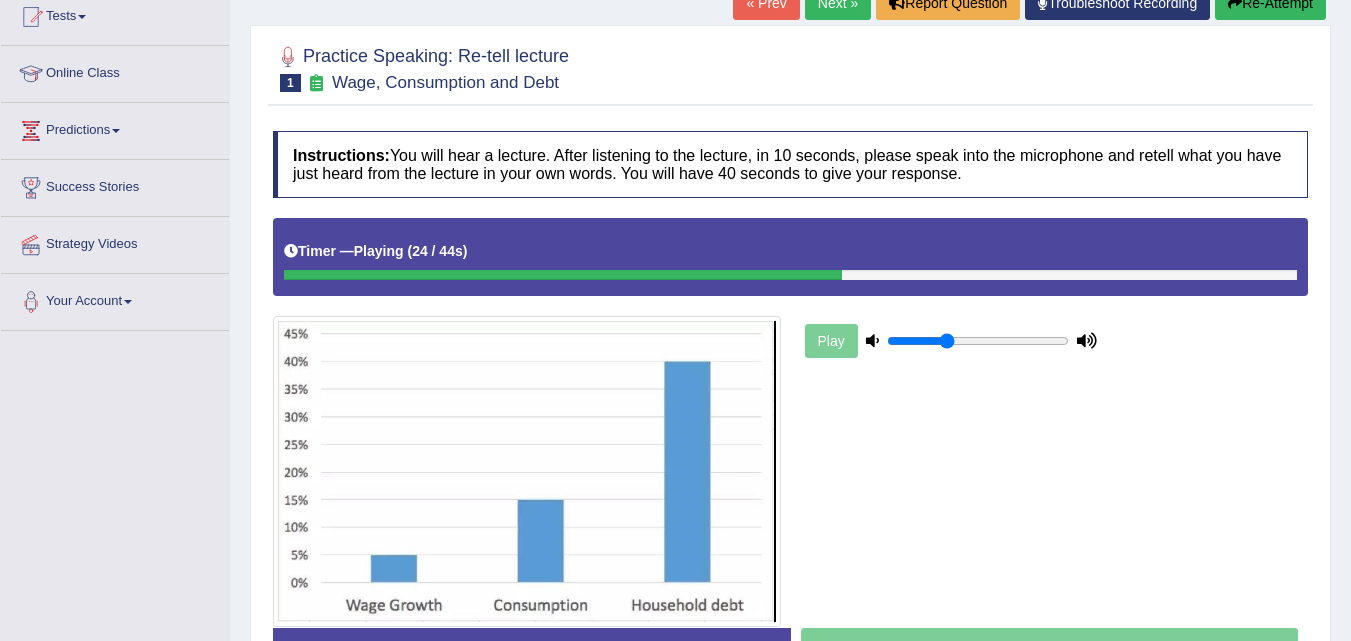 click on "Re-Attempt" at bounding box center (1270, 3) 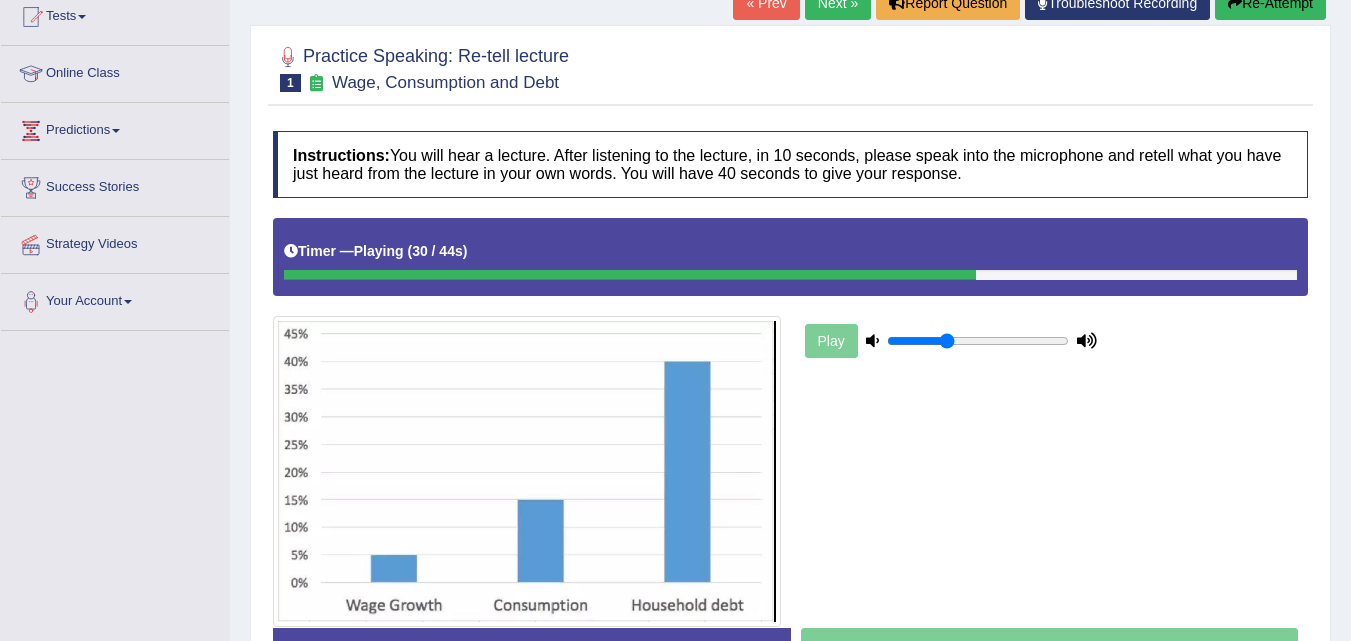 scroll, scrollTop: 317, scrollLeft: 0, axis: vertical 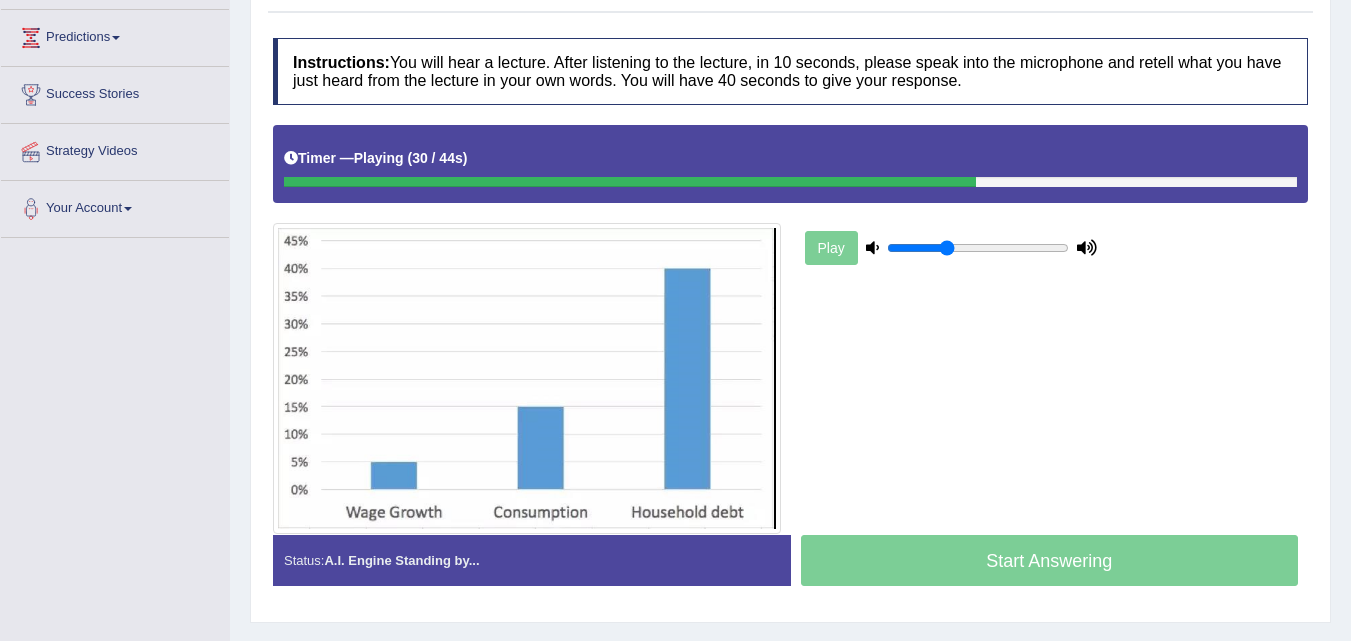 click on "Instructions:  You will hear a lecture. After listening to the lecture, in 10 seconds, please speak into the microphone and retell what you have just heard from the lecture in your own words. You will have 40 seconds to give your response." at bounding box center (790, 71) 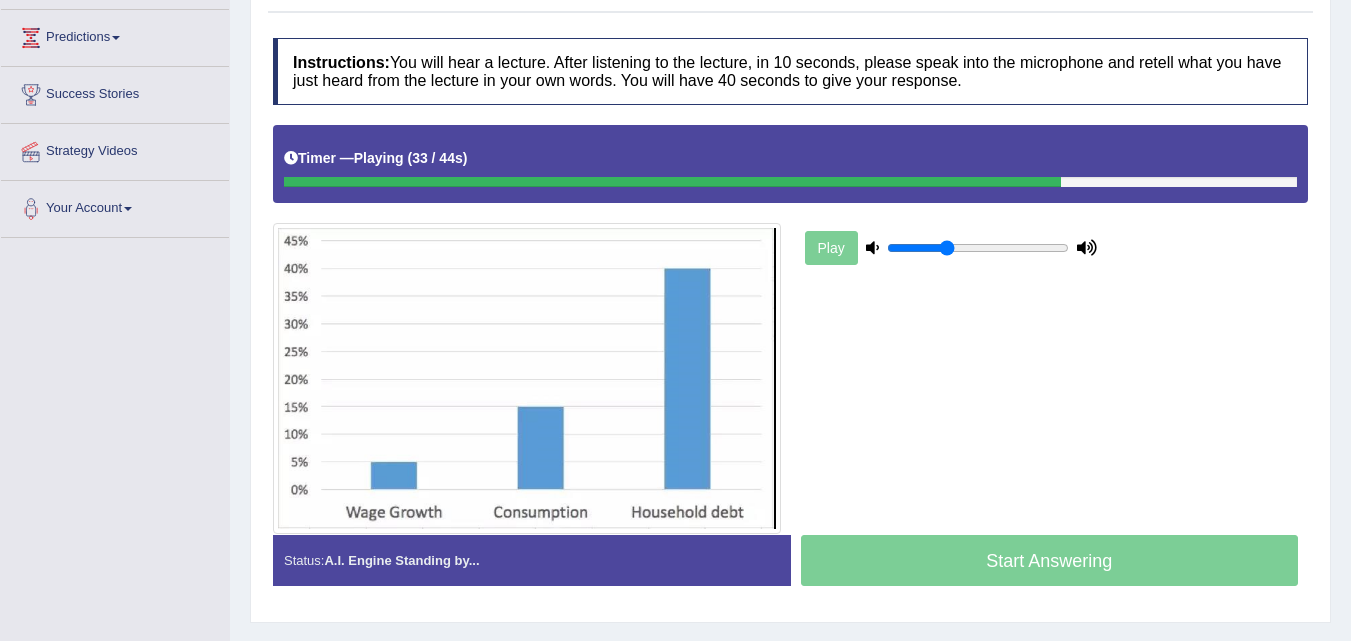 click on "Home
Practice
Speaking: Re-tell lecture
Wage, Consumption and Debt
* Remember to use the device  Microphone Array (Realtek(R) Audio)  for speaking practice. Or click on [Troubleshoot Recording] button below if facing problems.
« Prev Next »  Report Question  Troubleshoot Recording  Re-Attempt
Practice Speaking: Re-tell lecture
1
Wage, Consumption and Debt
Instructions:  You will hear a lecture. After listening to the lecture, in 10 seconds, please speak into the microphone and retell what you have just heard from the lecture in your own words. You will have 40 seconds to give your response.
Timer —  Playing   ( 33 / 44s ) Skip Play Transcript: Recorded Answer: Created with Highcharts 7.1.2 Too low Too high Time Pitch meter: 0 10 20 30 40 Created with Highcharts 7.1.2 Great Too slow Too fast Time 0 10 20 30 40" at bounding box center [790, 183] 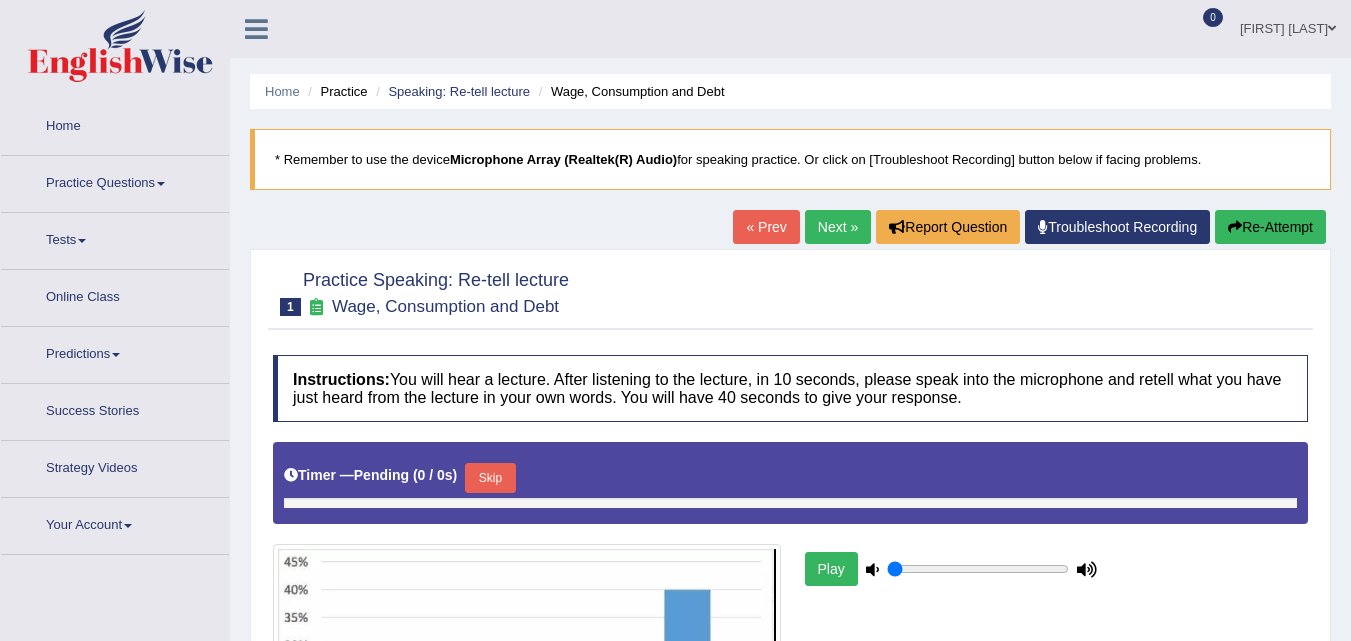 scroll, scrollTop: 164, scrollLeft: 0, axis: vertical 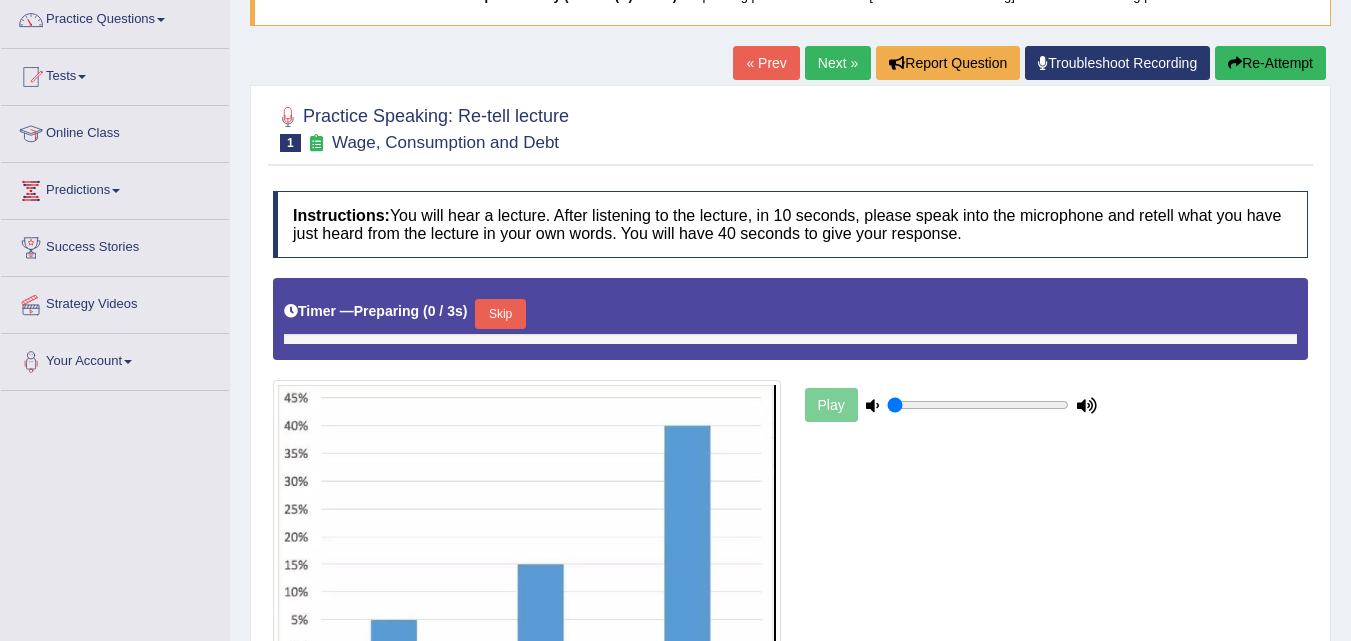 type on "0.35" 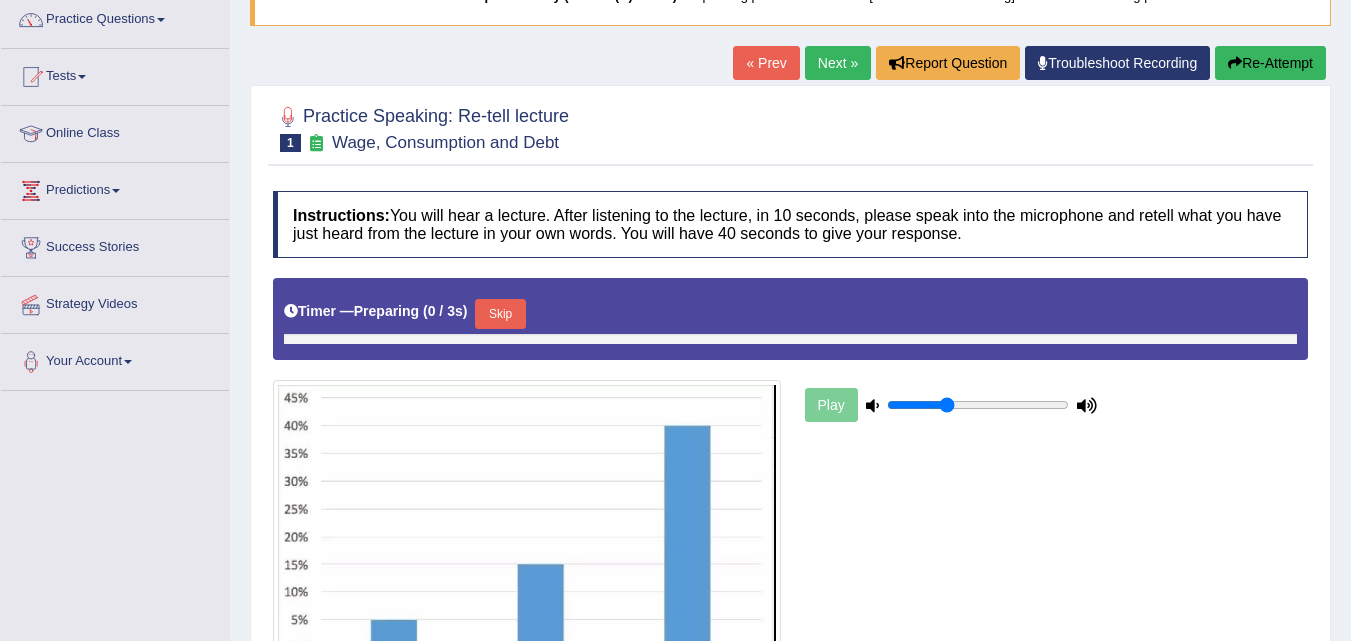 scroll, scrollTop: 164, scrollLeft: 0, axis: vertical 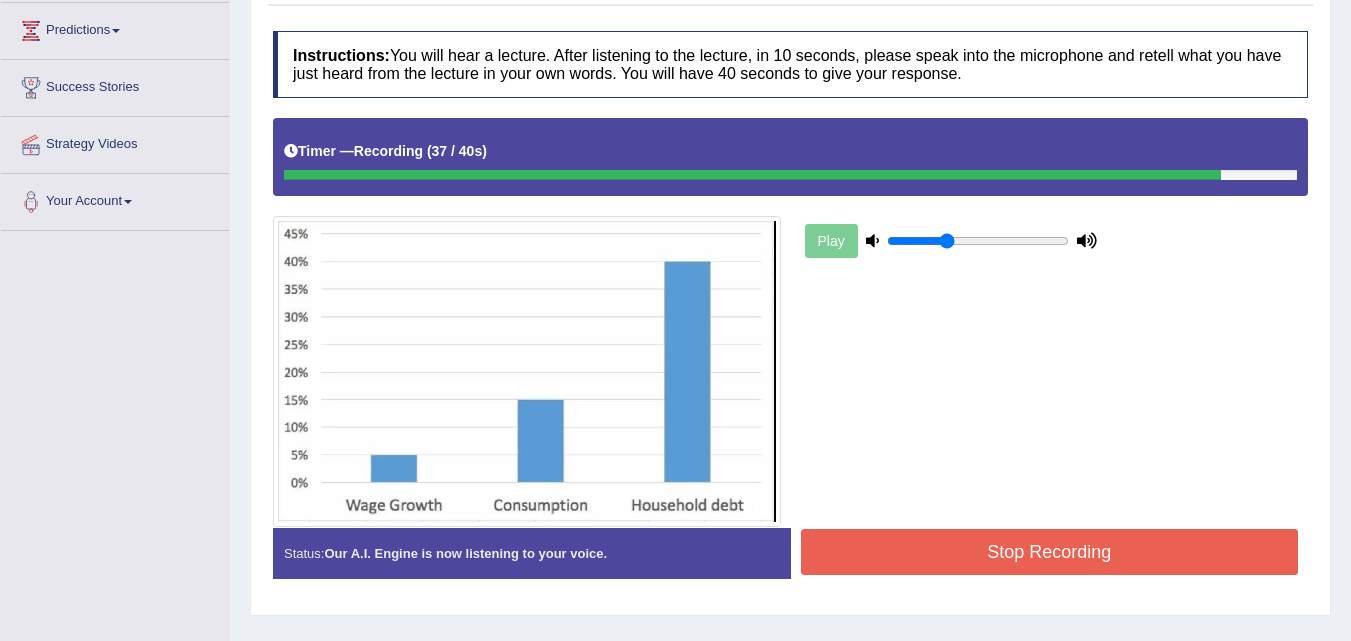 click on "Stop Recording" at bounding box center (1050, 552) 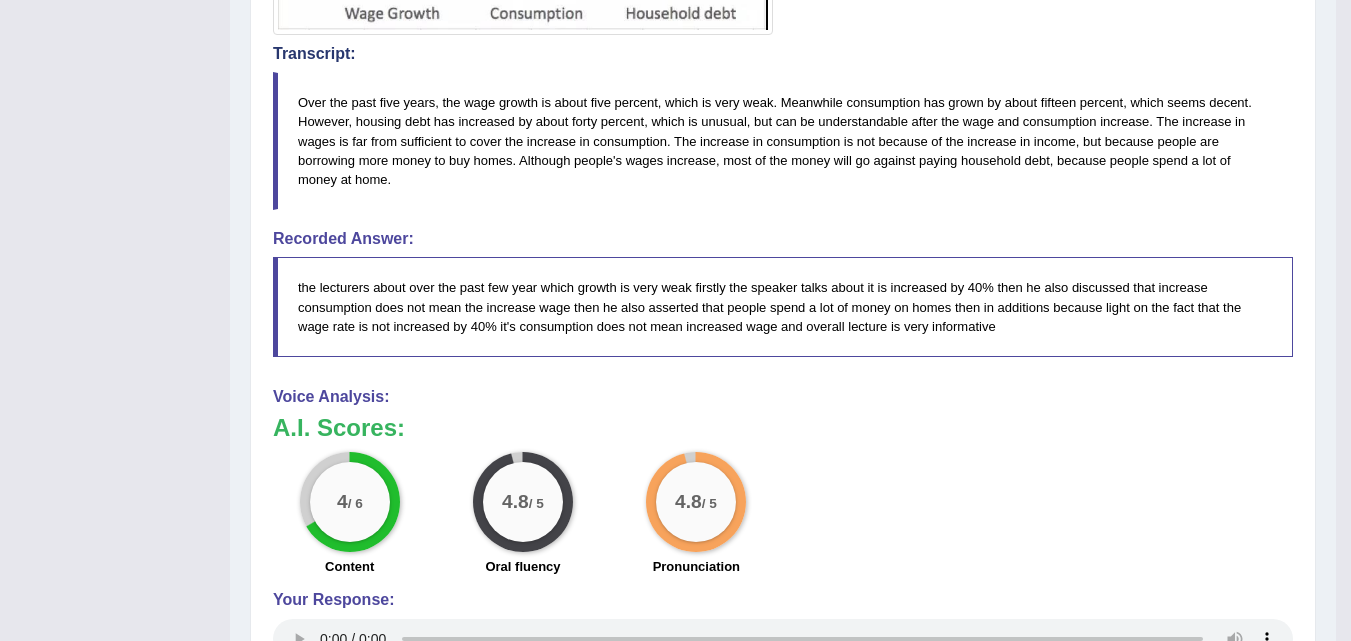 scroll, scrollTop: 818, scrollLeft: 0, axis: vertical 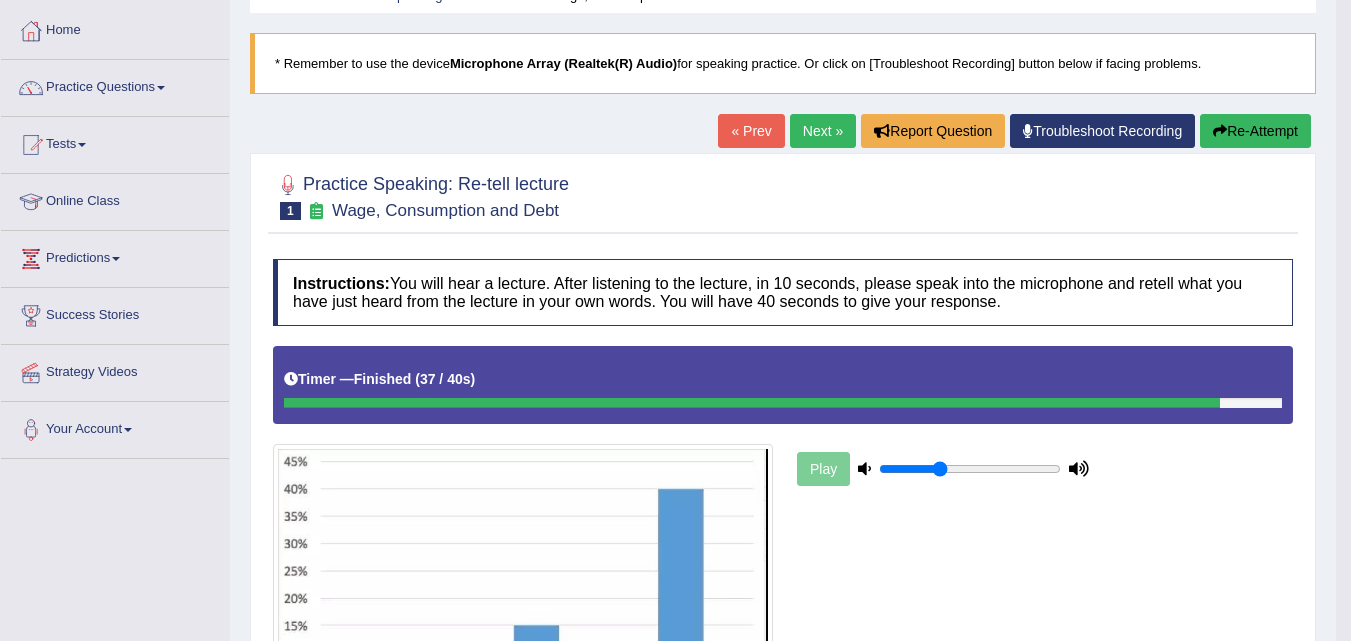 click on "Re-Attempt" at bounding box center [1255, 131] 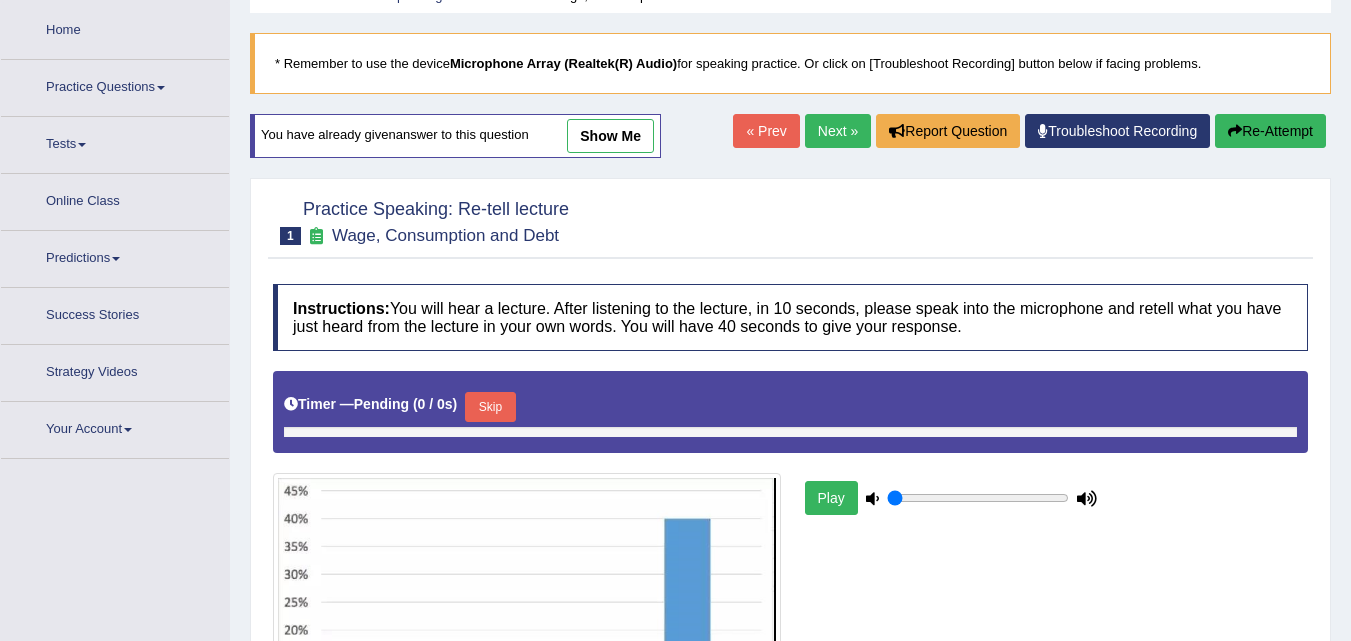 scroll, scrollTop: 96, scrollLeft: 0, axis: vertical 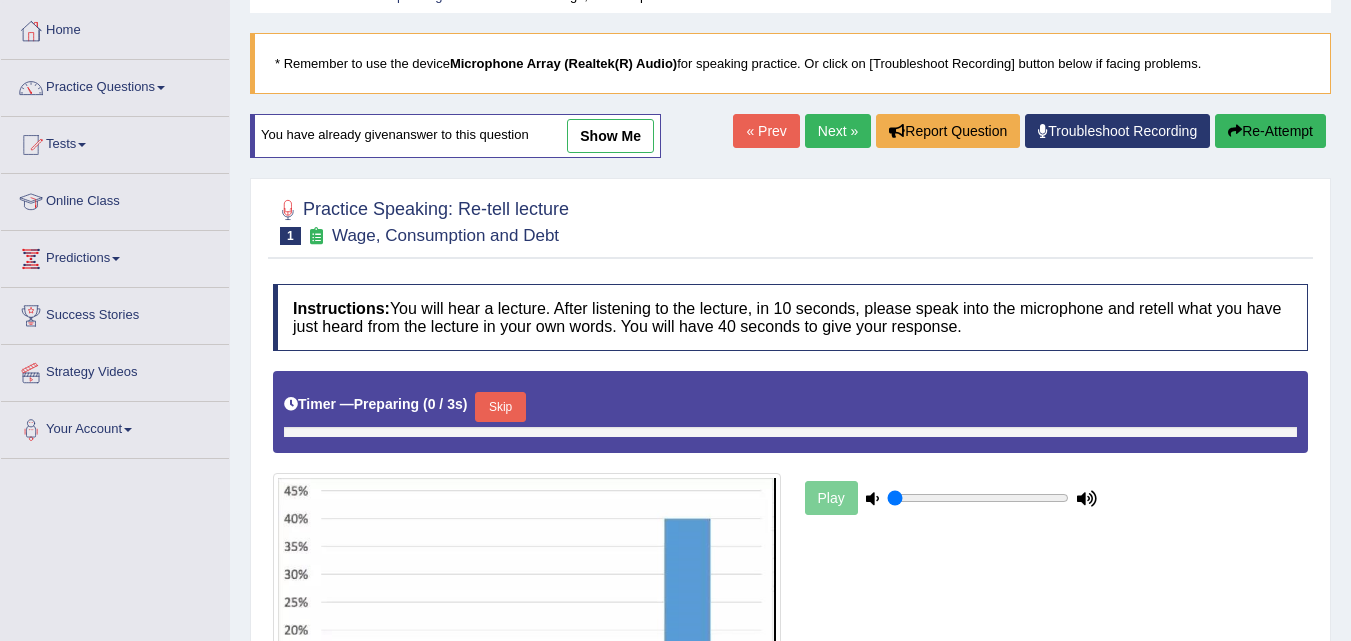 type on "0.35" 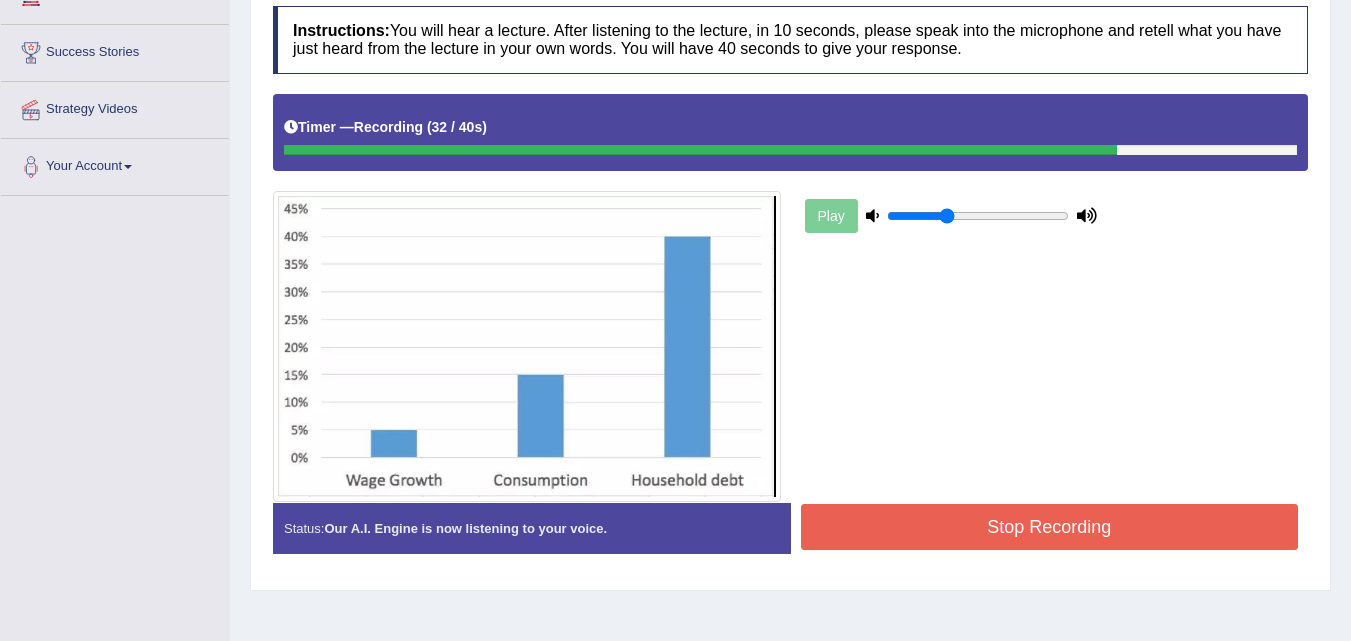 scroll, scrollTop: 373, scrollLeft: 0, axis: vertical 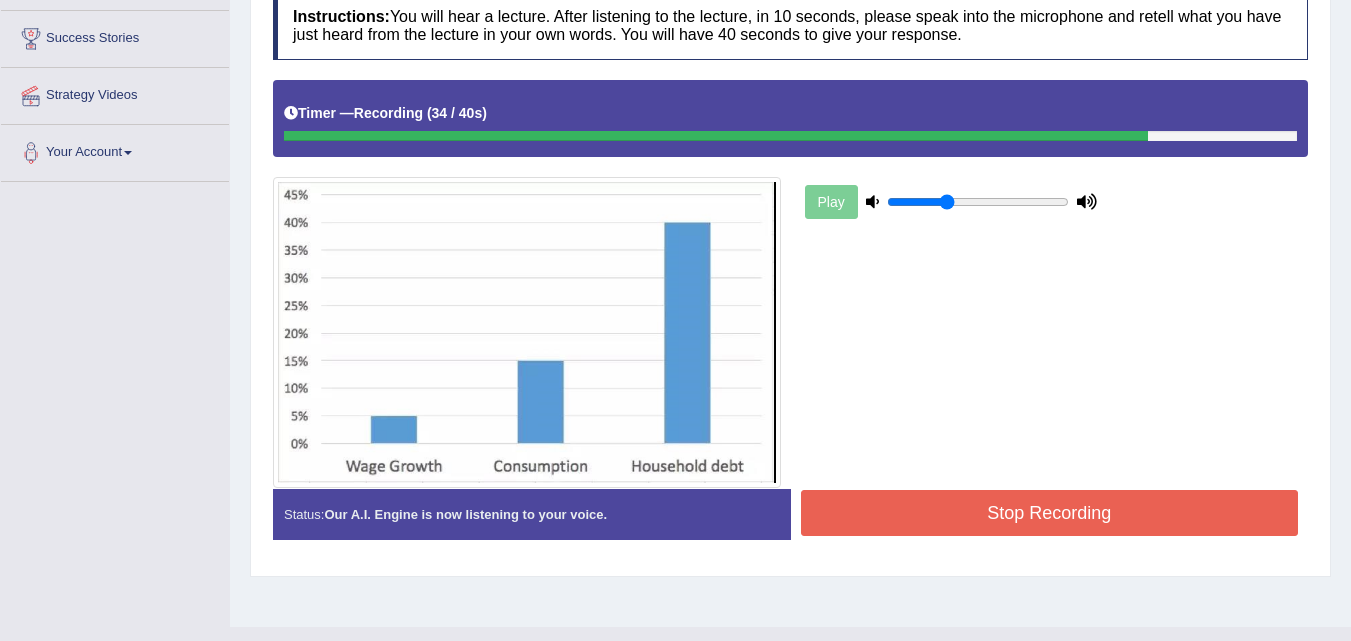 click on "Stop Recording" at bounding box center (1050, 513) 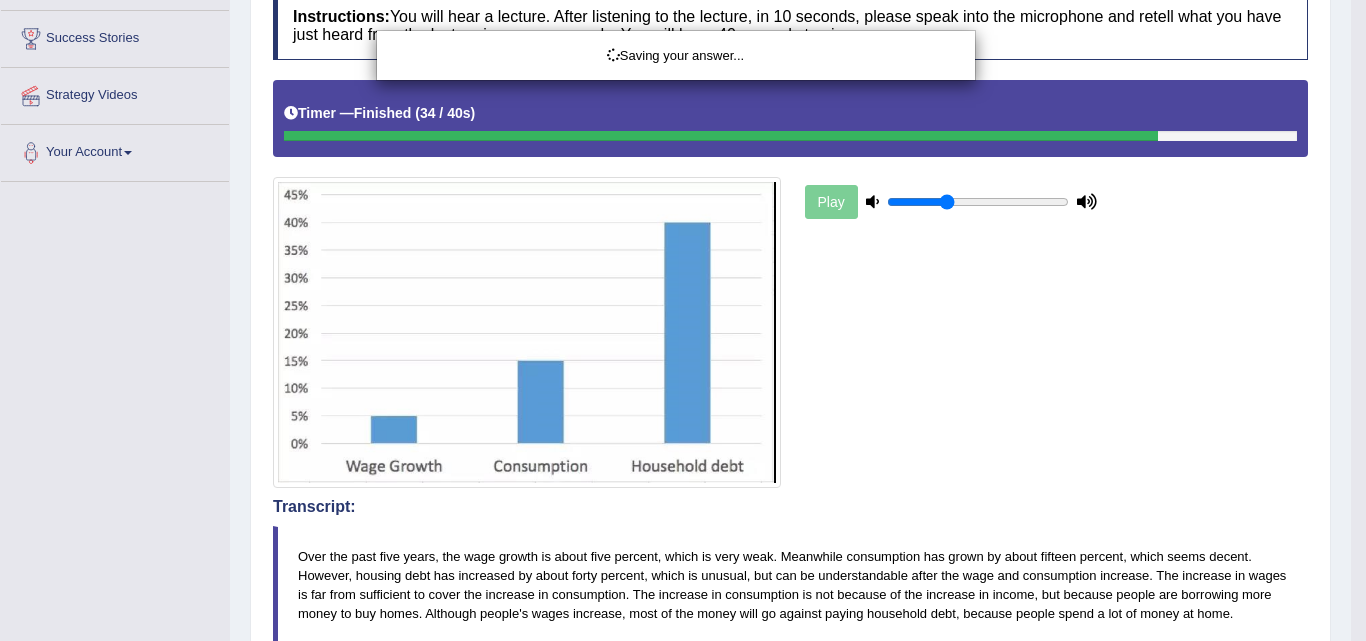 click on "Saving your answer..." at bounding box center (683, 320) 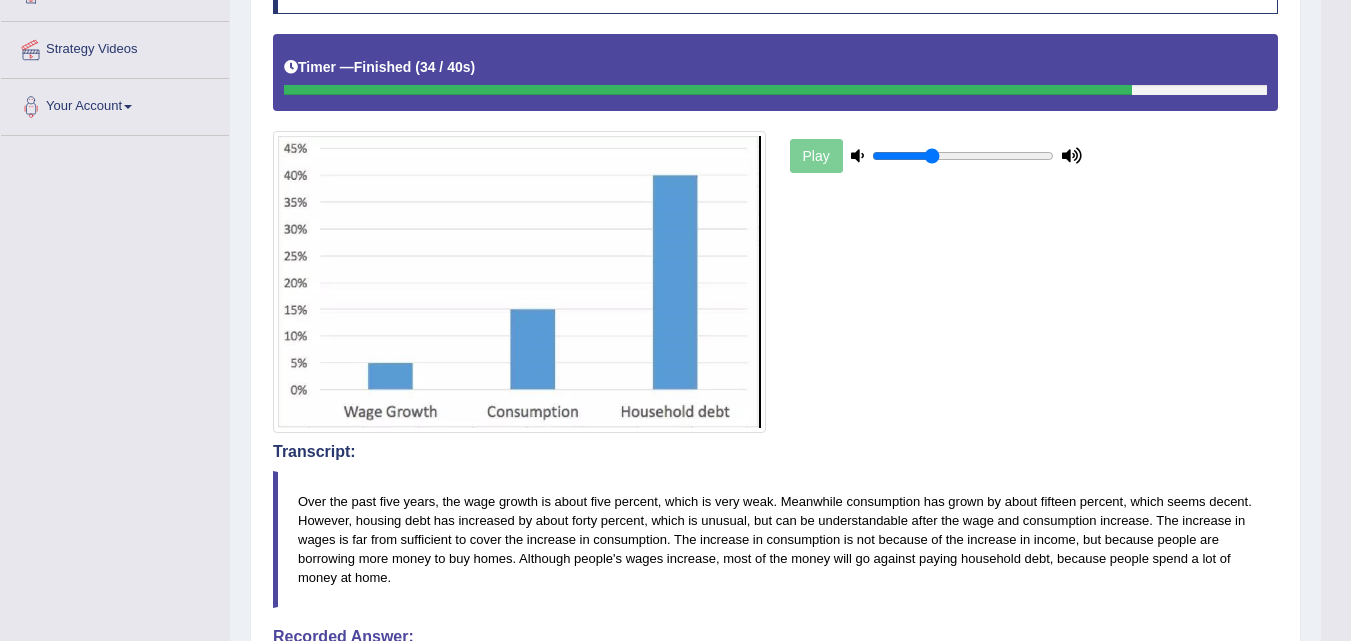 scroll, scrollTop: 733, scrollLeft: 0, axis: vertical 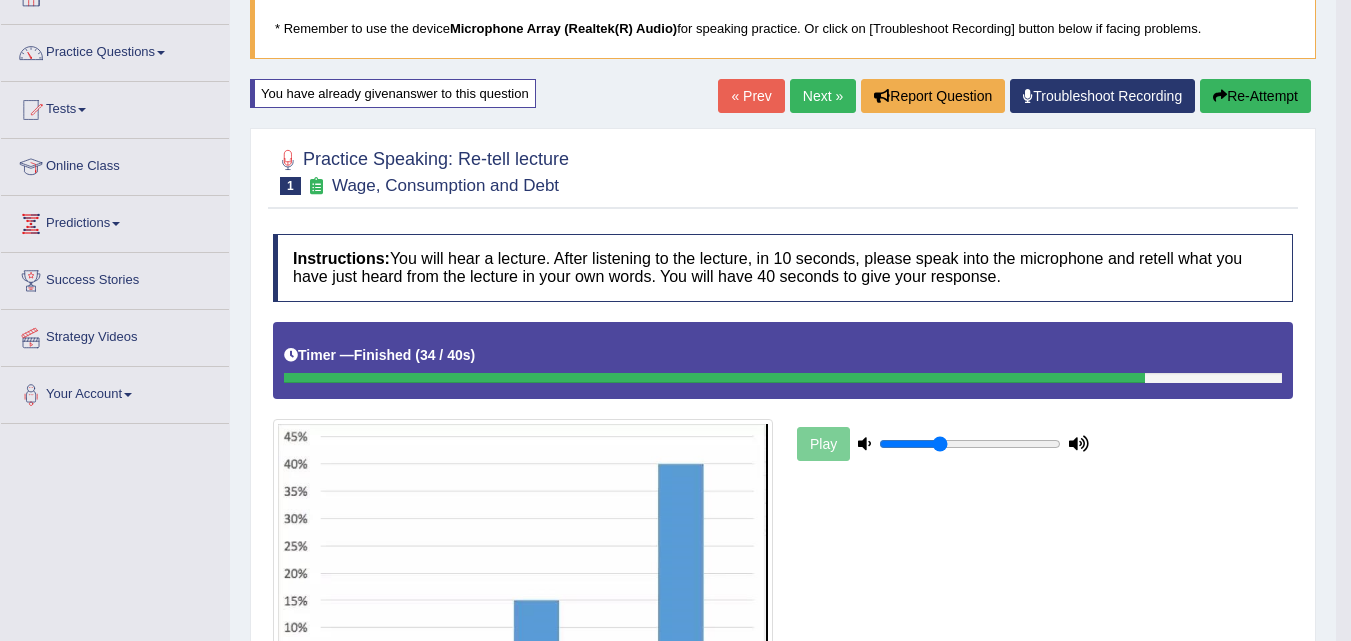drag, startPoint x: 1361, startPoint y: 281, endPoint x: 1343, endPoint y: 225, distance: 58.821766 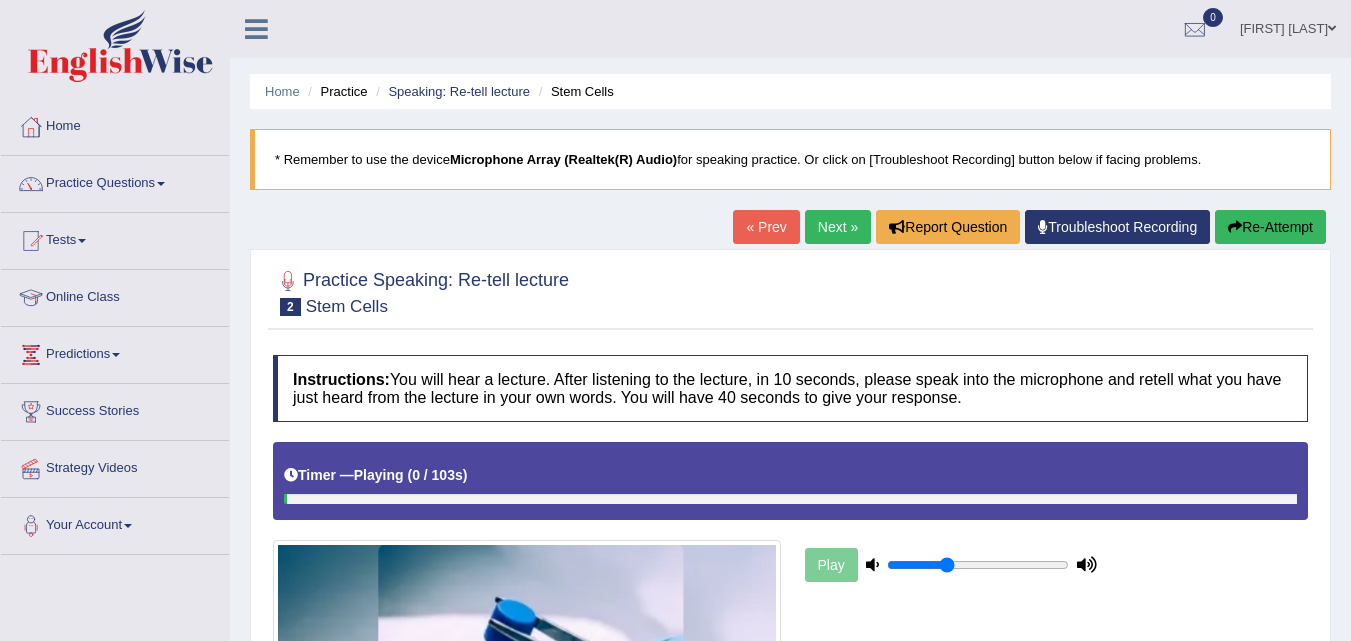 scroll, scrollTop: 0, scrollLeft: 0, axis: both 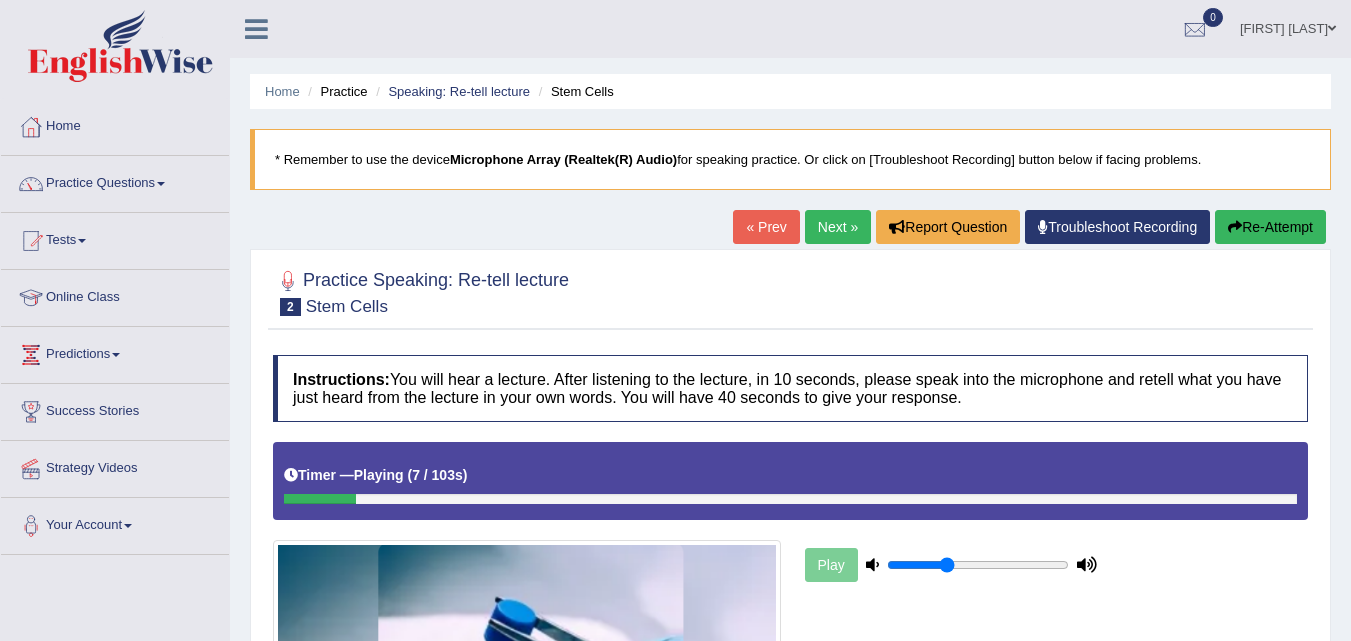 click on "Re-Attempt" at bounding box center [1270, 227] 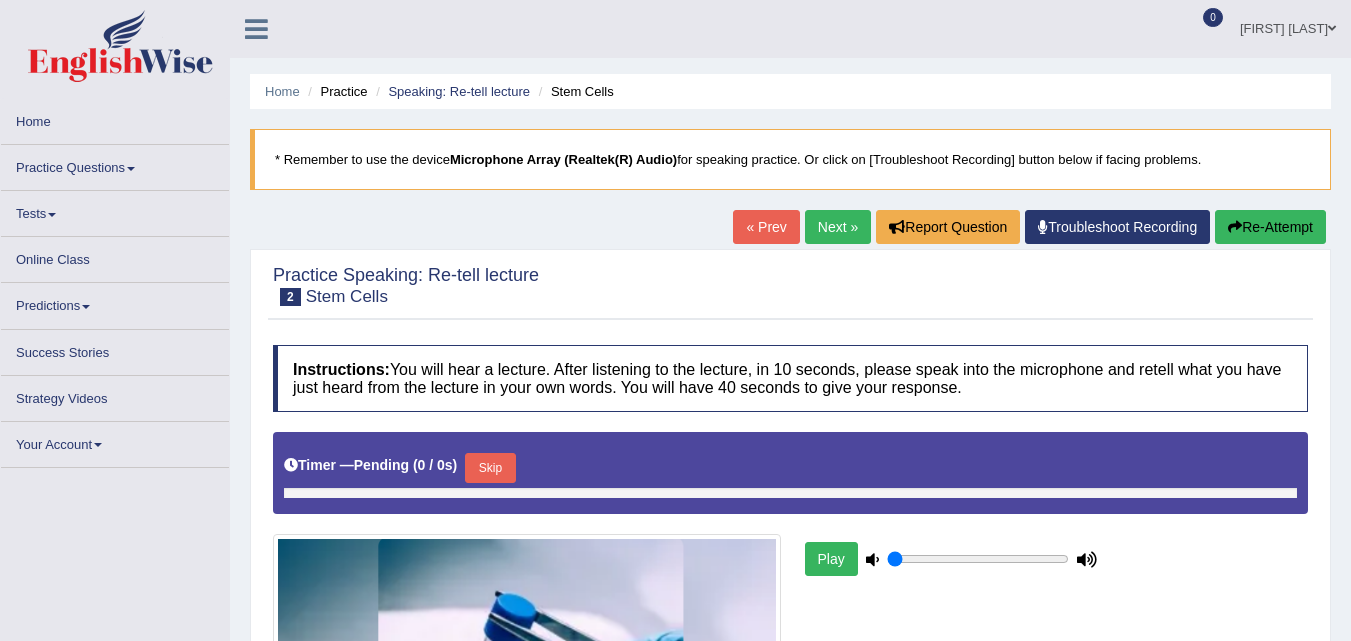 scroll, scrollTop: 0, scrollLeft: 0, axis: both 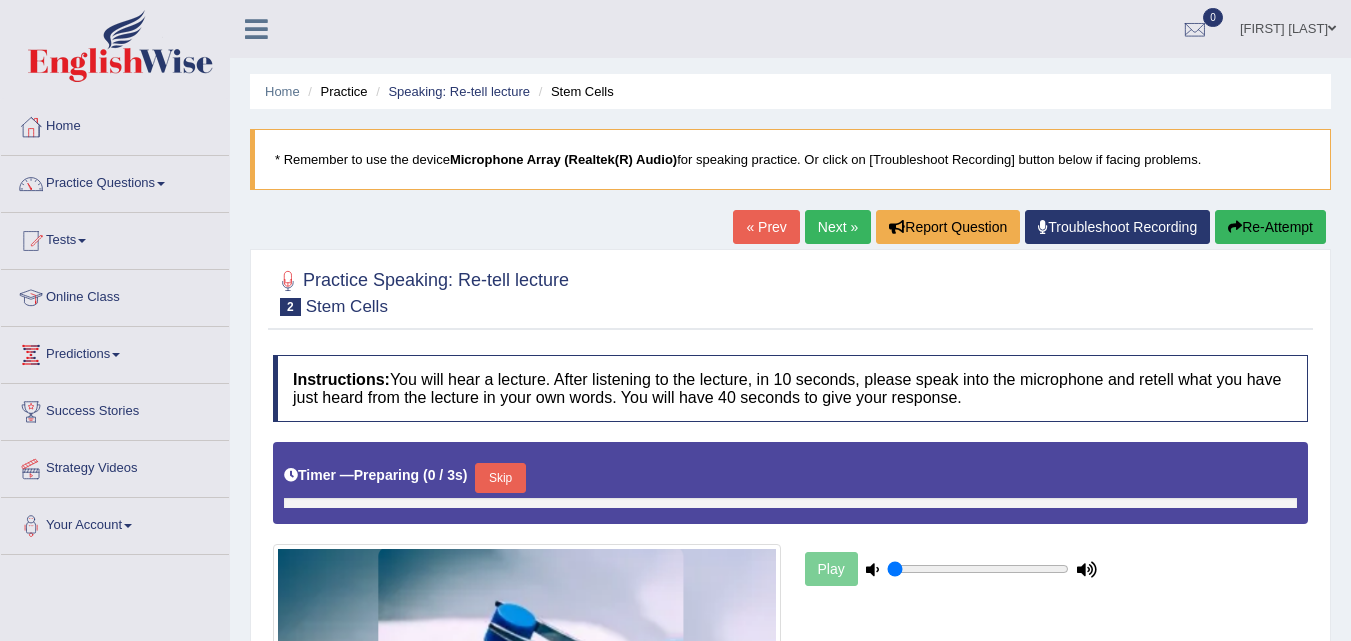 type on "0.35" 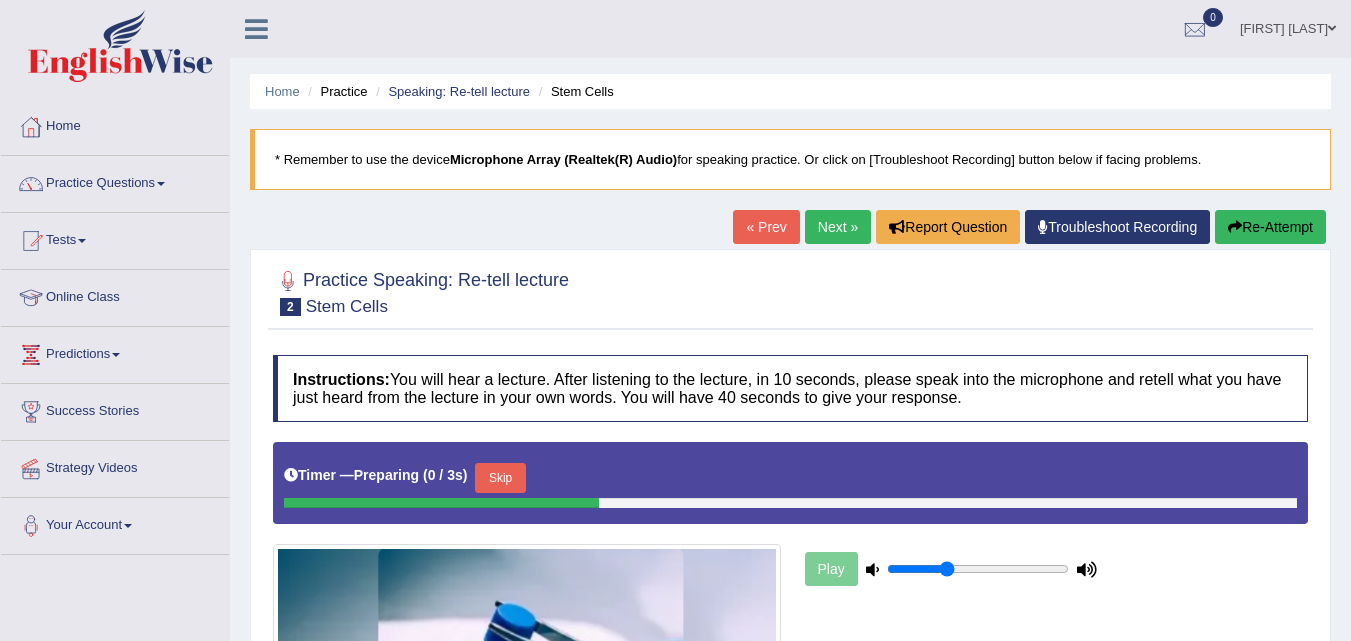 scroll, scrollTop: 0, scrollLeft: 0, axis: both 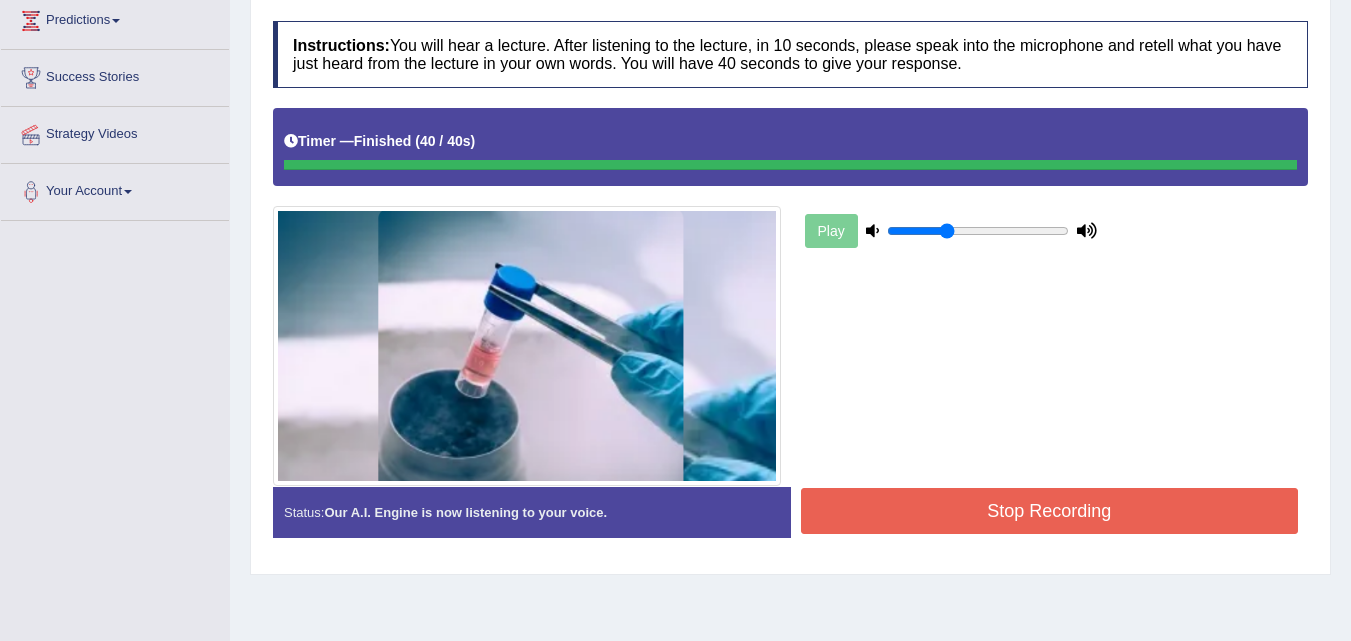 click on "Instructions:  You will hear a lecture. After listening to the lecture, in 10 seconds, please speak into the microphone and retell what you have just heard from the lecture in your own words. You will have 40 seconds to give your response.
Timer —  Finished   ( 40 / 40s ) Play Transcript: Recorded Answer: Created with Highcharts 7.1.2 Too low Too high Time Pitch meter: 0 10 20 30 40 Created with Highcharts 7.1.2 Great Too slow Too fast Time Speech pace meter: 0 10 20 30 40 Spoken Keywords: Voice Analysis: Your Response: Sample Answer: . Status:  Our A.I. Engine is now listening to your voice. Start Answering Stop Recording" at bounding box center (790, 287) 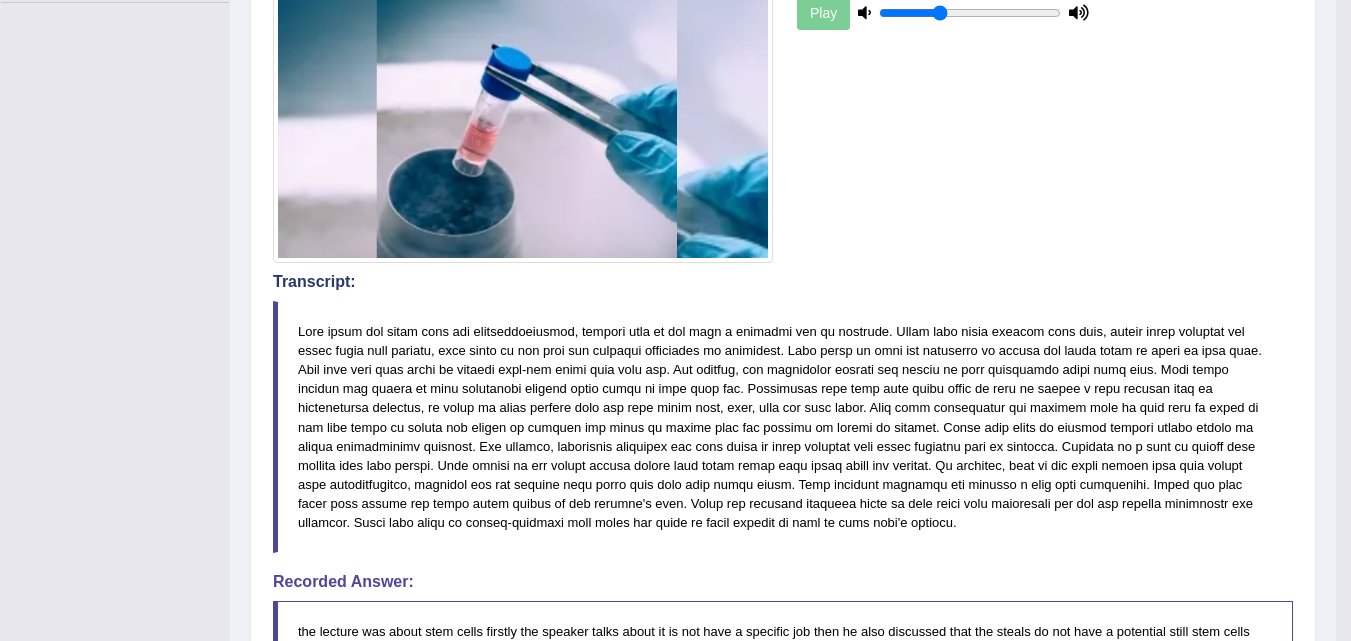 scroll, scrollTop: 807, scrollLeft: 0, axis: vertical 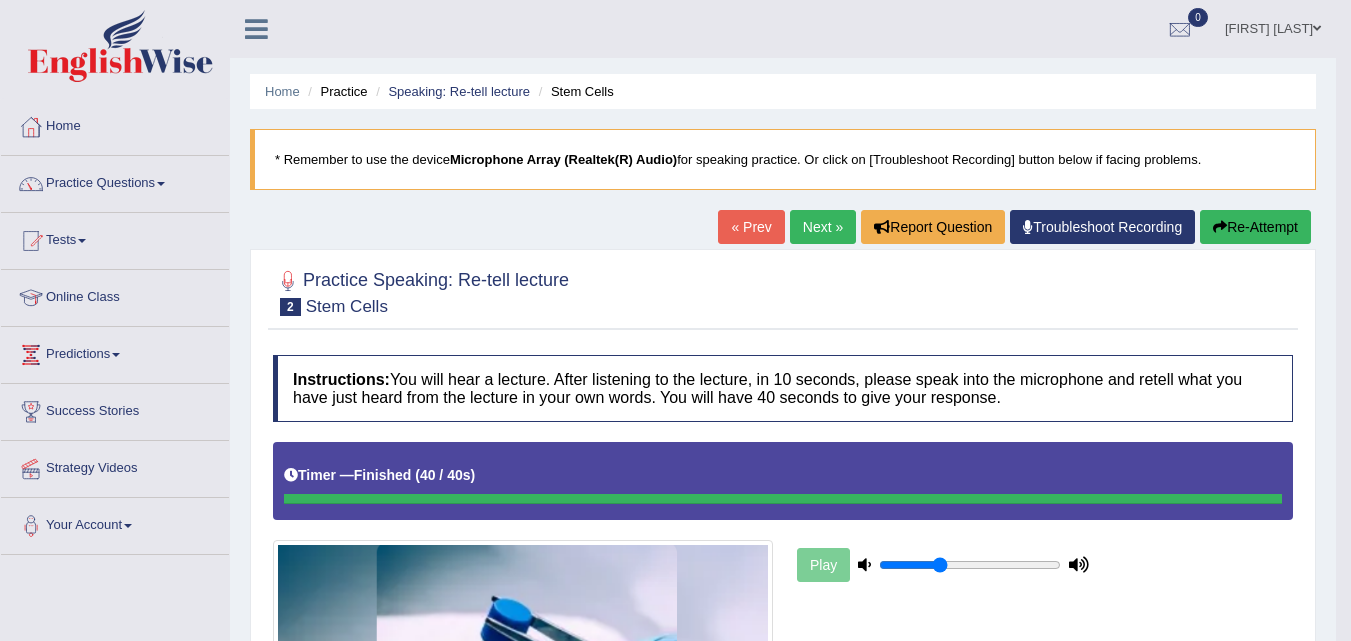 click on "Next »" at bounding box center (823, 227) 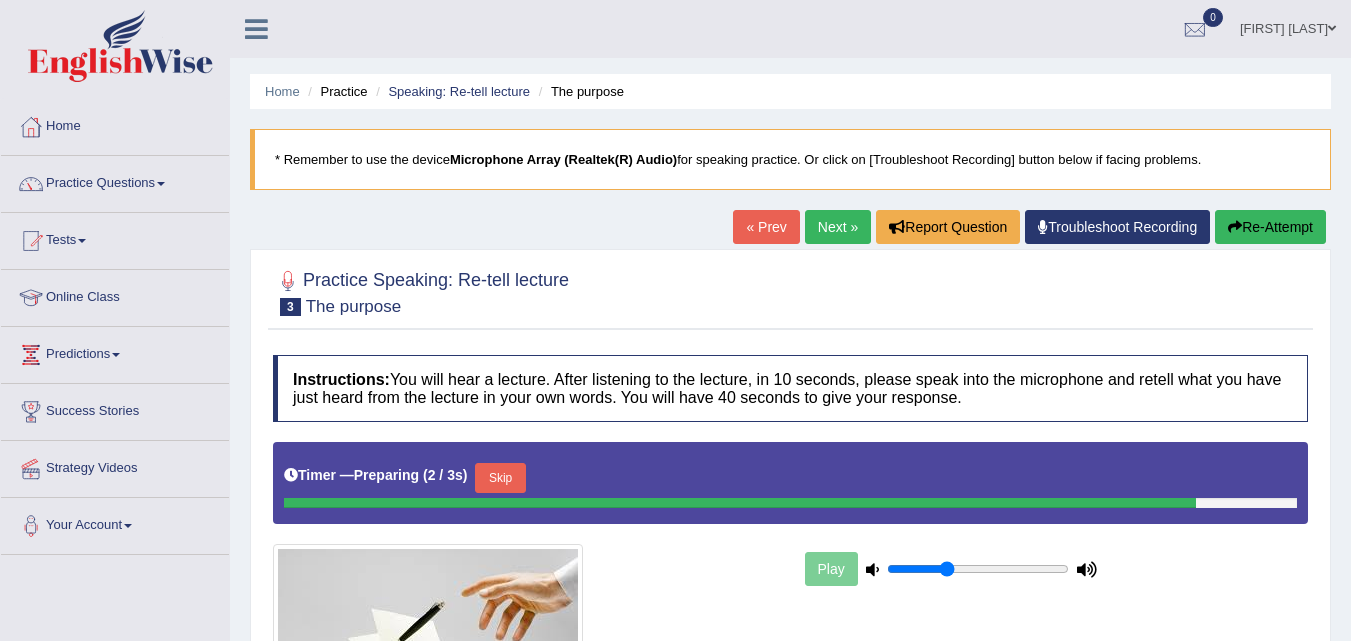 scroll, scrollTop: 0, scrollLeft: 0, axis: both 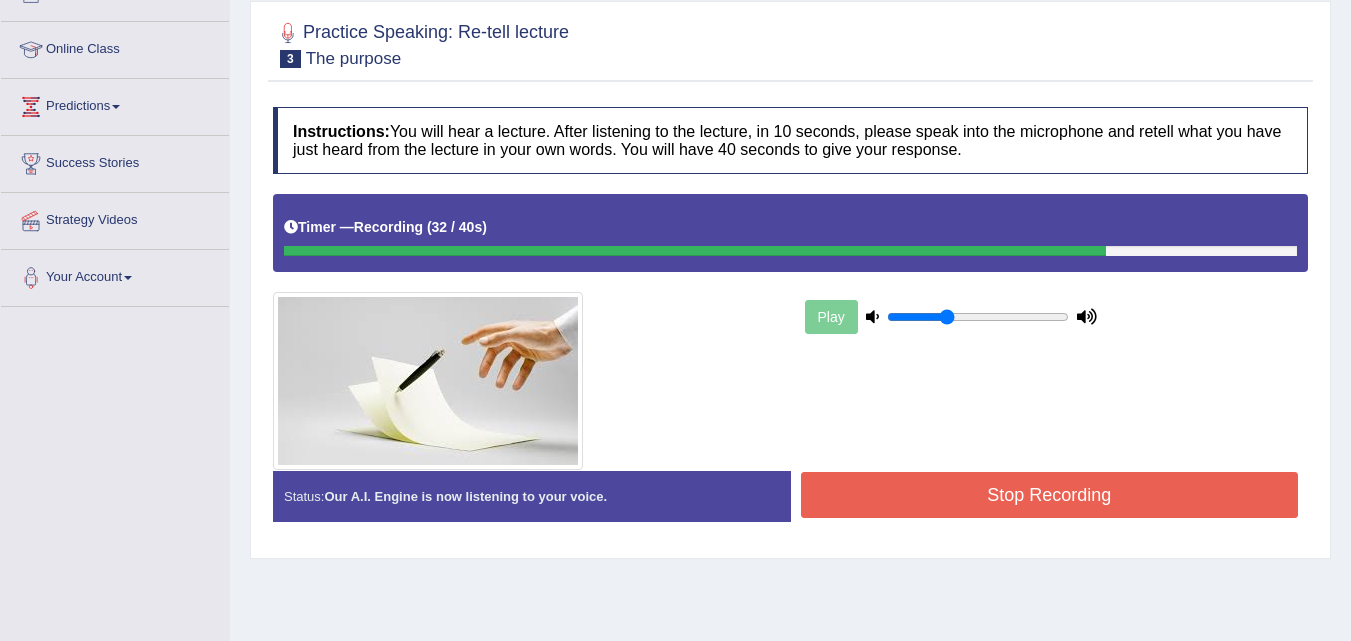 click on "Stop Recording" at bounding box center (1050, 495) 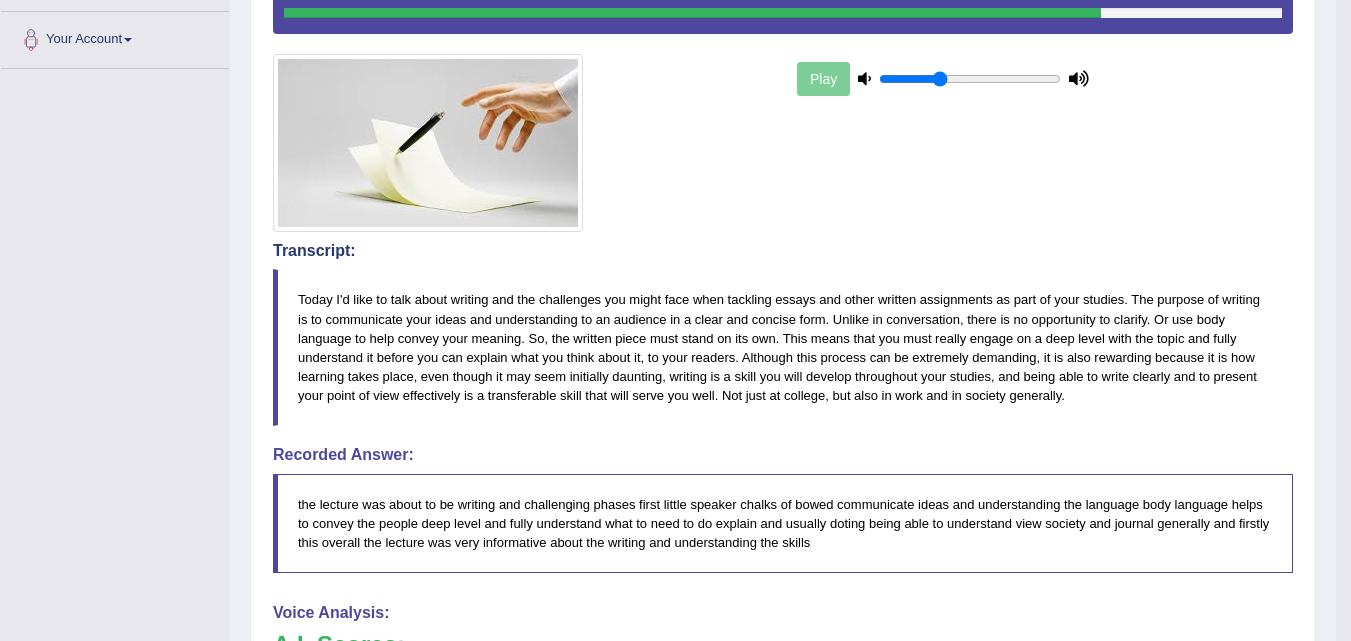 scroll, scrollTop: 478, scrollLeft: 0, axis: vertical 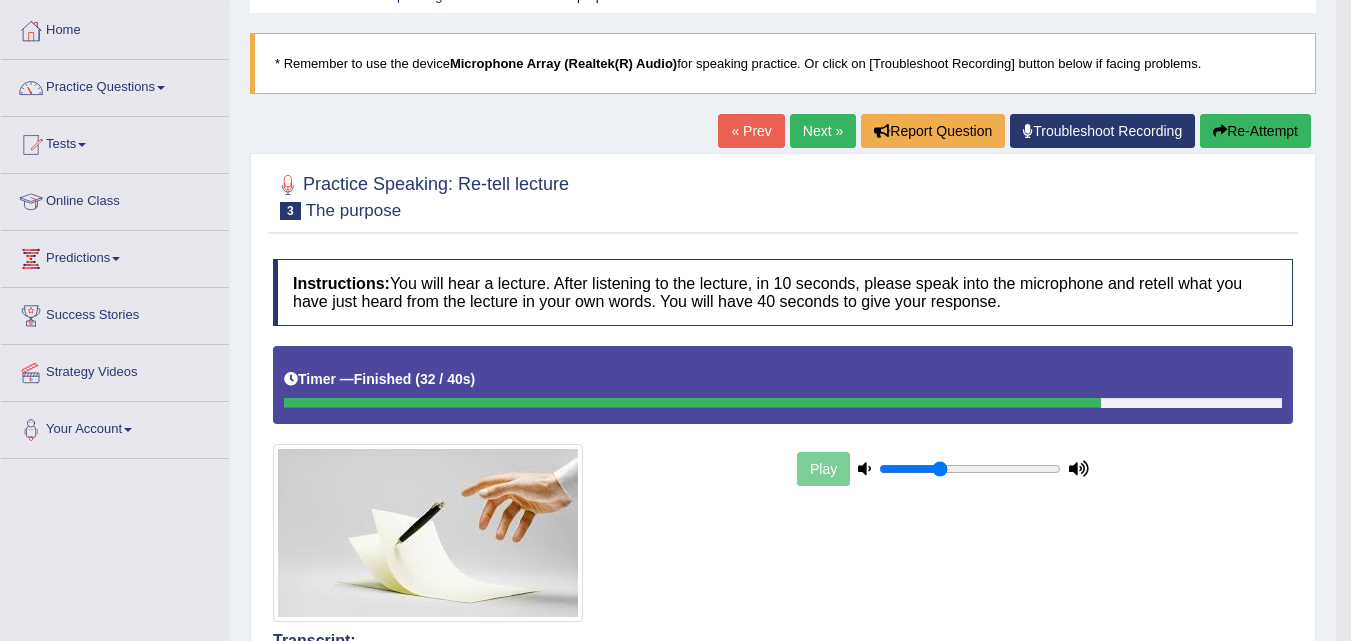 click on "Next »" at bounding box center [823, 131] 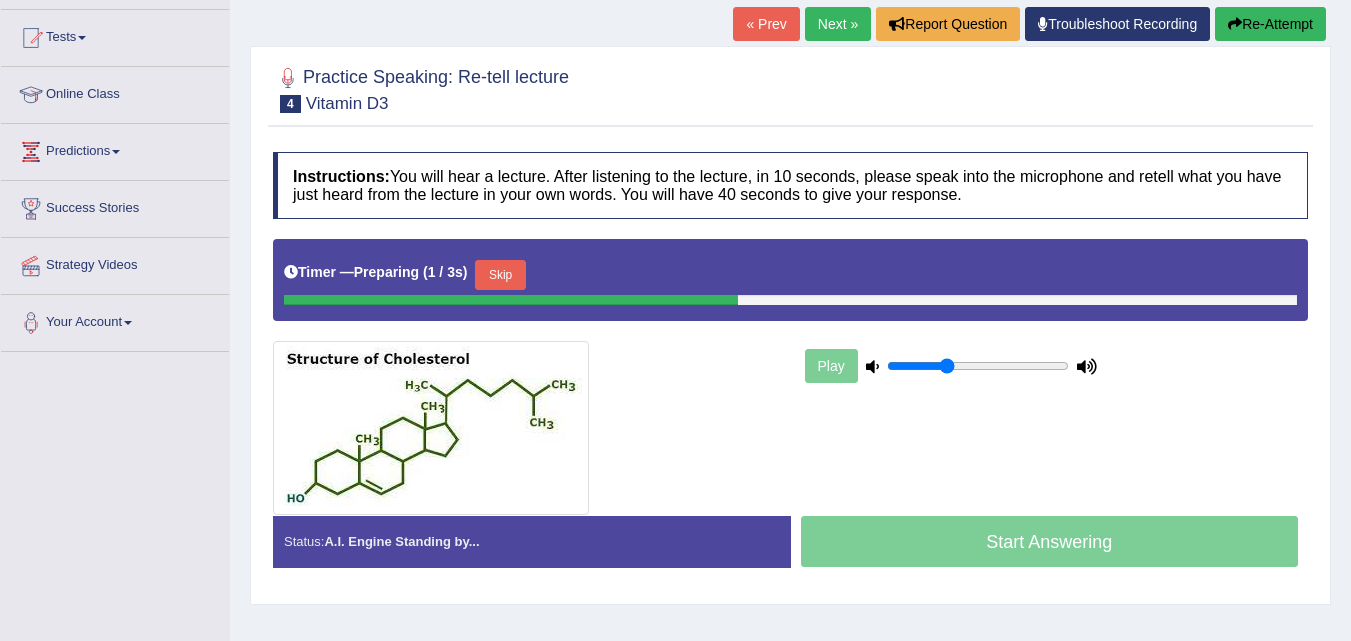 scroll, scrollTop: 208, scrollLeft: 0, axis: vertical 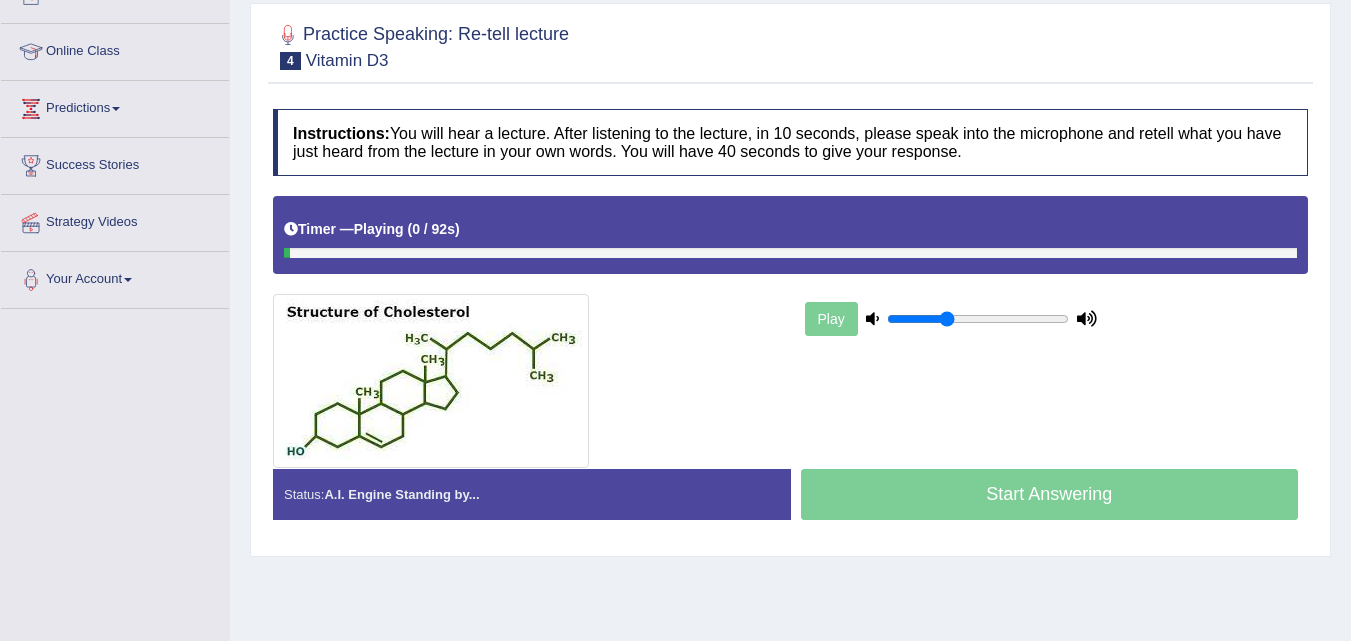 click on "Toggle navigation
Home
Practice Questions   Speaking Practice Read Aloud
Repeat Sentence
Describe Image
Re-tell Lecture
Answer Short Question
Summarize Group Discussion
Respond To A Situation
Writing Practice  Summarize Written Text
Write Essay
Reading Practice  Reading & Writing: Fill In The Blanks
Choose Multiple Answers
Re-order Paragraphs
Fill In The Blanks
Choose Single Answer
Listening Practice  Summarize Spoken Text
Highlight Incorrect Words
Highlight Correct Summary
Select Missing Word
Choose Single Answer
Choose Multiple Answers
Fill In The Blanks
Write From Dictation
Pronunciation
Tests
Take Mock Test" at bounding box center [675, 74] 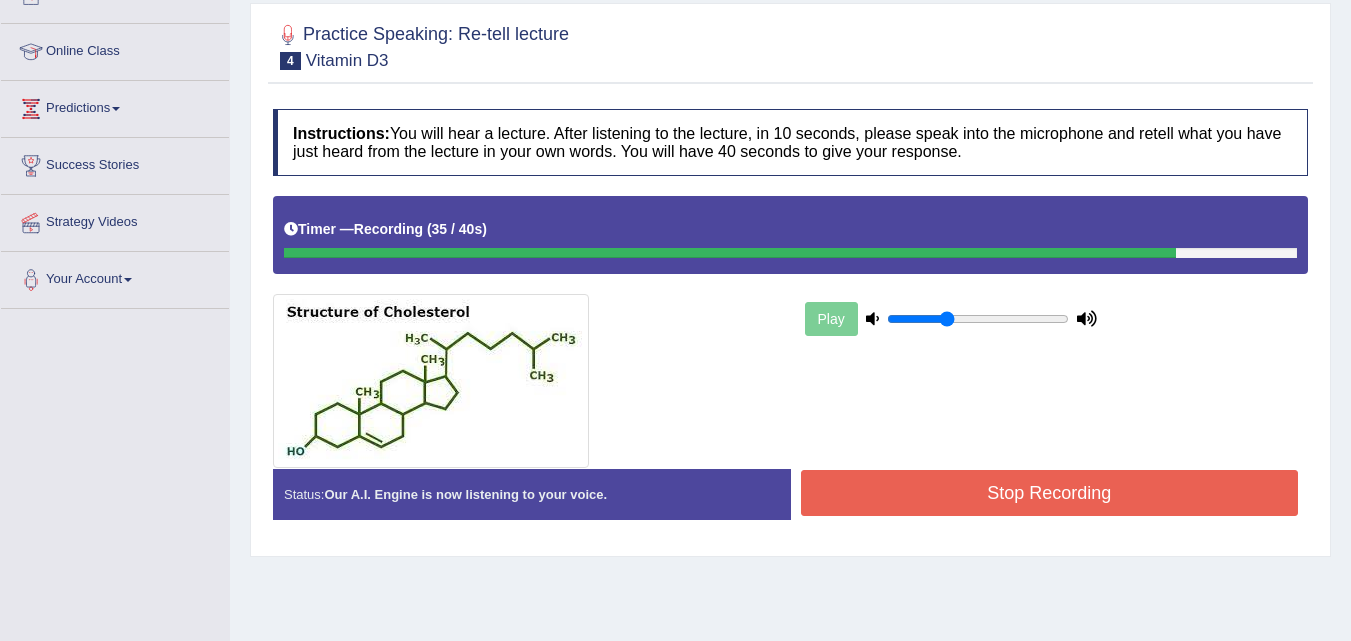 click on "Stop Recording" at bounding box center (1050, 493) 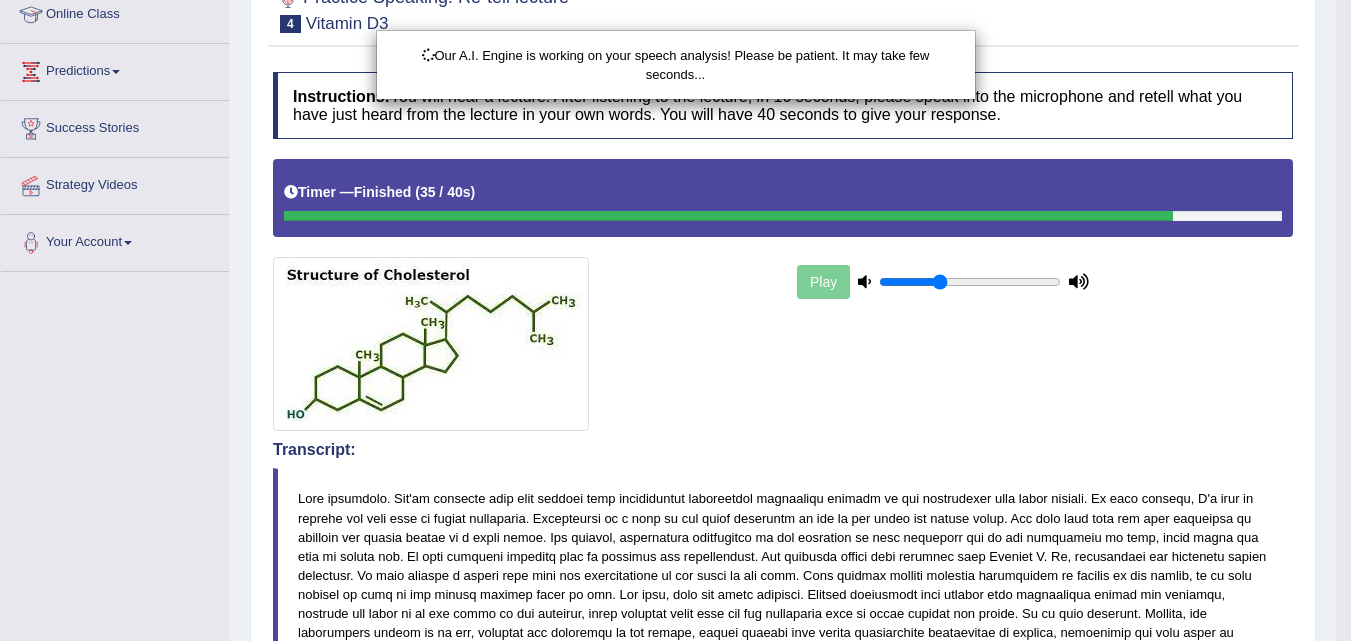 scroll, scrollTop: 286, scrollLeft: 0, axis: vertical 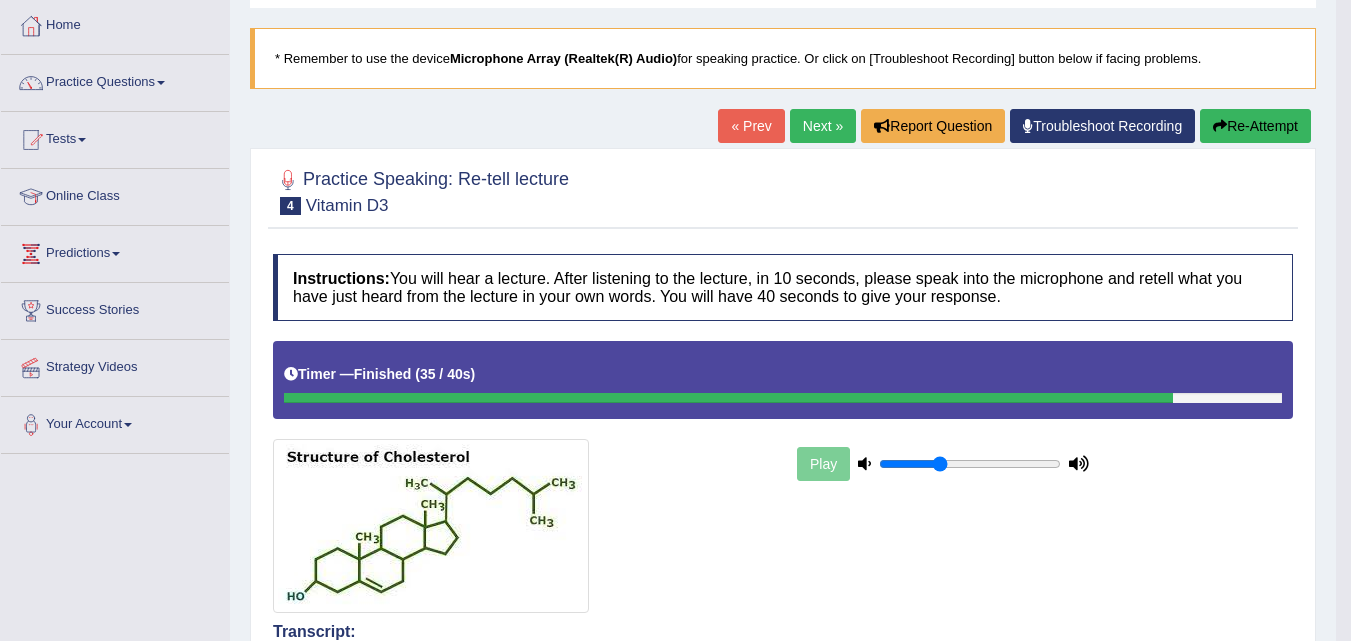 click on "Next »" at bounding box center (823, 126) 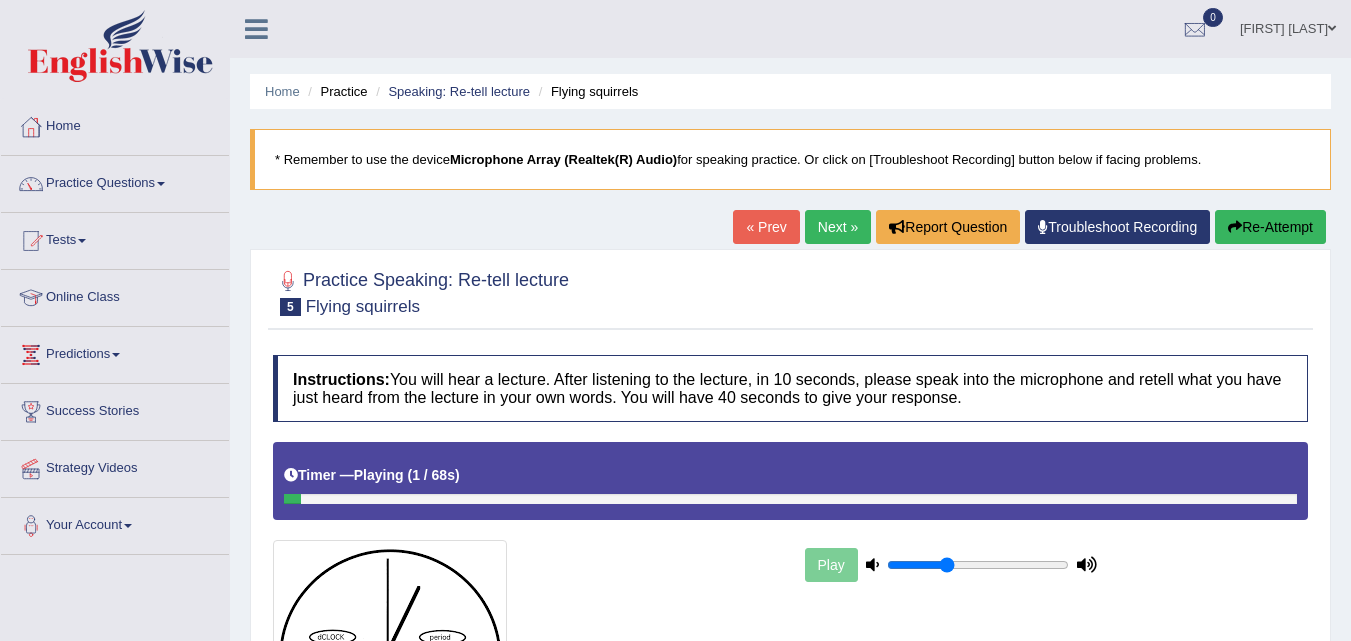 scroll, scrollTop: 0, scrollLeft: 0, axis: both 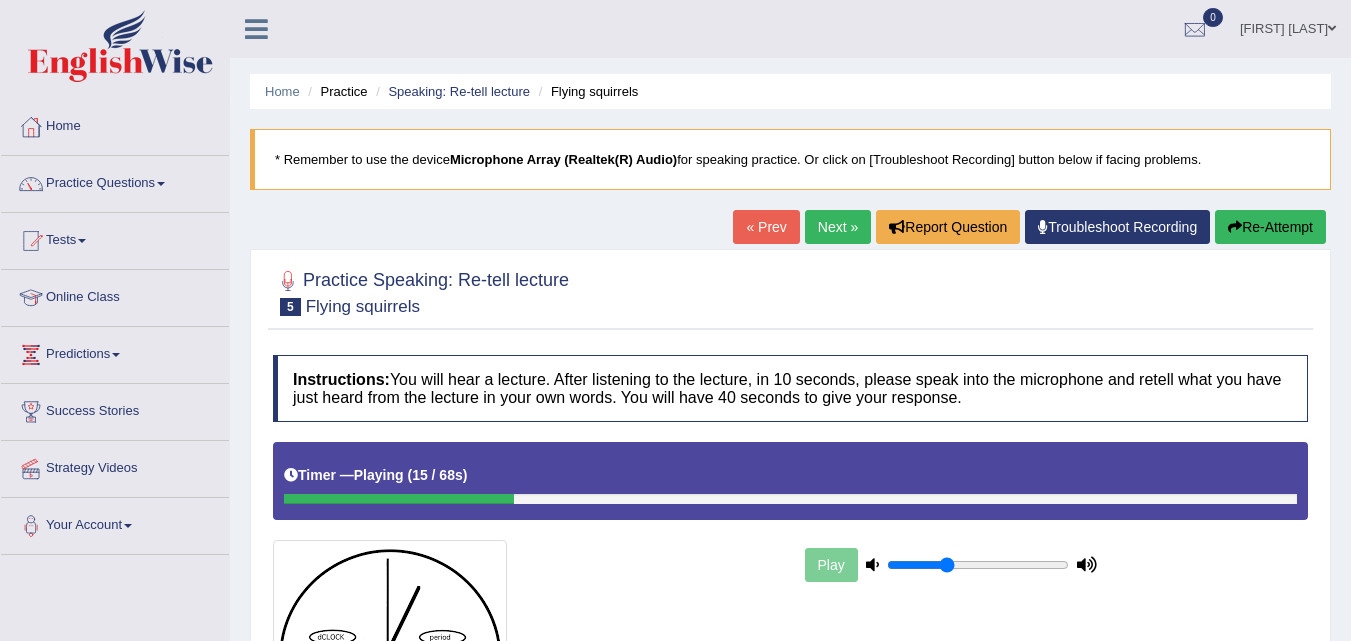 click on "Re-Attempt" at bounding box center [1270, 227] 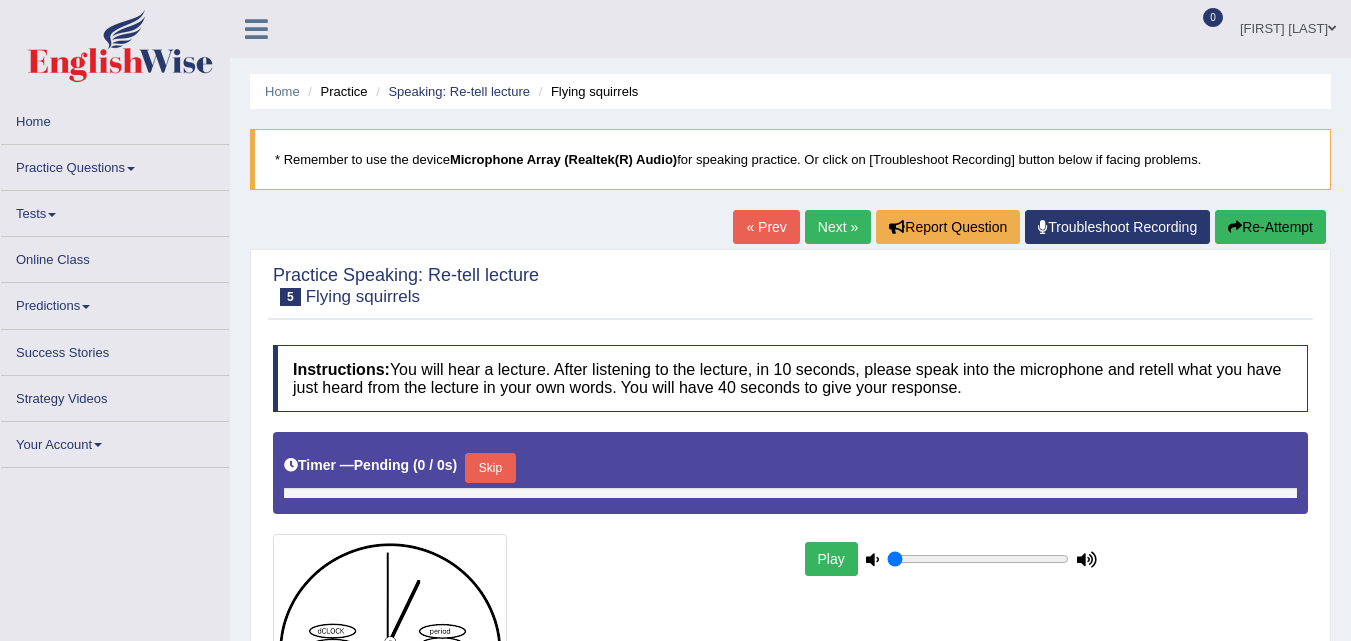 scroll, scrollTop: 0, scrollLeft: 0, axis: both 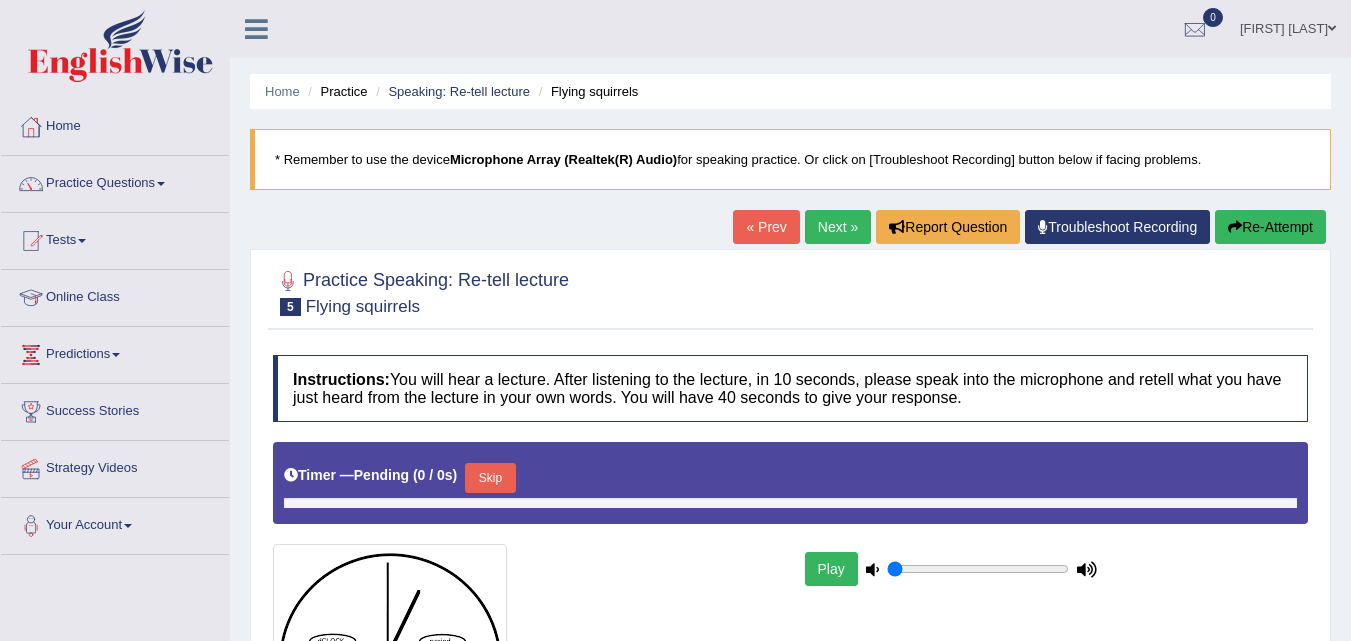 type on "0.35" 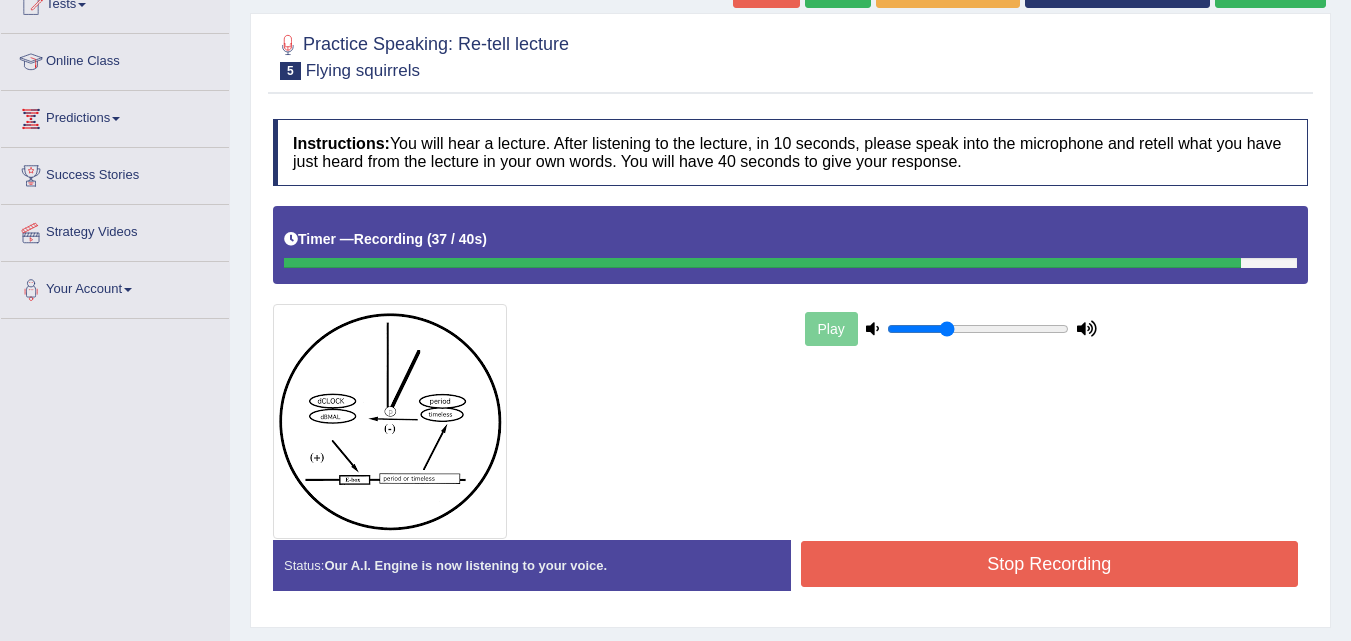 scroll, scrollTop: 255, scrollLeft: 0, axis: vertical 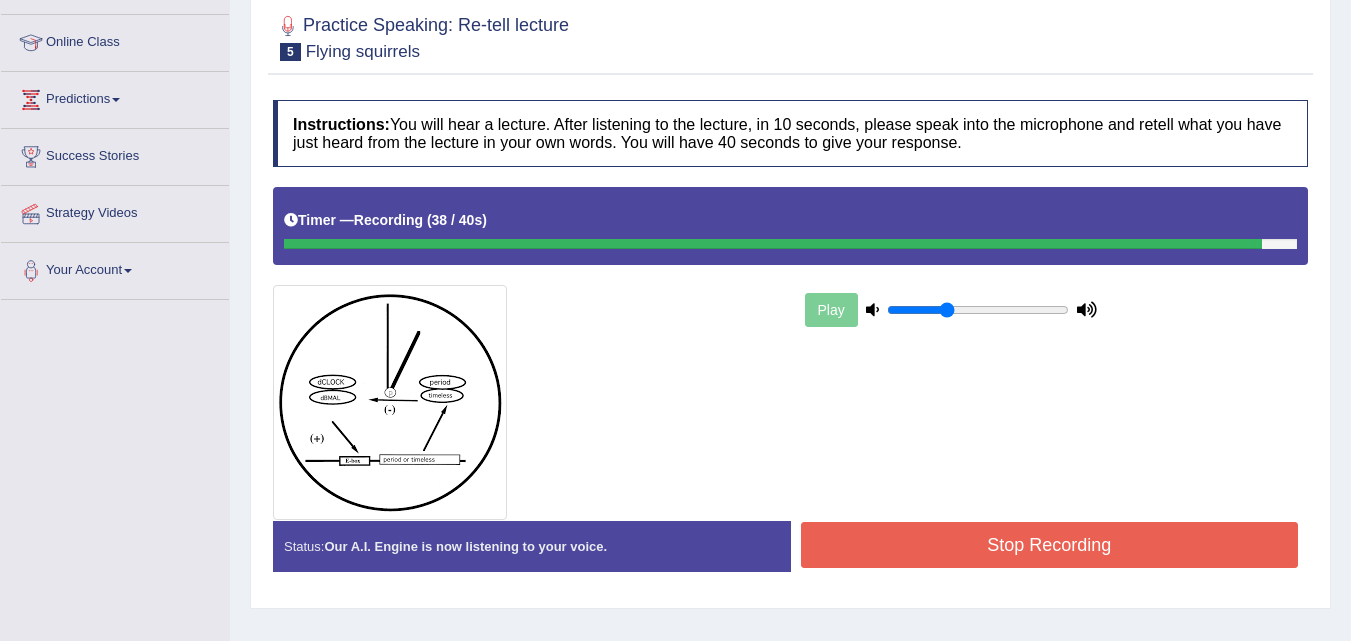 click on "Stop Recording" at bounding box center [1050, 545] 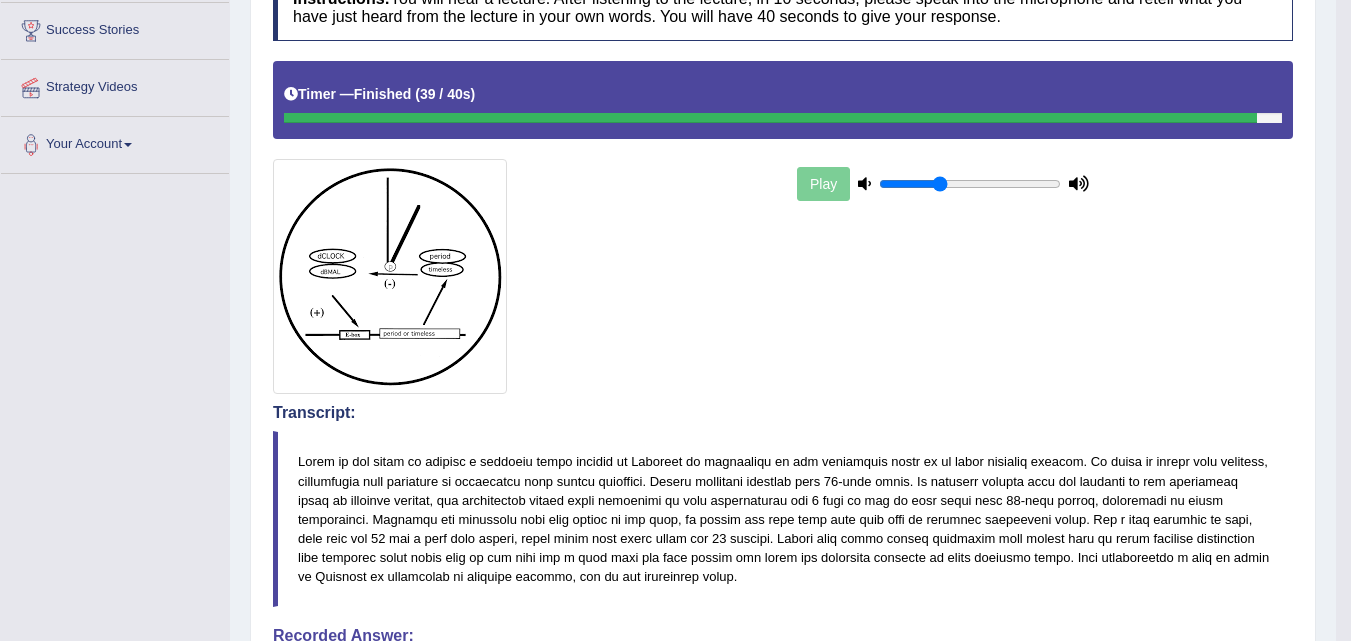 scroll, scrollTop: 415, scrollLeft: 0, axis: vertical 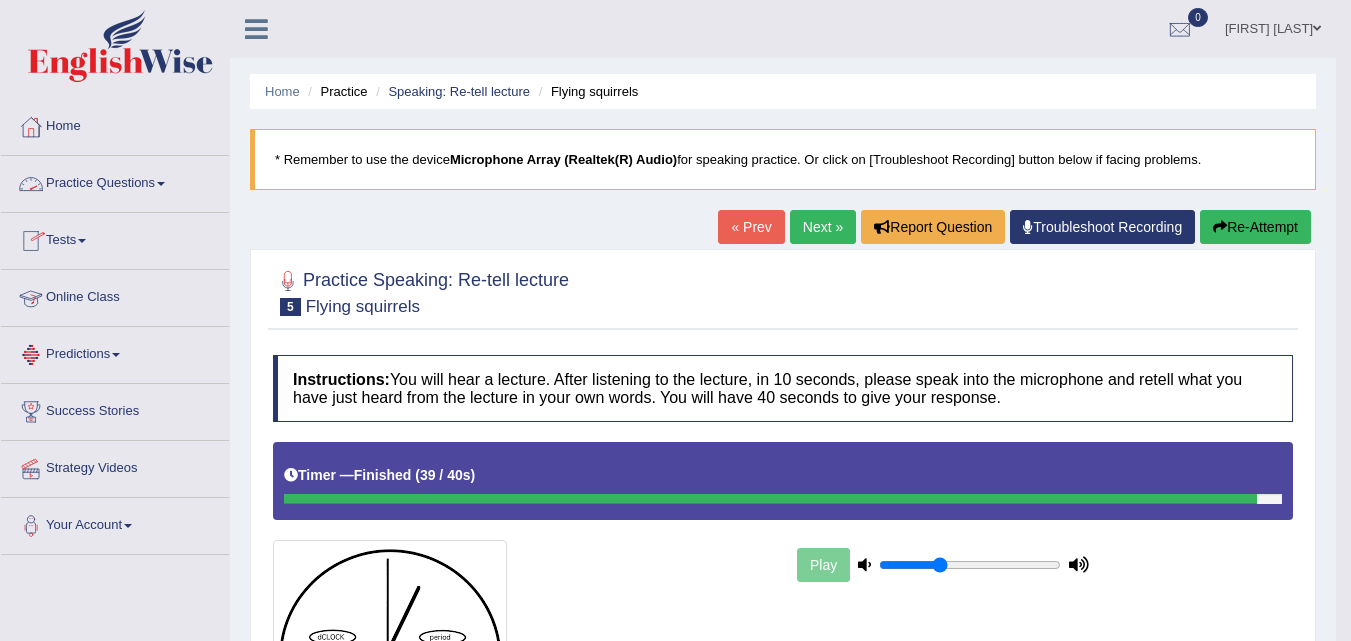 click on "Practice Questions" at bounding box center (115, 181) 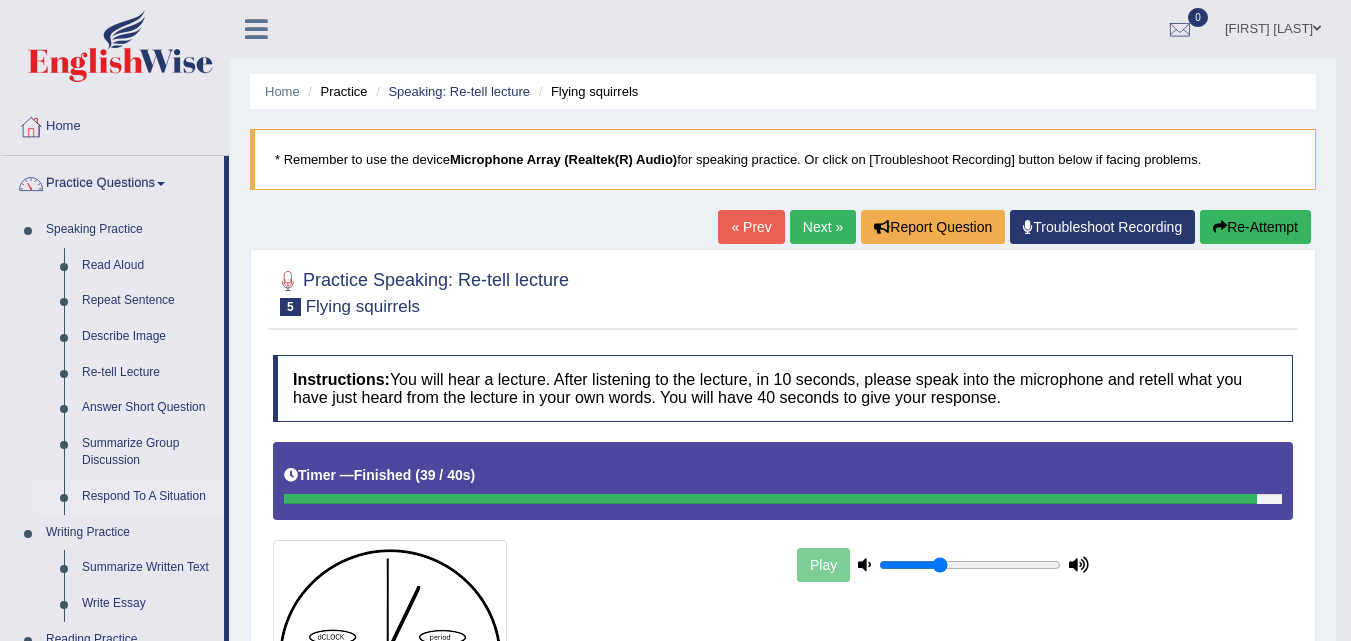 click on "Respond To A Situation" at bounding box center [148, 497] 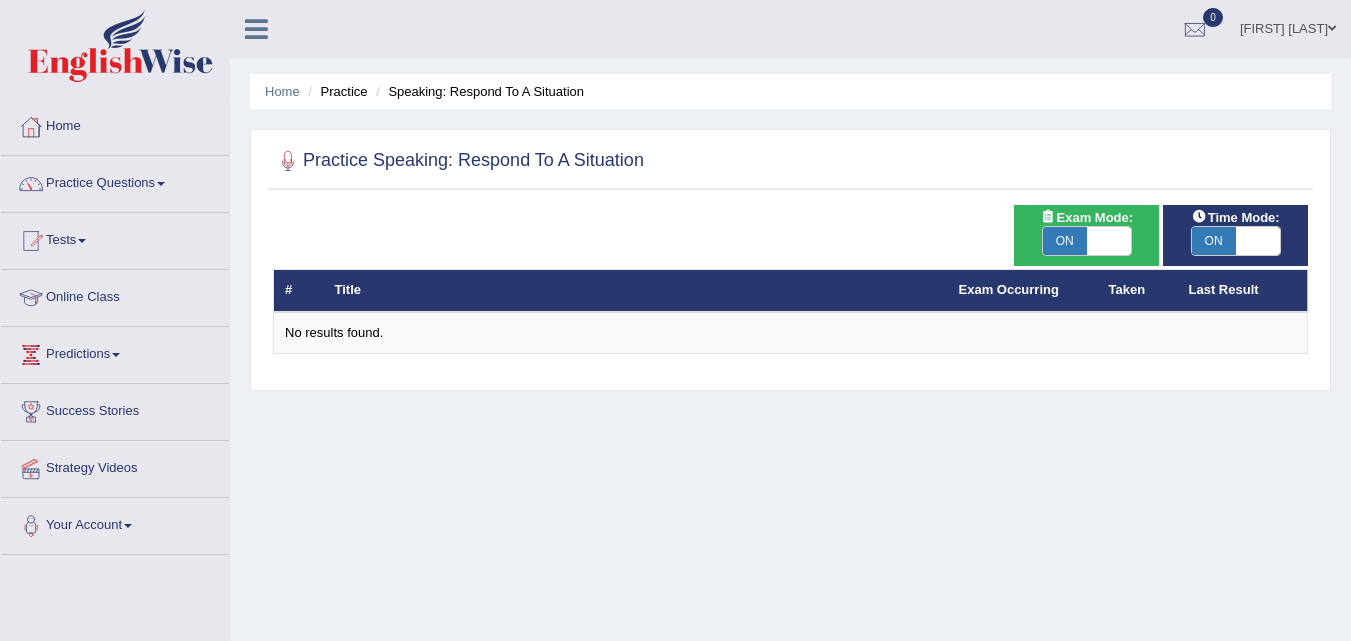 scroll, scrollTop: 0, scrollLeft: 0, axis: both 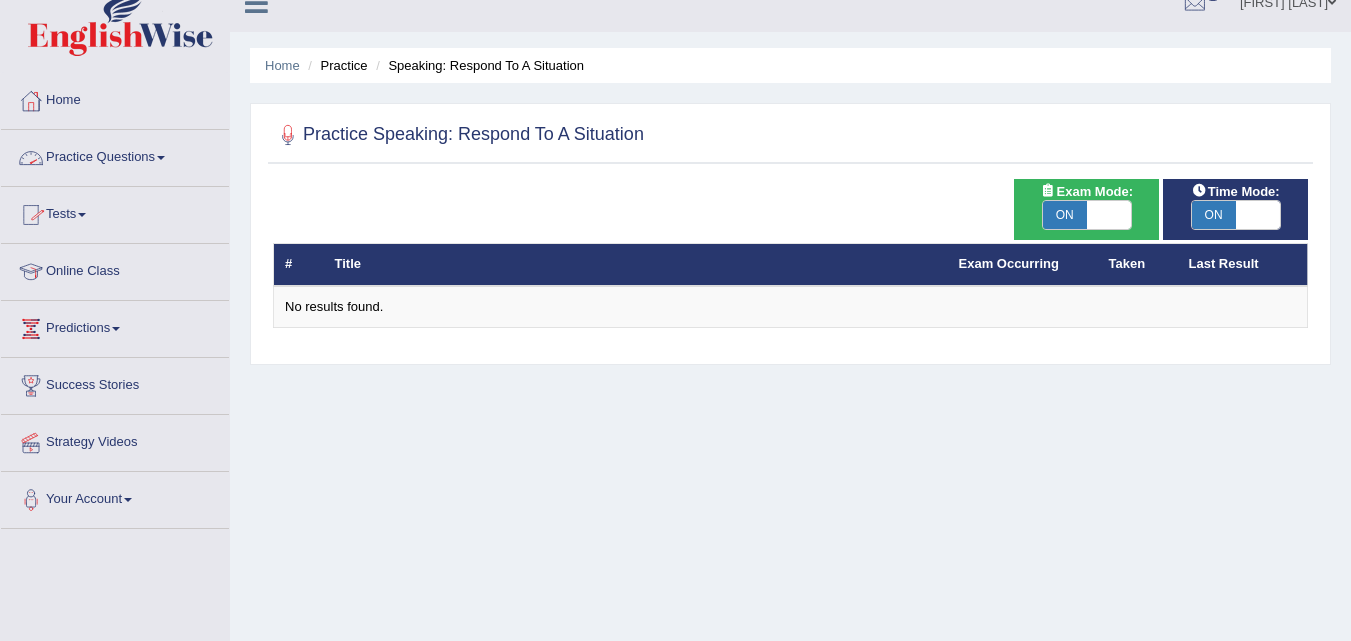 click on "Practice Questions" at bounding box center [115, 155] 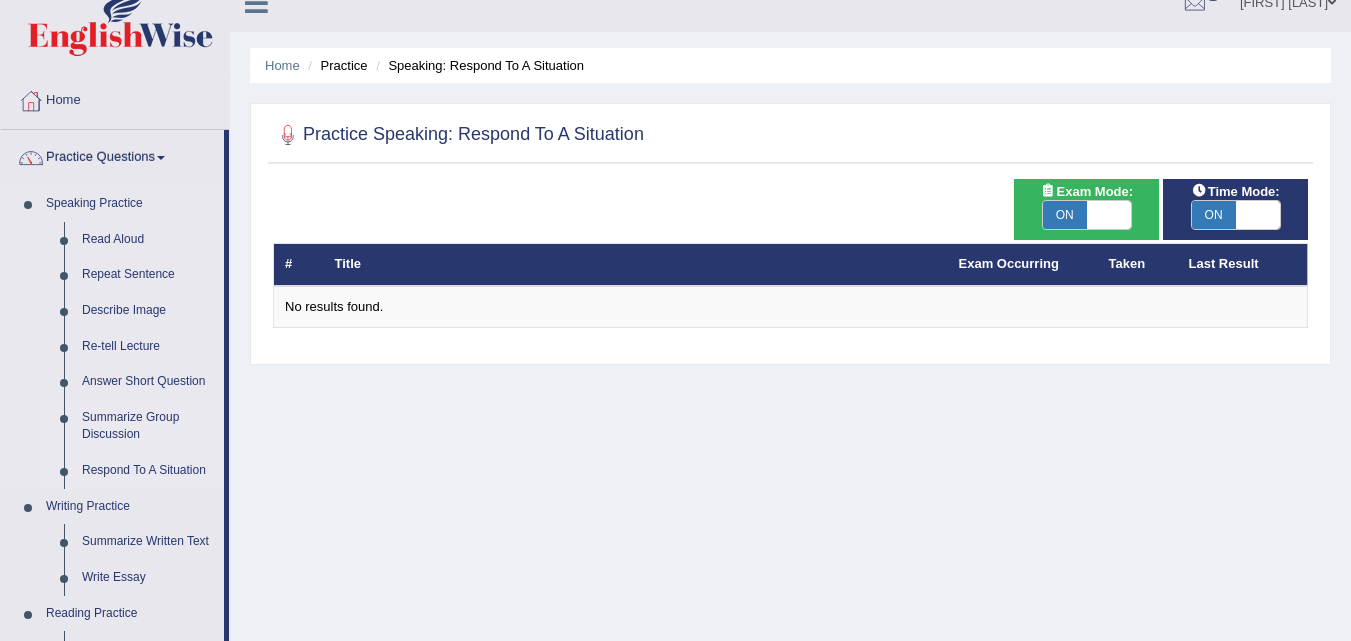 click on "Summarize Group Discussion" at bounding box center [148, 426] 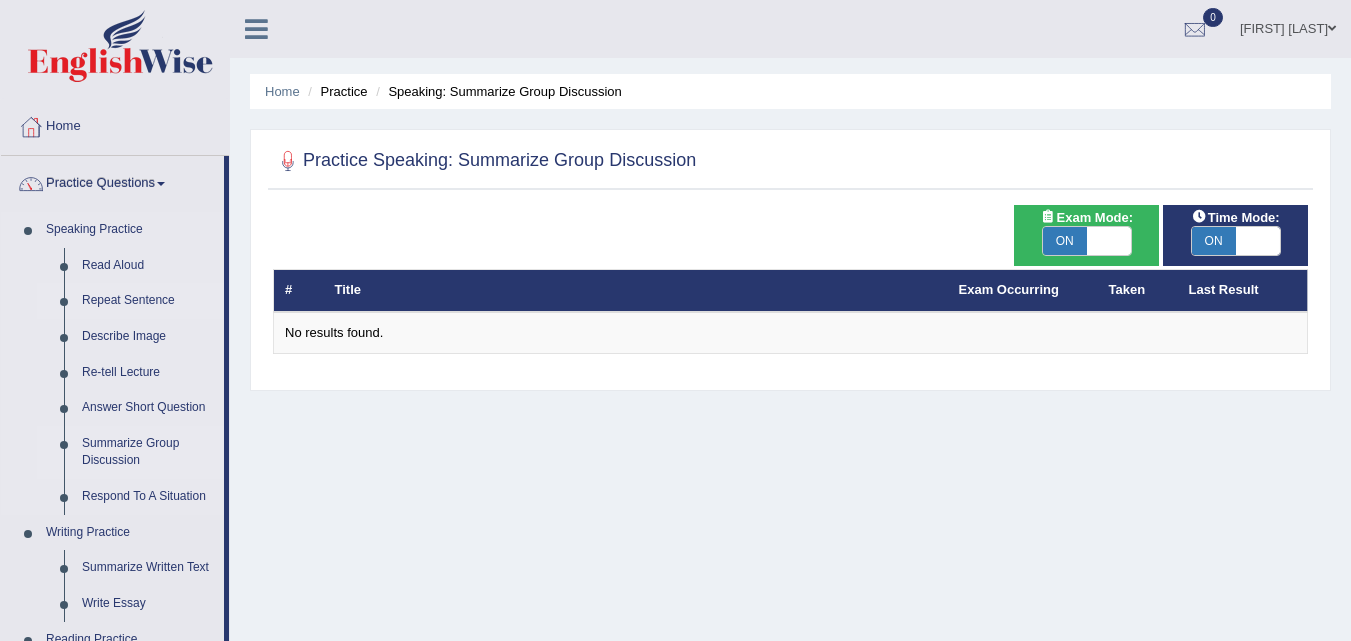 scroll, scrollTop: 0, scrollLeft: 0, axis: both 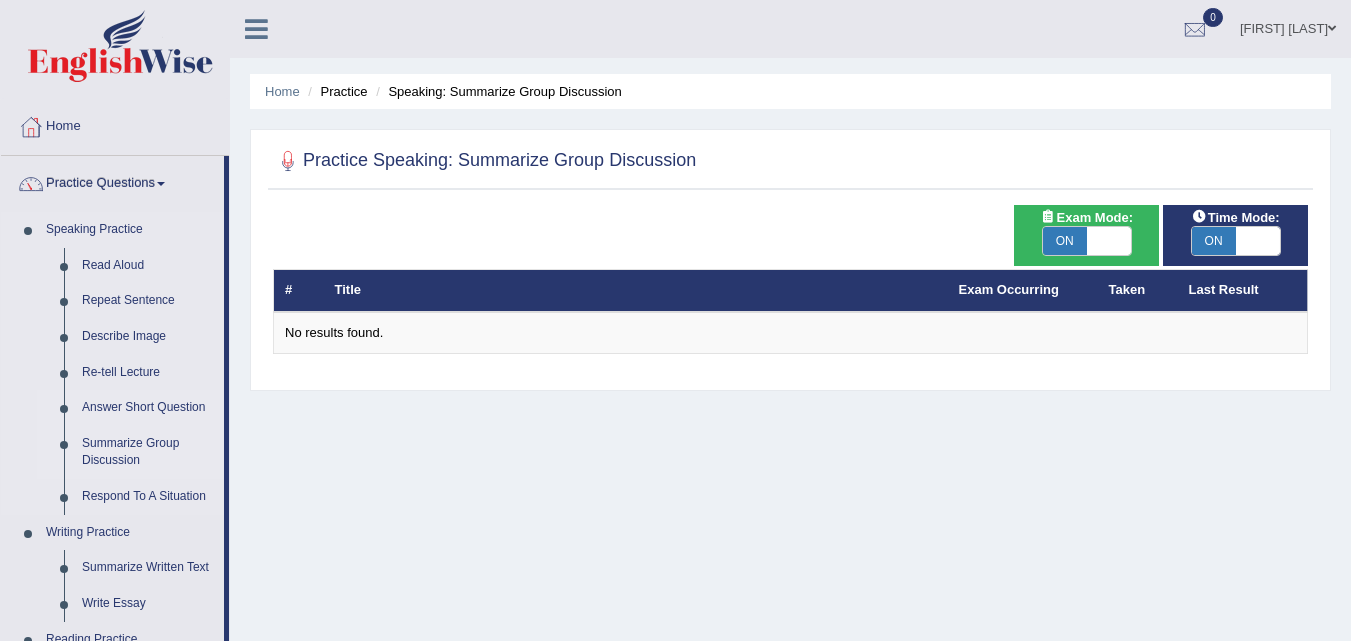click on "Answer Short Question" at bounding box center [148, 408] 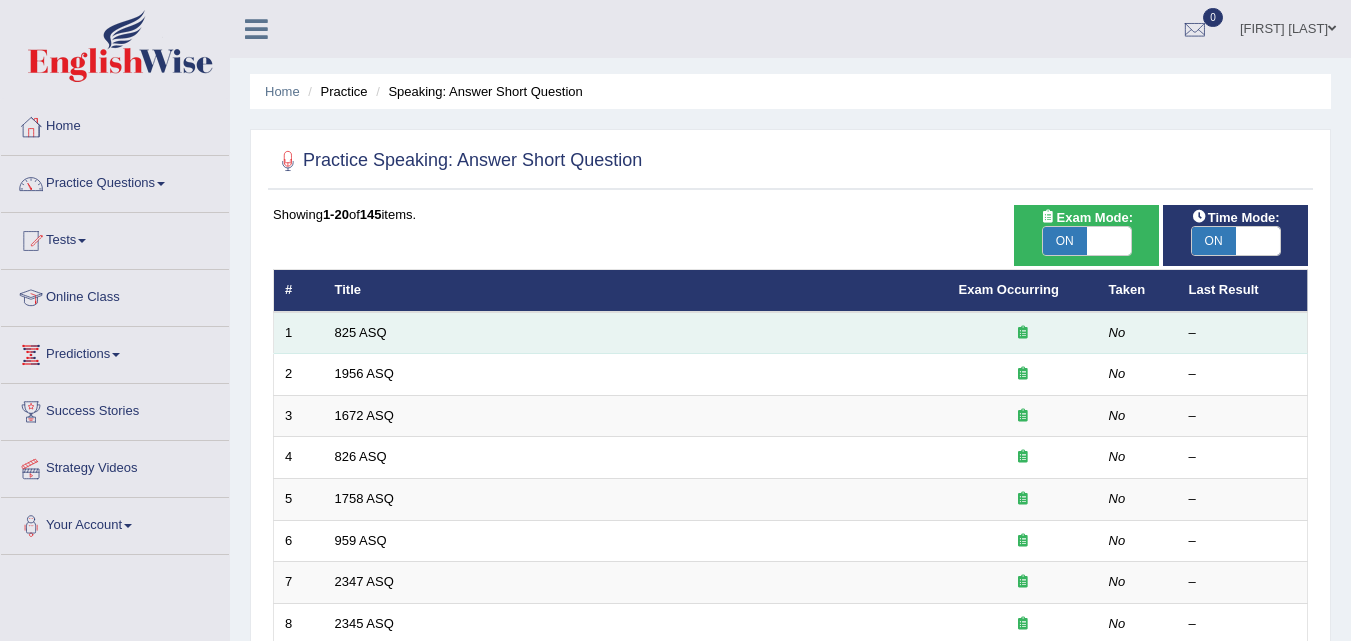 scroll, scrollTop: 0, scrollLeft: 0, axis: both 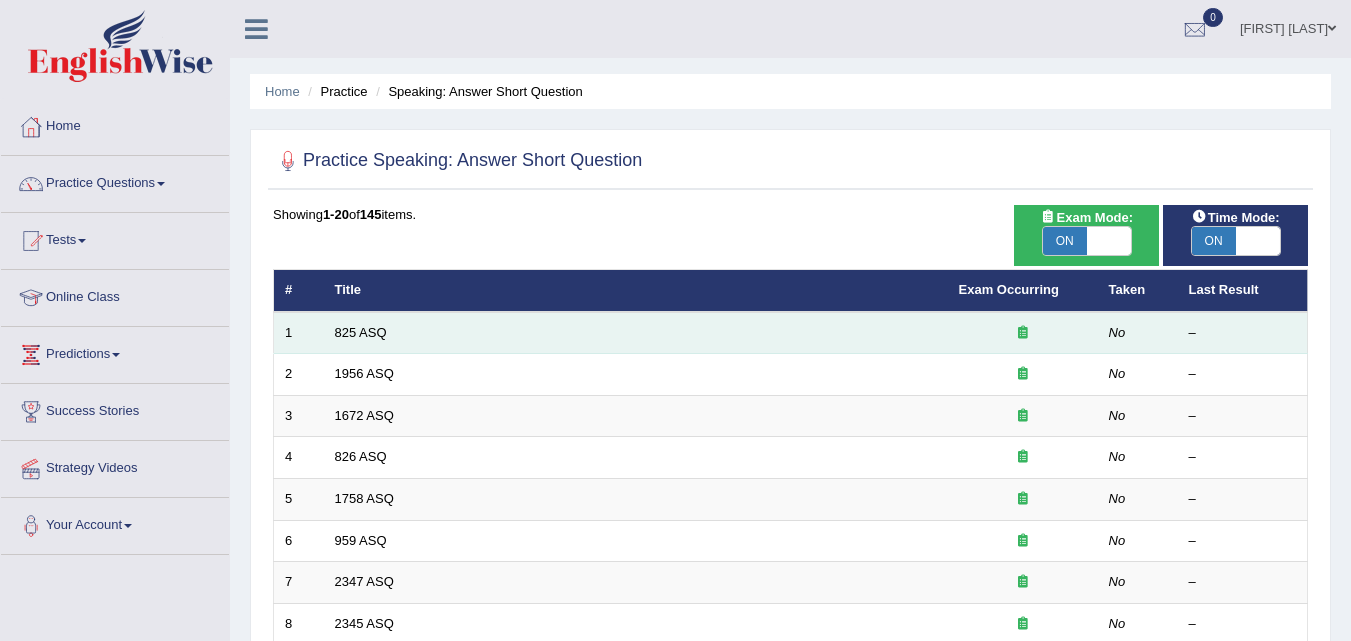 click on "825 ASQ" at bounding box center [636, 333] 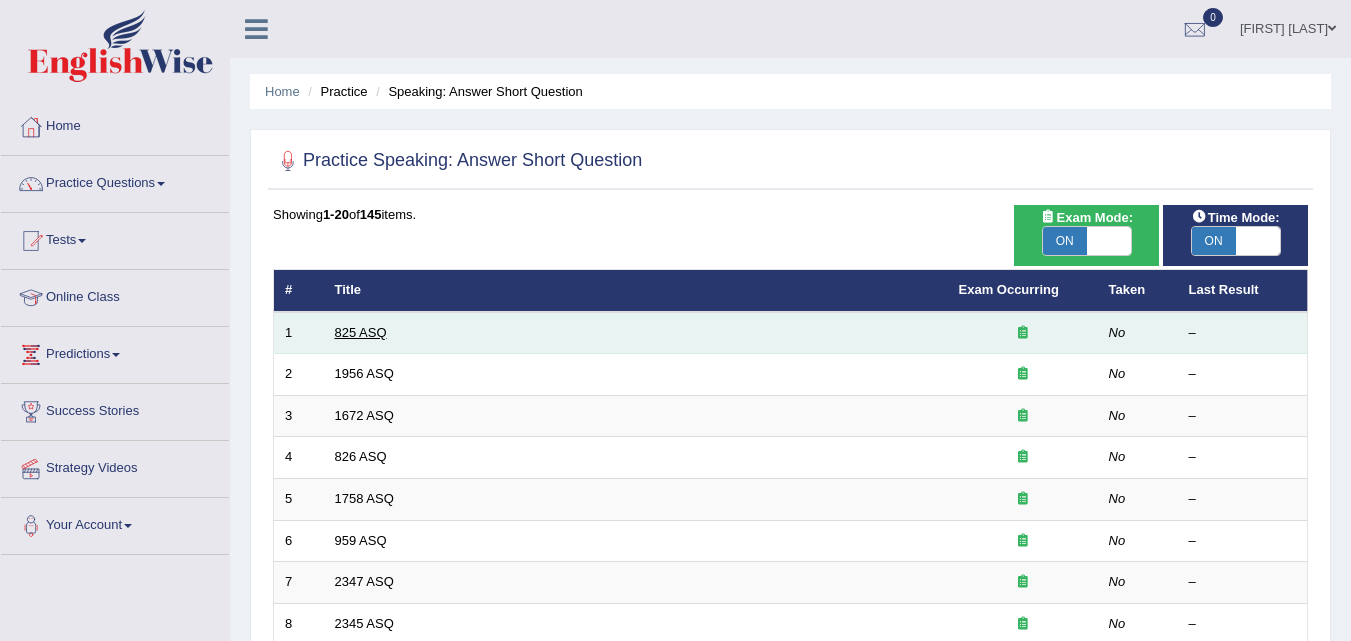 click on "825 ASQ" at bounding box center (361, 332) 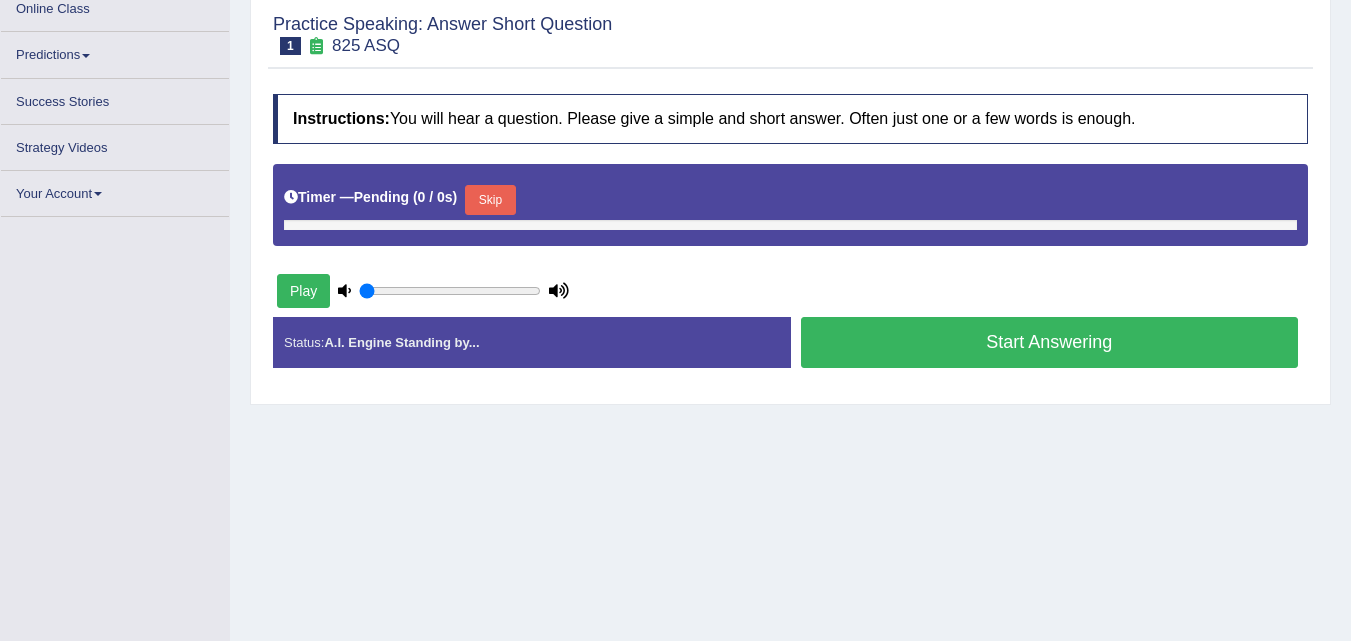 scroll, scrollTop: 288, scrollLeft: 0, axis: vertical 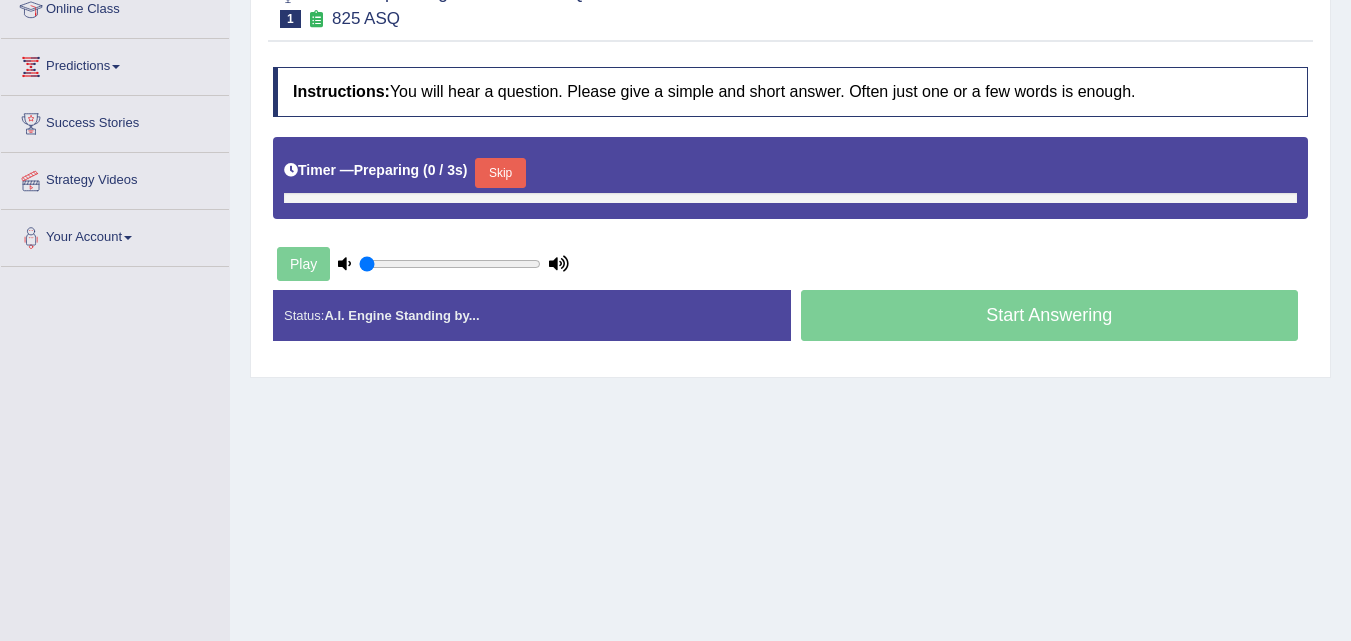 type on "0.35" 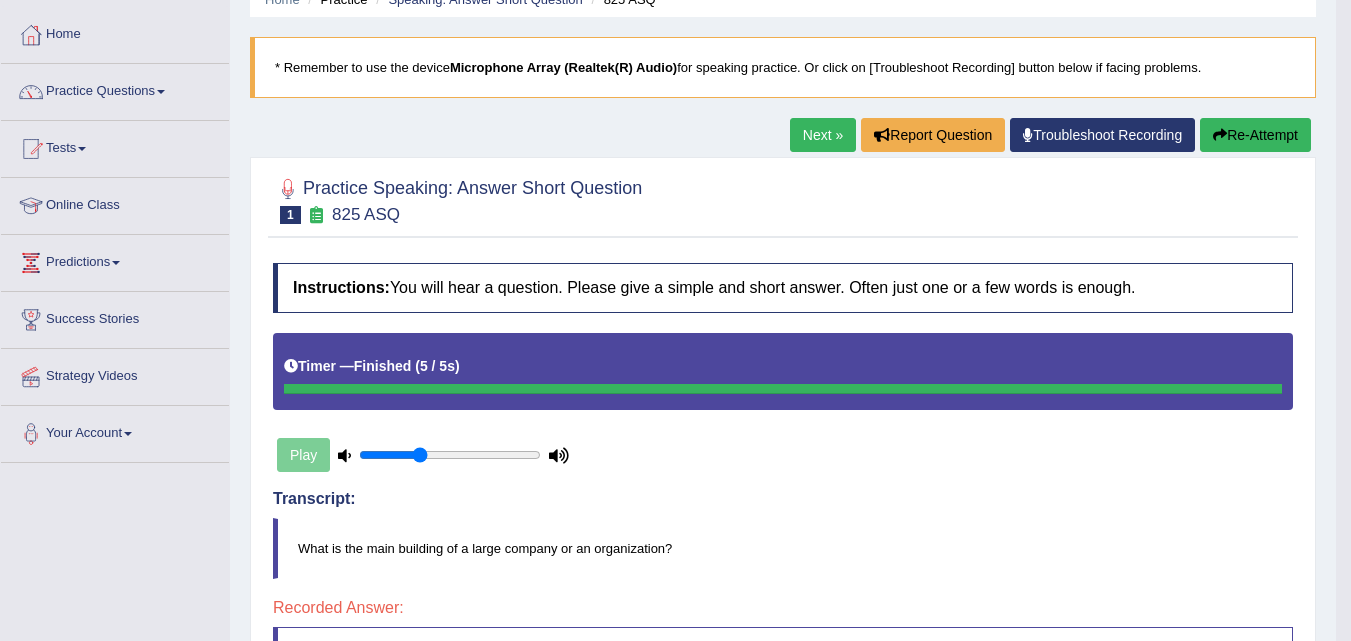 scroll, scrollTop: 88, scrollLeft: 0, axis: vertical 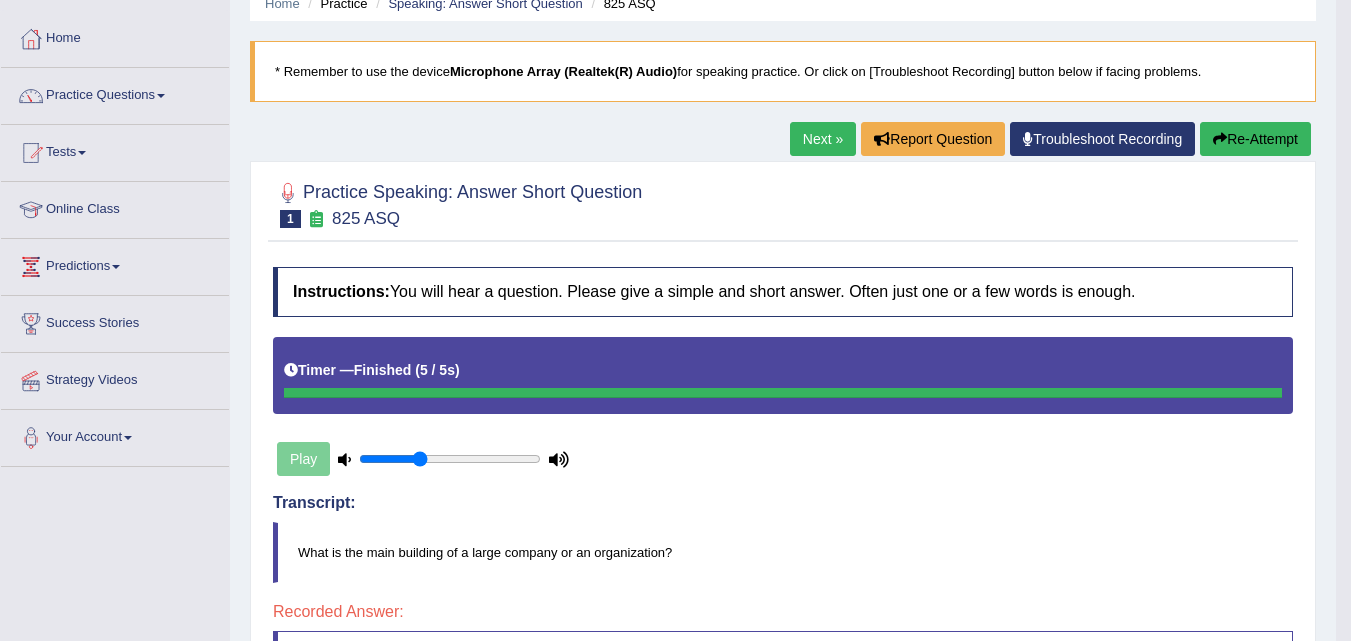 click on "Re-Attempt" at bounding box center [1255, 139] 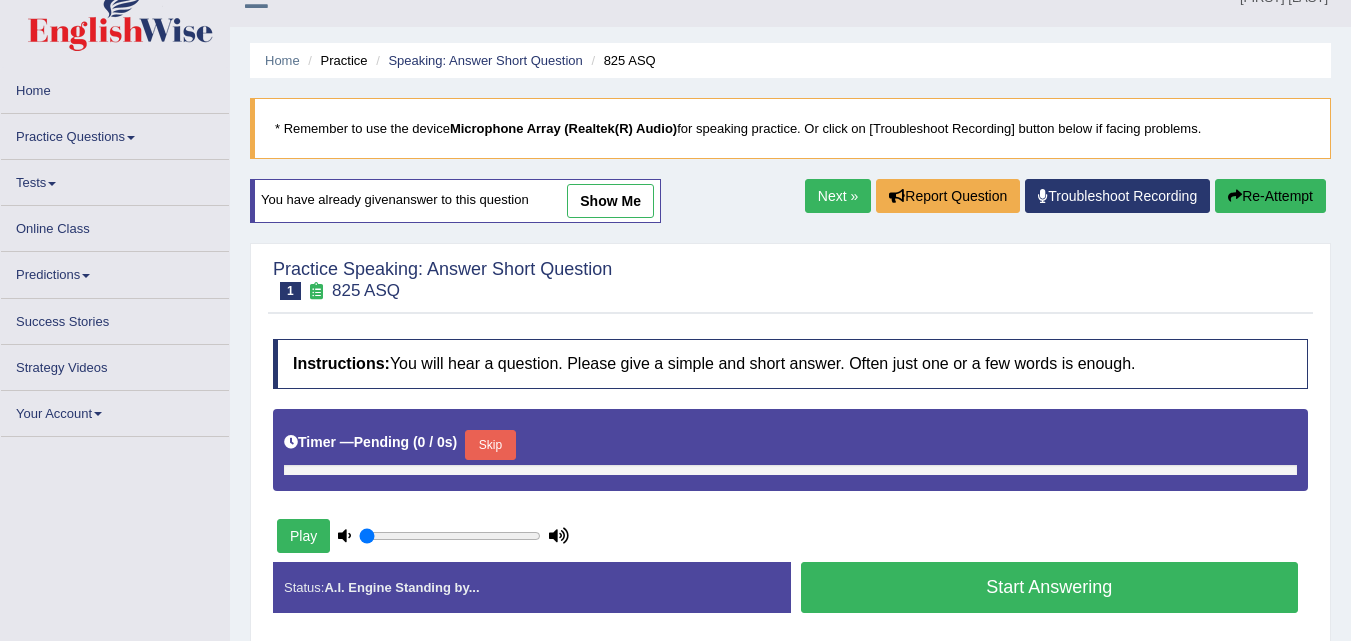 scroll, scrollTop: 12, scrollLeft: 0, axis: vertical 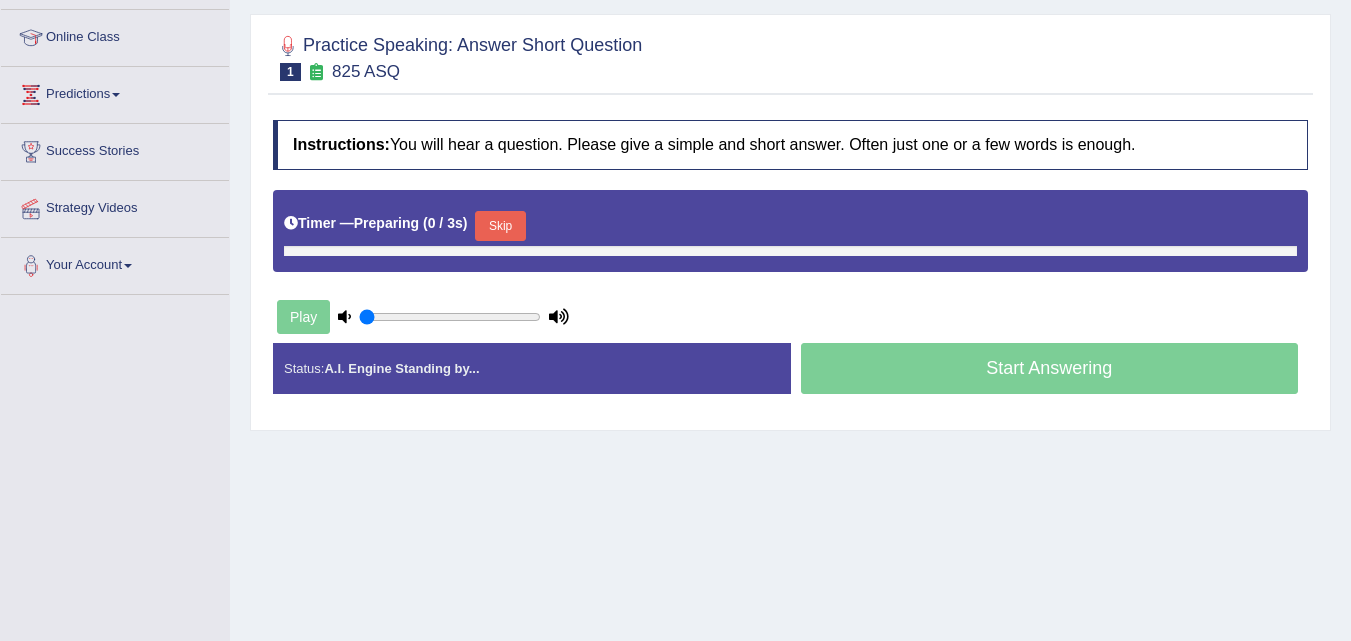 type on "0.35" 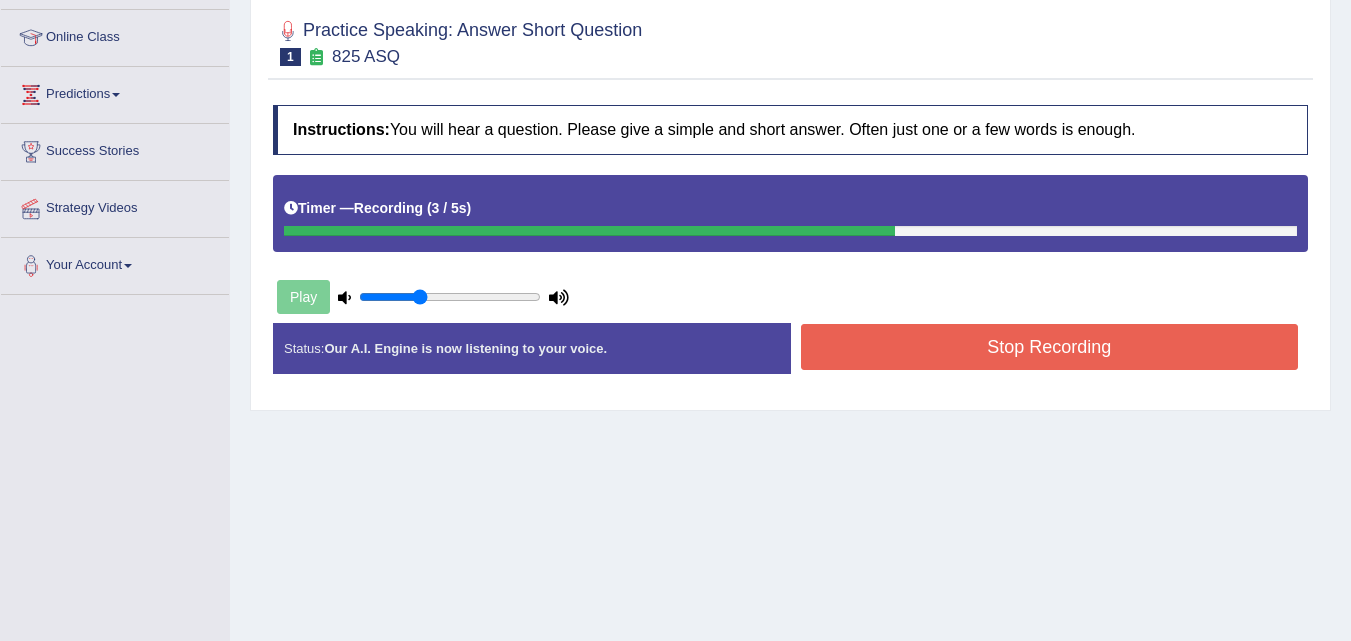 click on "Stop Recording" at bounding box center (1050, 347) 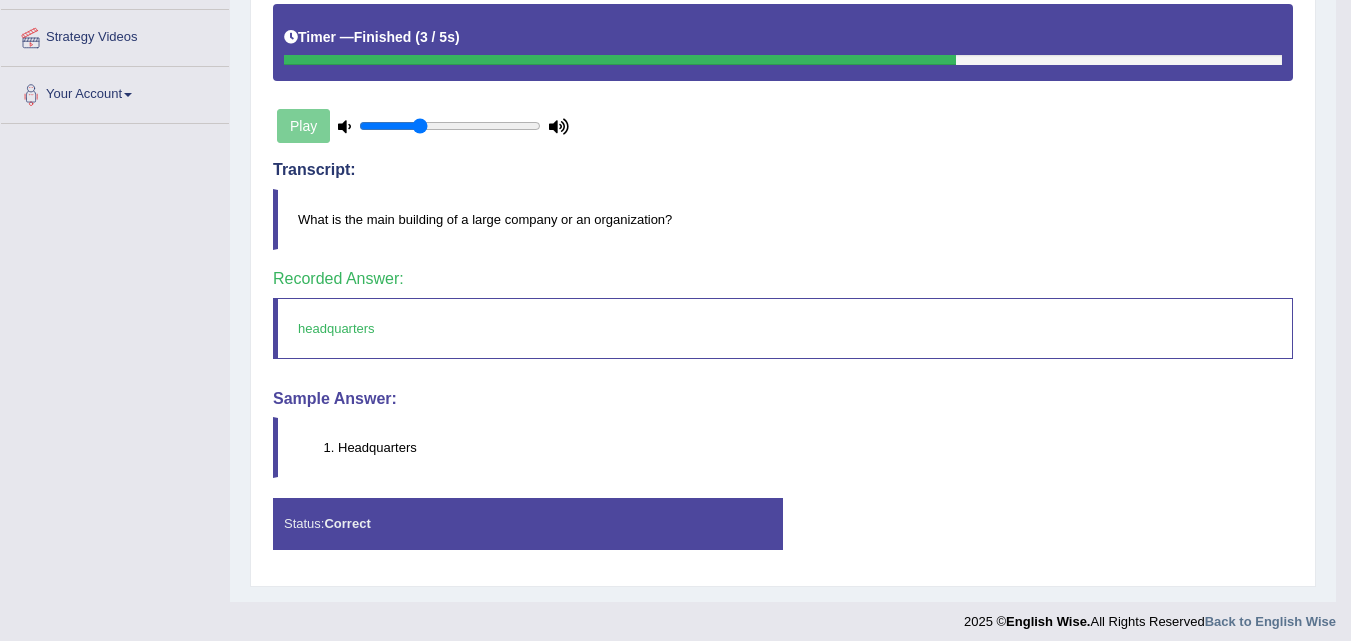scroll, scrollTop: 442, scrollLeft: 0, axis: vertical 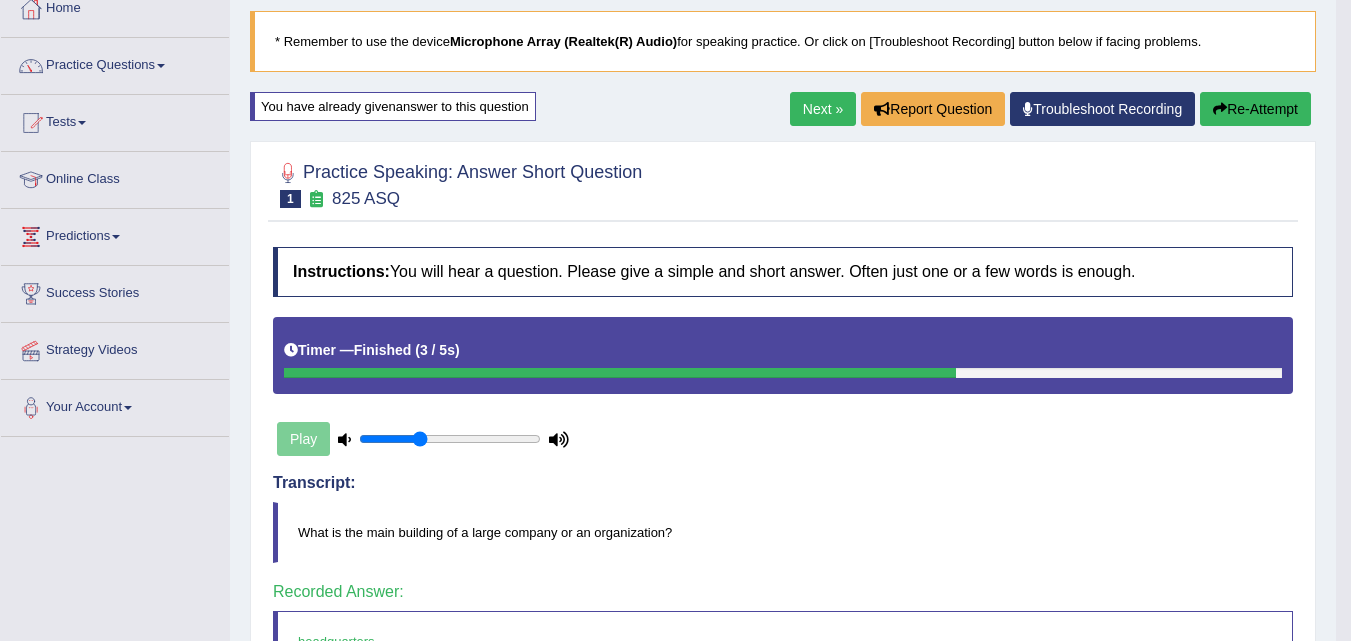 click on "Next »" at bounding box center (823, 109) 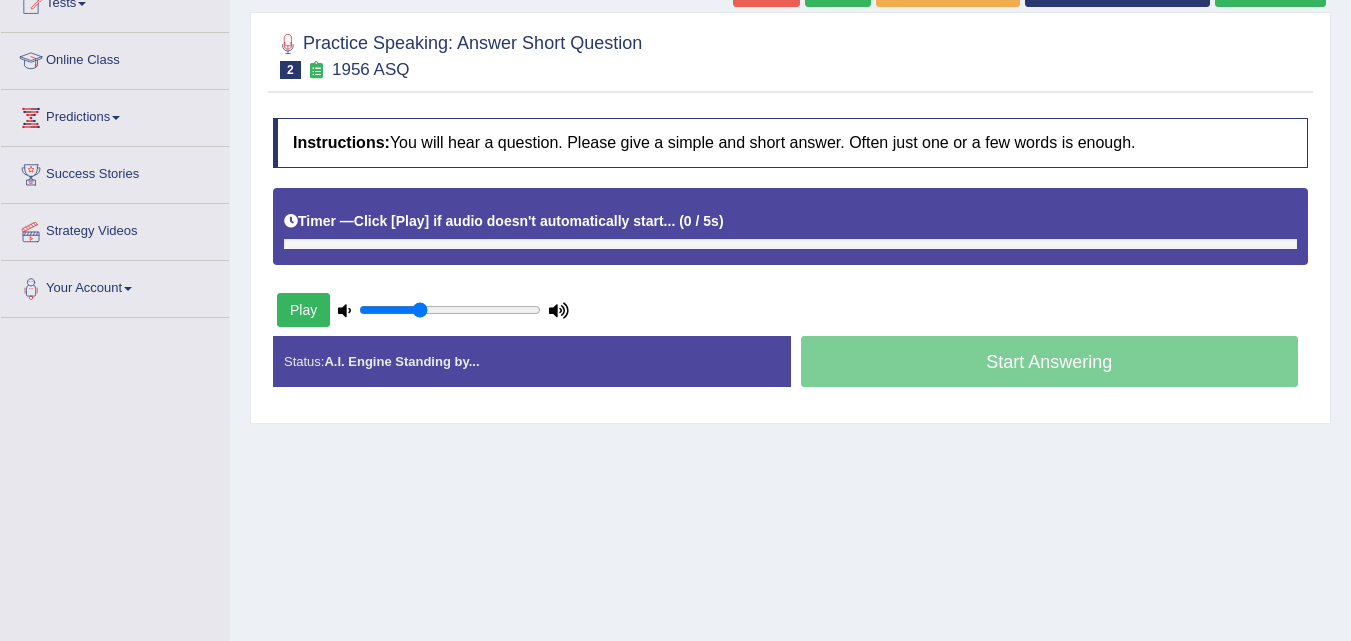 scroll, scrollTop: 237, scrollLeft: 0, axis: vertical 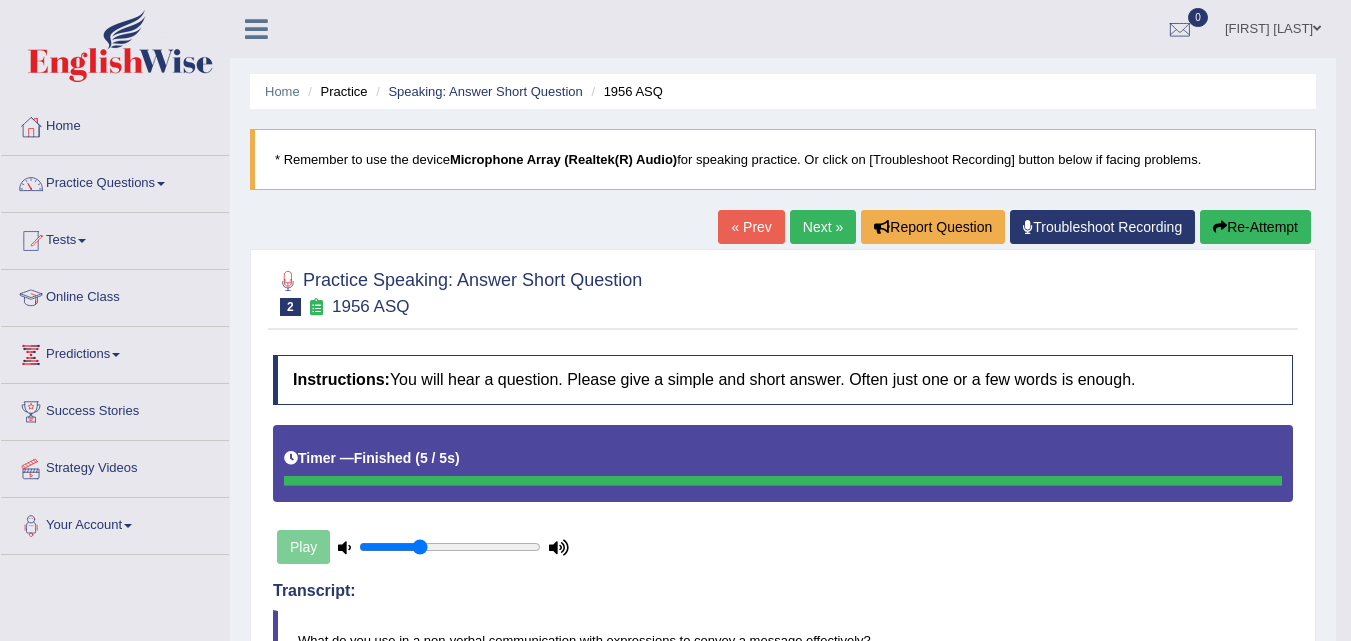 click on "Re-Attempt" at bounding box center [1255, 227] 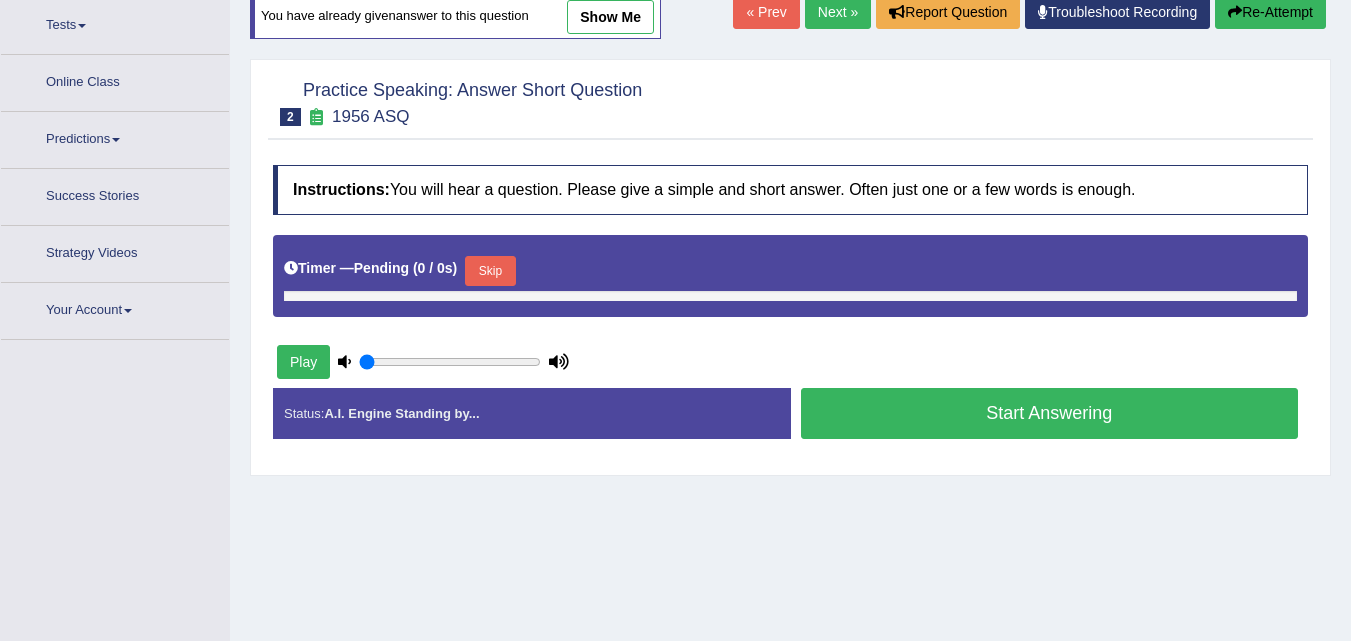 scroll, scrollTop: 241, scrollLeft: 0, axis: vertical 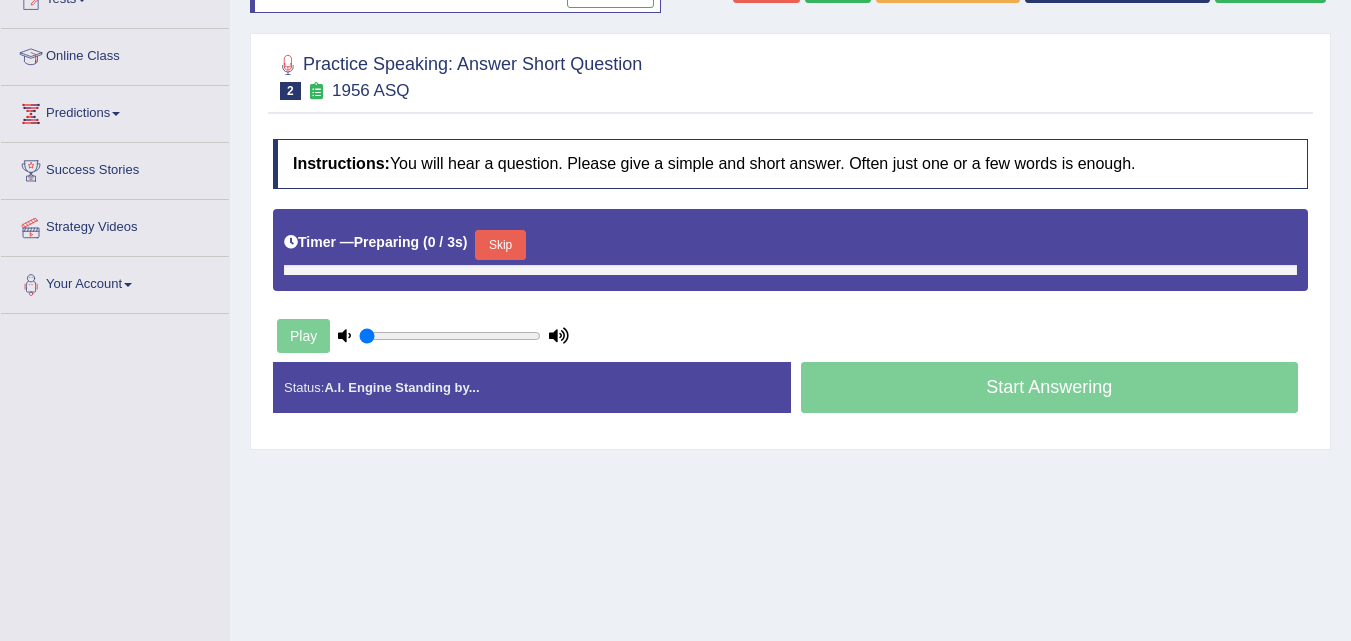 type on "0.35" 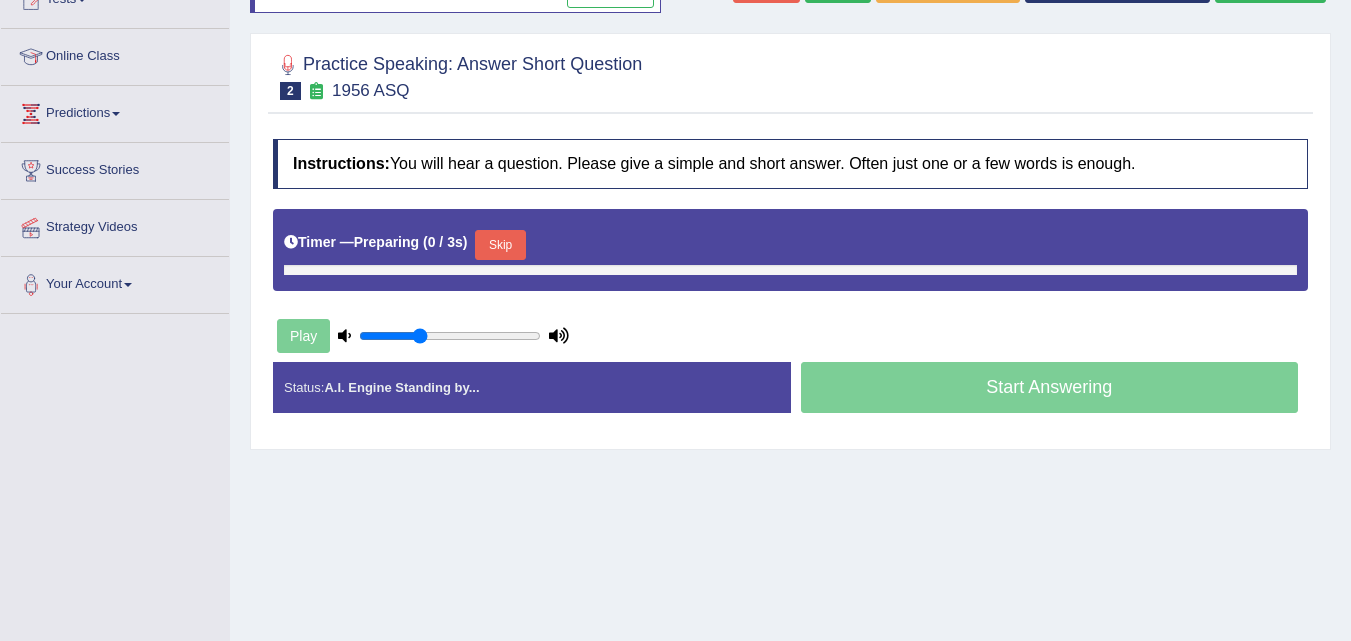 scroll, scrollTop: 0, scrollLeft: 0, axis: both 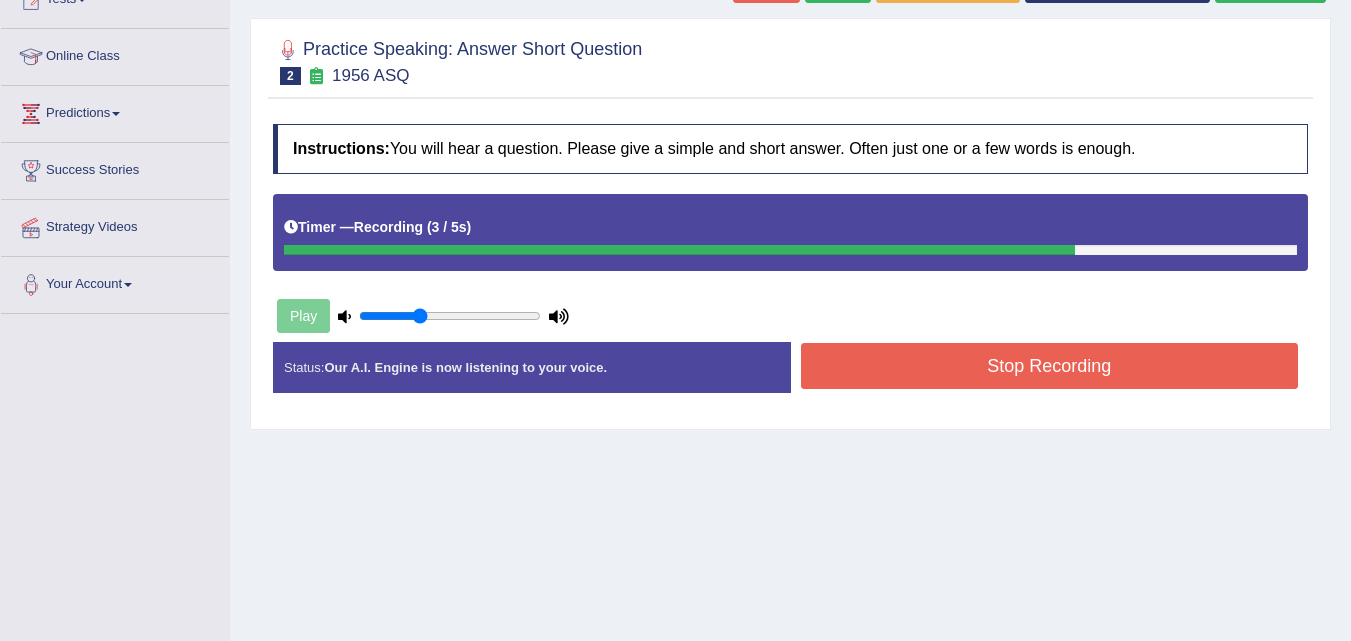 click on "Stop Recording" at bounding box center (1050, 366) 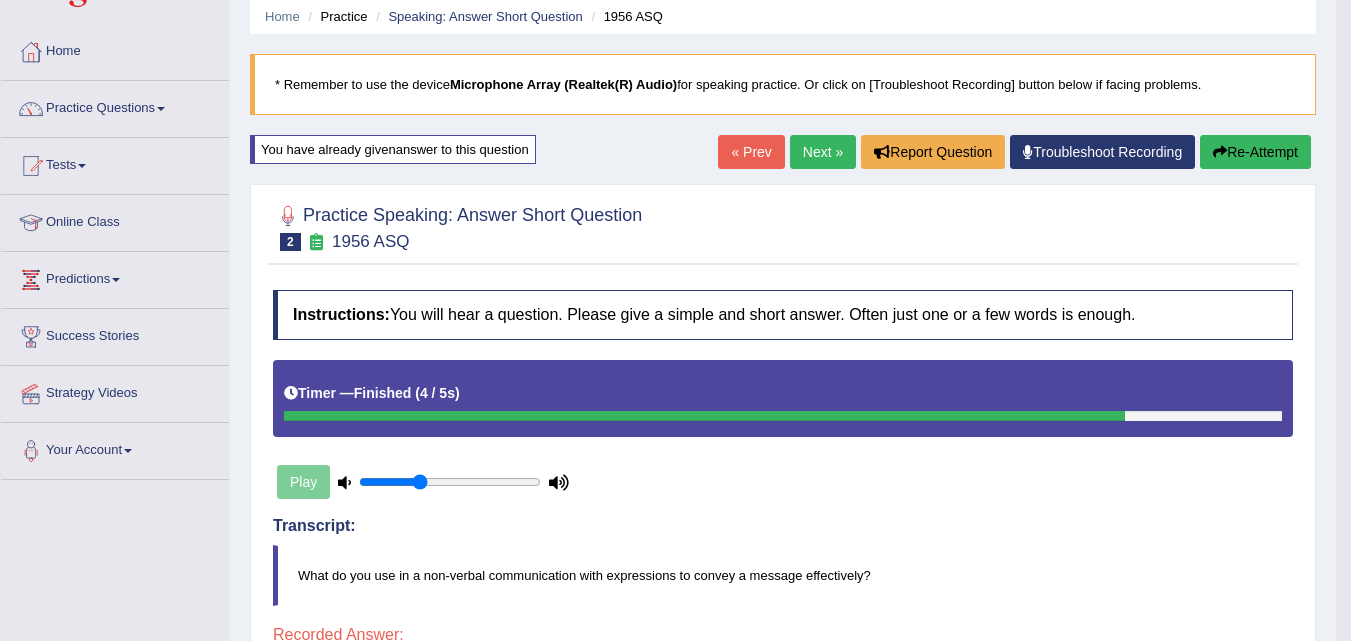 scroll, scrollTop: 73, scrollLeft: 0, axis: vertical 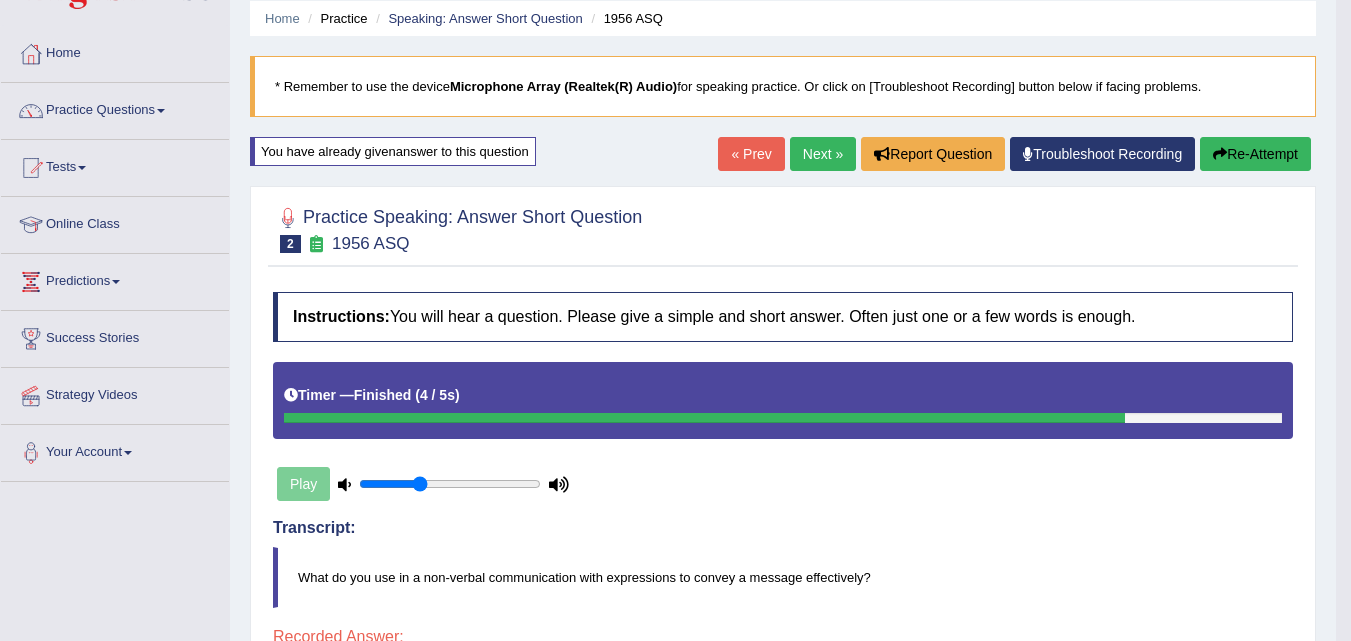click on "Next »" at bounding box center [823, 154] 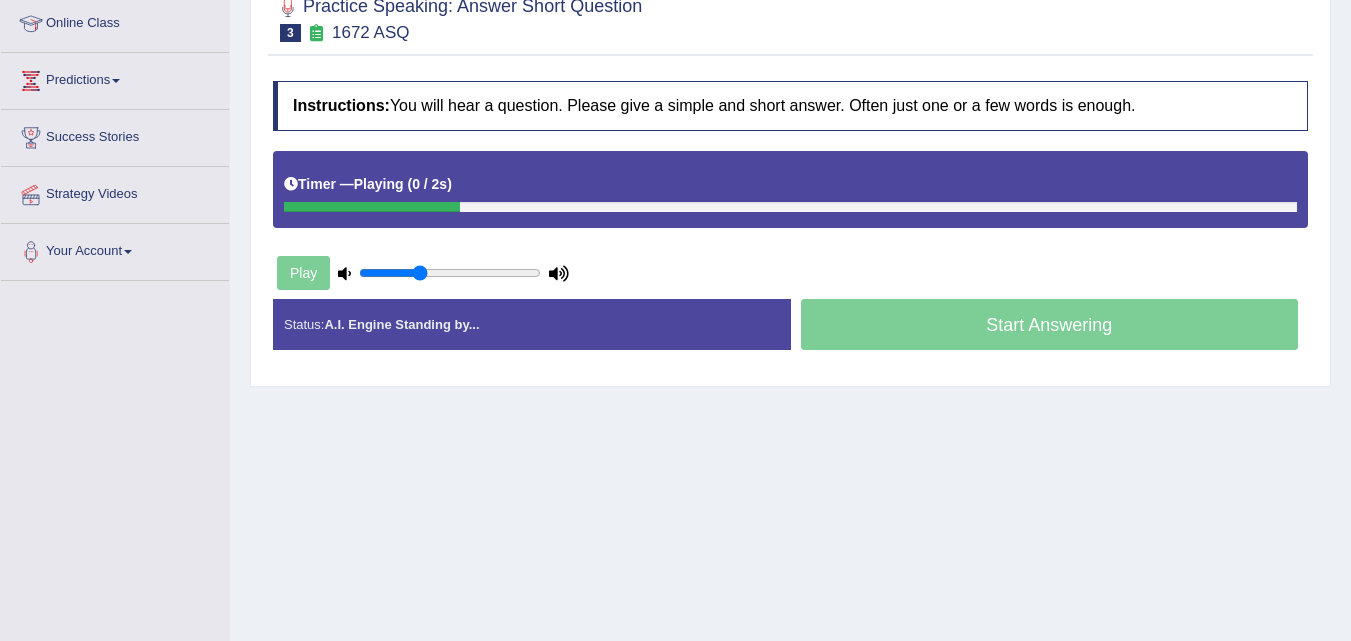 scroll, scrollTop: 274, scrollLeft: 0, axis: vertical 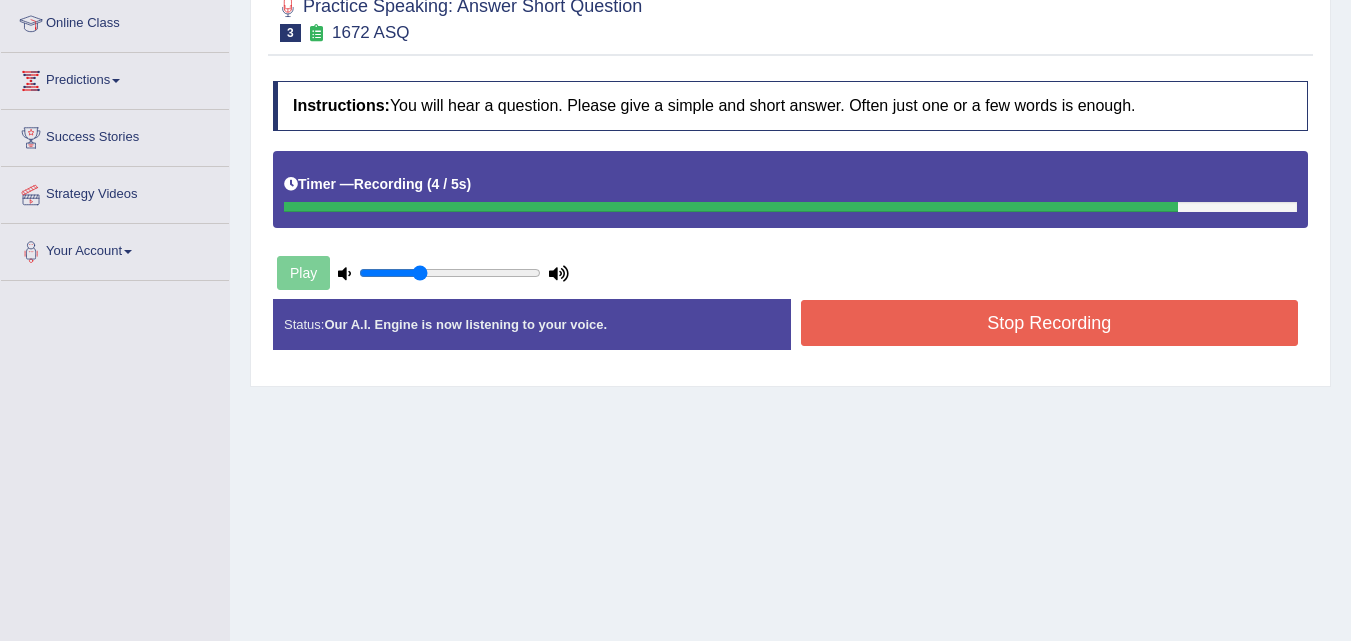 click on "Stop Recording" at bounding box center (1050, 323) 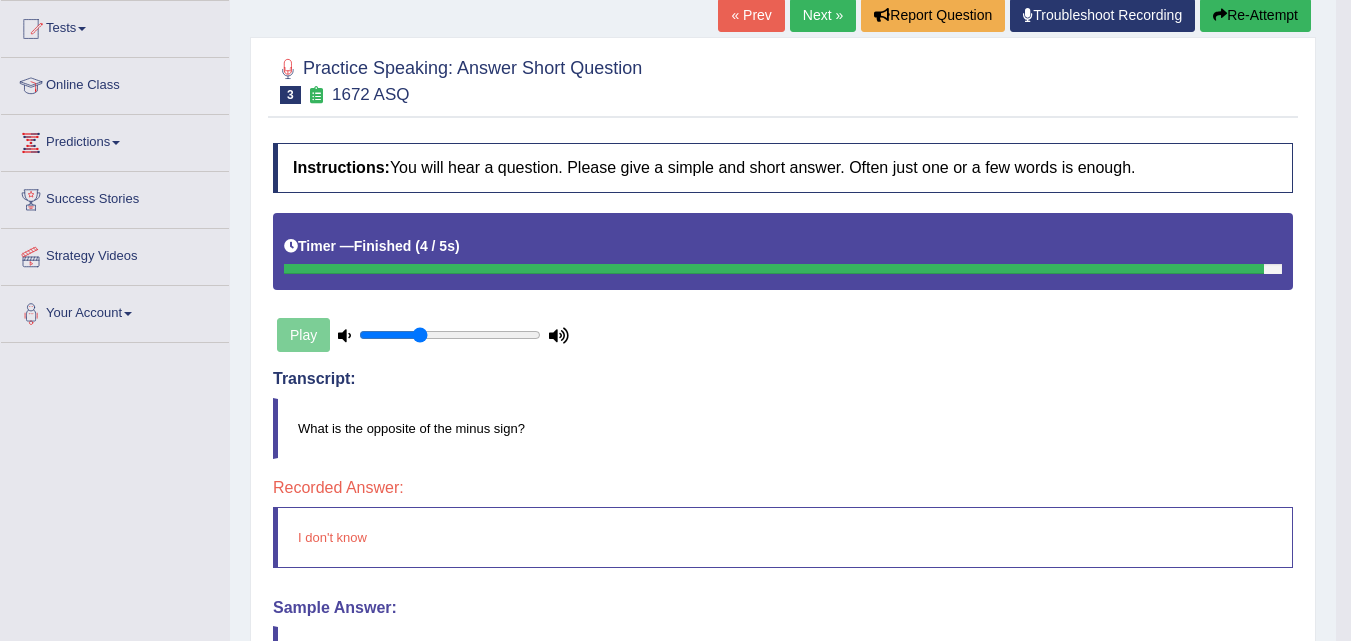 scroll, scrollTop: 0, scrollLeft: 0, axis: both 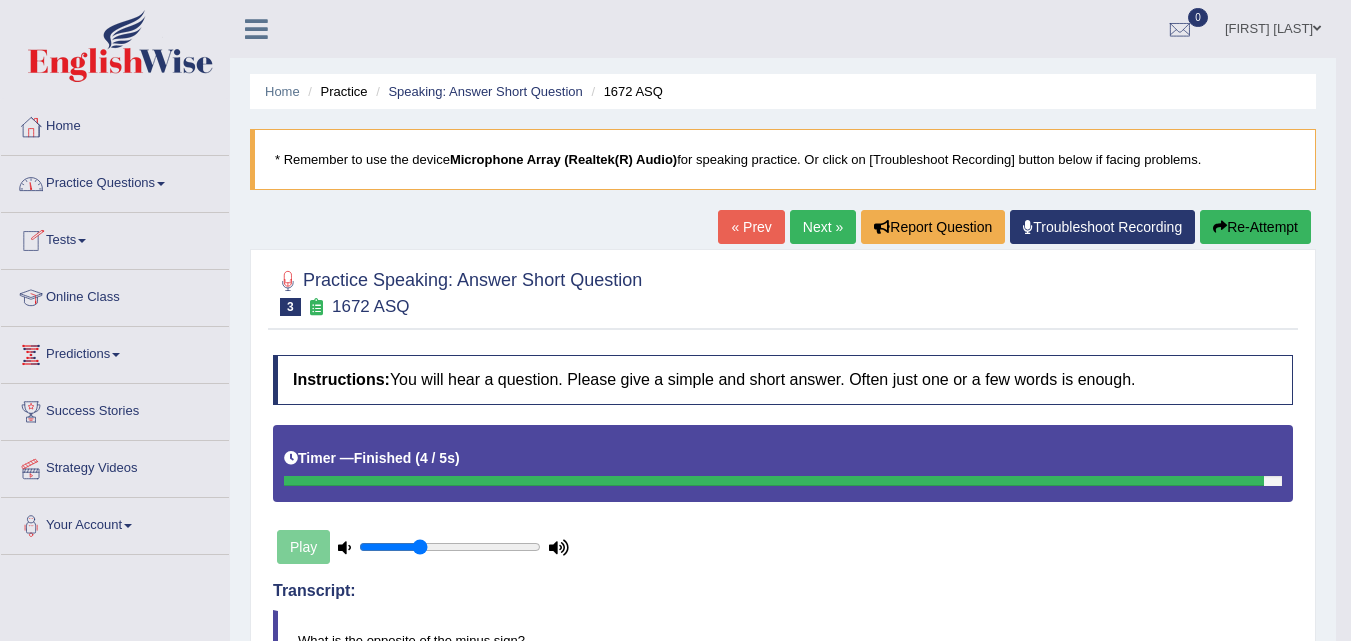 click on "Practice Questions" at bounding box center (115, 181) 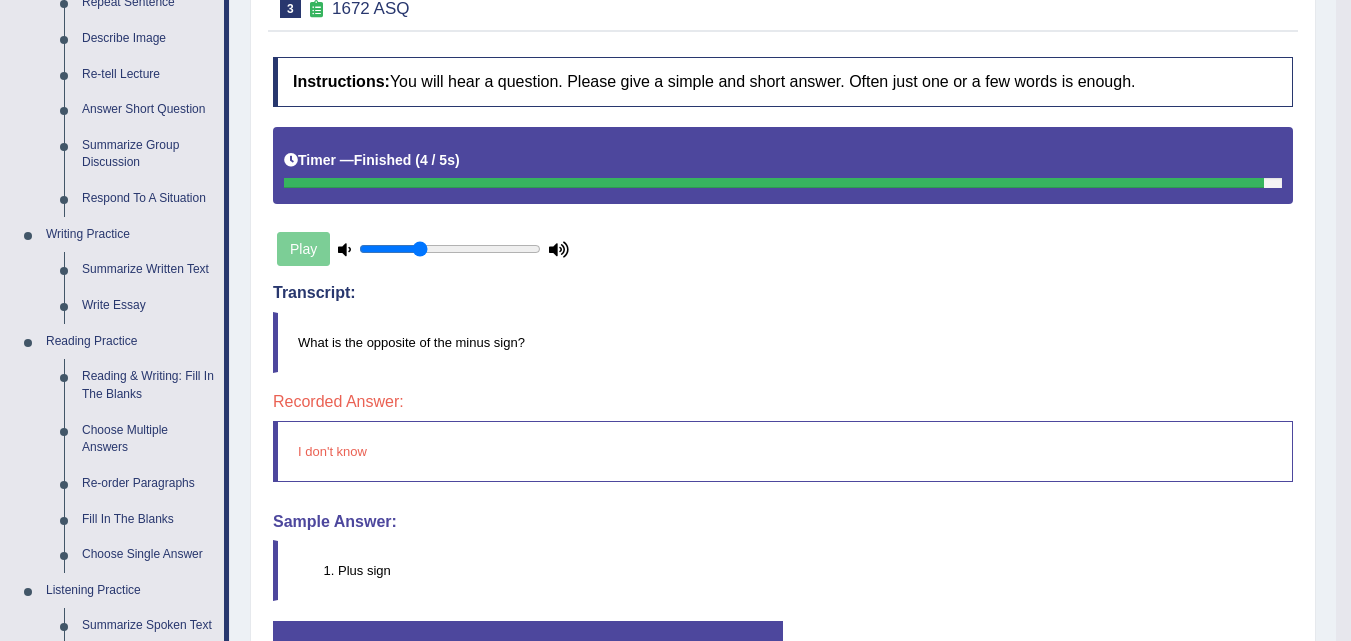scroll, scrollTop: 312, scrollLeft: 0, axis: vertical 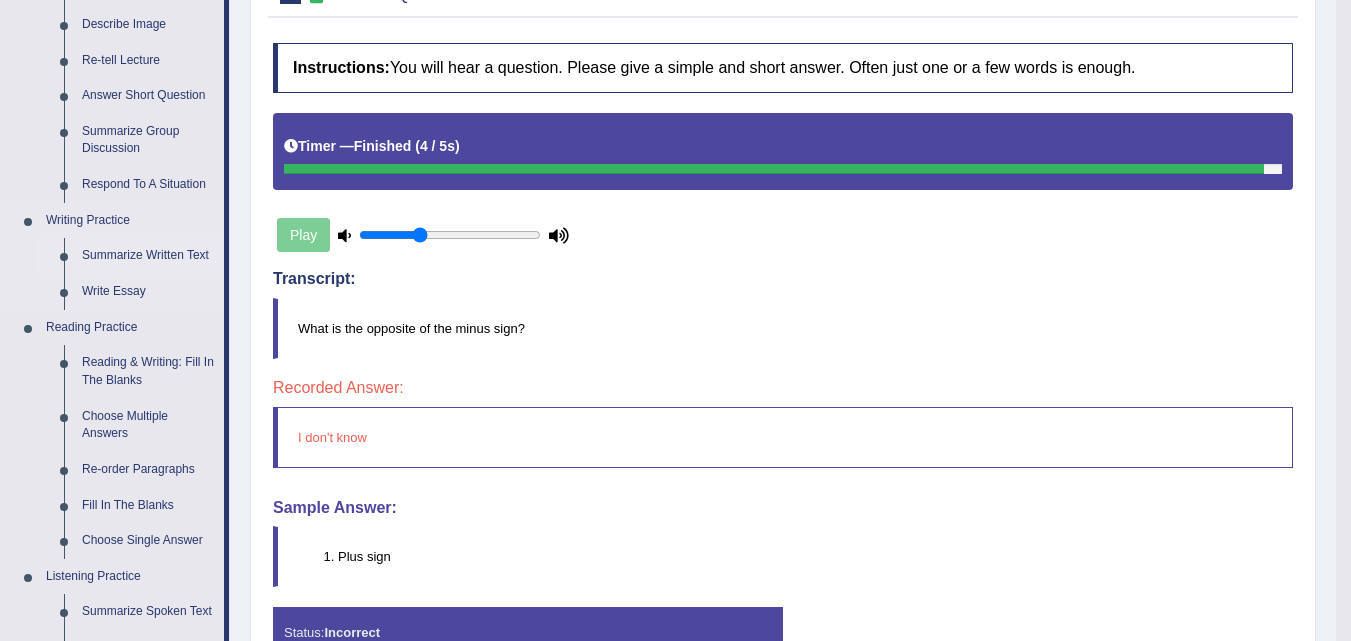click on "Summarize Written Text" at bounding box center [148, 256] 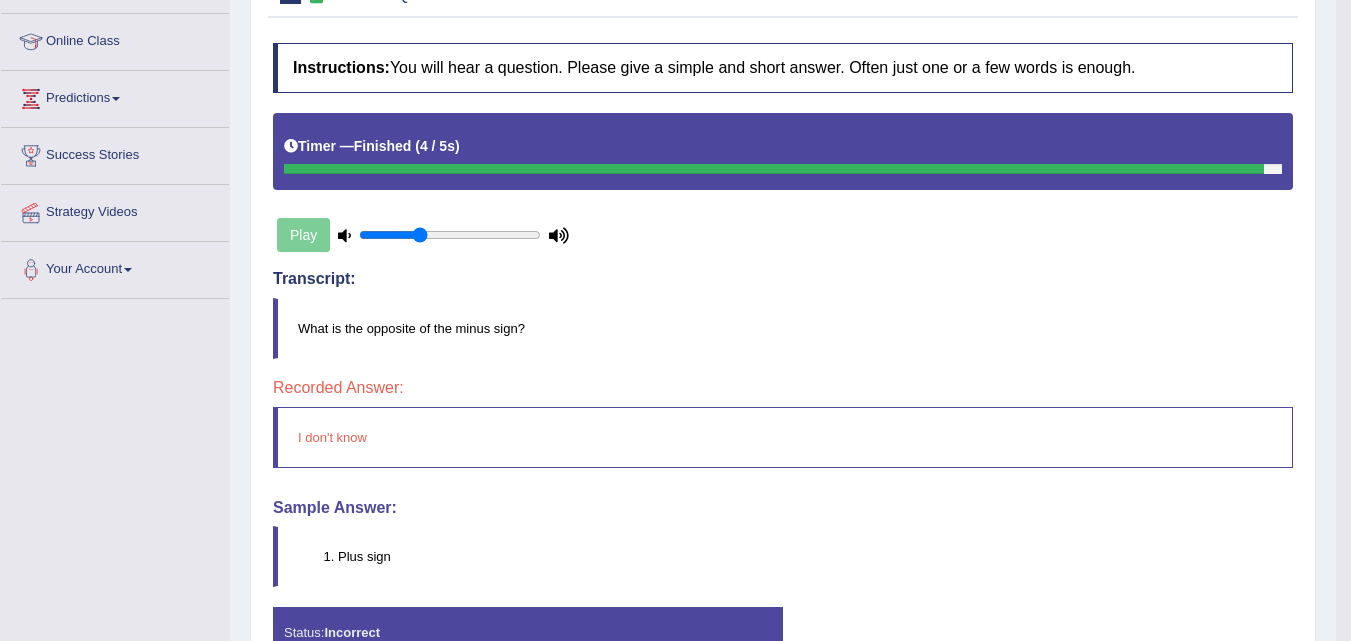 scroll, scrollTop: 256, scrollLeft: 0, axis: vertical 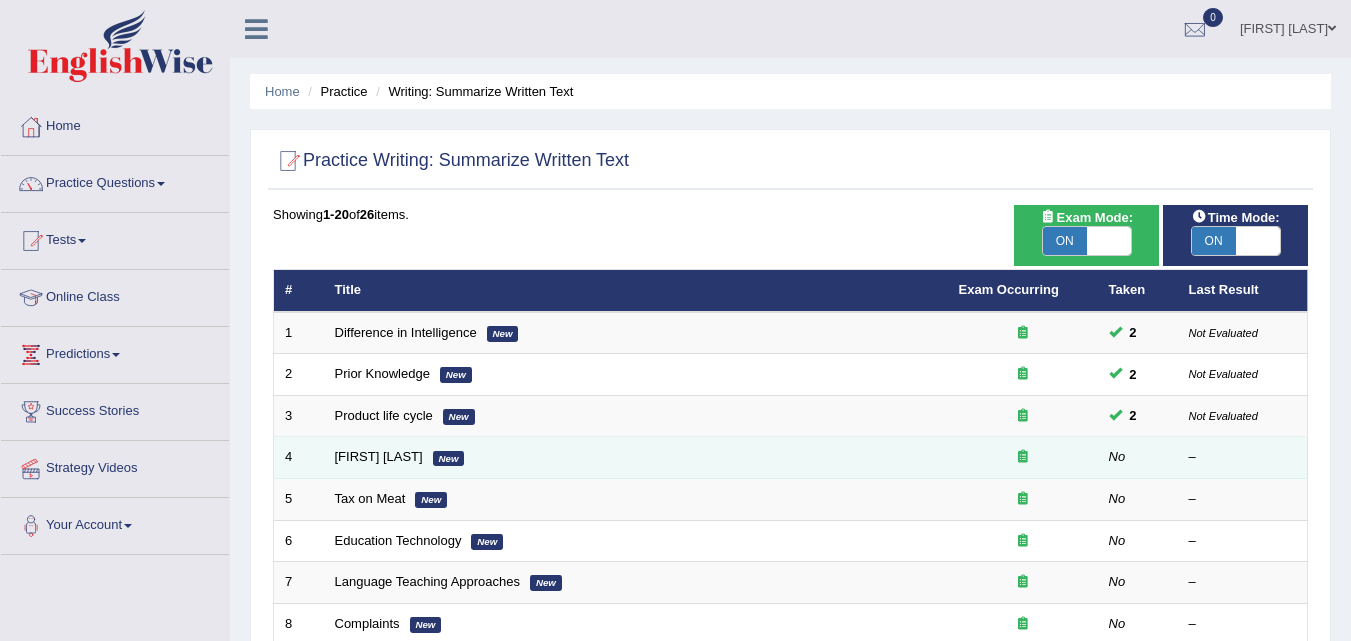 click at bounding box center (1023, 456) 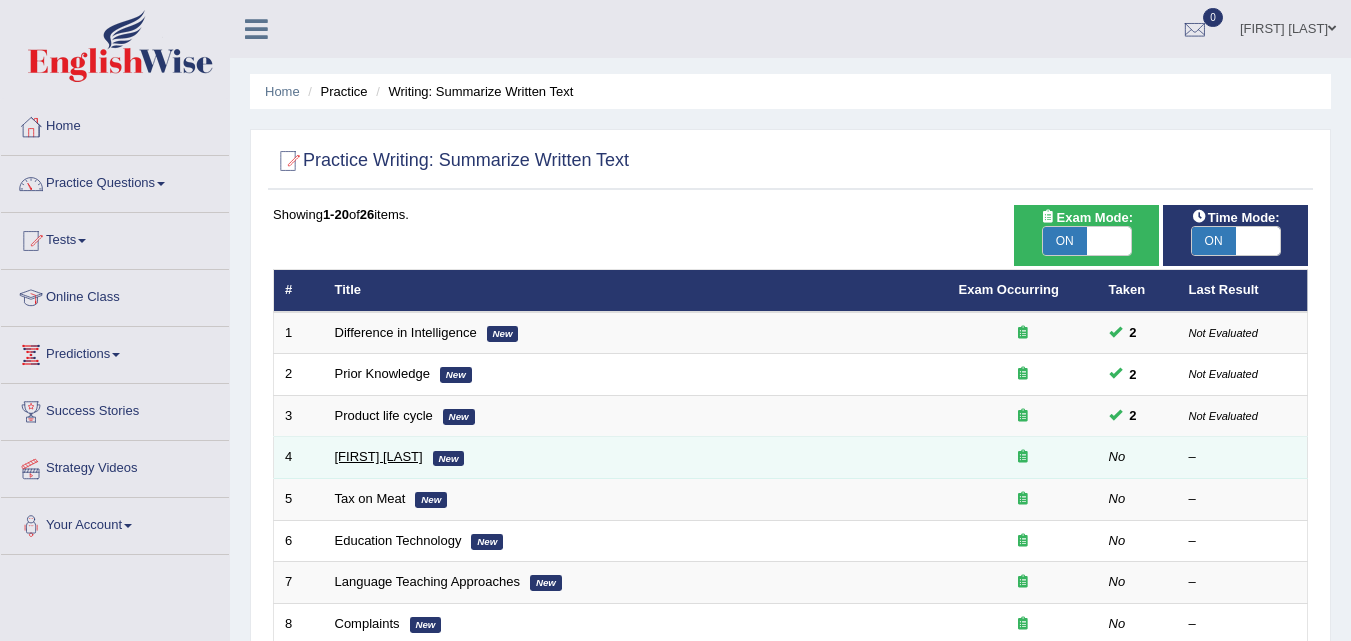 click on "[FIRST] [LAST]" at bounding box center (379, 456) 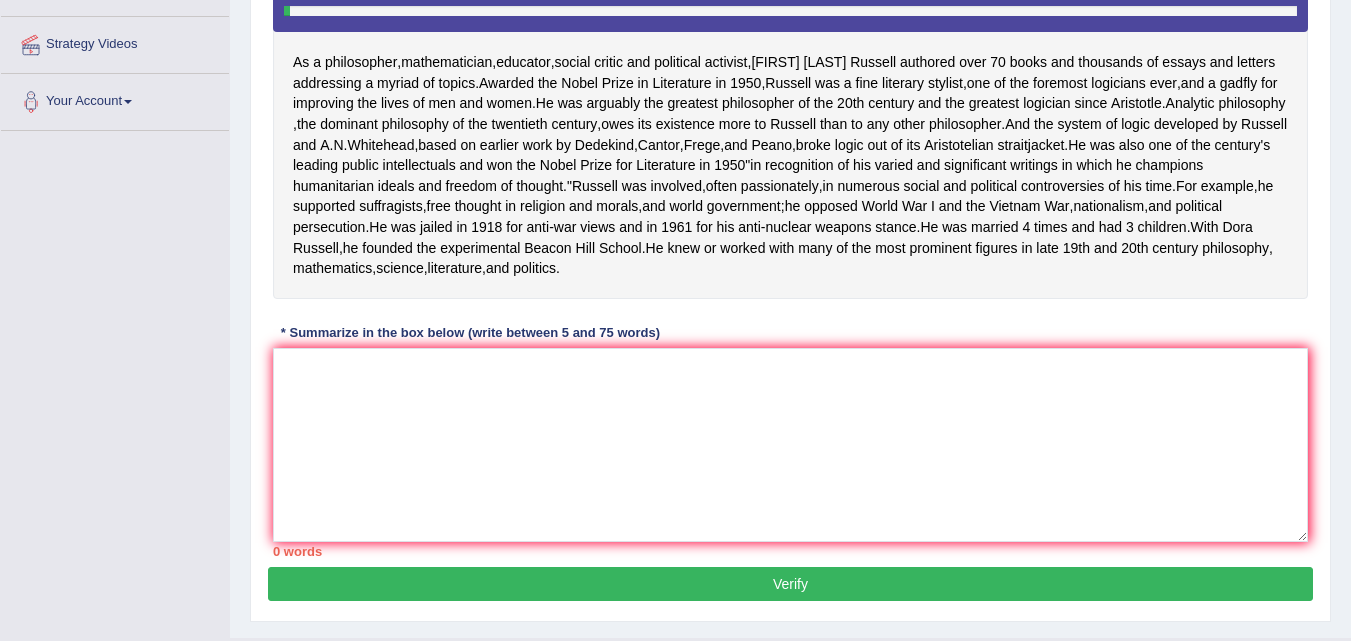 scroll, scrollTop: 424, scrollLeft: 0, axis: vertical 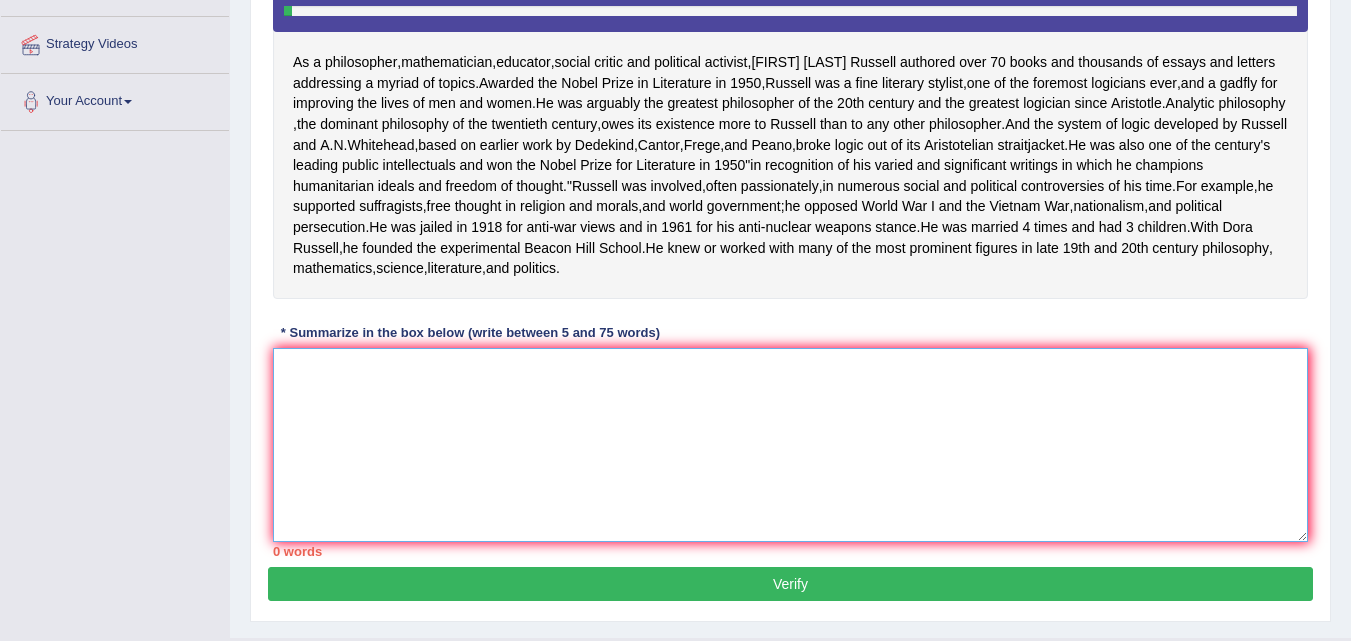 click at bounding box center [790, 445] 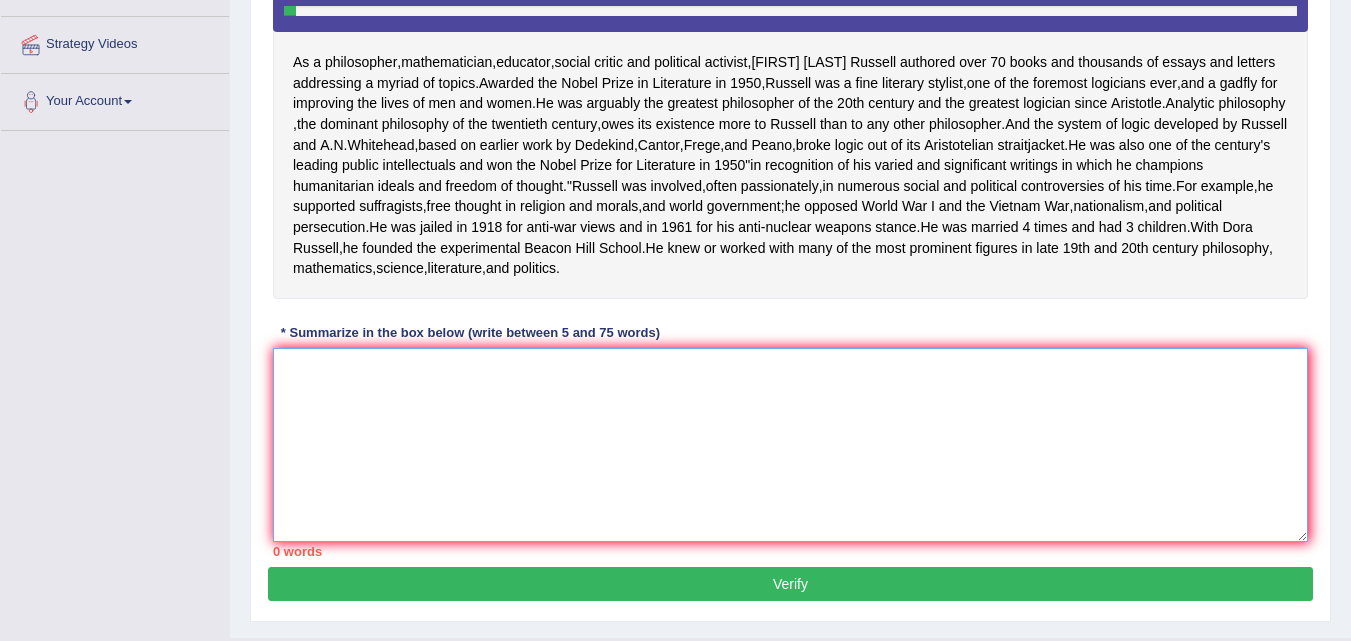 click at bounding box center (790, 445) 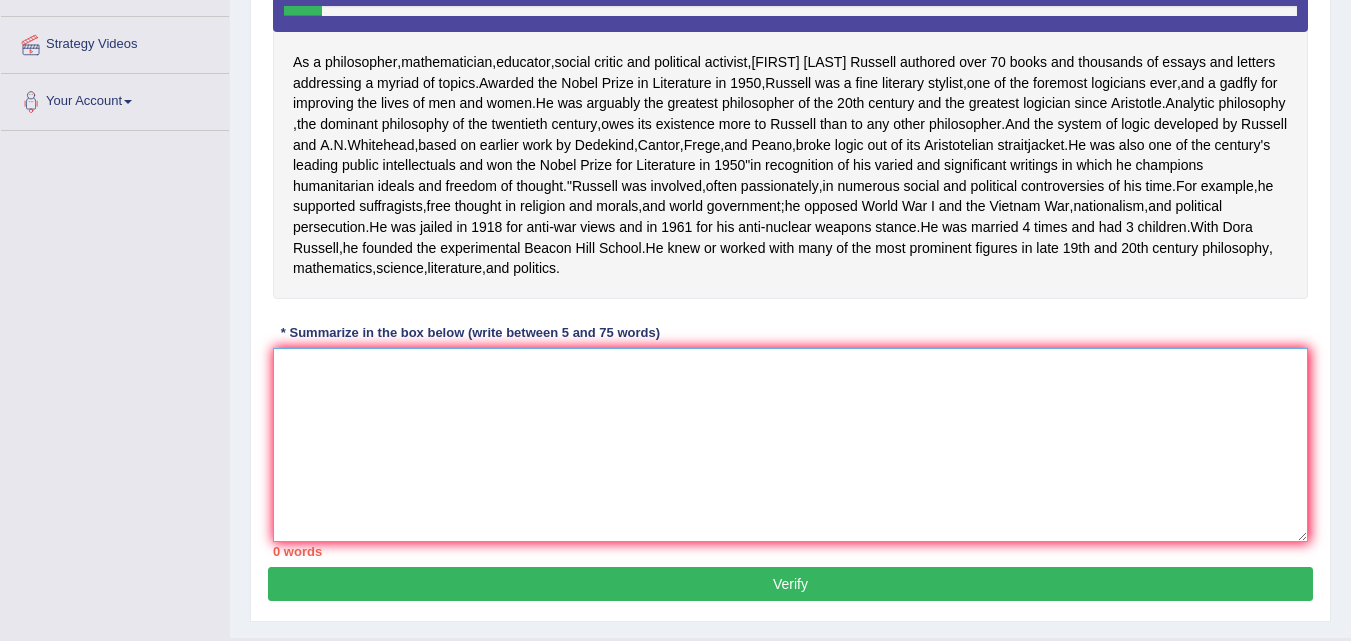 click at bounding box center [790, 445] 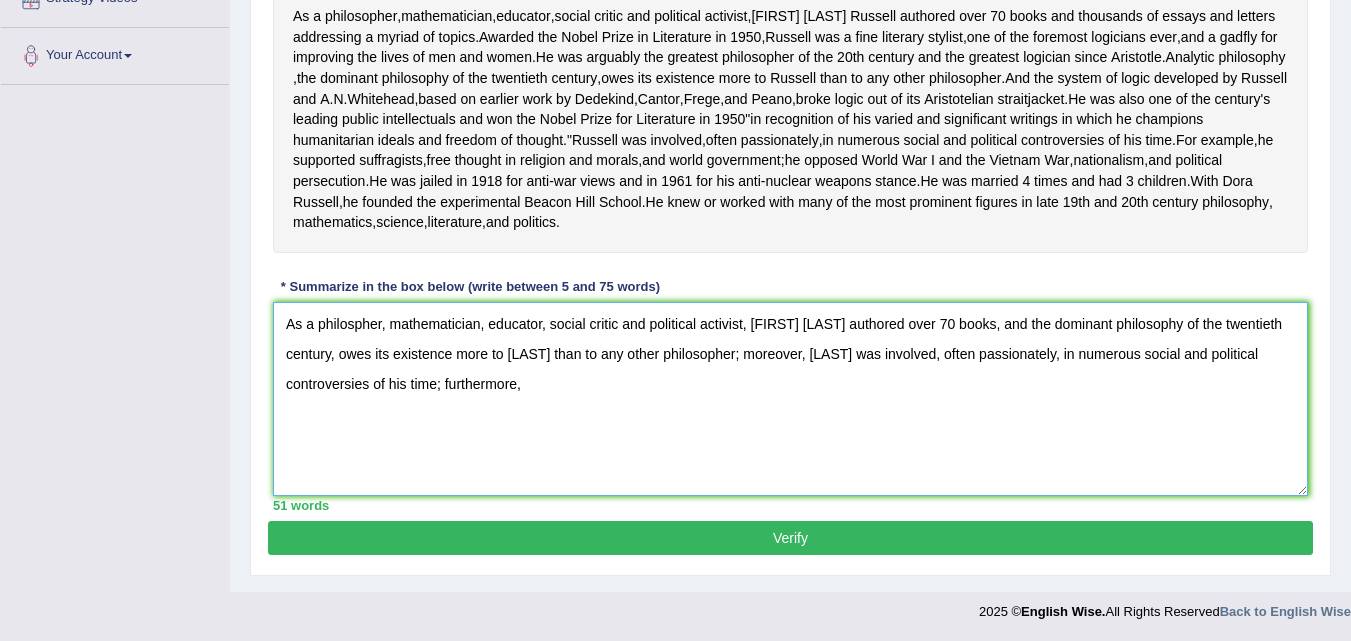 scroll, scrollTop: 468, scrollLeft: 0, axis: vertical 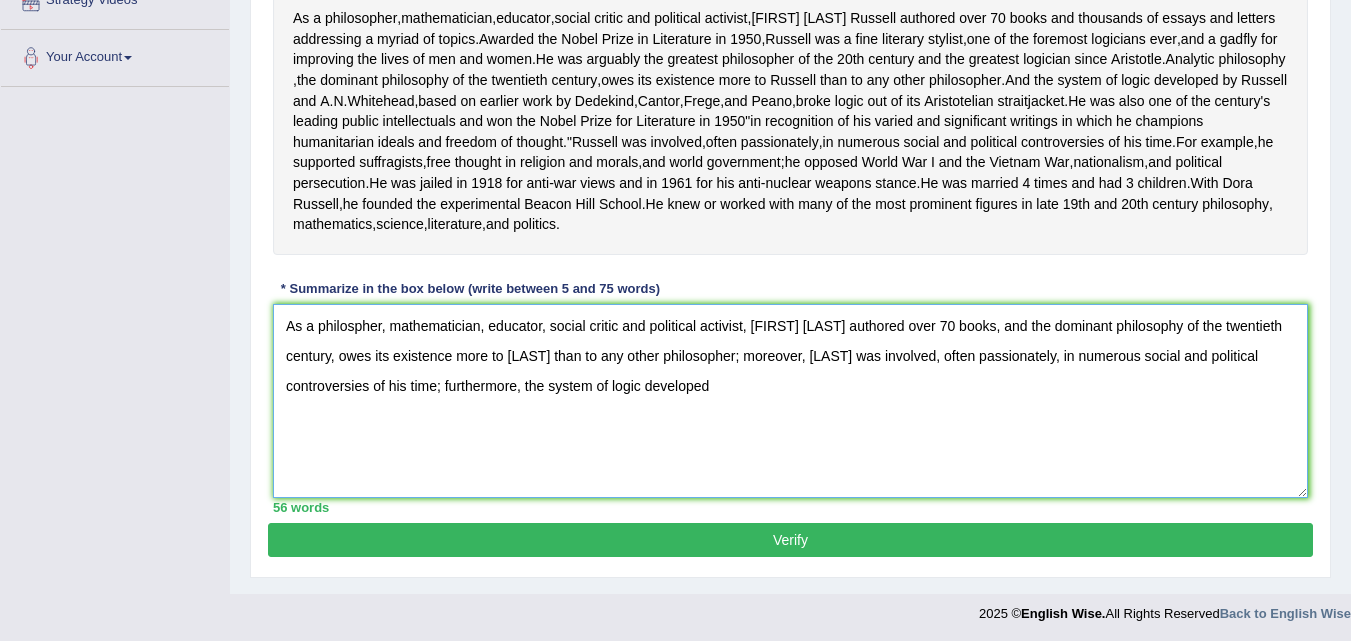 click on "As a philospher, mathematician, educator, social critic and political activist, [FIRST] [LAST] authored over 70 books, and the dominant philosophy of the twentieth century, owes its existence more to [LAST] than to any other philosopher; moreover, [LAST] was involved, often passionately, in numerous social and political controversies of his time; furthermore, the system of logic developed" at bounding box center (790, 401) 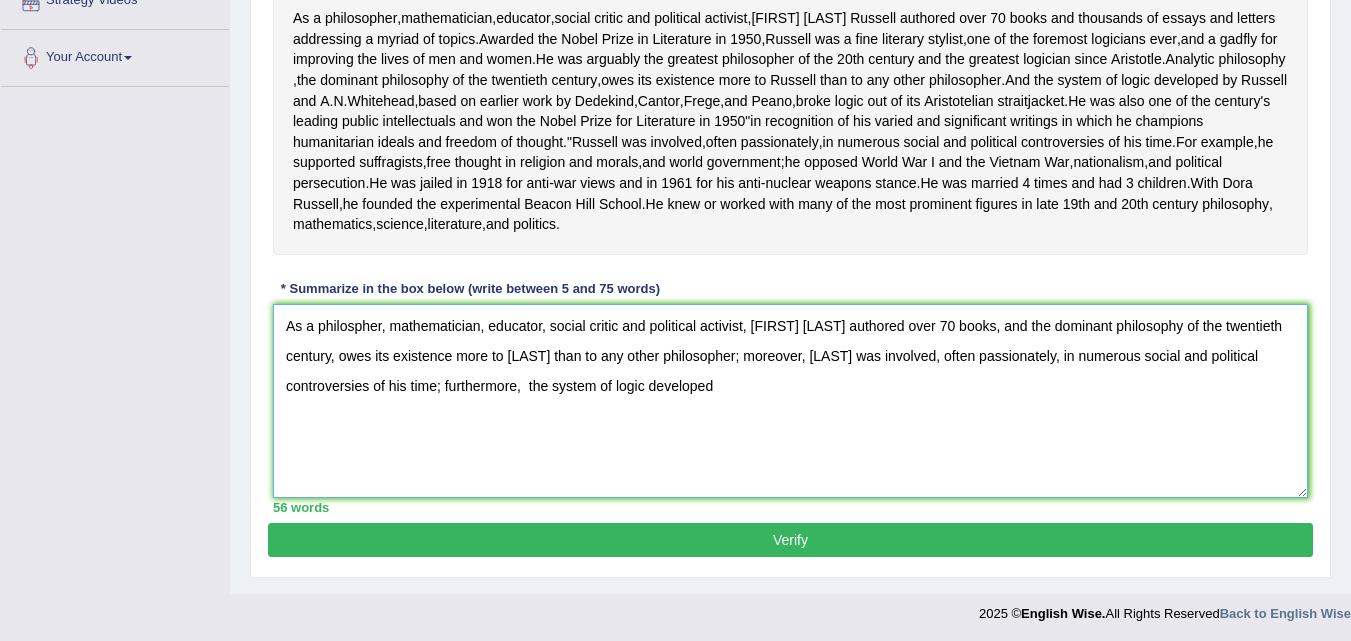 click on "As a philospher, mathematician, educator, social critic and political activist, [FIRST] [LAST] authored over 70 books, and the dominant philosophy of the twentieth century, owes its existence more to [LAST] than to any other philosopher; moreover, [LAST] was involved, often passionately, in numerous social and political controversies of his time; furthermore,  the system of logic developed" at bounding box center [790, 401] 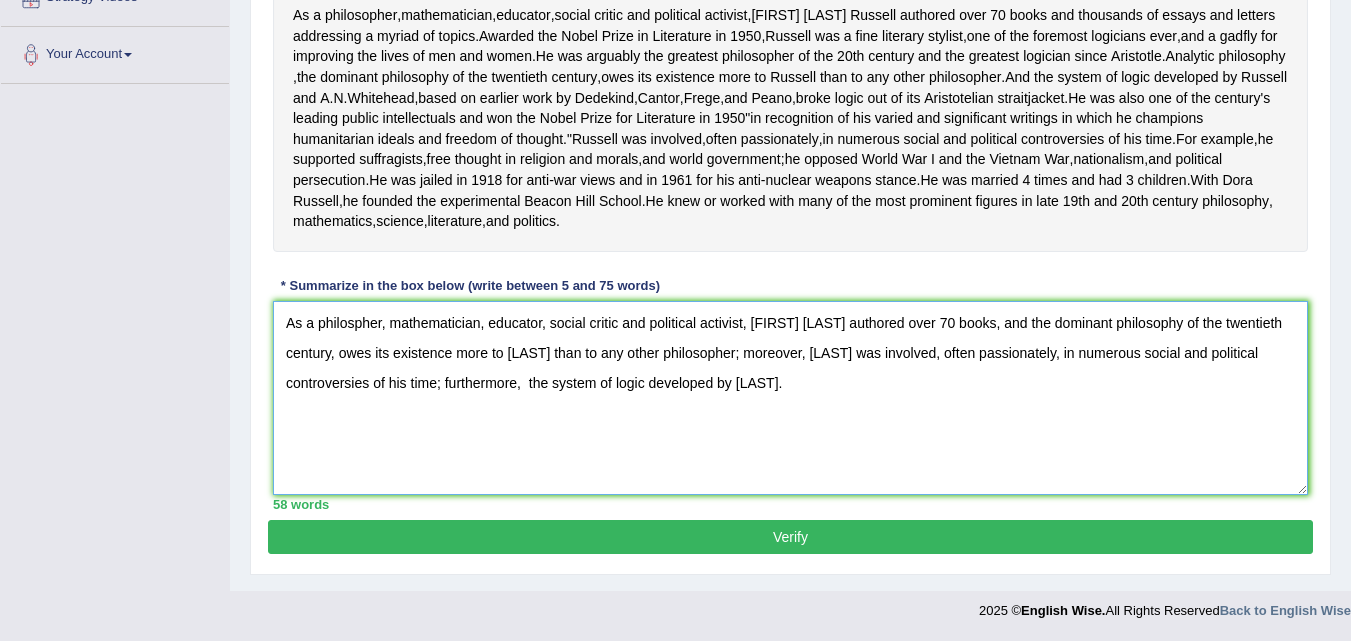scroll, scrollTop: 573, scrollLeft: 0, axis: vertical 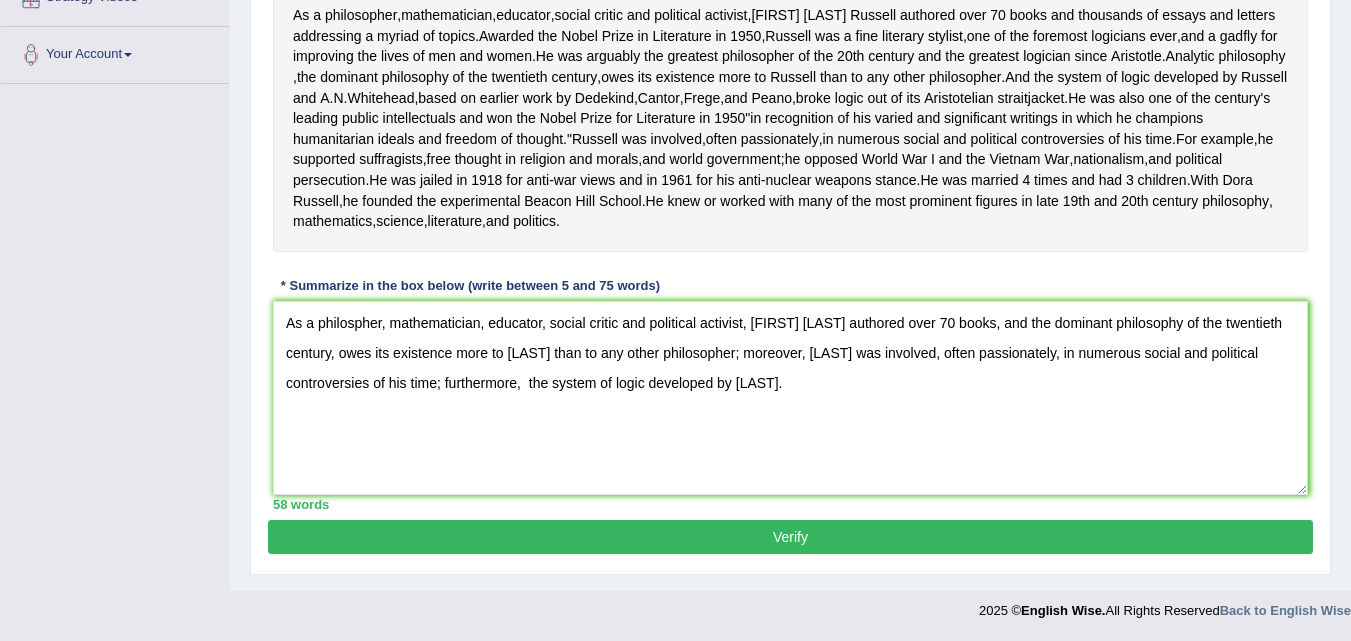 click on "Verify" at bounding box center [790, 537] 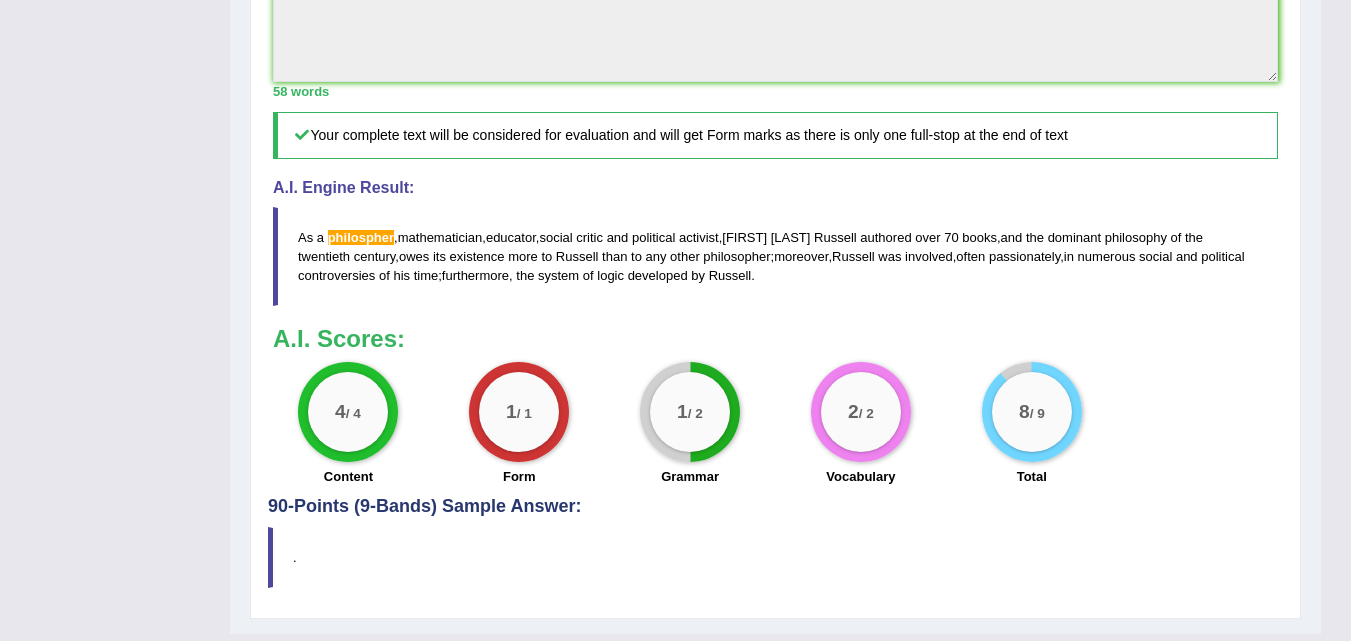 scroll, scrollTop: 790, scrollLeft: 0, axis: vertical 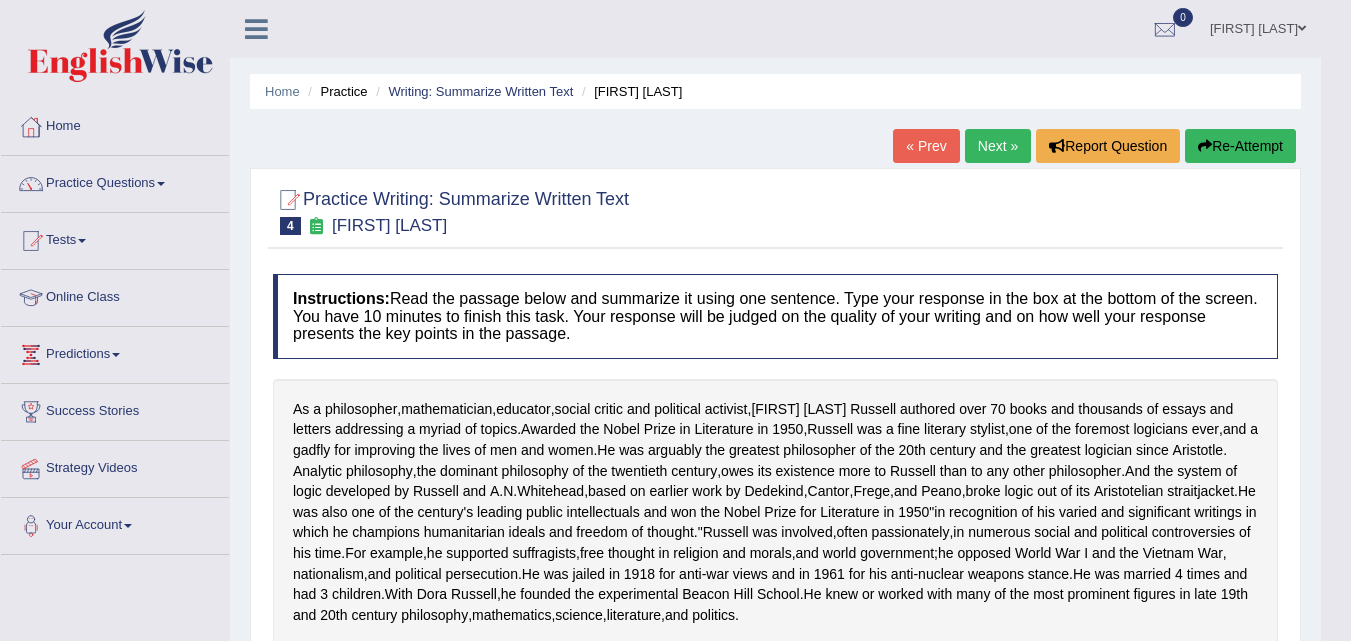 click on "Next »" at bounding box center (998, 146) 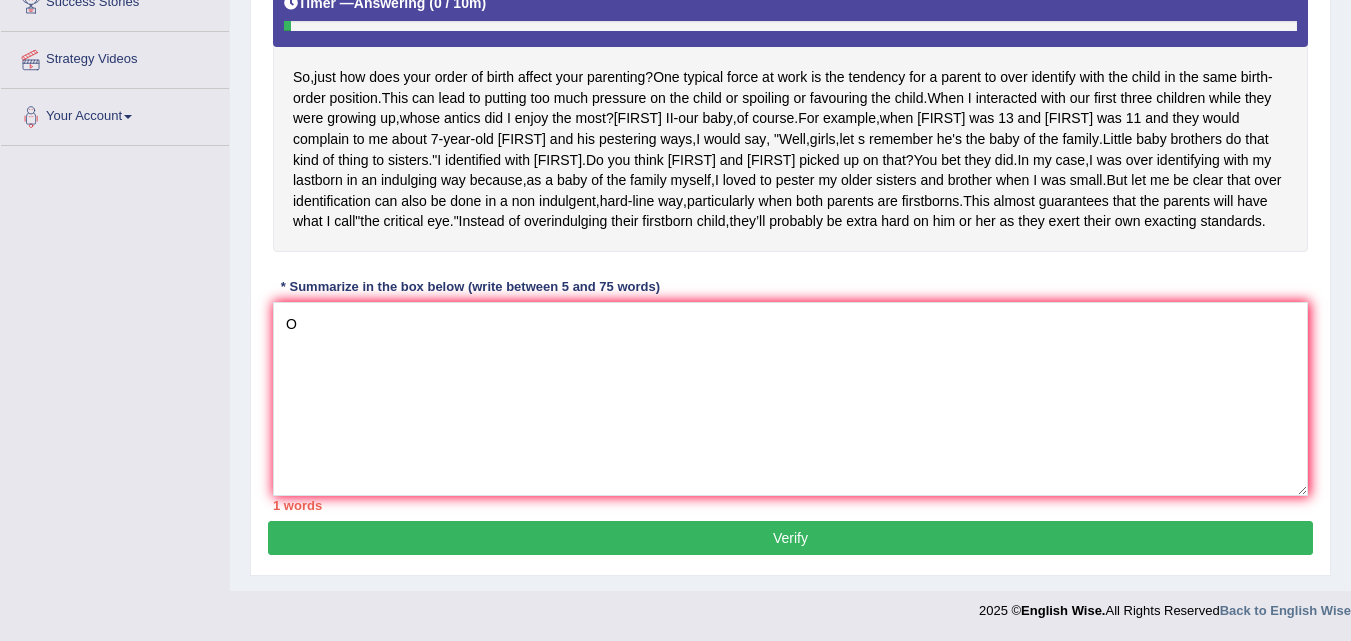 scroll, scrollTop: 415, scrollLeft: 0, axis: vertical 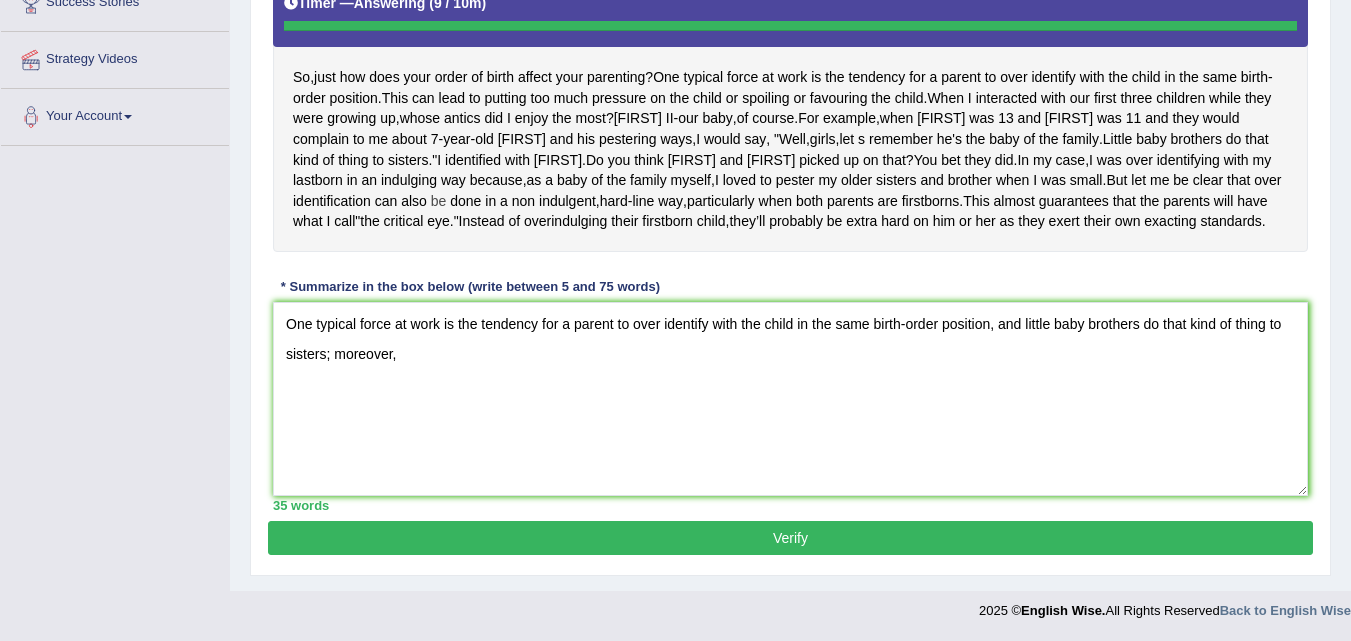 type on "One typical force at work is the tendency for a parent to over identify with the child in the same birth-order position, and little baby brothers do that kind of thing to sisters; moreover," 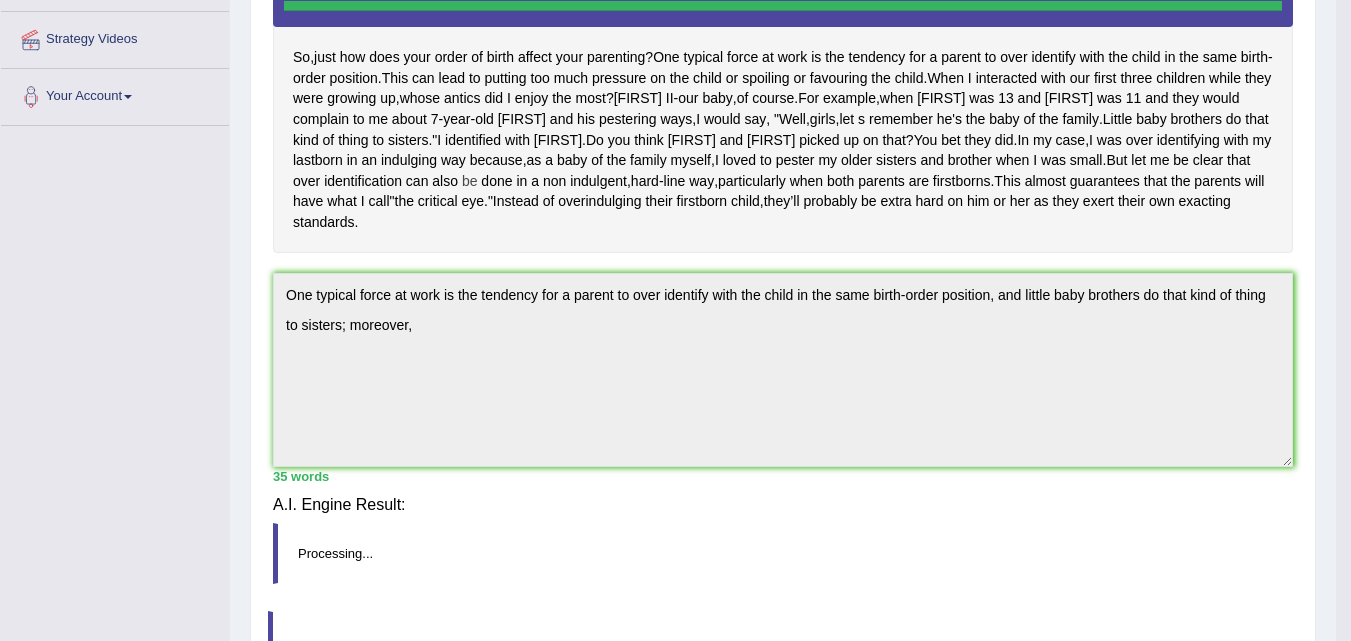 scroll, scrollTop: 418, scrollLeft: 0, axis: vertical 